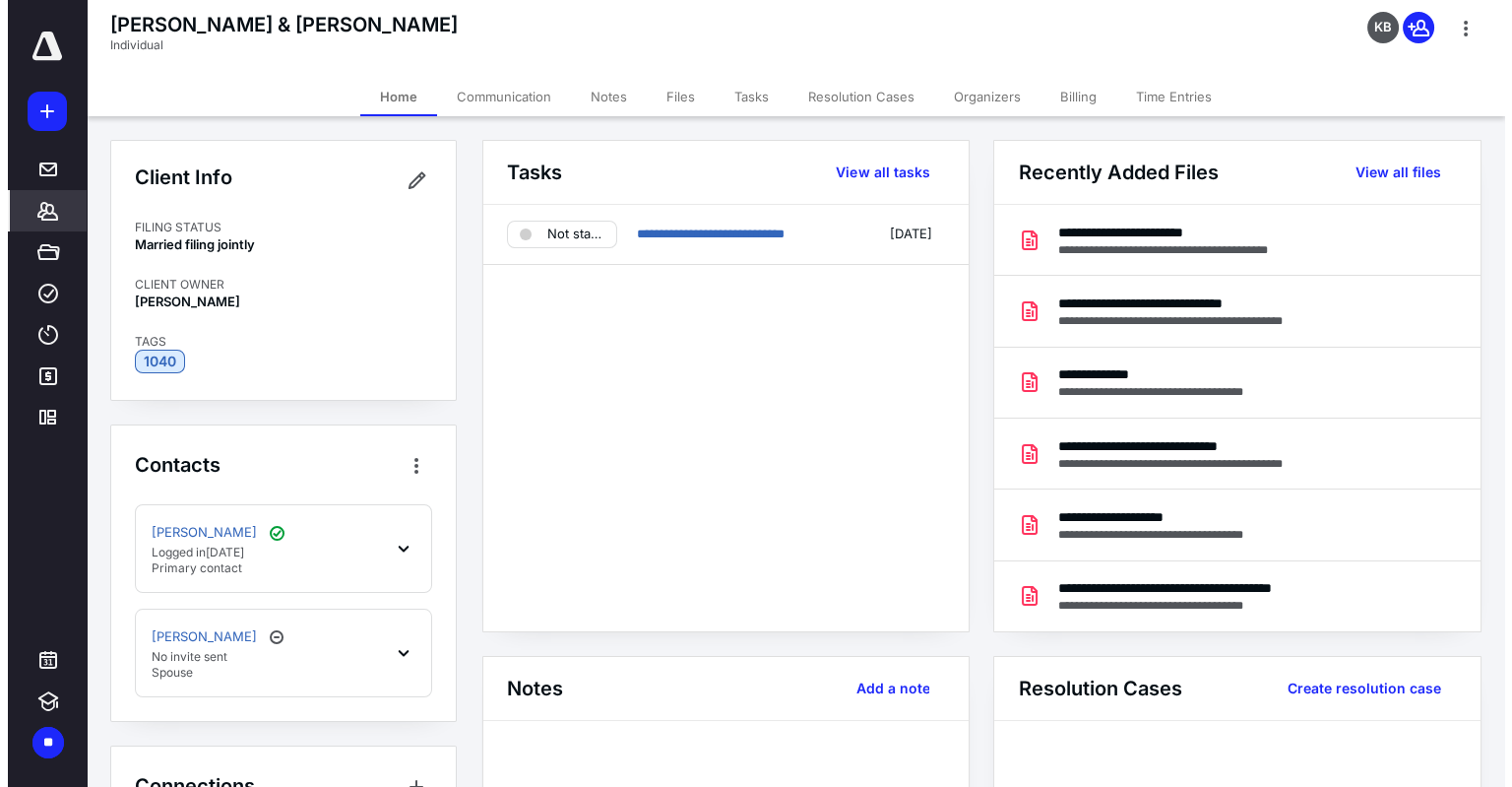 scroll, scrollTop: 0, scrollLeft: 0, axis: both 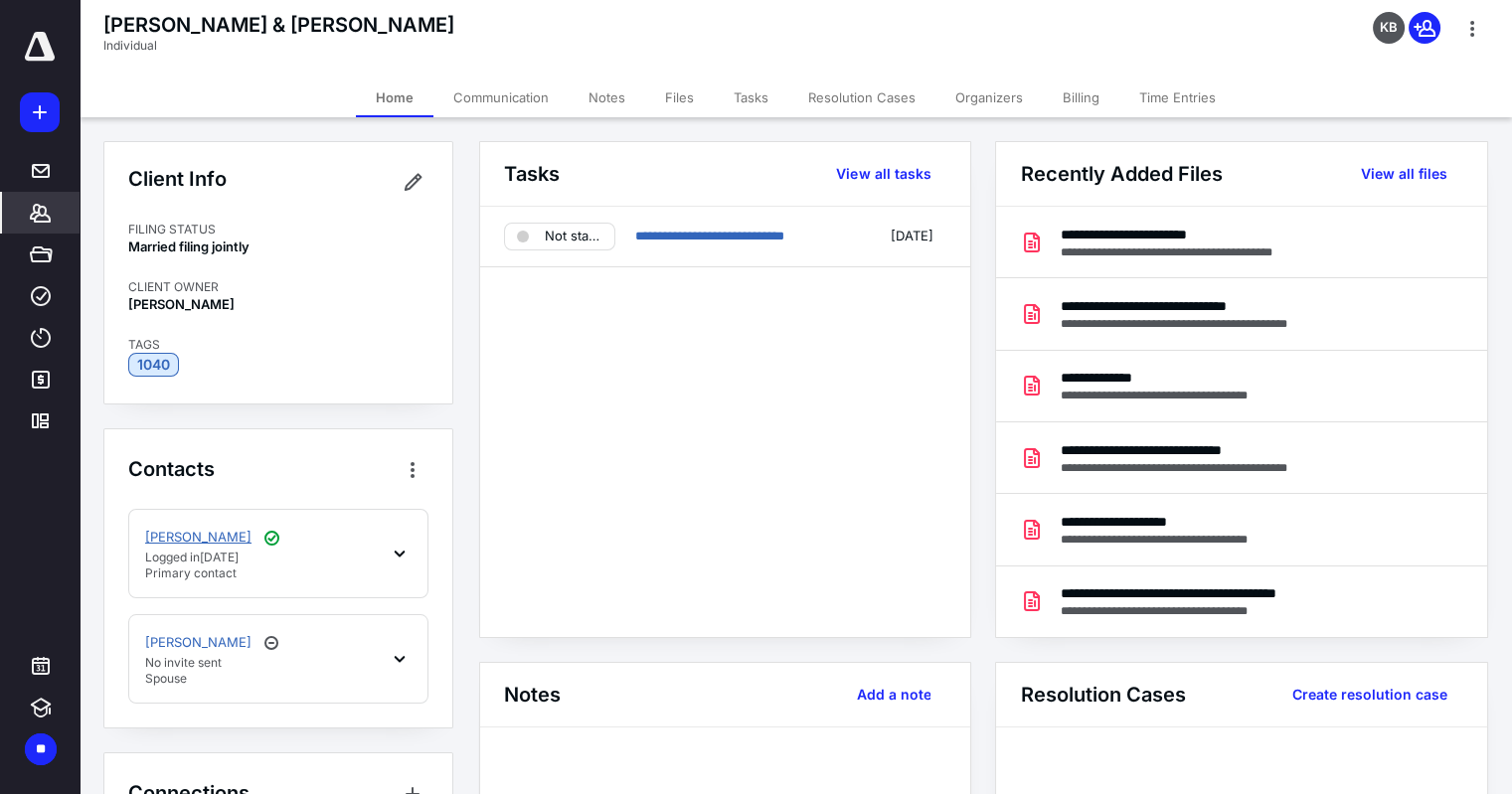 click on "Nancelia Quezada" at bounding box center [198, 538] 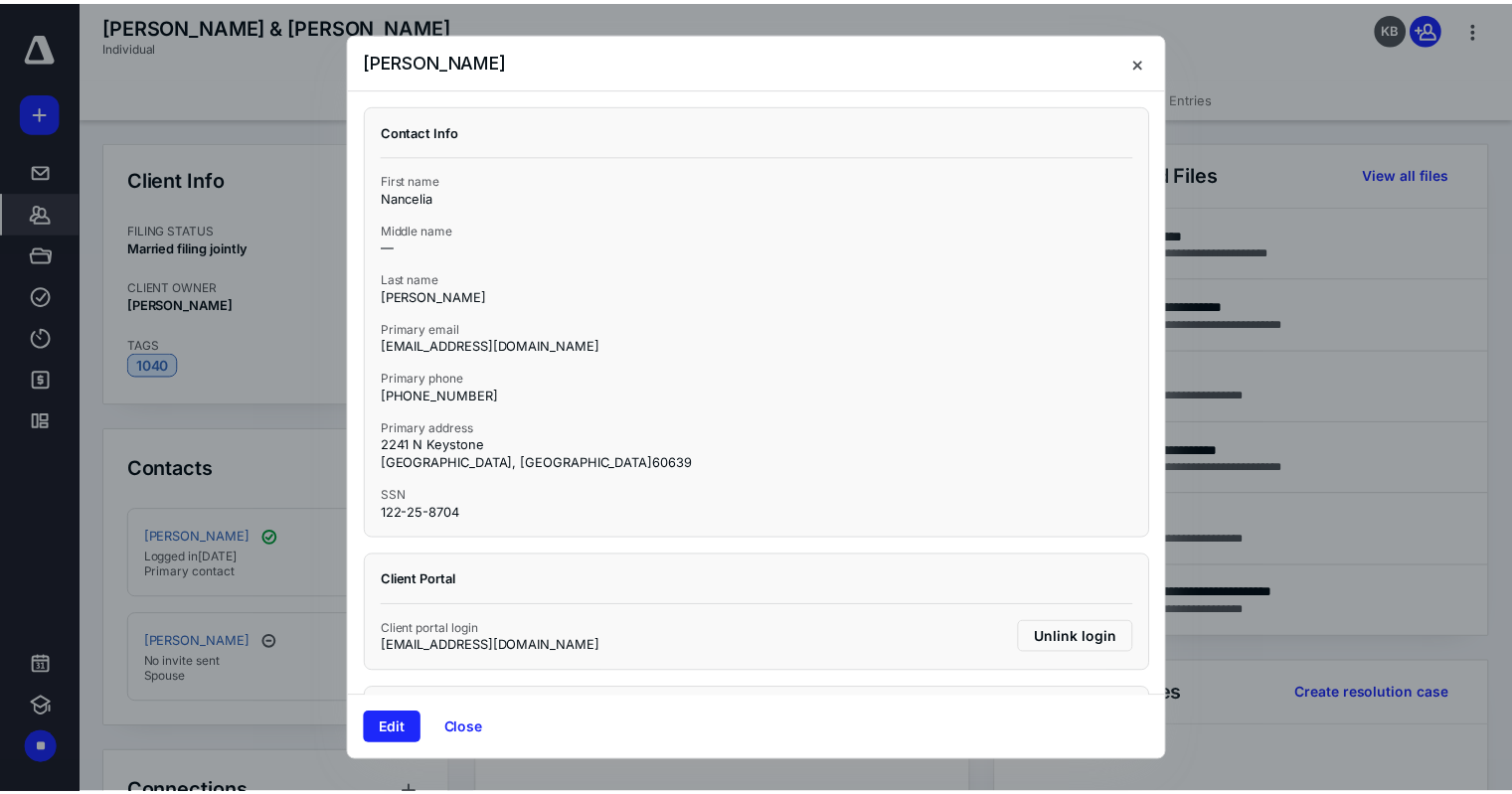 scroll, scrollTop: 174, scrollLeft: 0, axis: vertical 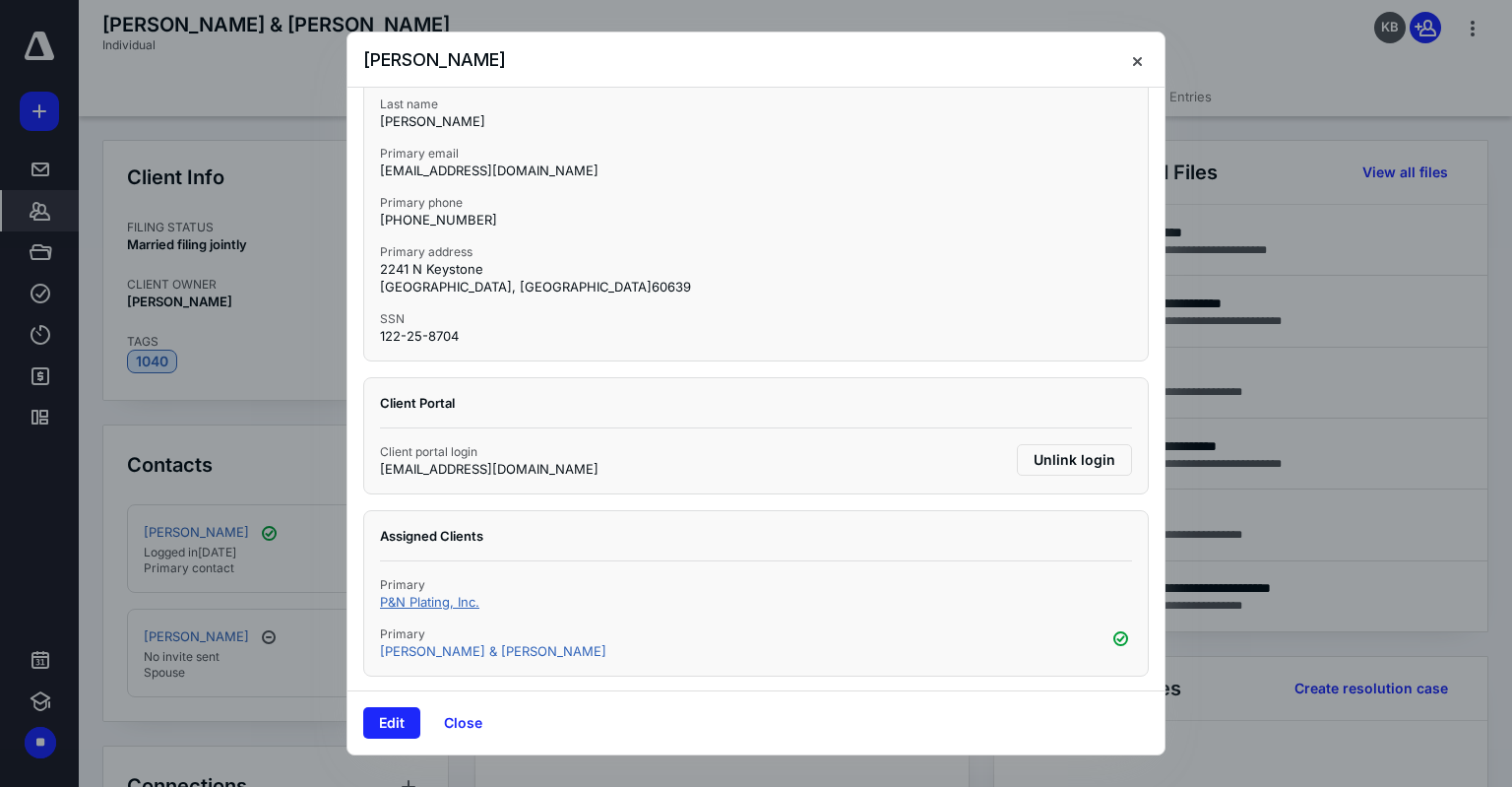 click on "P&N Plating, Inc." at bounding box center (429, 602) 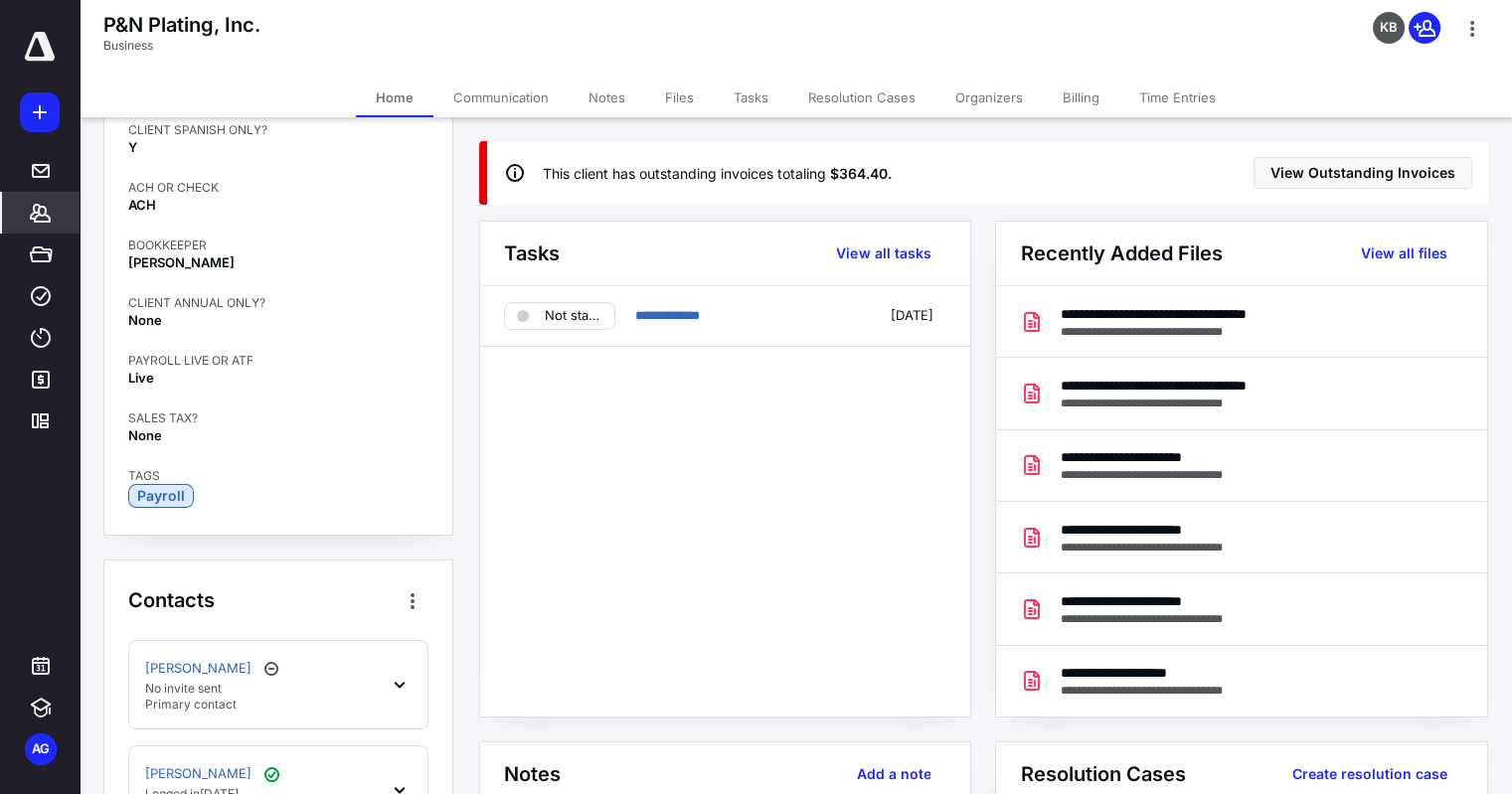 scroll, scrollTop: 976, scrollLeft: 0, axis: vertical 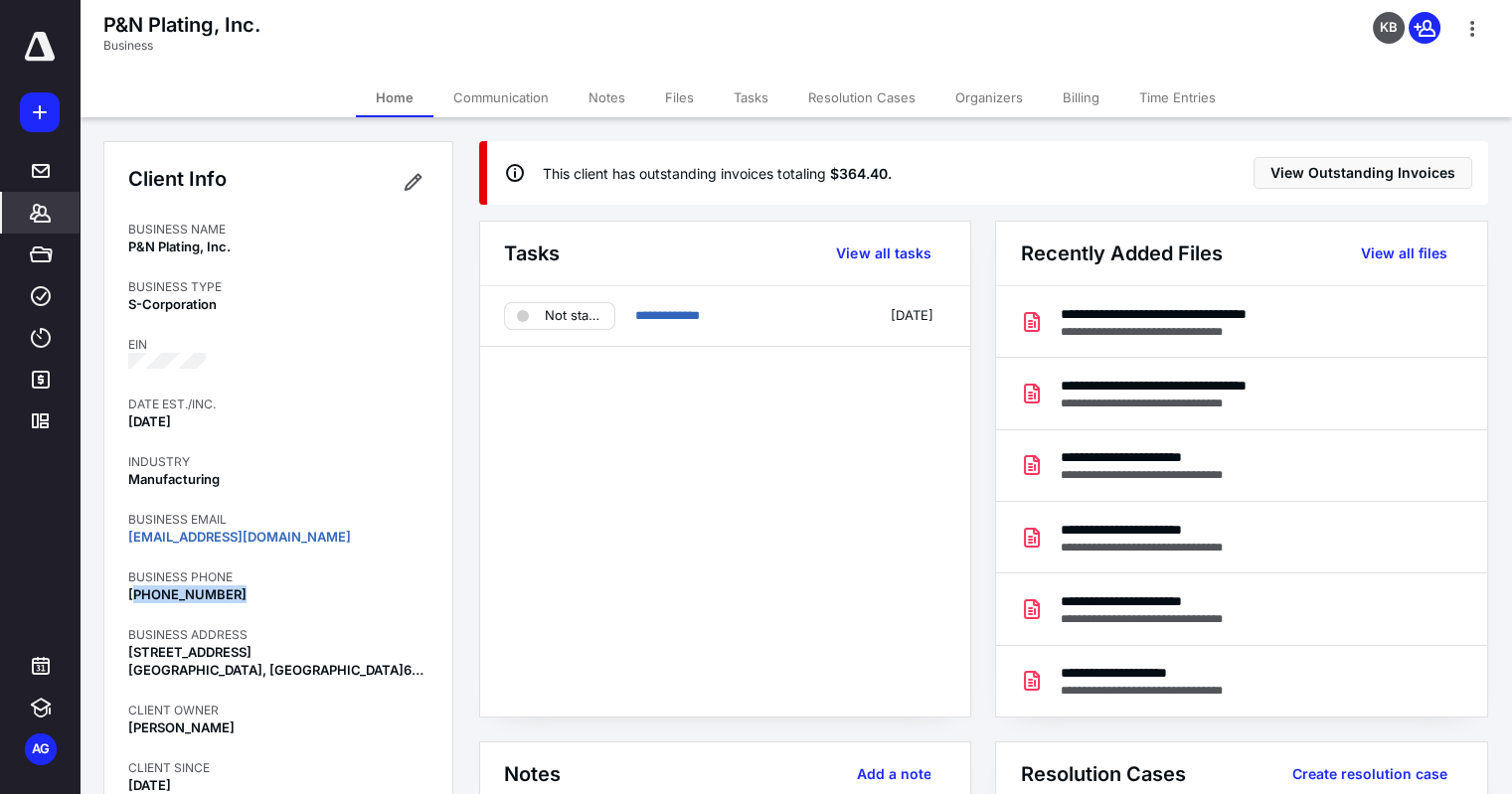 drag, startPoint x: 130, startPoint y: 588, endPoint x: 240, endPoint y: 600, distance: 110.65261 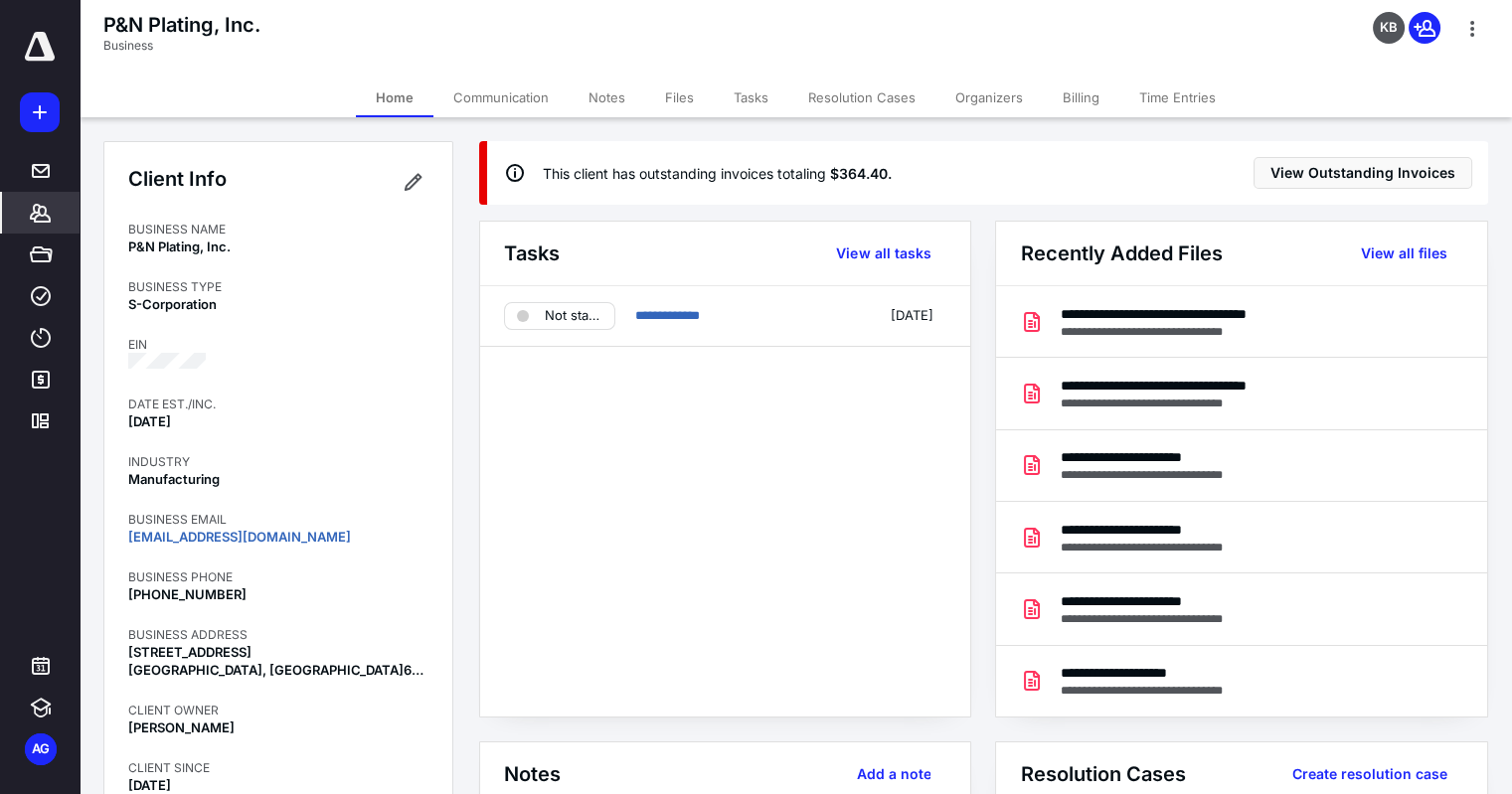 click on "Files" at bounding box center (679, 97) 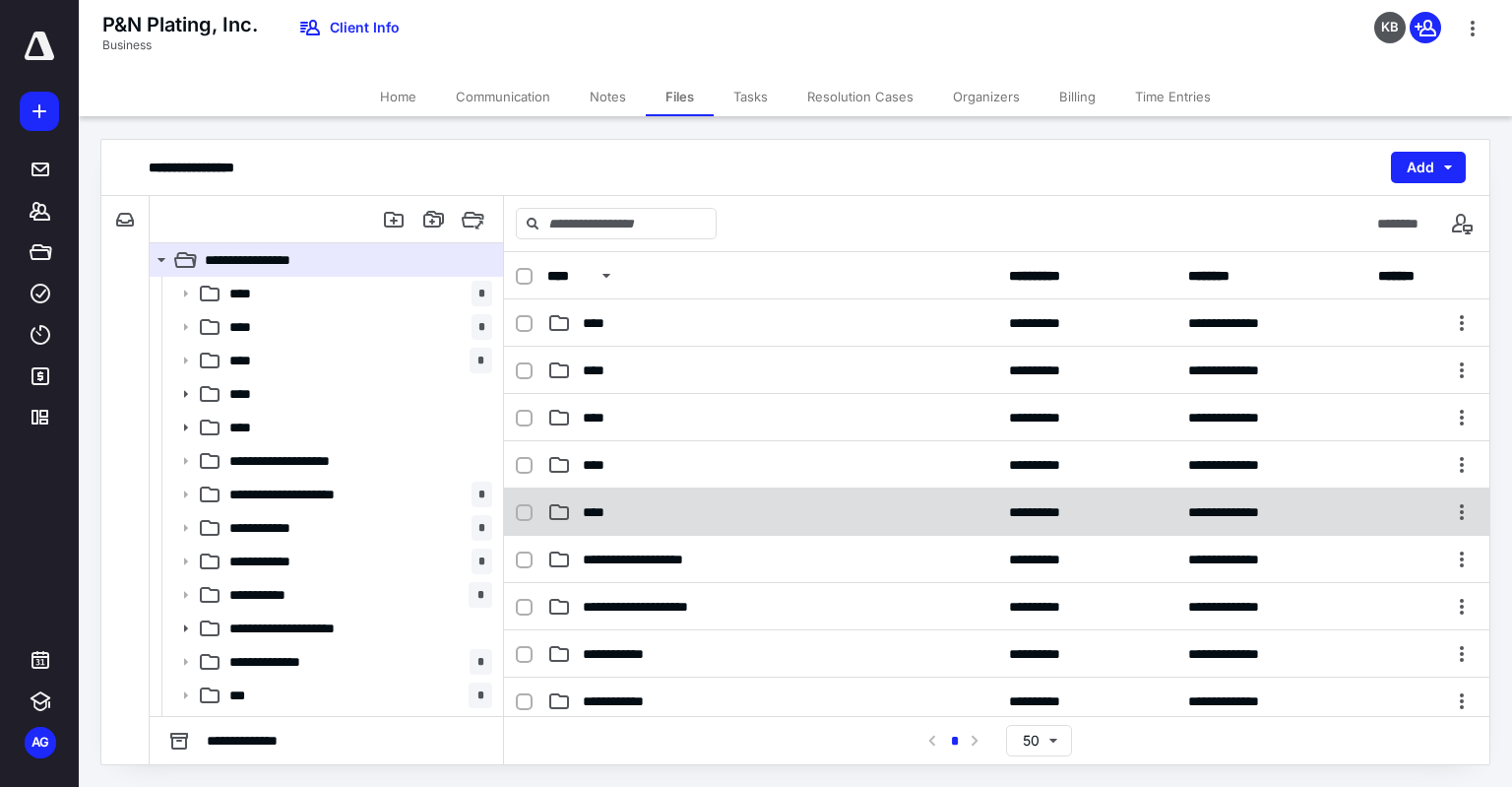 click on "****" at bounding box center [772, 512] 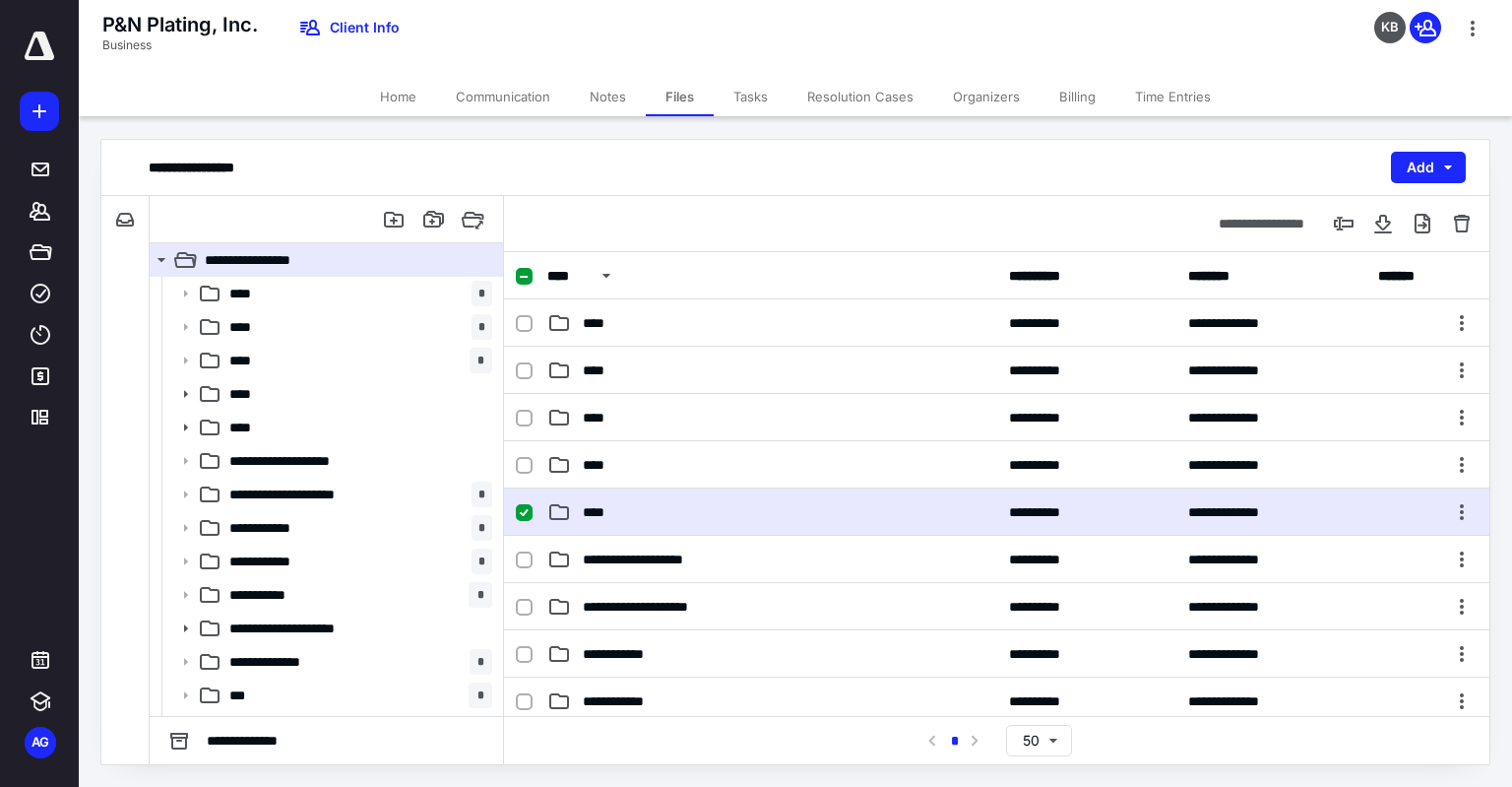 click on "****" at bounding box center (772, 512) 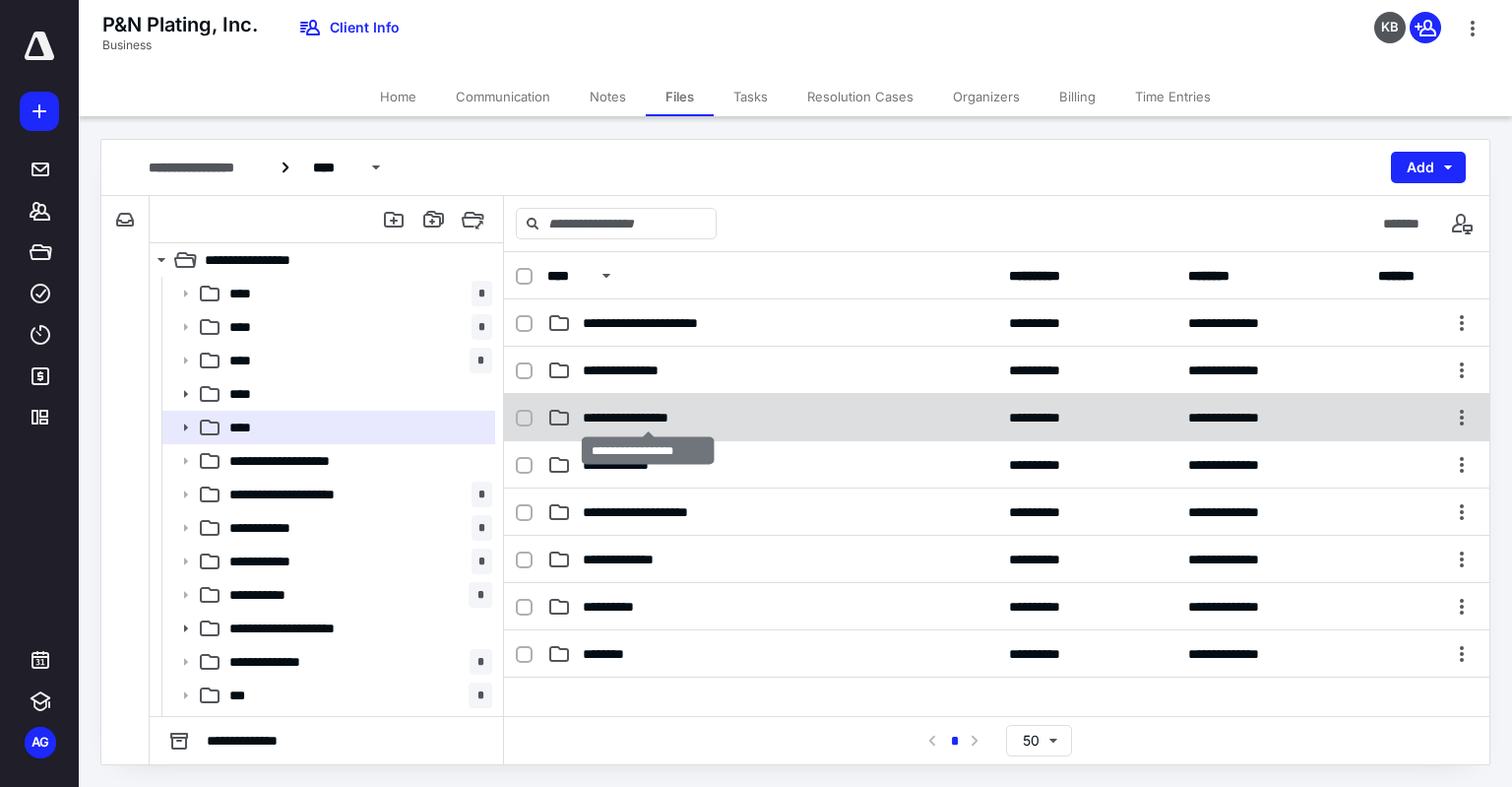 click on "**********" at bounding box center [648, 418] 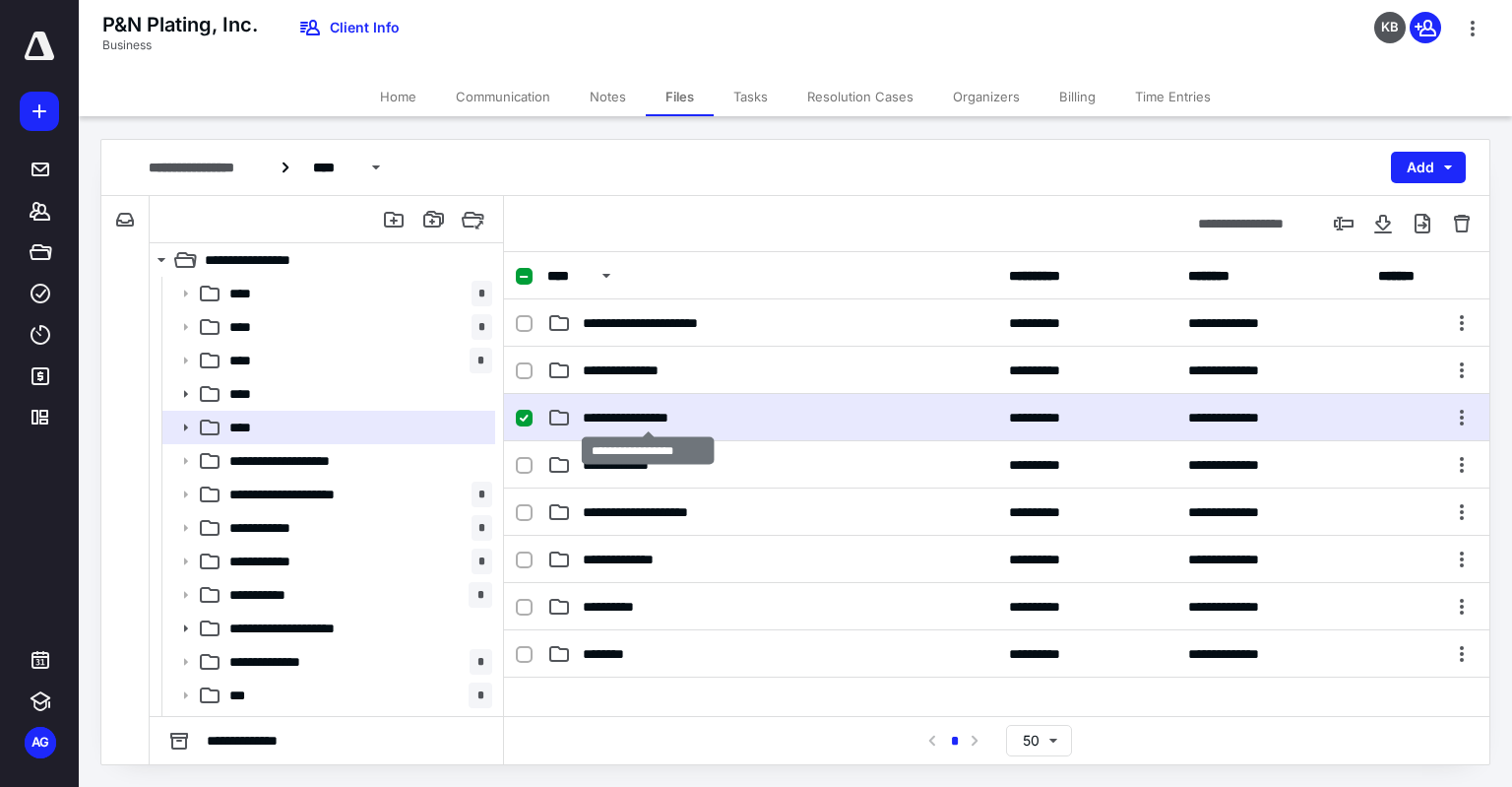 click on "**********" at bounding box center [648, 418] 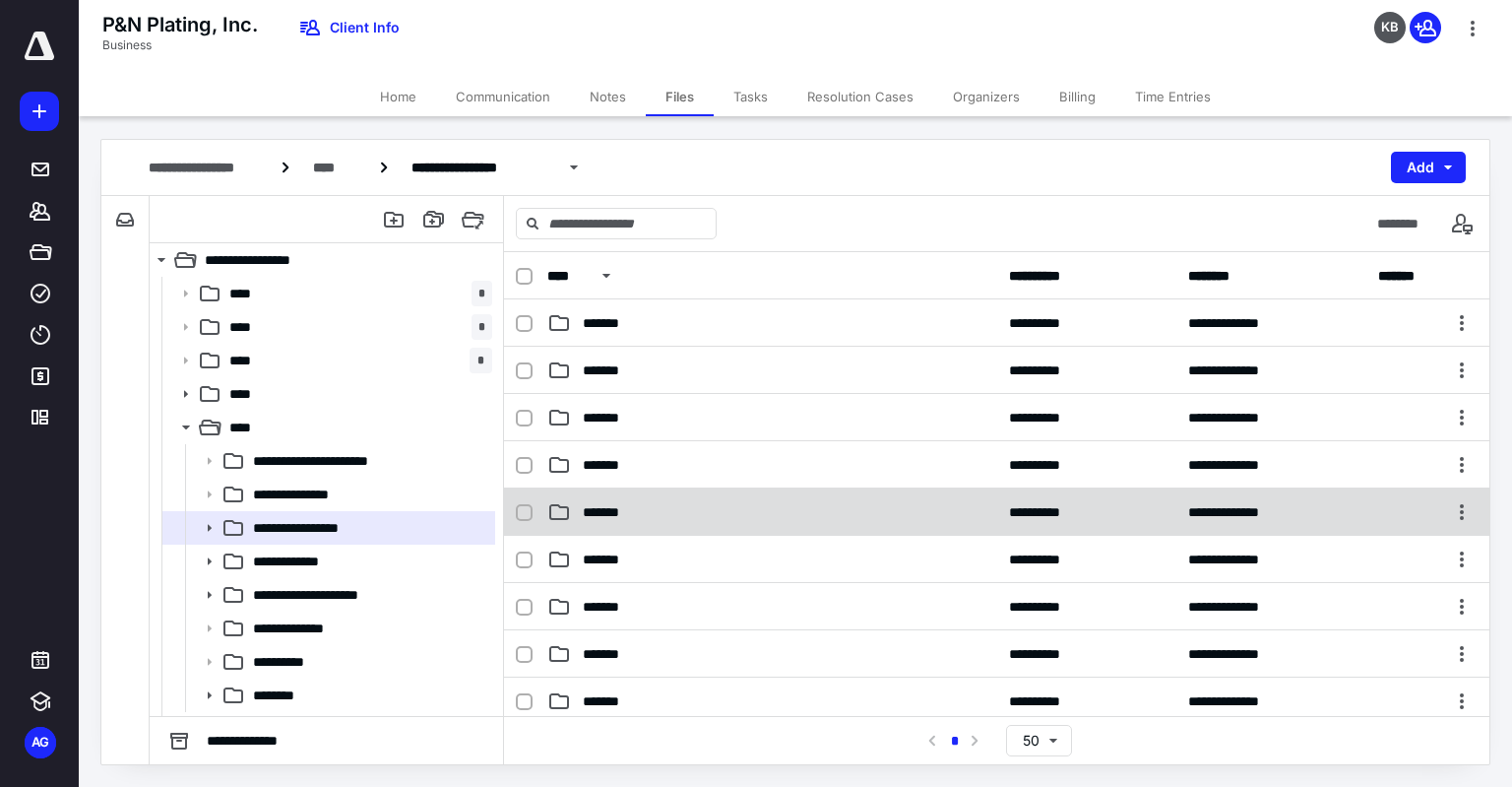 click on "*******" at bounding box center [772, 512] 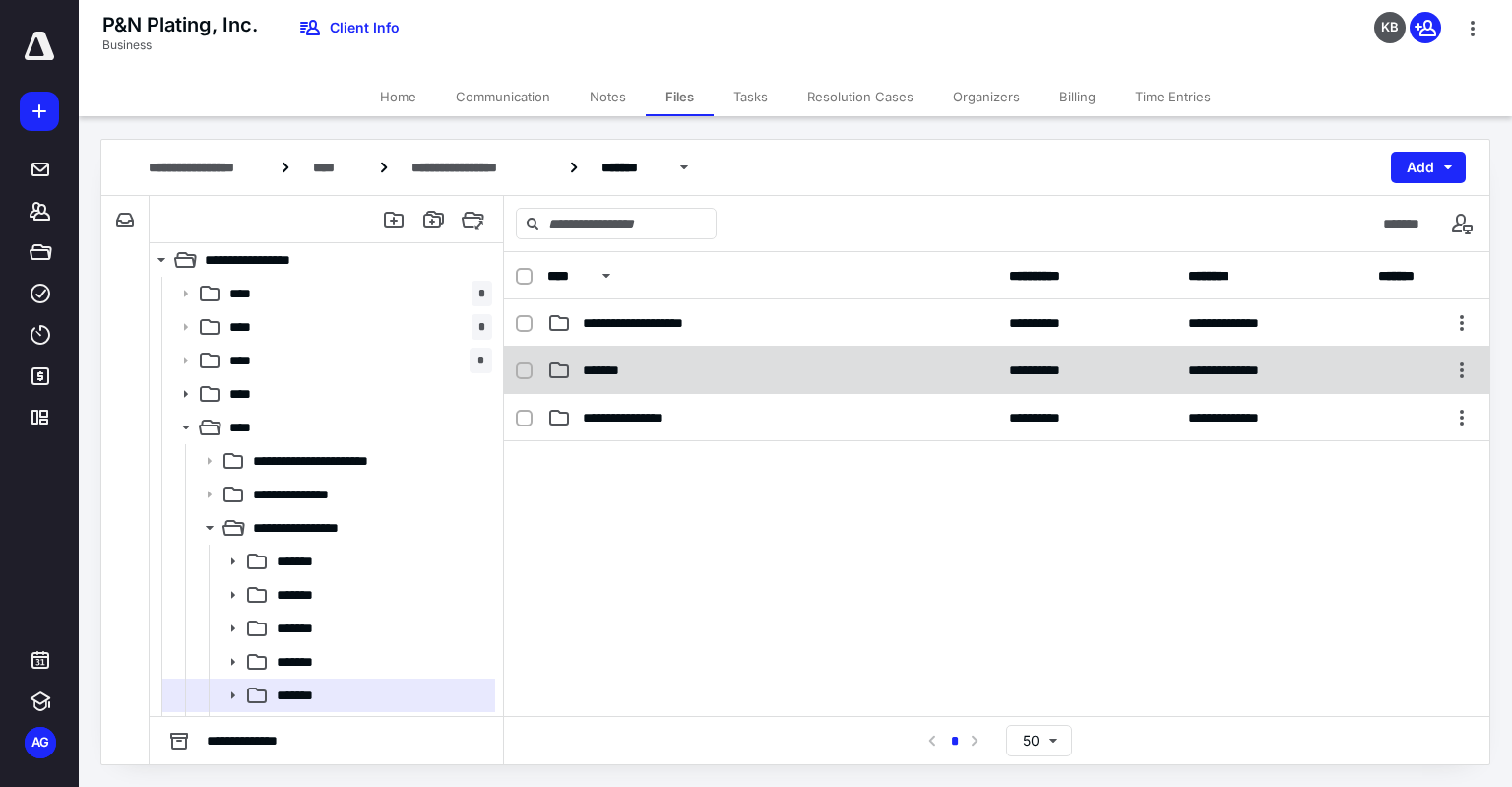 click on "**********" at bounding box center [996, 370] 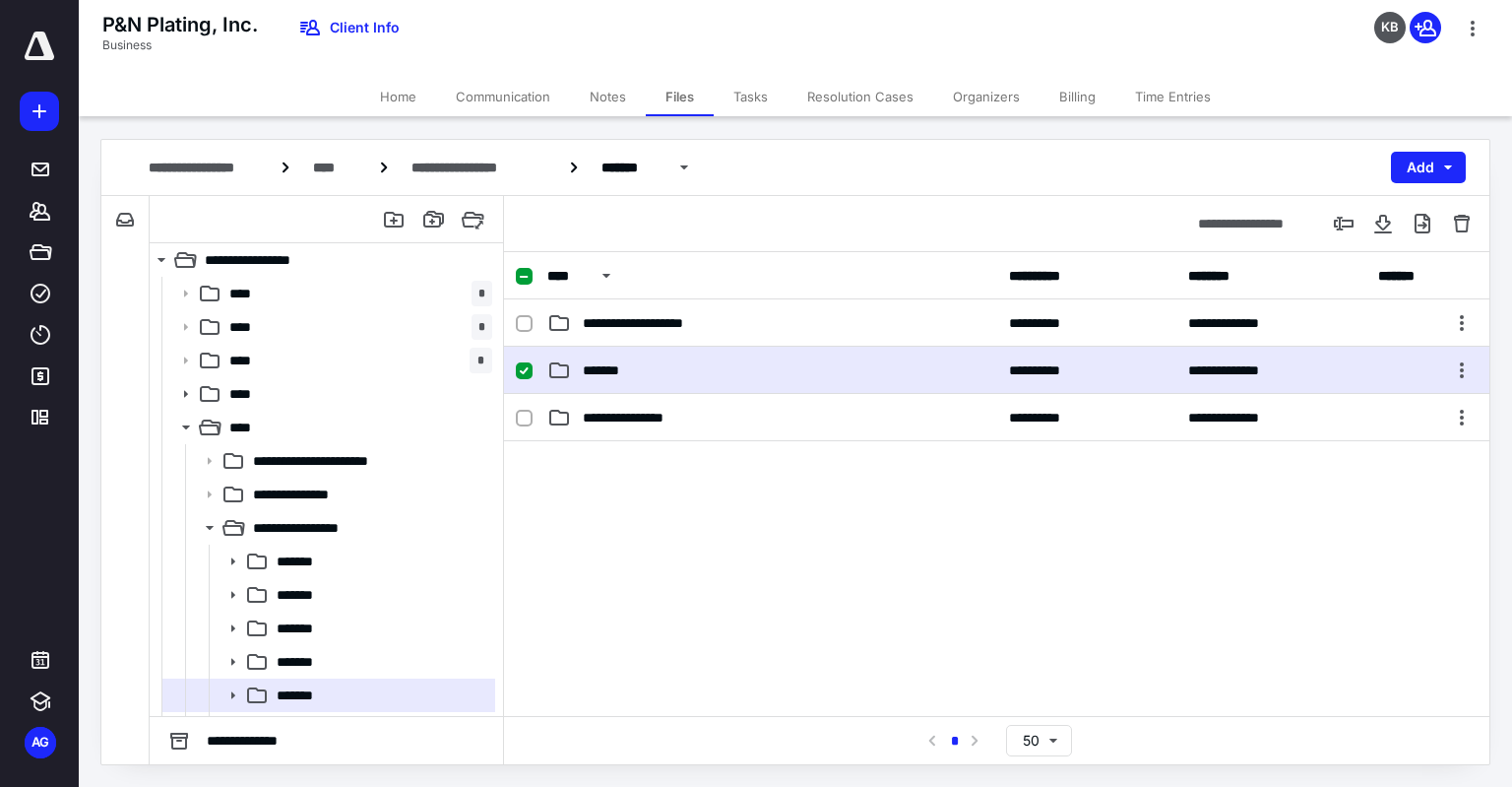click on "**********" at bounding box center (996, 370) 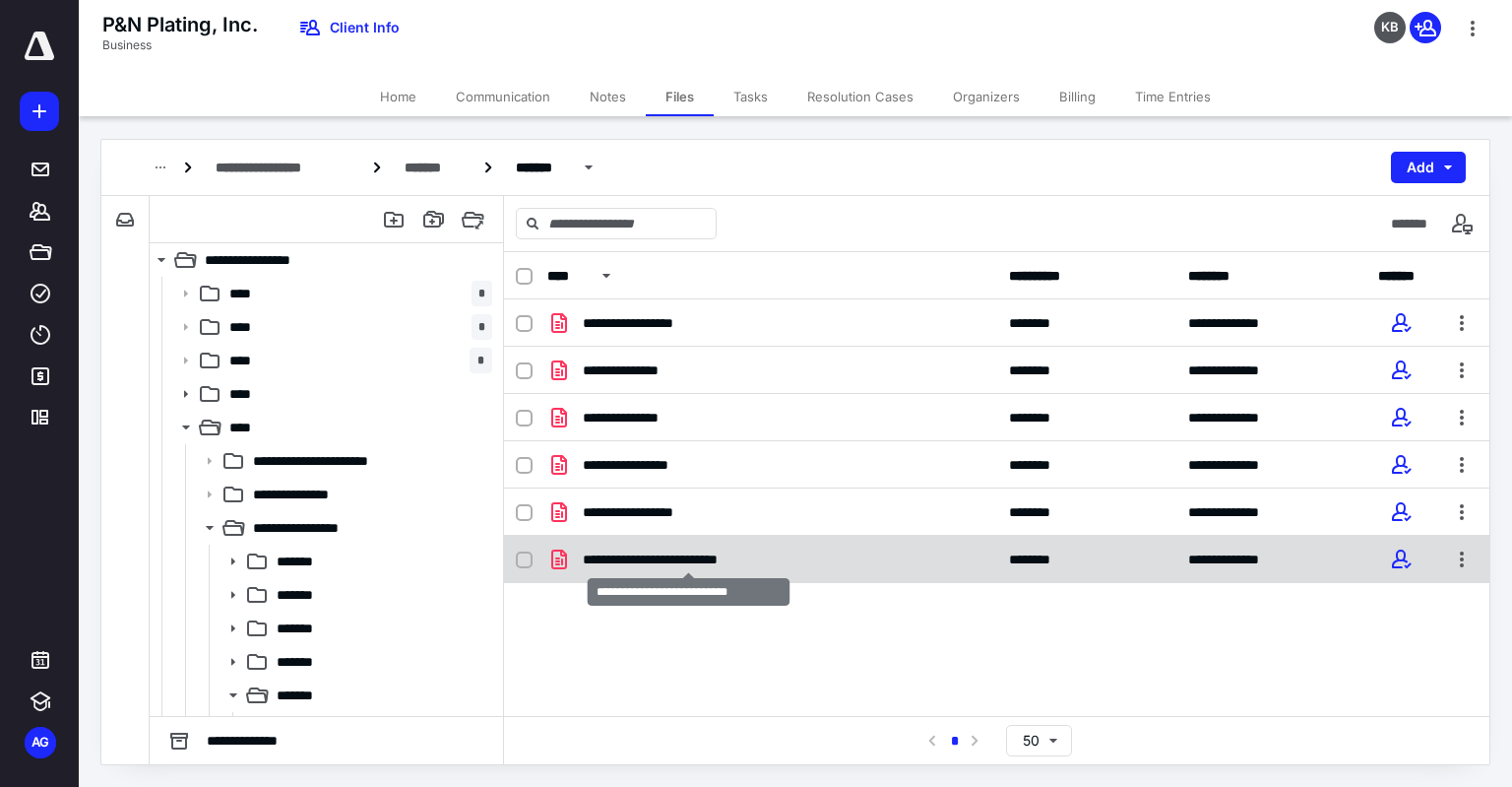 click on "**********" at bounding box center (688, 559) 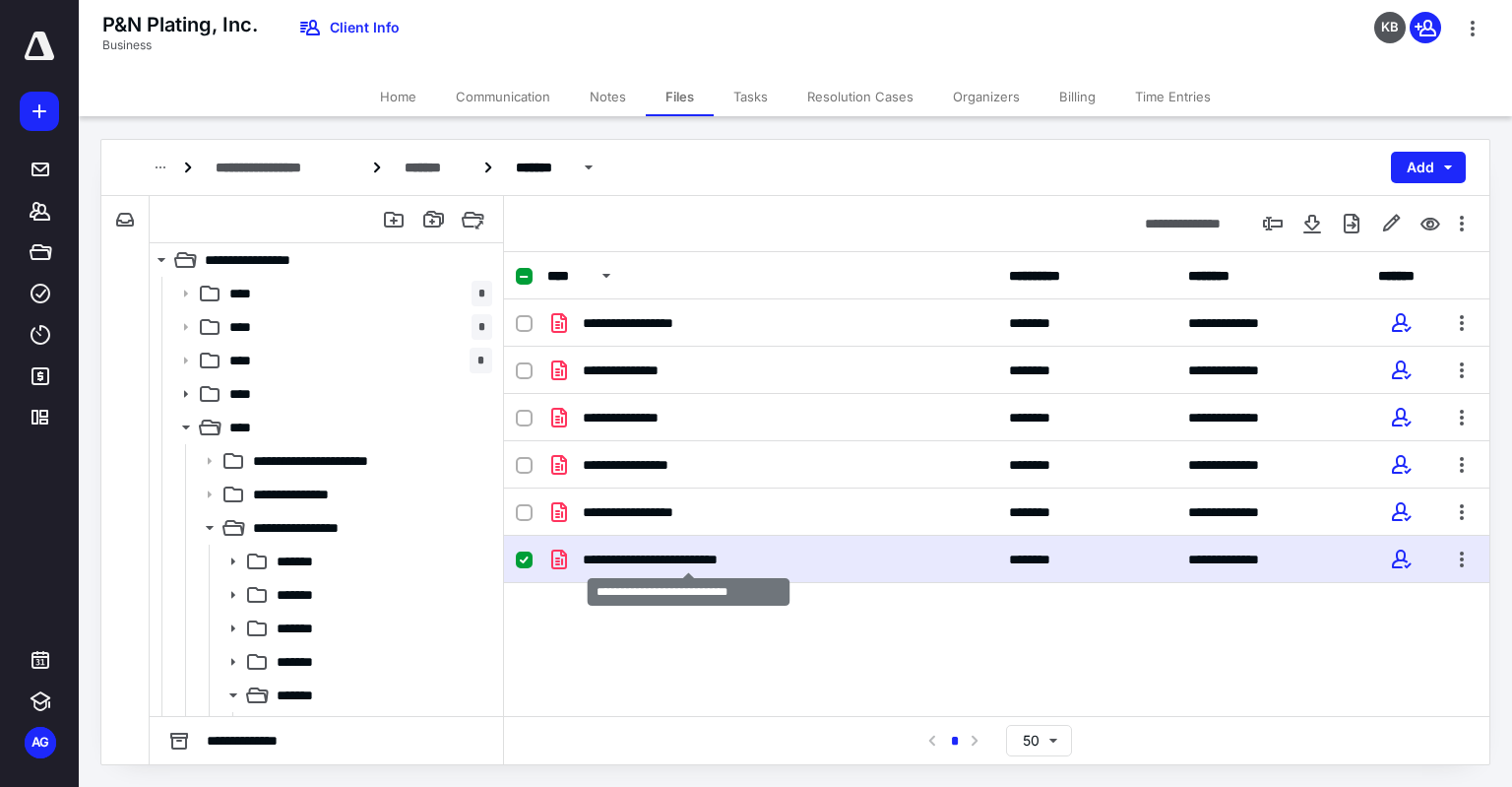 click on "**********" at bounding box center (688, 559) 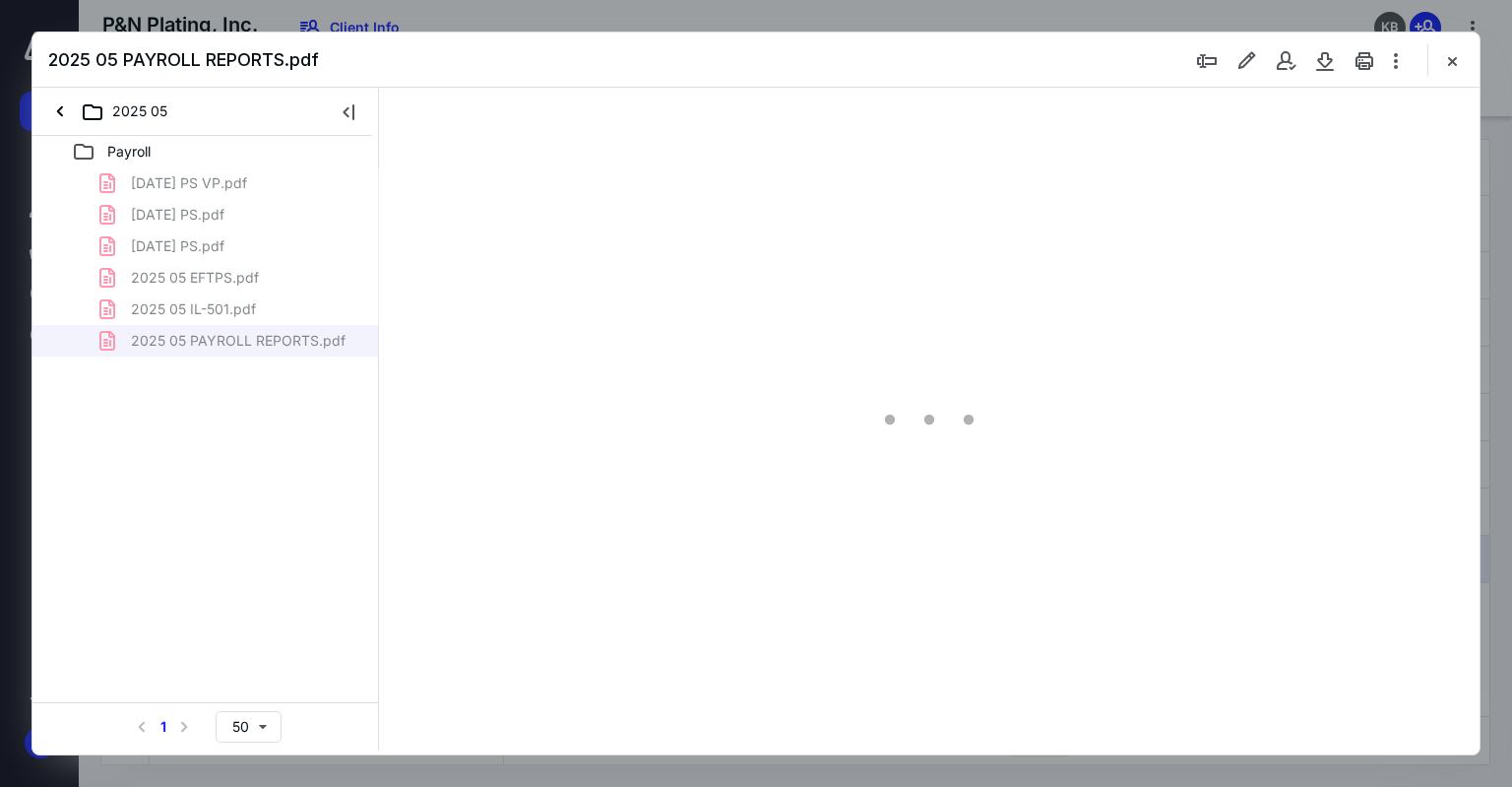 scroll, scrollTop: 0, scrollLeft: 0, axis: both 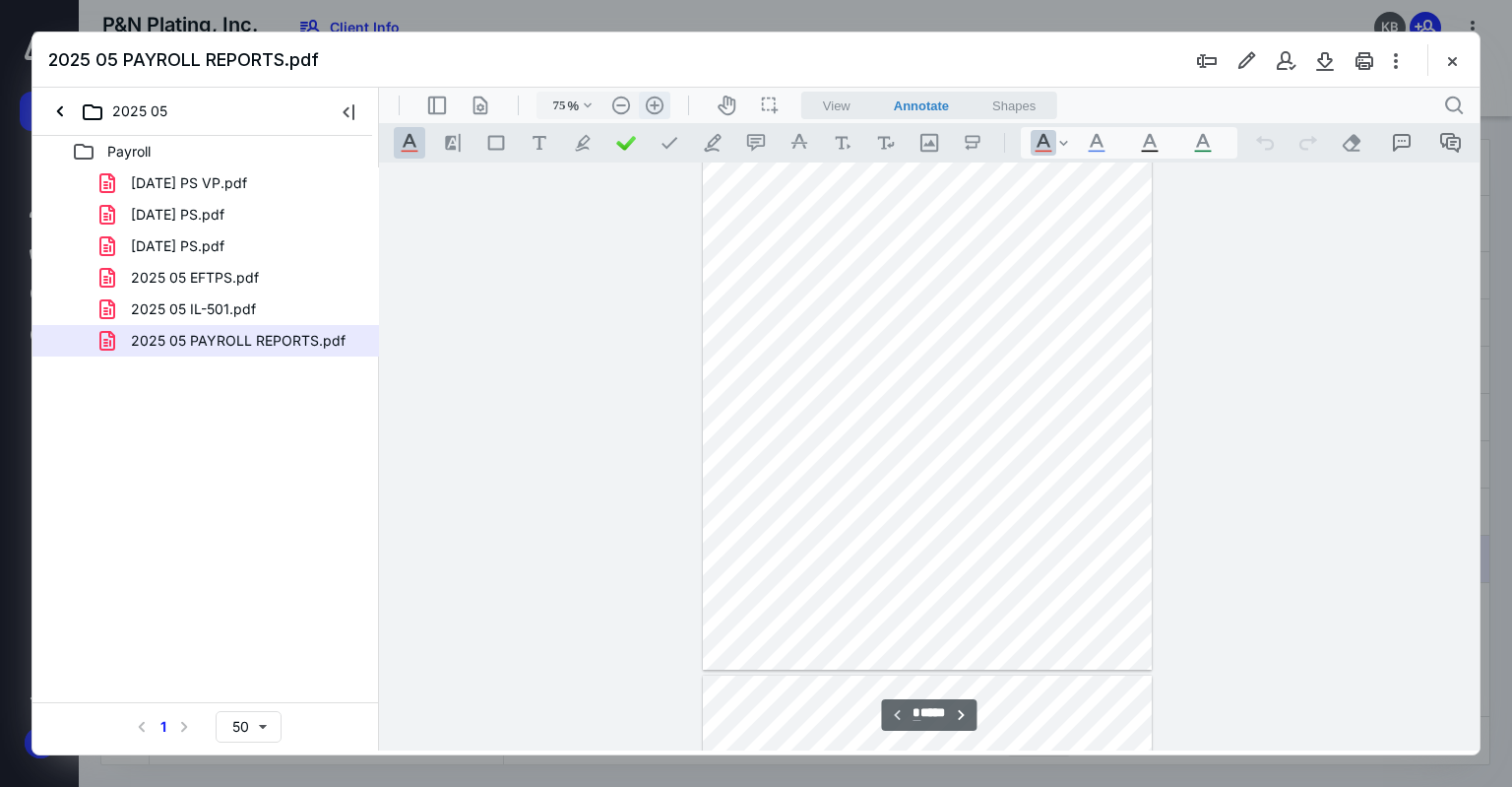 click on ".cls-1{fill:#abb0c4;} icon - header - zoom - in - line" at bounding box center (655, 105) 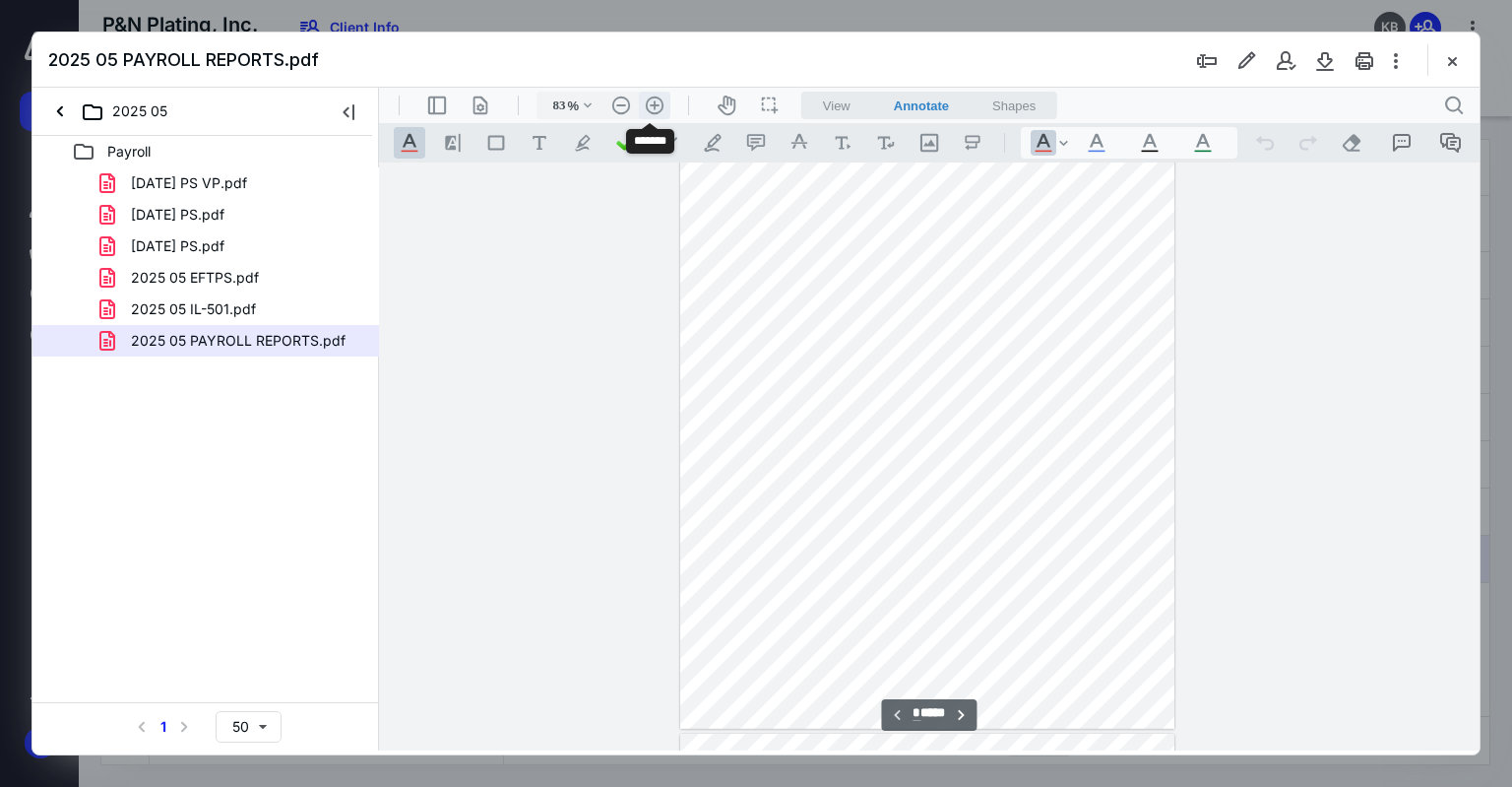 click on ".cls-1{fill:#abb0c4;} icon - header - zoom - in - line" at bounding box center [655, 105] 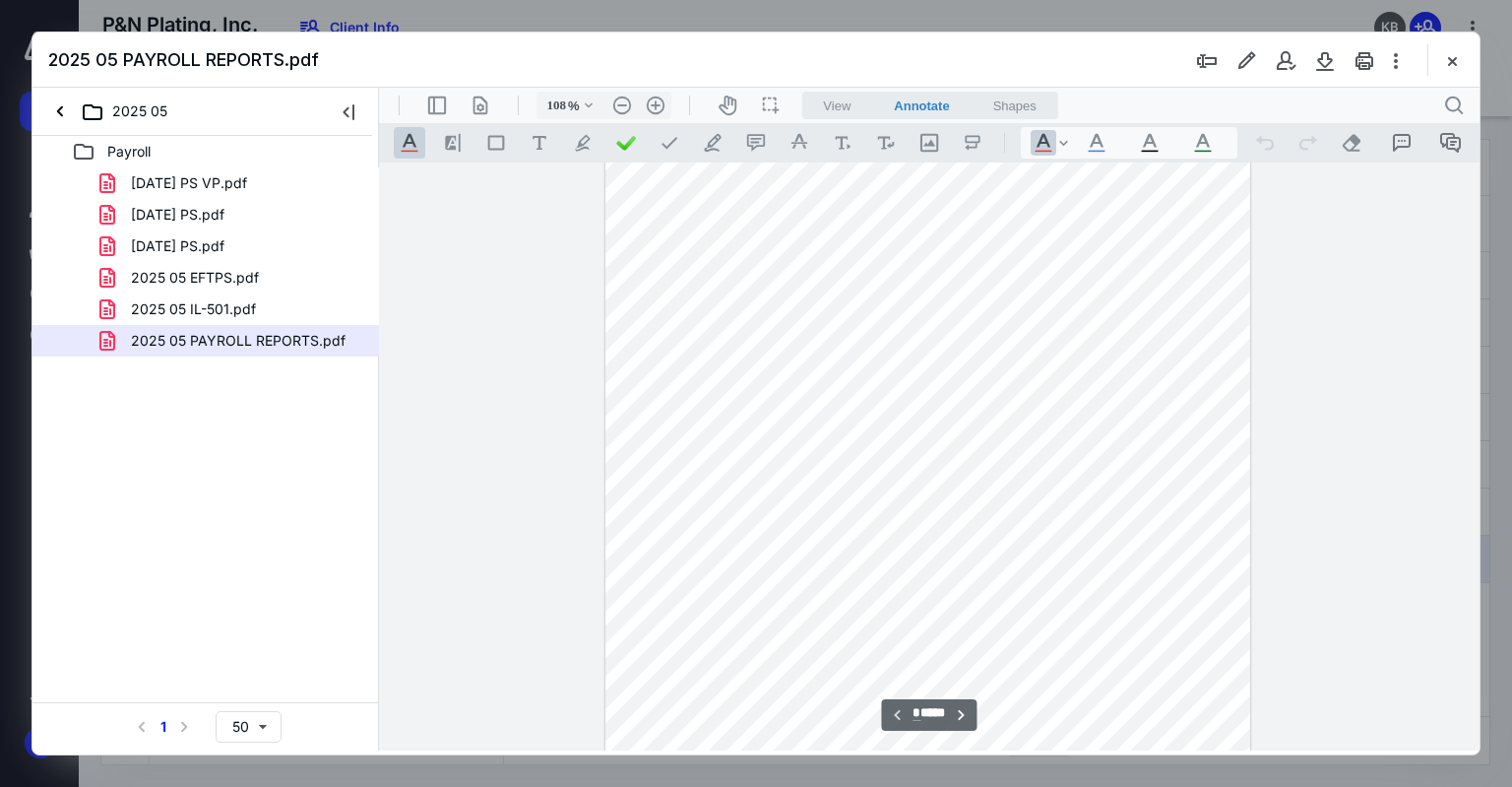 scroll, scrollTop: 0, scrollLeft: 0, axis: both 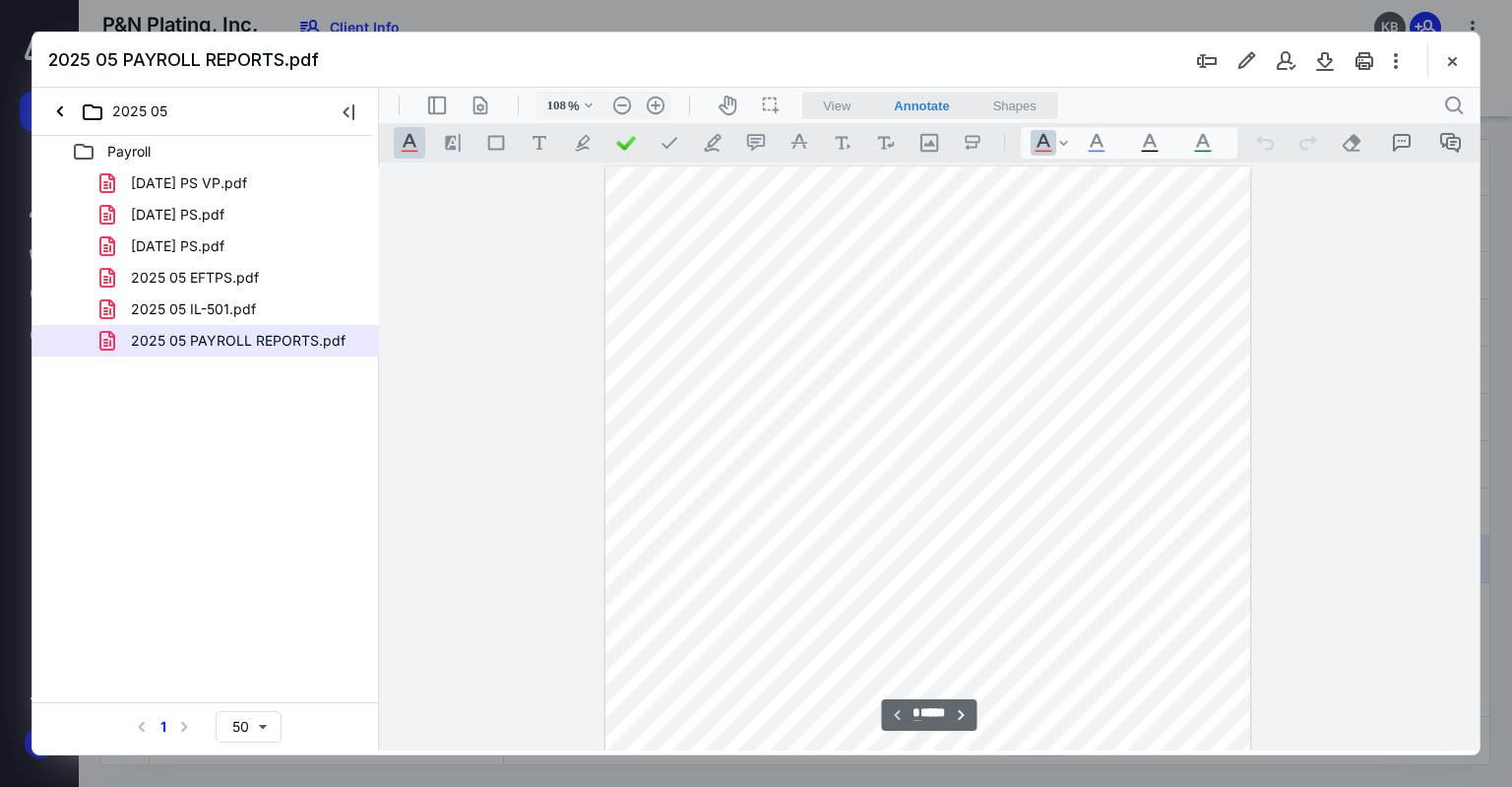 type on "*" 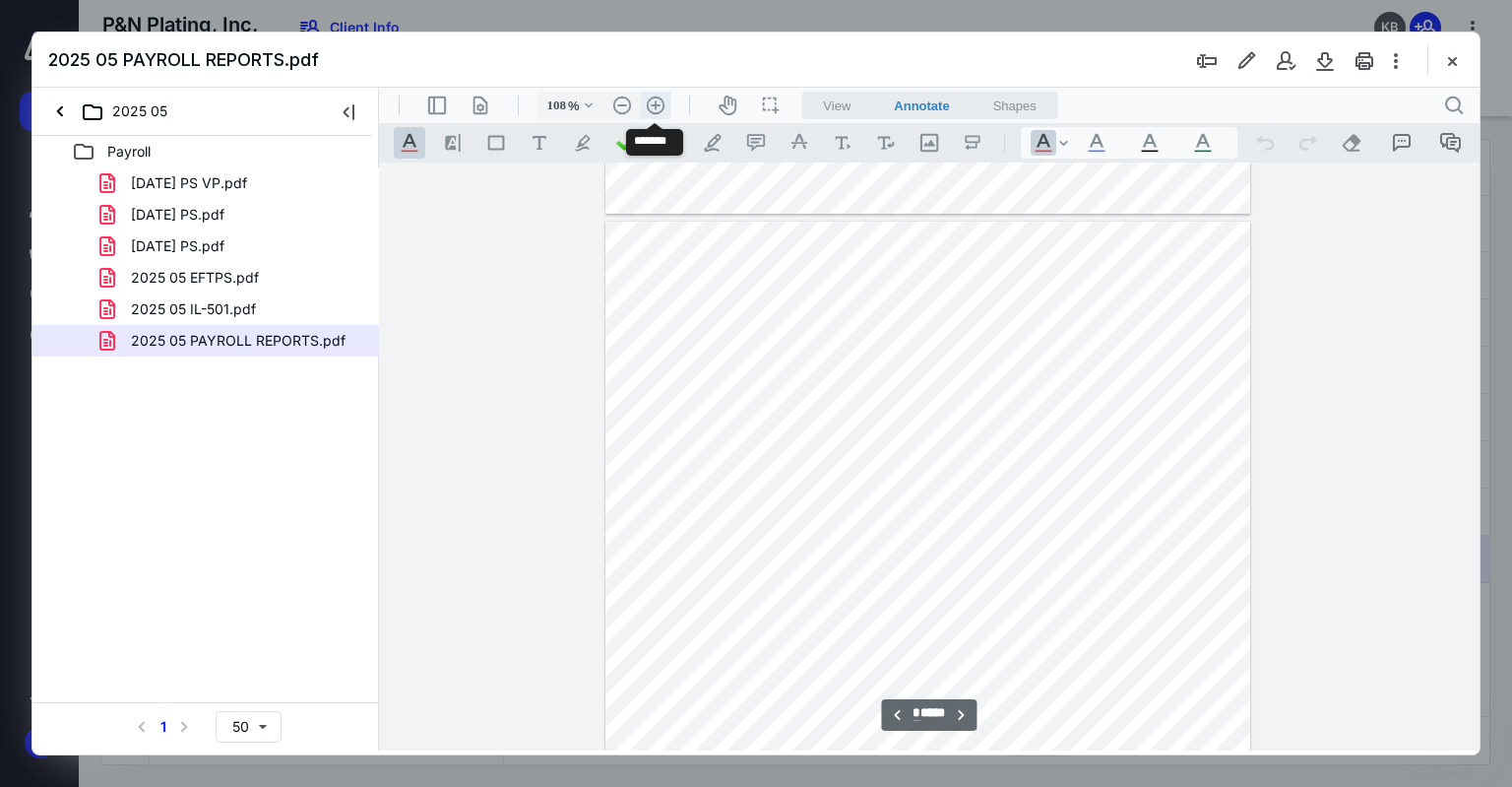 click on ".cls-1{fill:#abb0c4;} icon - header - zoom - in - line" at bounding box center (656, 105) 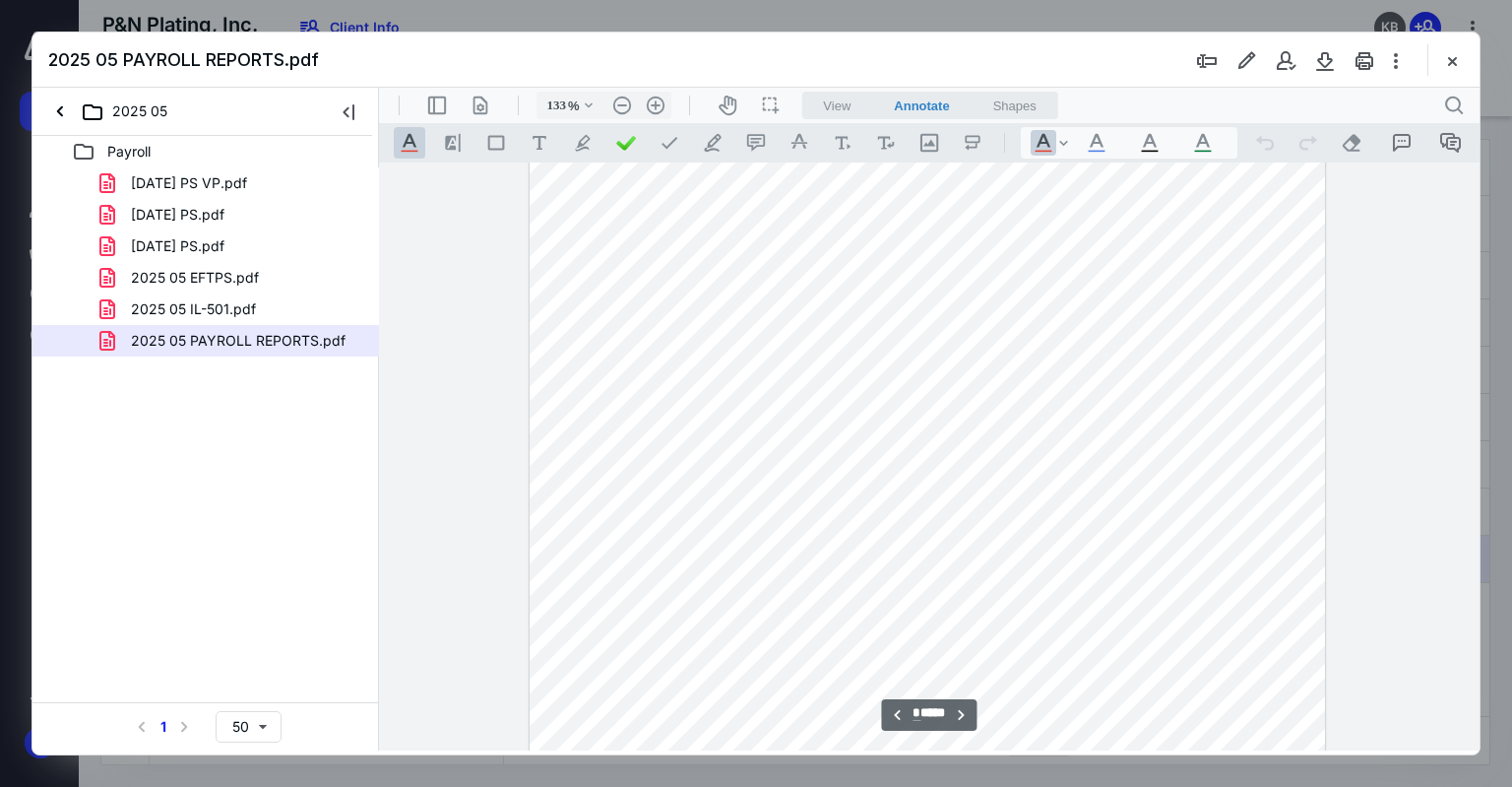 scroll, scrollTop: 3986, scrollLeft: 0, axis: vertical 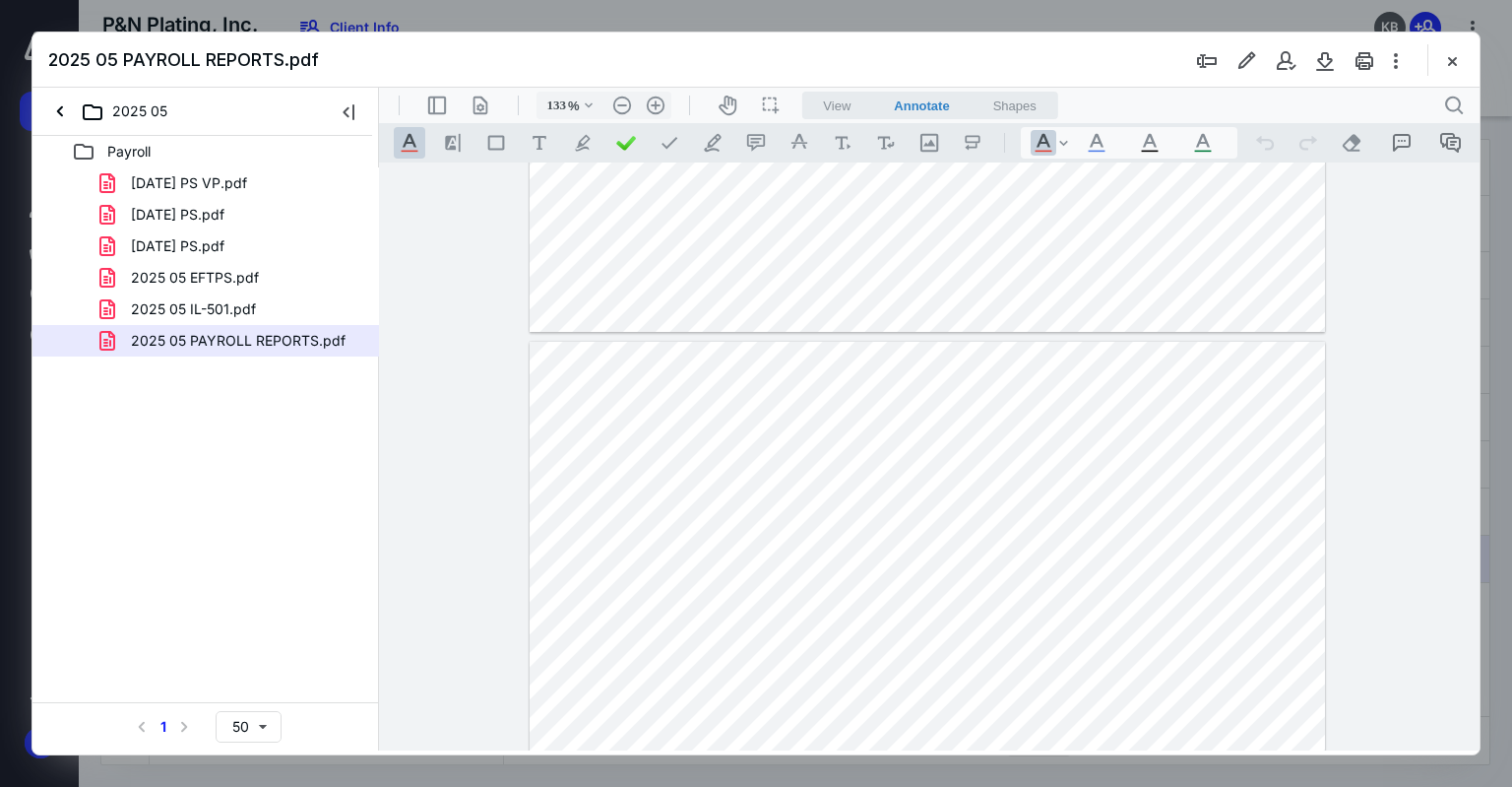 drag, startPoint x: 1315, startPoint y: 411, endPoint x: 1347, endPoint y: 426, distance: 35.341194 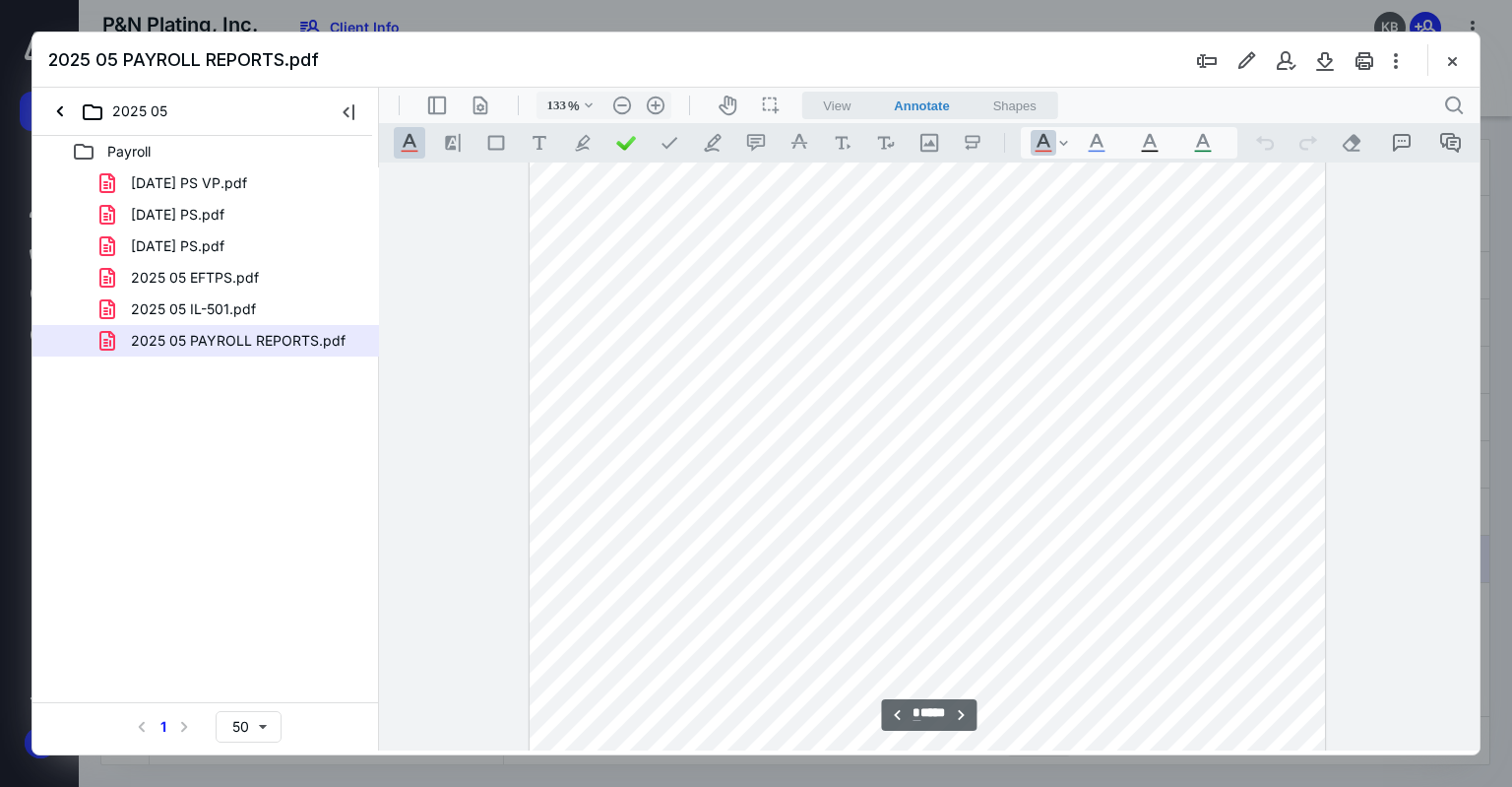 scroll, scrollTop: 3152, scrollLeft: 0, axis: vertical 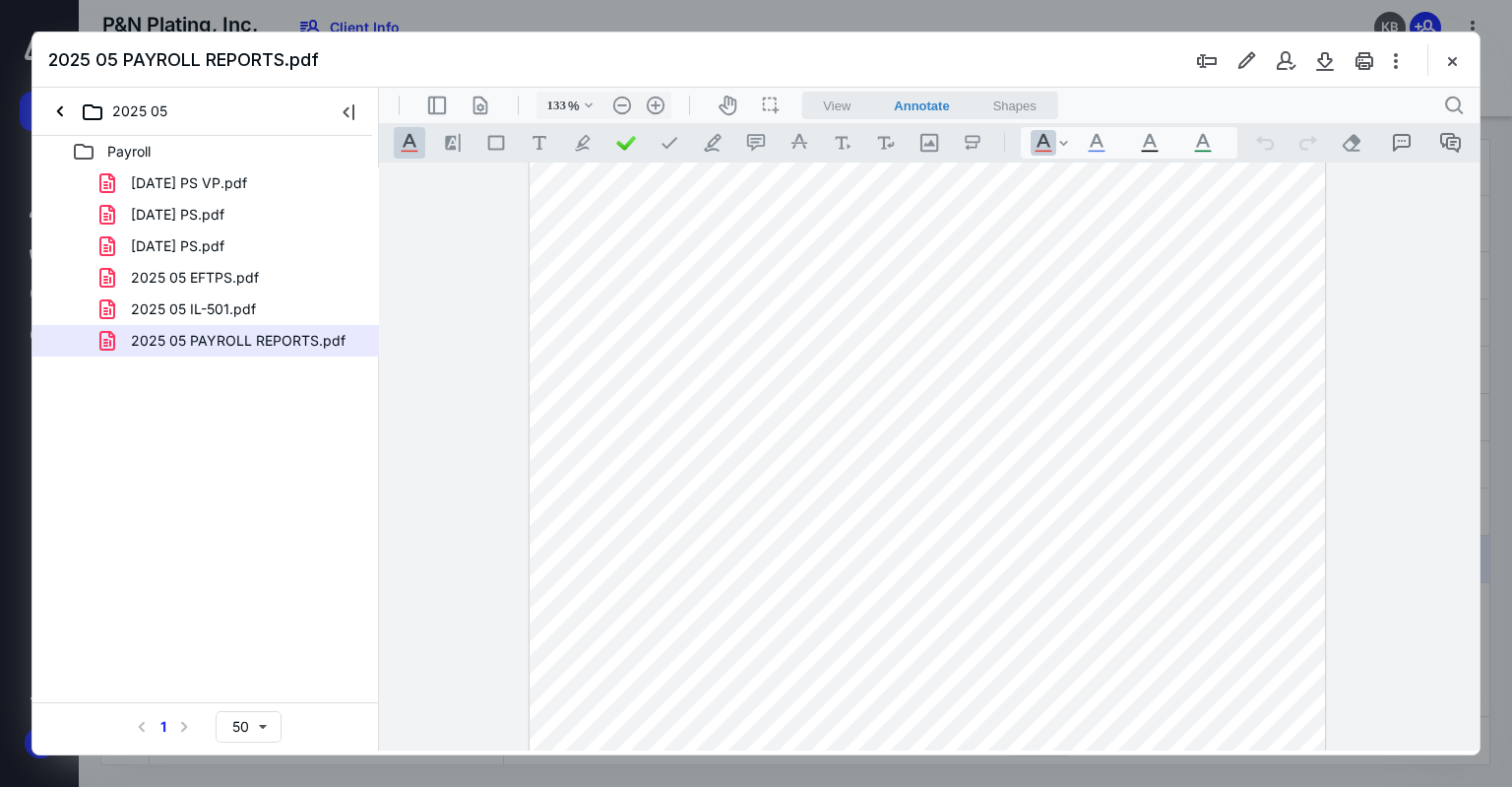 type on "*" 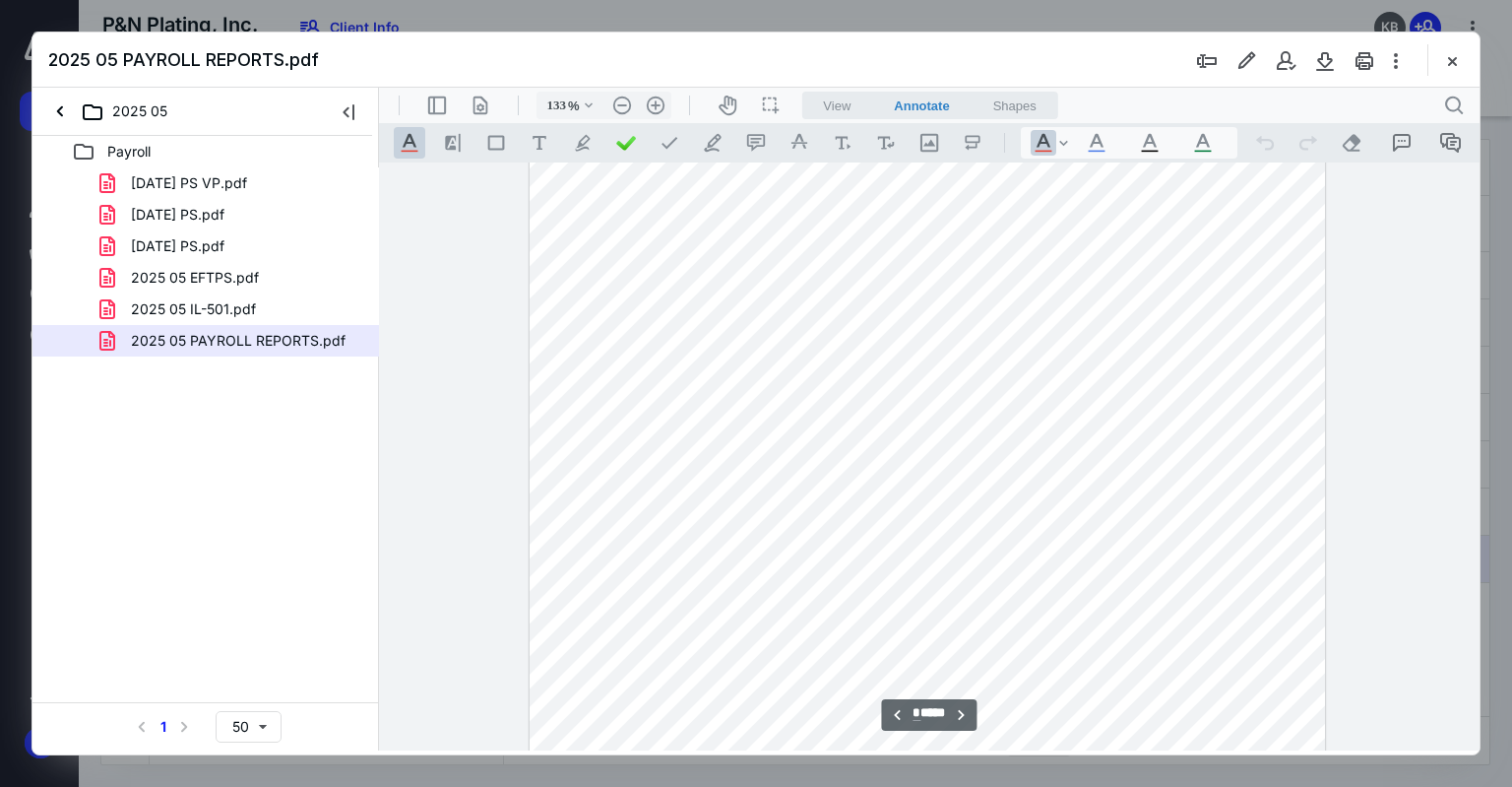 scroll, scrollTop: 4137, scrollLeft: 0, axis: vertical 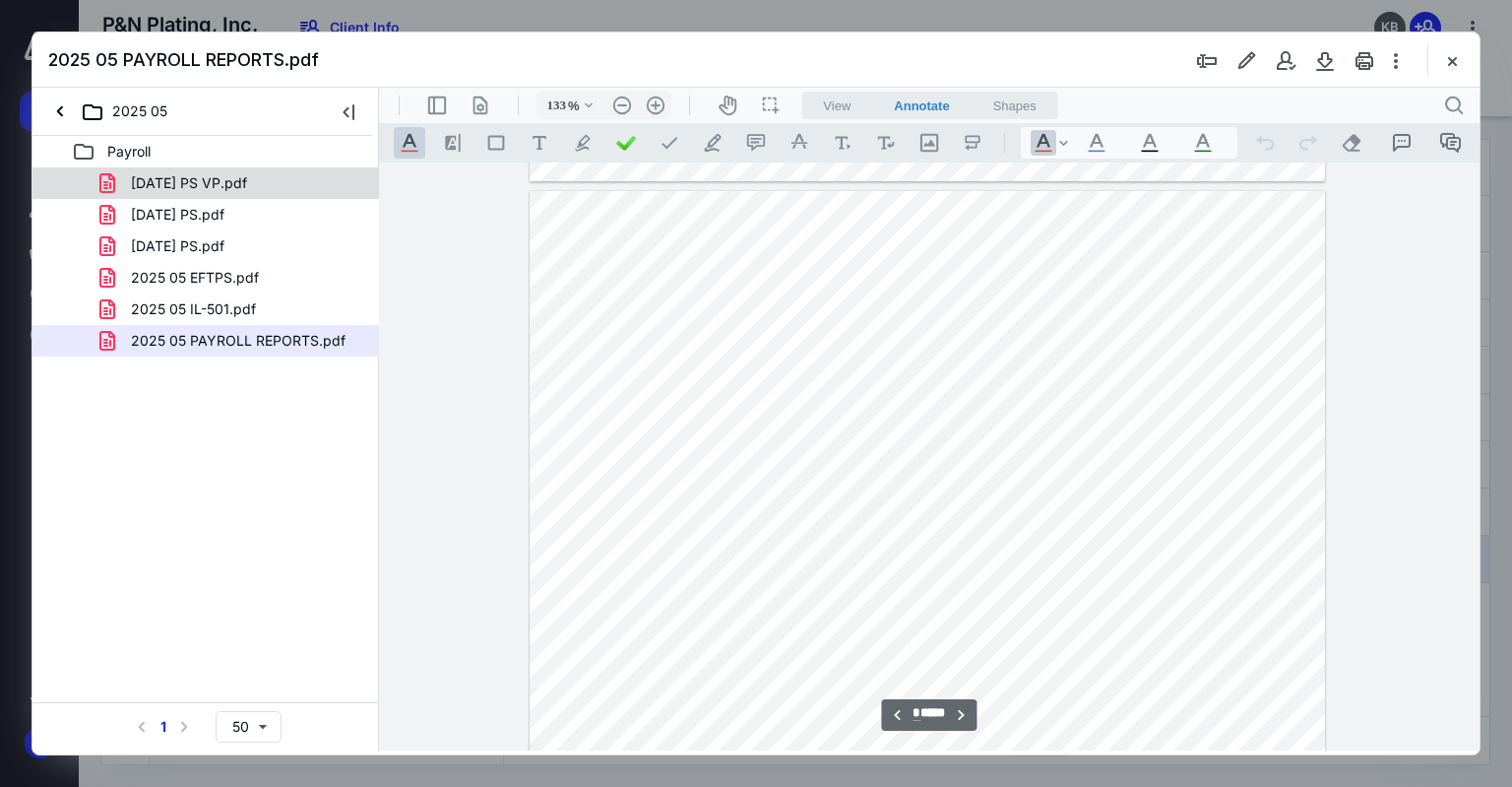 click on "05-01-25 PS VP.pdf" at bounding box center (177, 183) 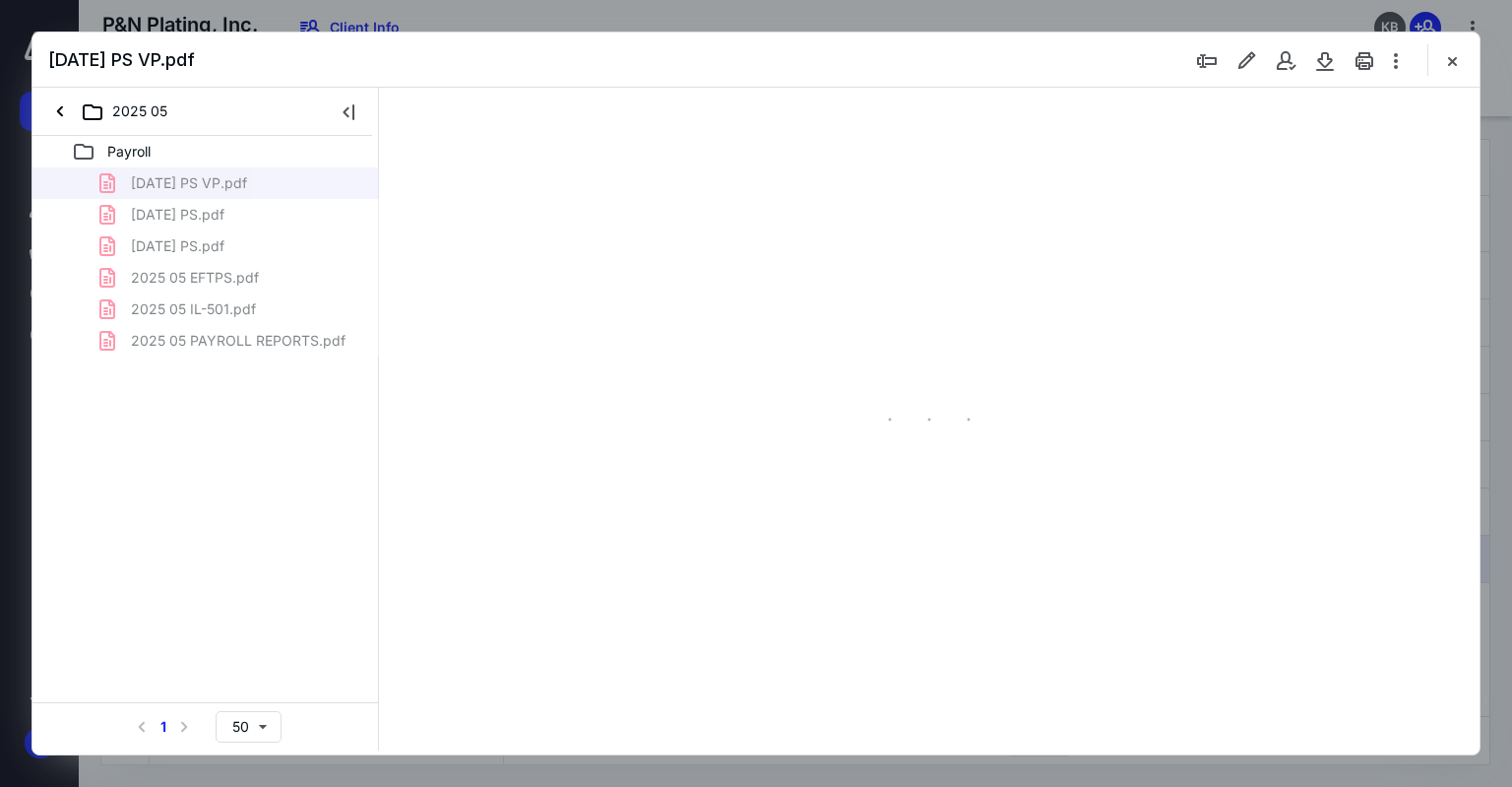 type on "75" 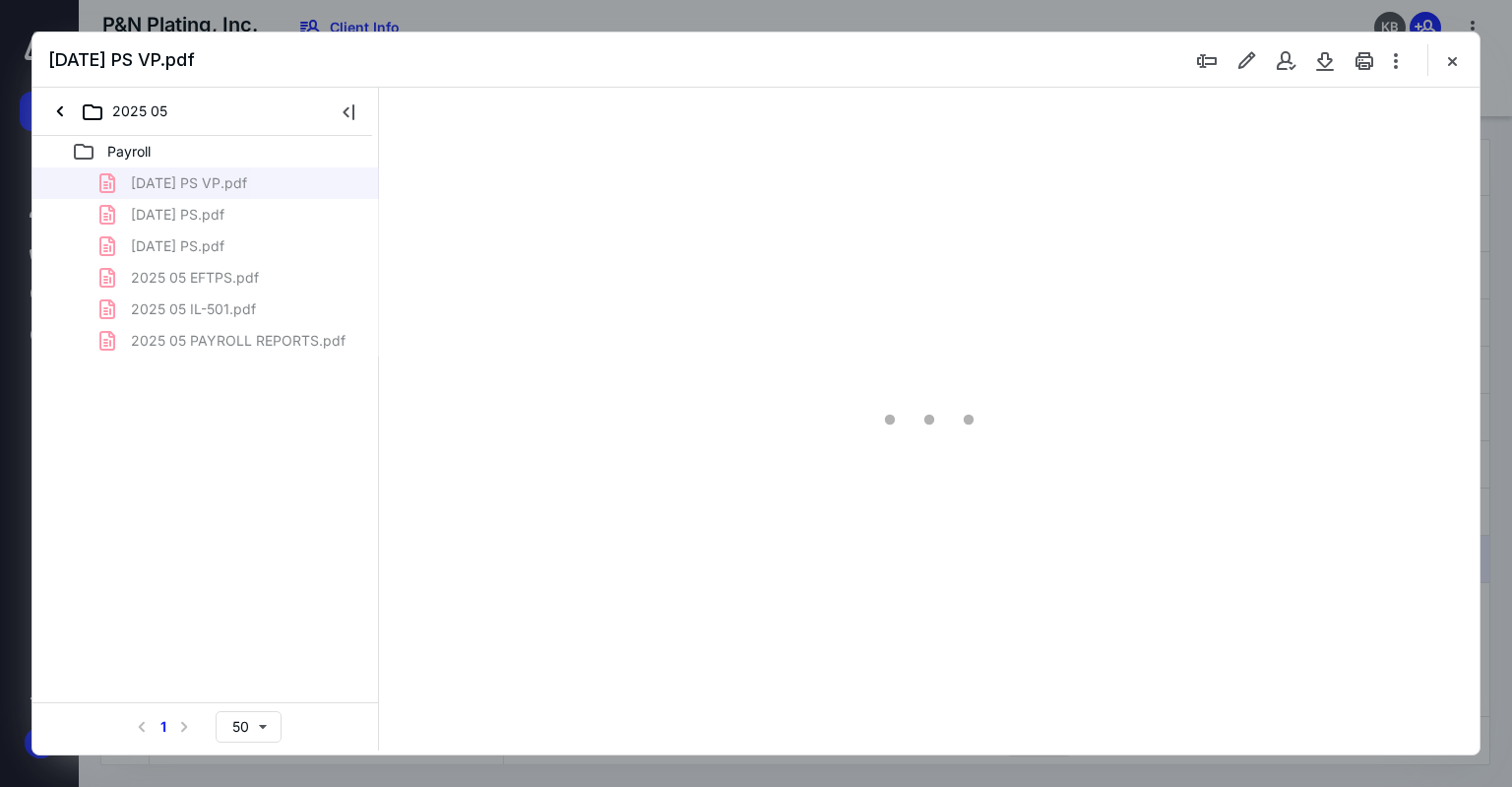 scroll, scrollTop: 0, scrollLeft: 0, axis: both 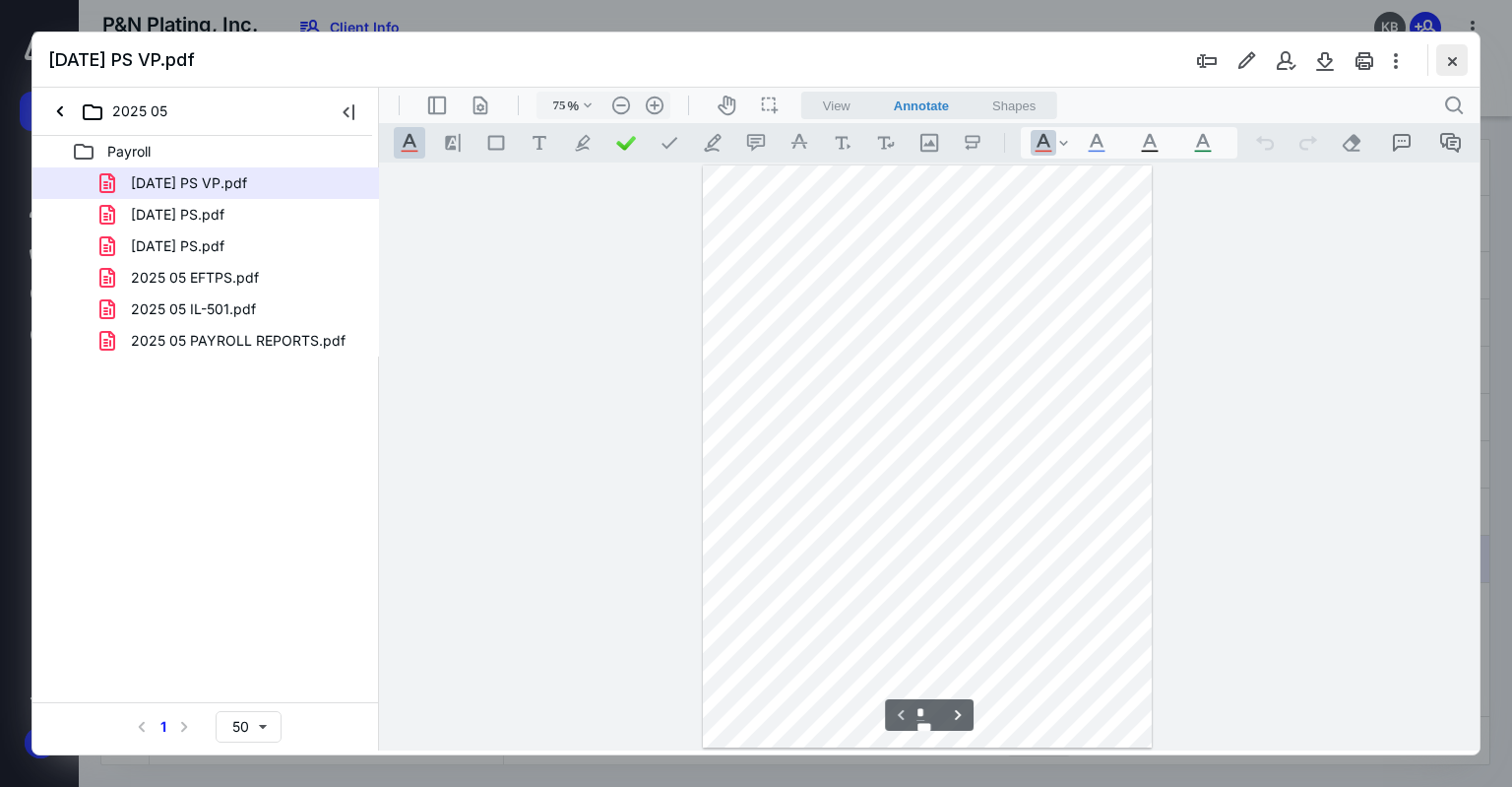 click at bounding box center [1452, 60] 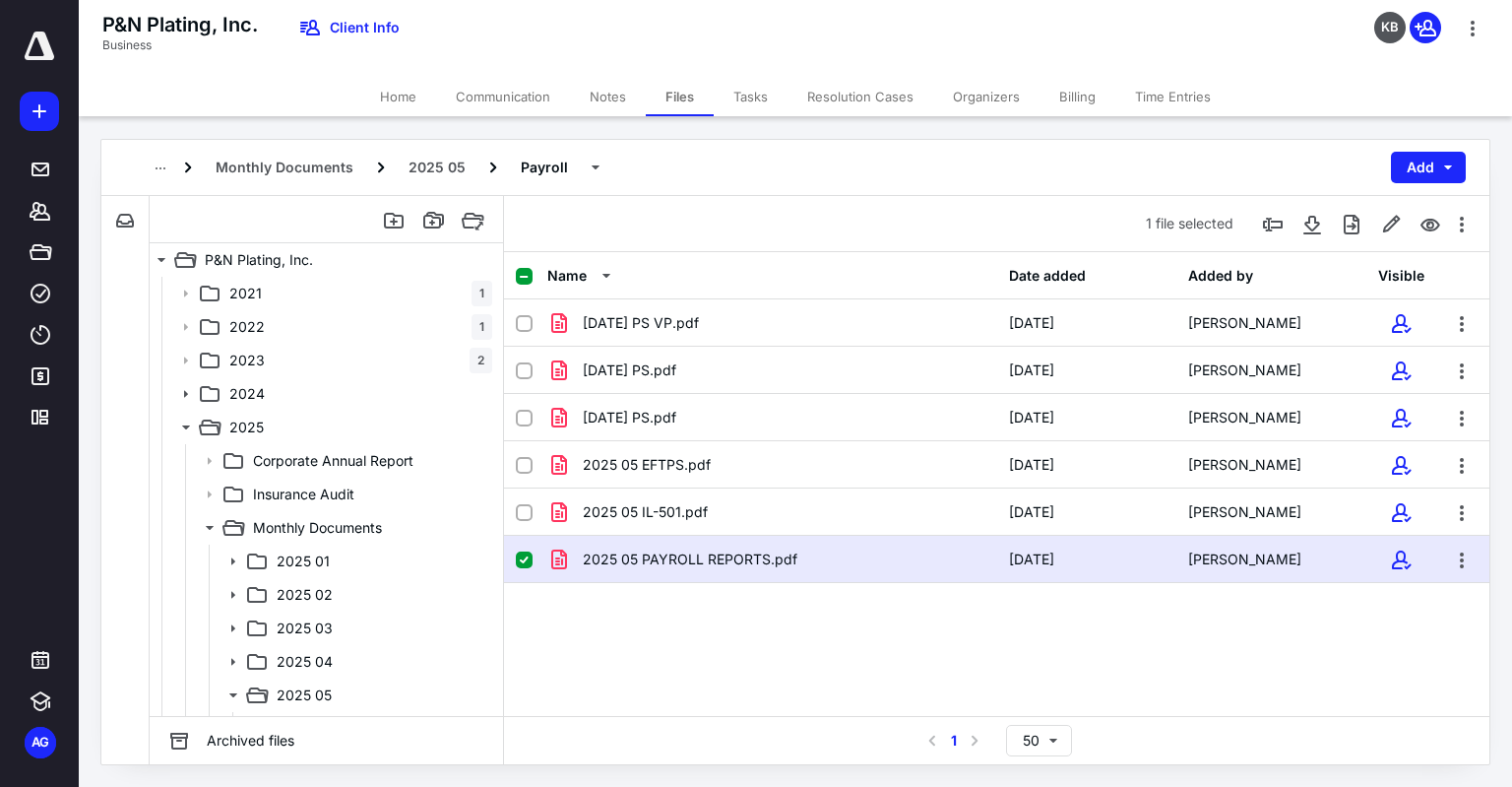 click on "Notes" at bounding box center [607, 97] 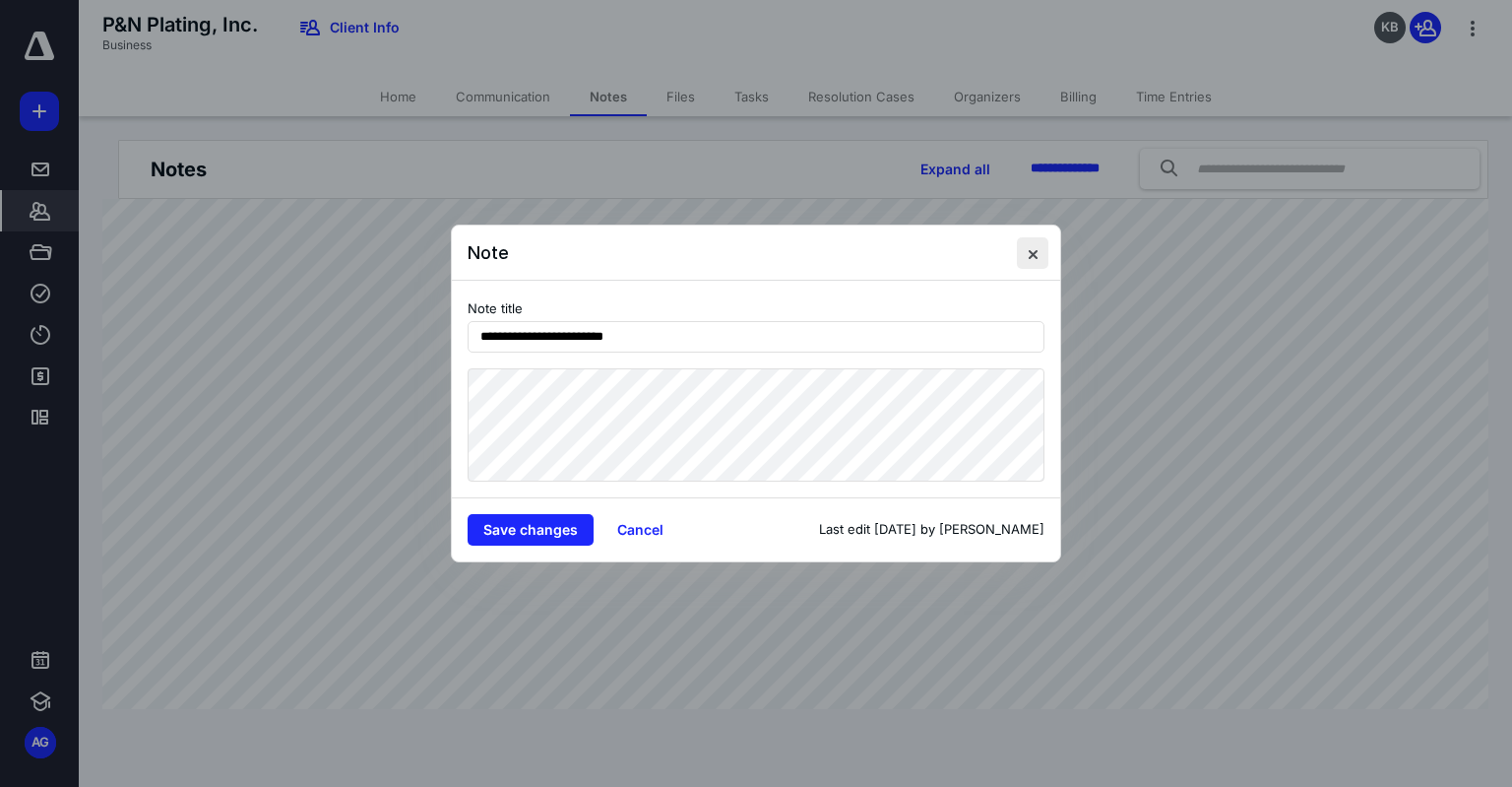 click at bounding box center (1033, 253) 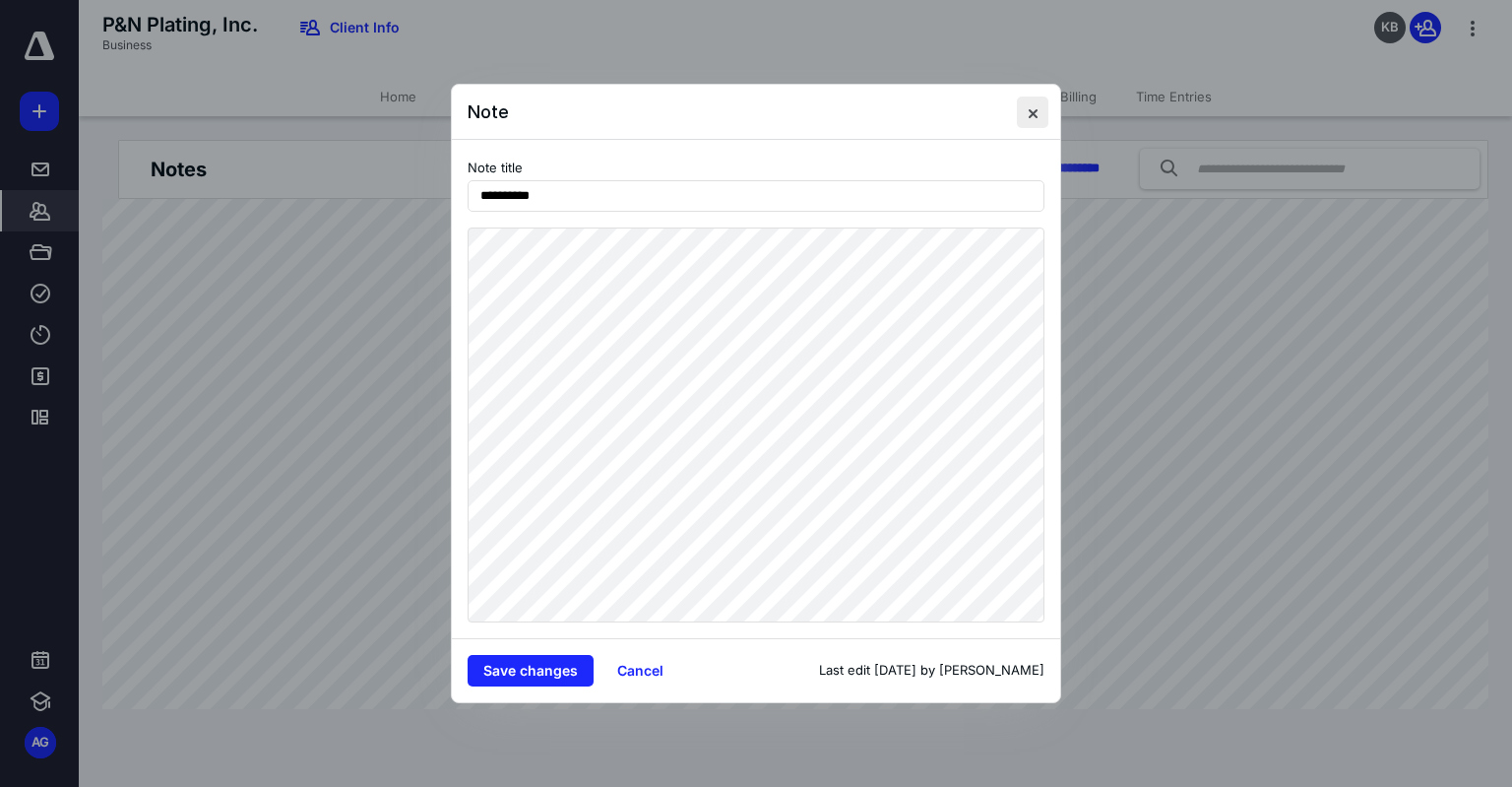 drag, startPoint x: 1035, startPoint y: 110, endPoint x: 898, endPoint y: 105, distance: 137.0912 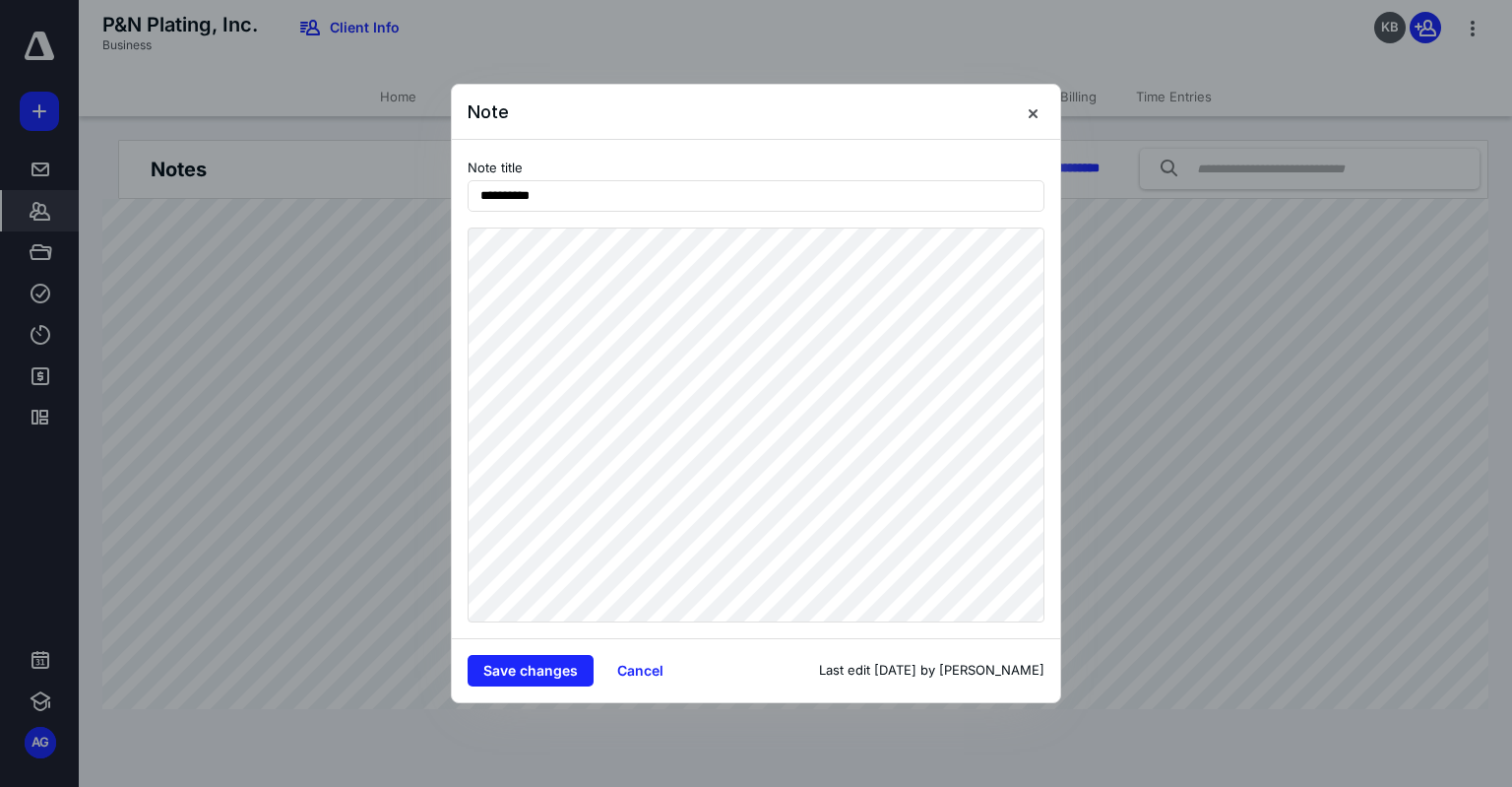 click at bounding box center [1033, 112] 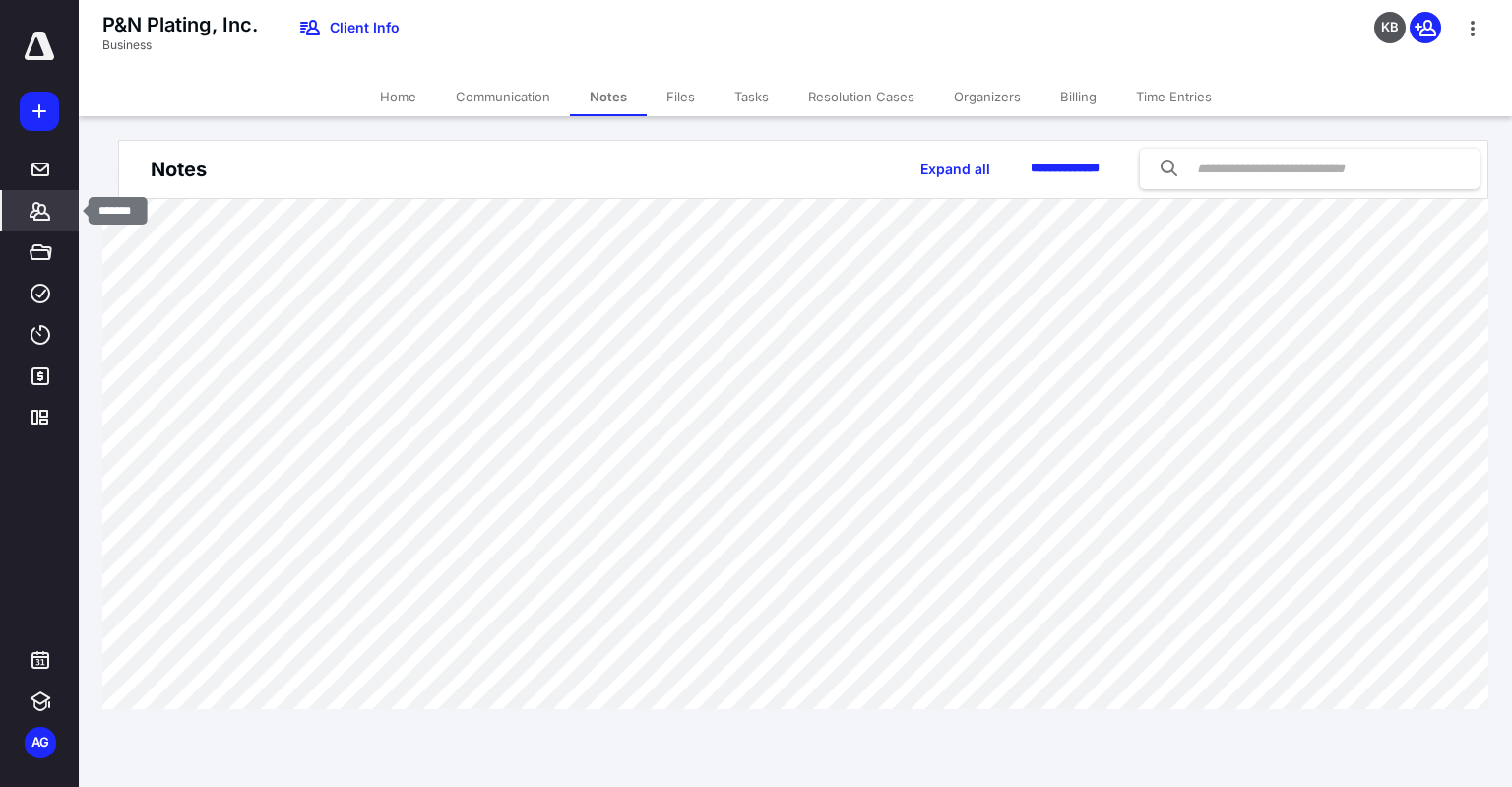 click on "*******" at bounding box center [40, 211] 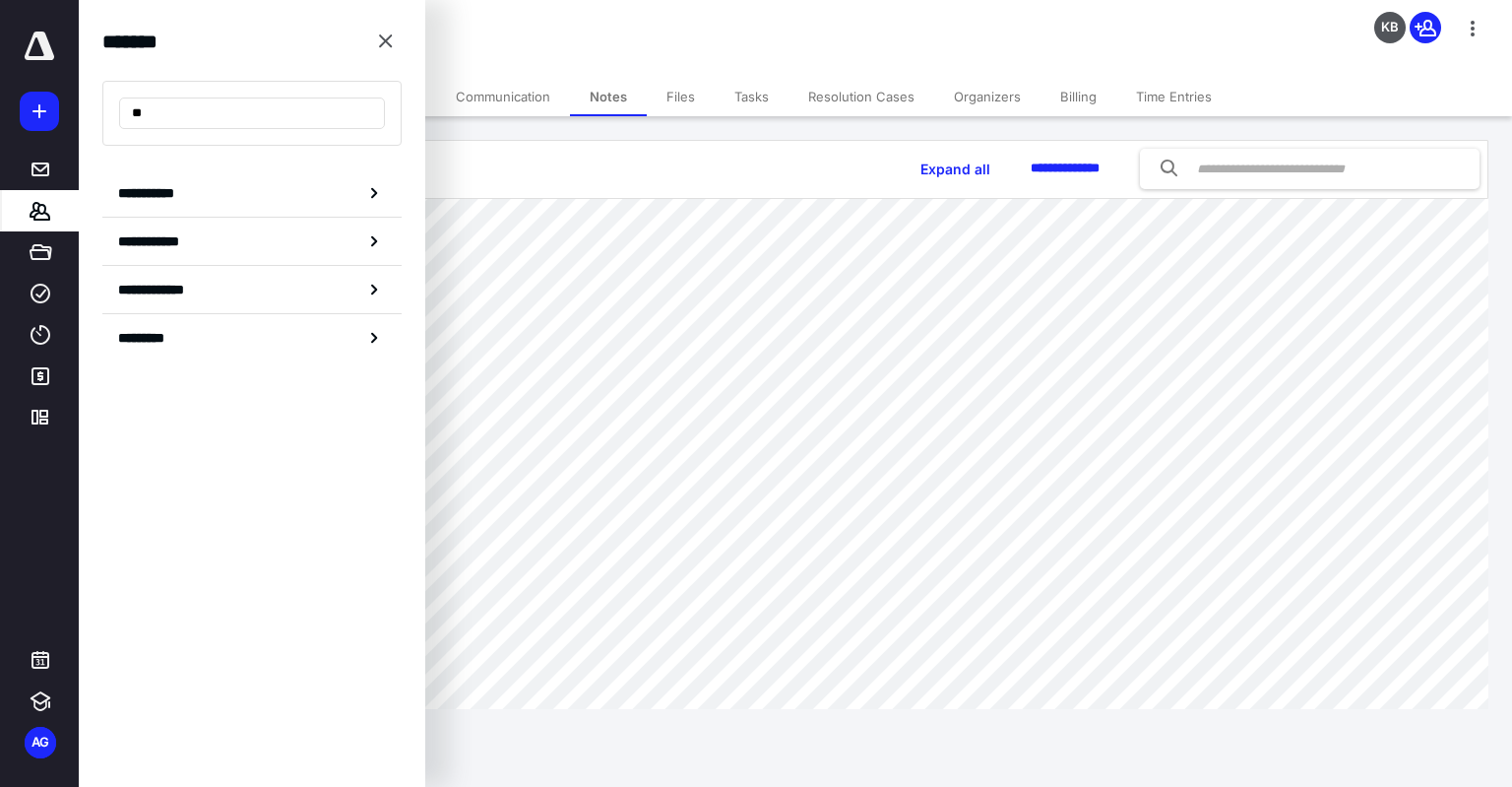 type on "*" 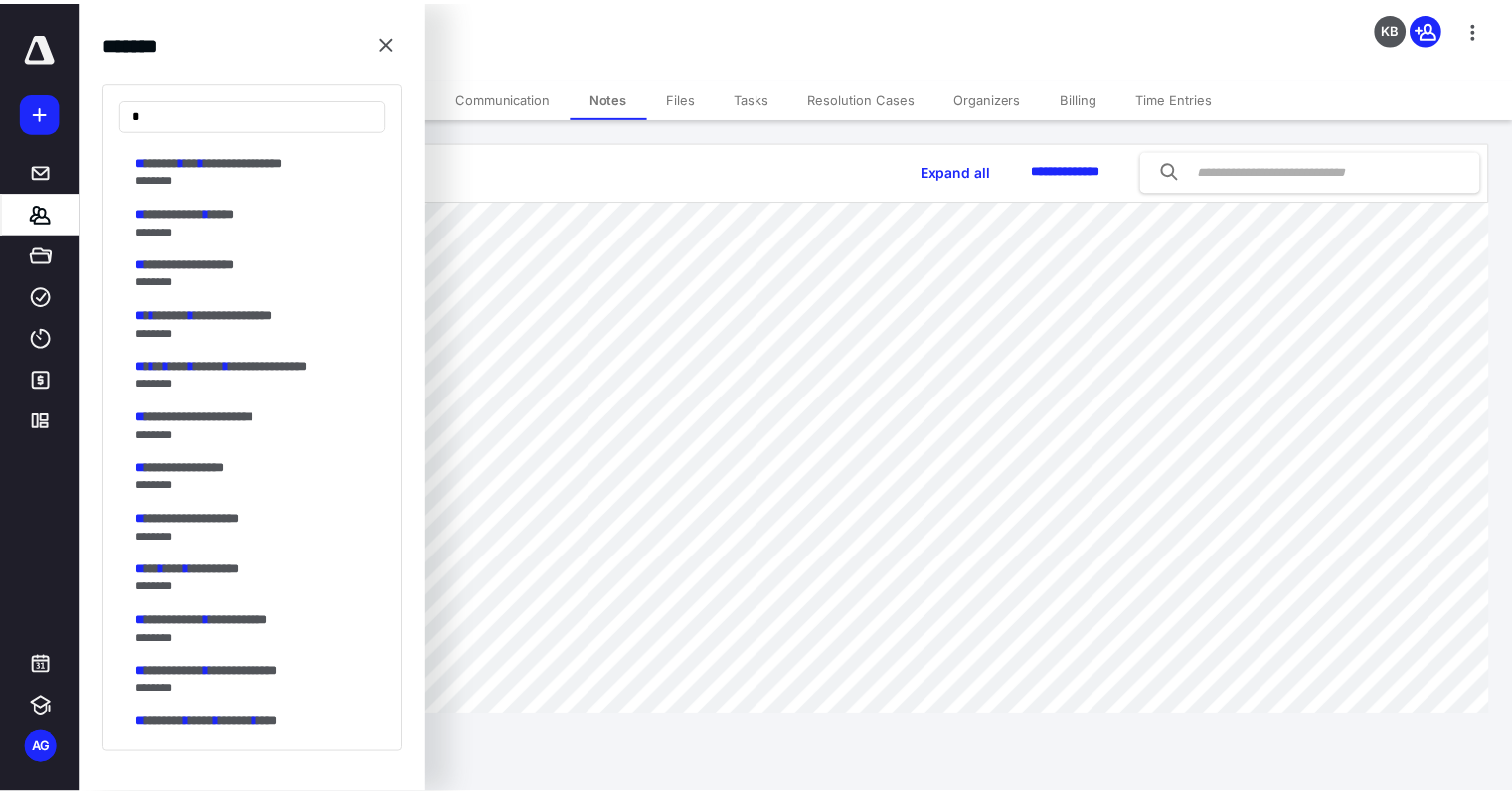scroll, scrollTop: 795, scrollLeft: 0, axis: vertical 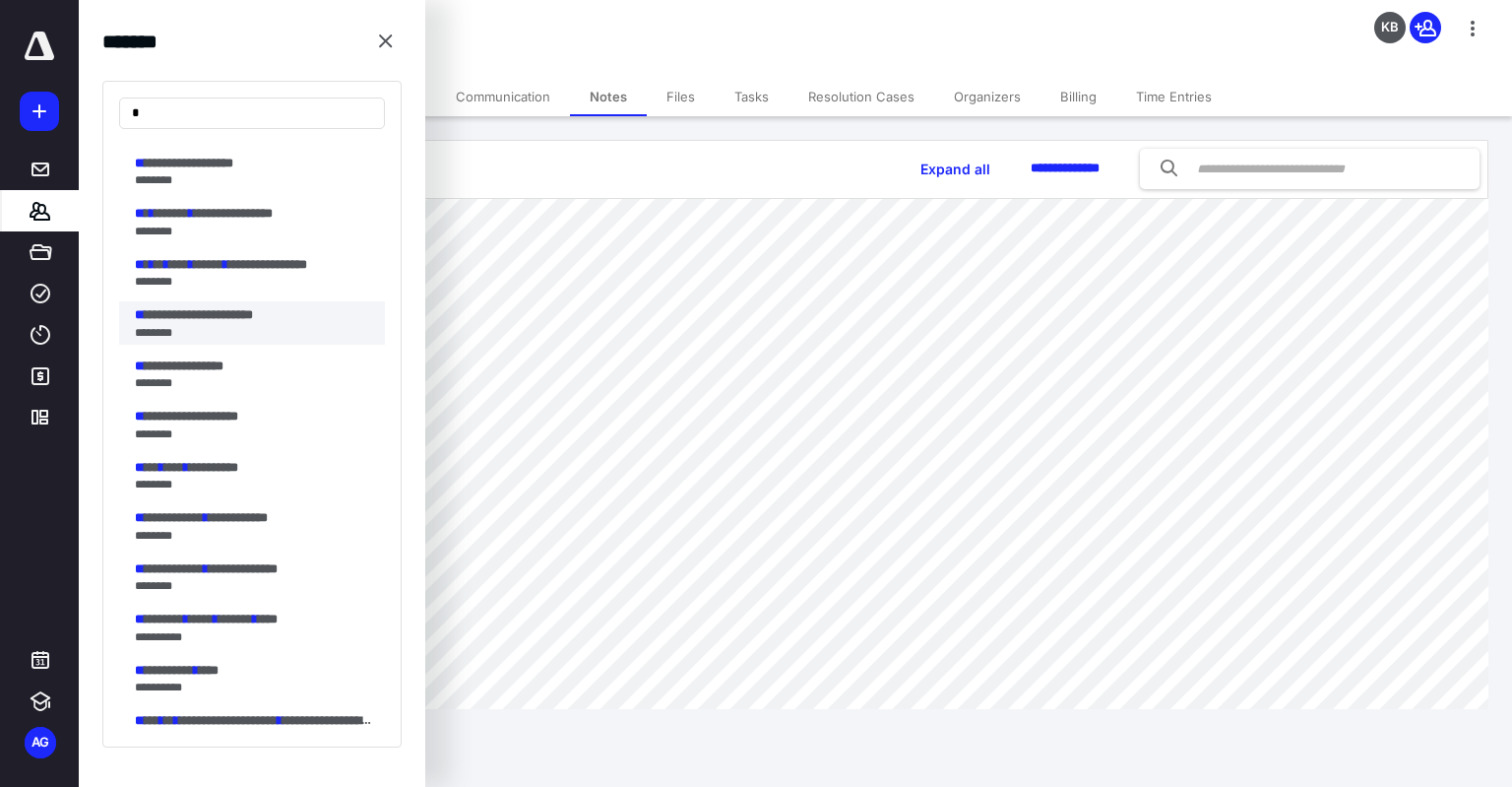 type on "*" 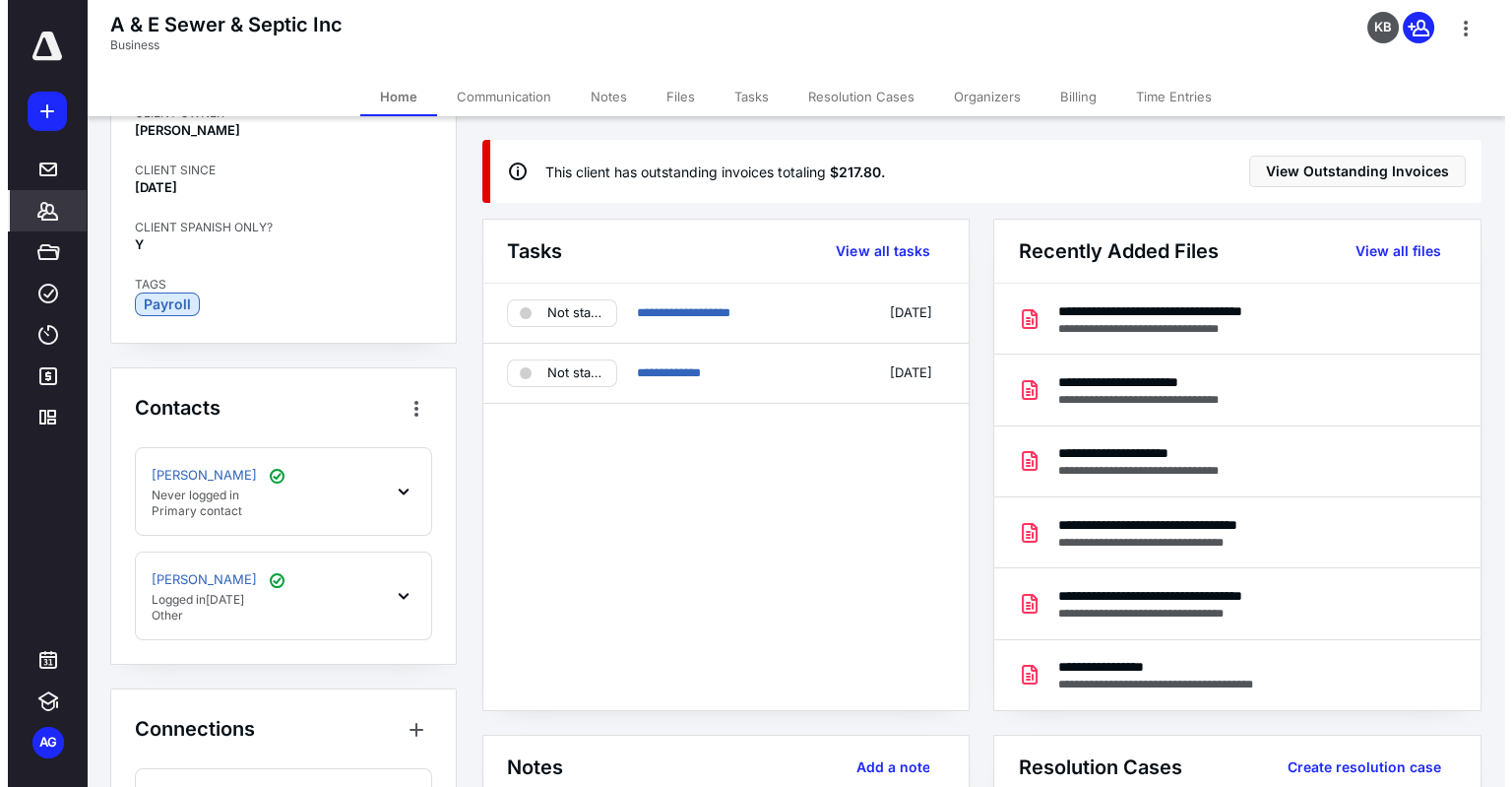 scroll, scrollTop: 689, scrollLeft: 0, axis: vertical 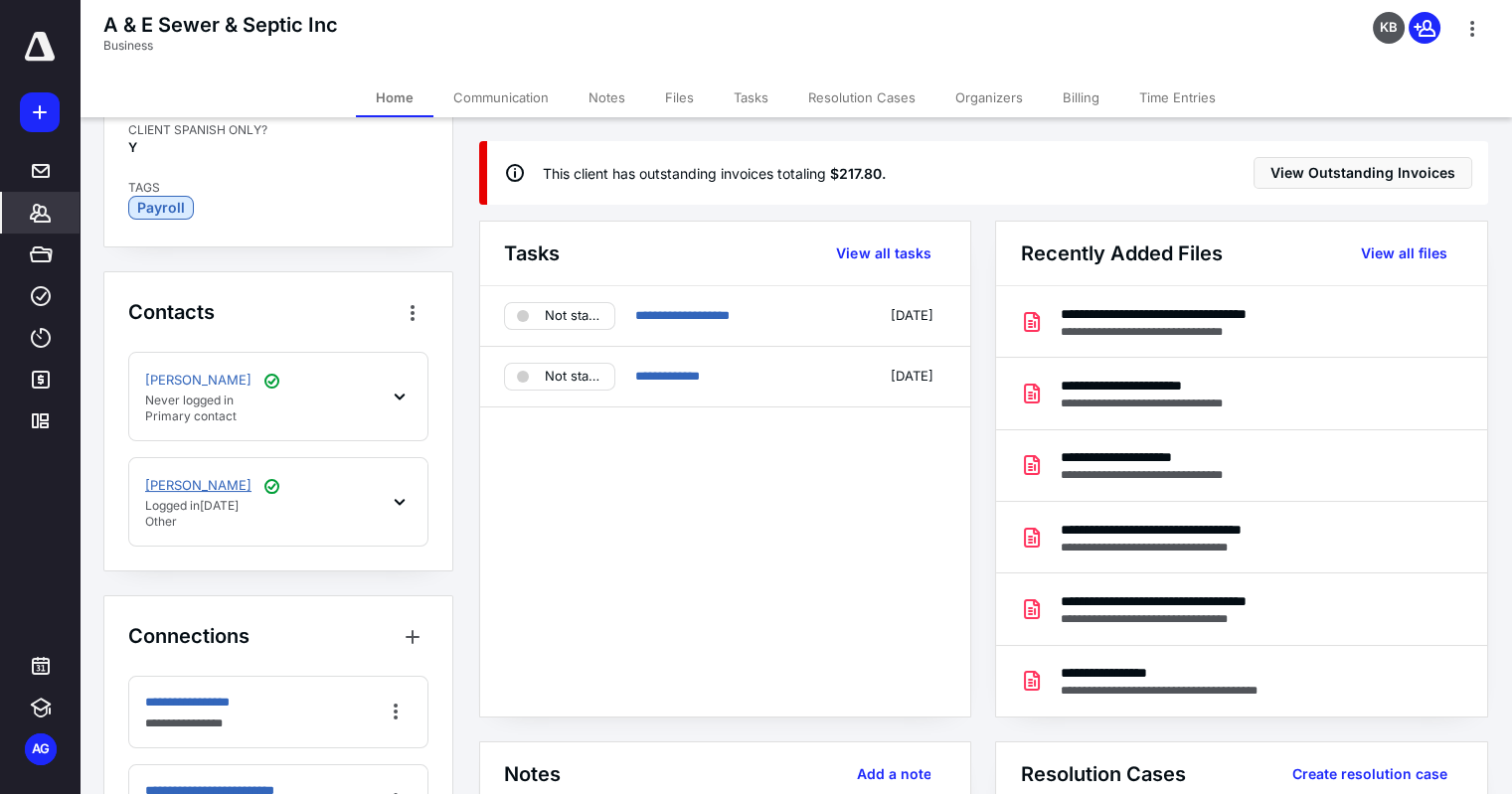 click on "Armida Villegas" at bounding box center (198, 486) 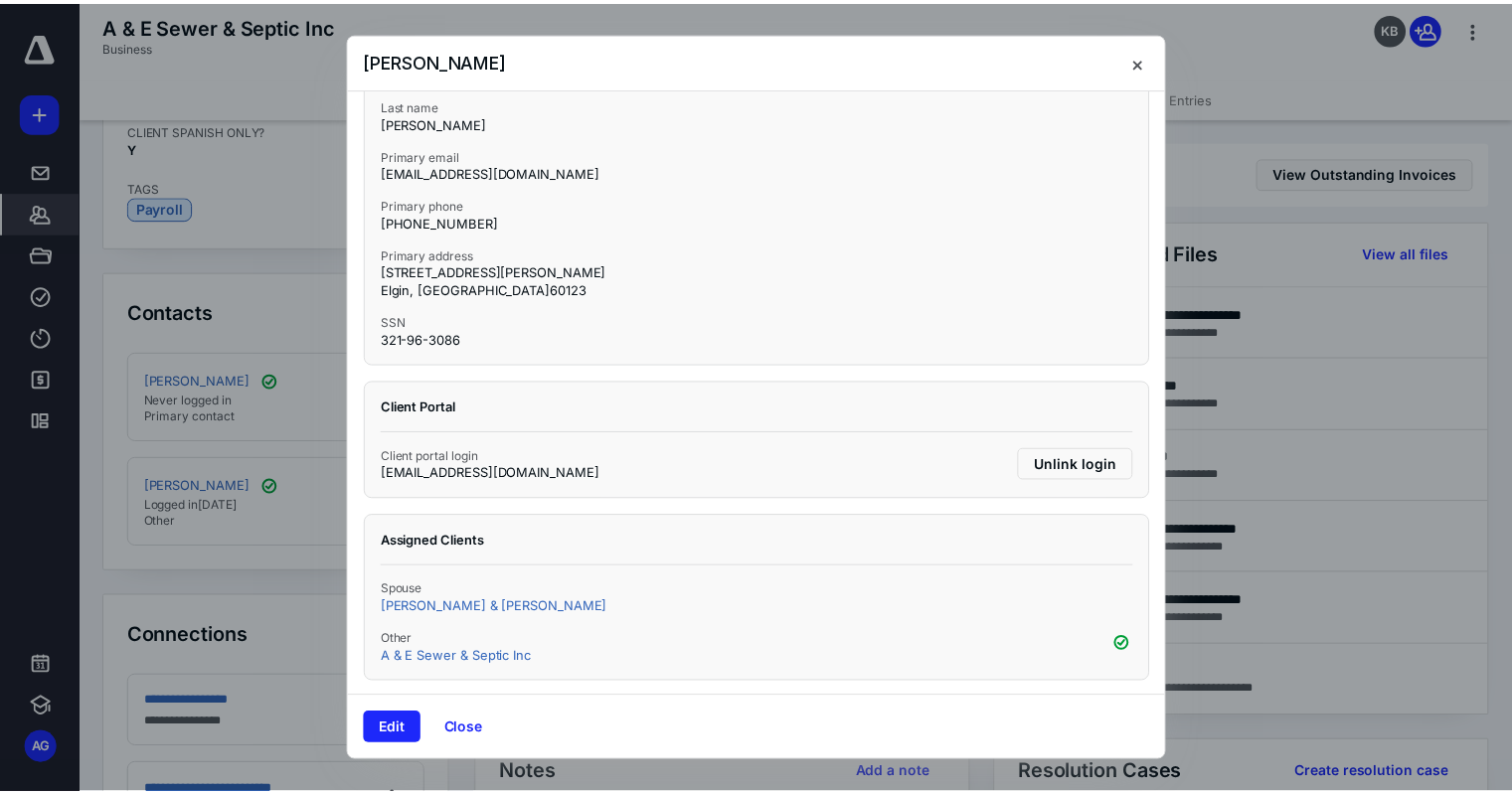 scroll, scrollTop: 0, scrollLeft: 0, axis: both 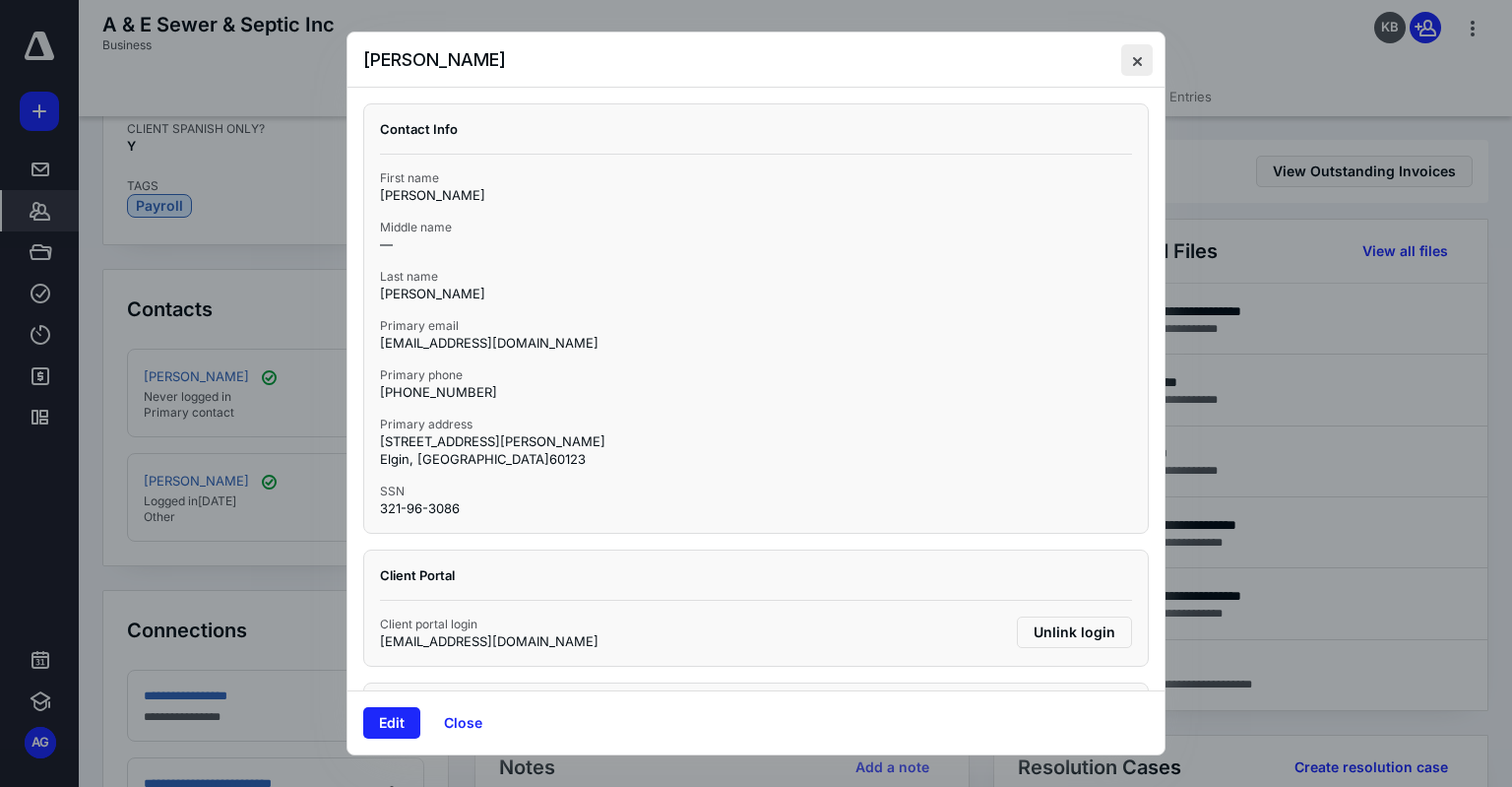 click at bounding box center [1137, 60] 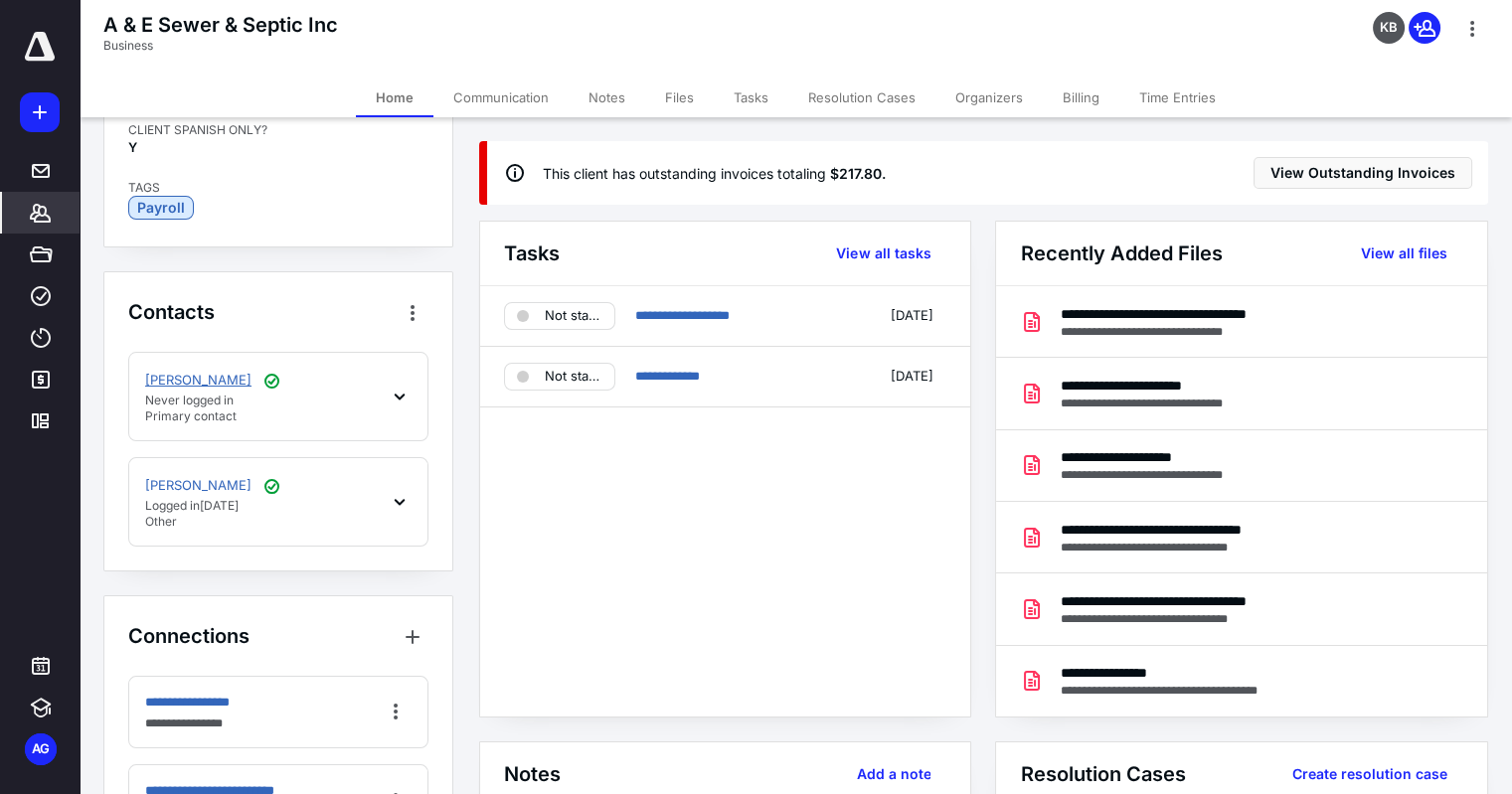 click on "Antonio Villegas" at bounding box center [198, 381] 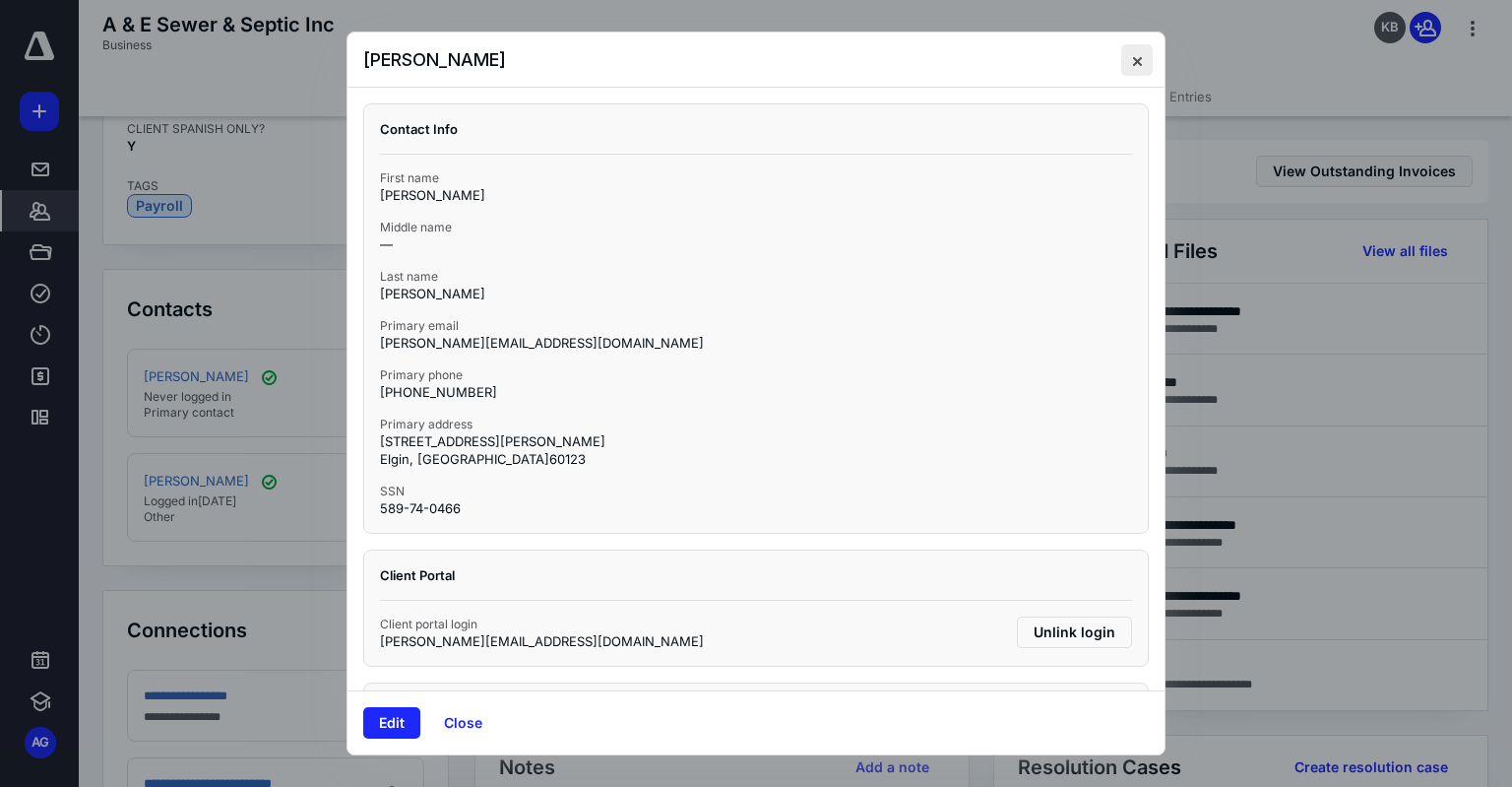 click at bounding box center [1137, 60] 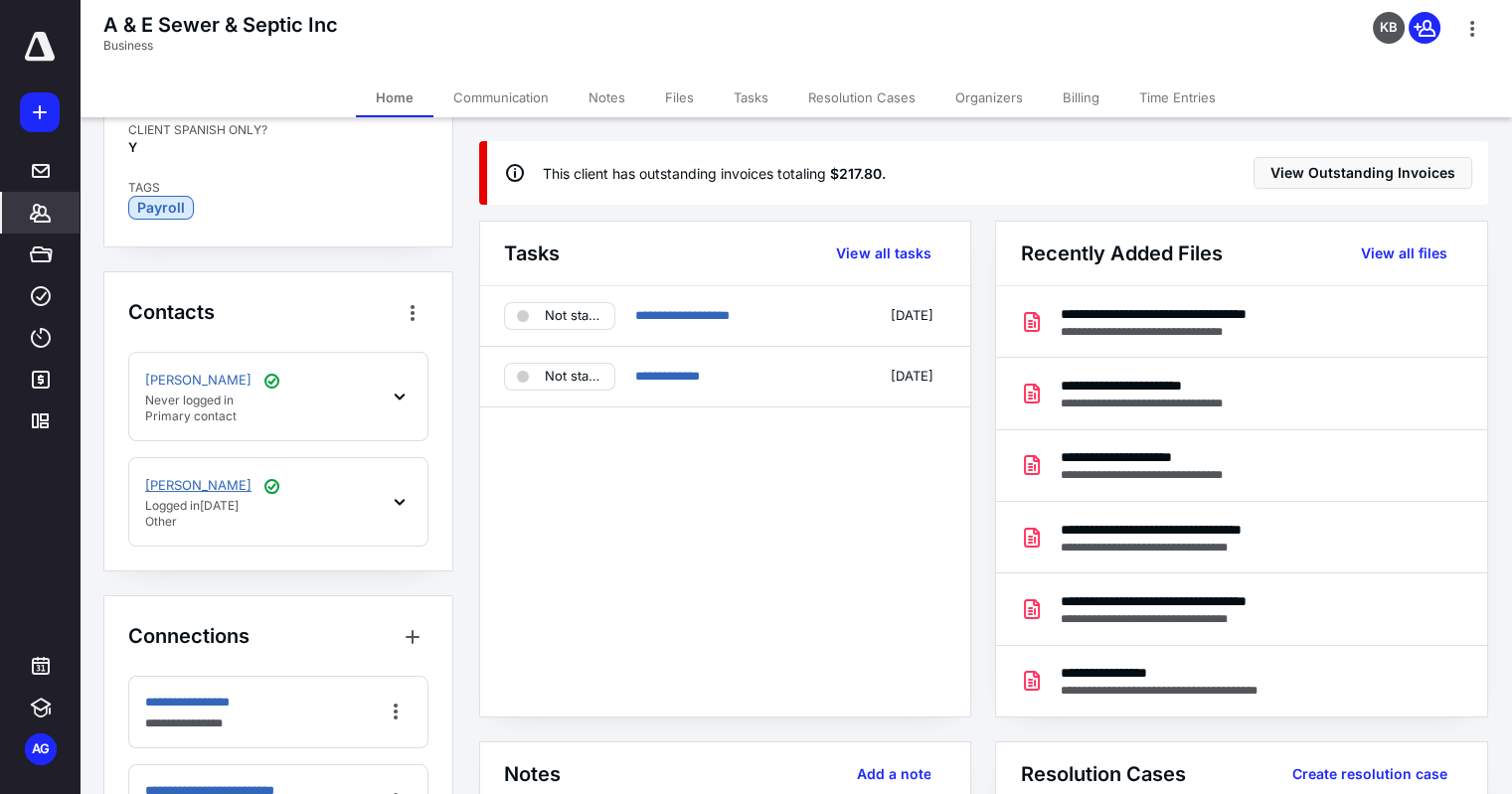 click on "Armida Villegas" at bounding box center [198, 486] 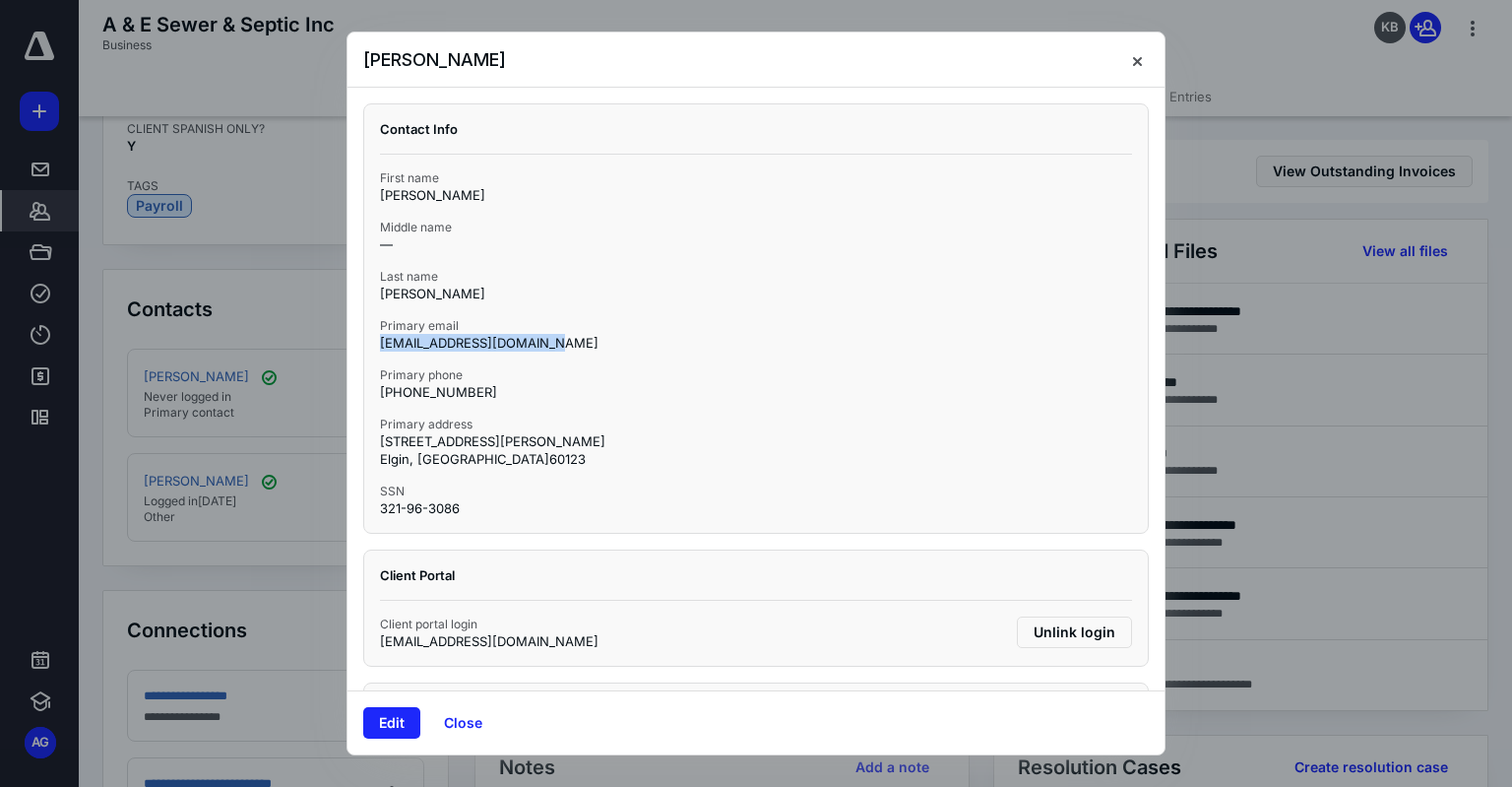 drag, startPoint x: 378, startPoint y: 340, endPoint x: 552, endPoint y: 351, distance: 174.34735 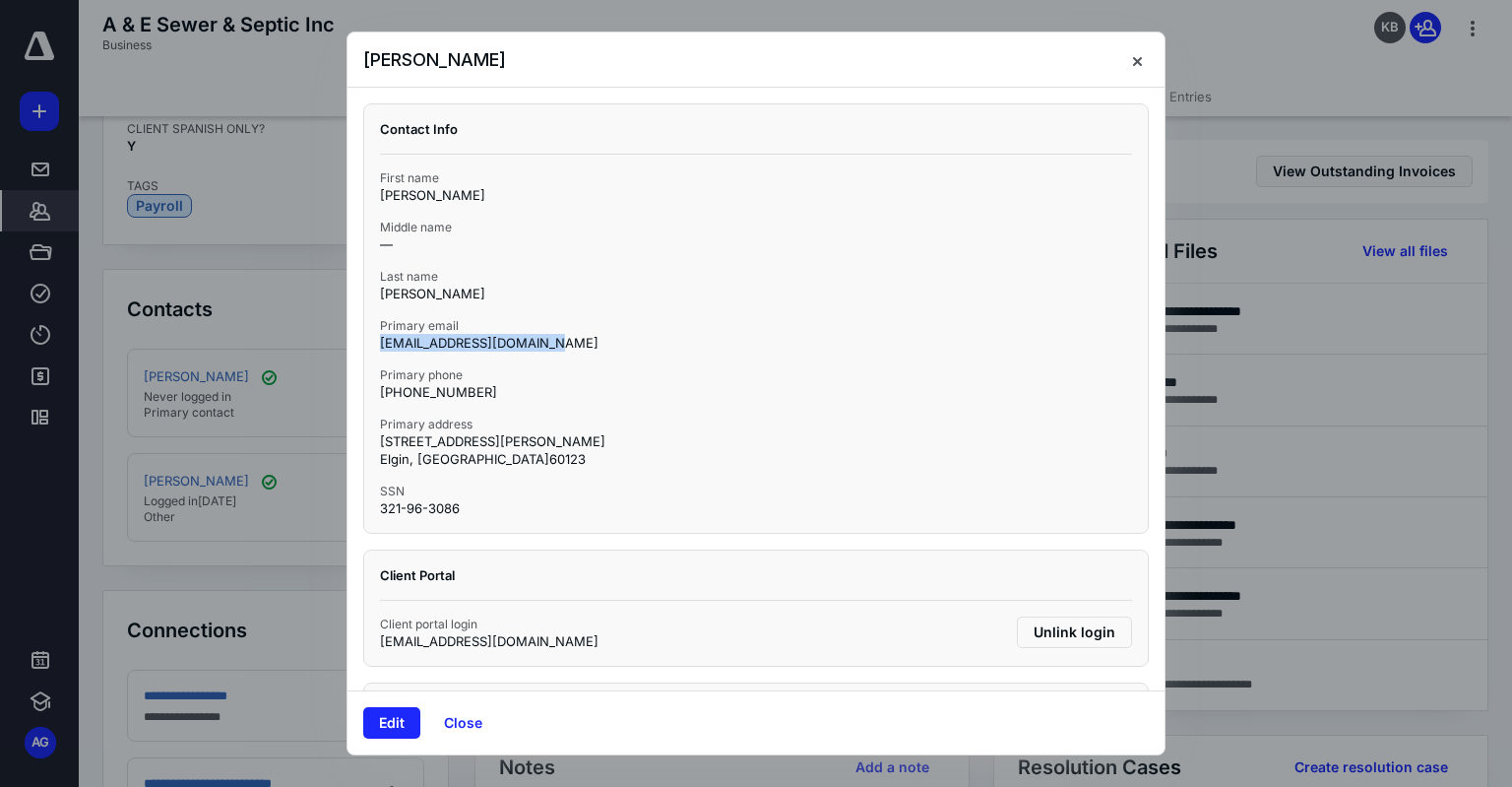 copy on "armidavillegas@gmail.com" 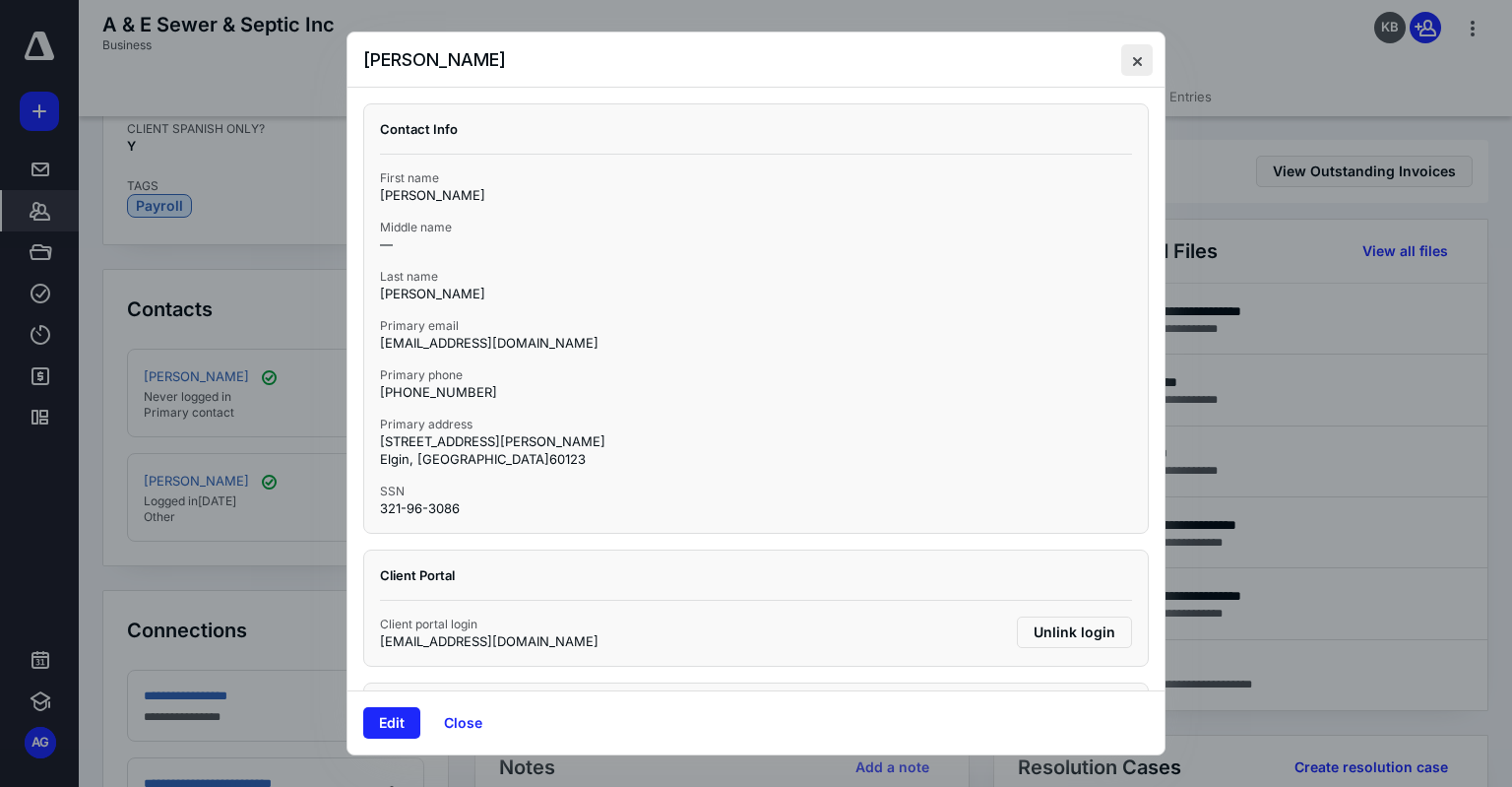 click at bounding box center [1137, 60] 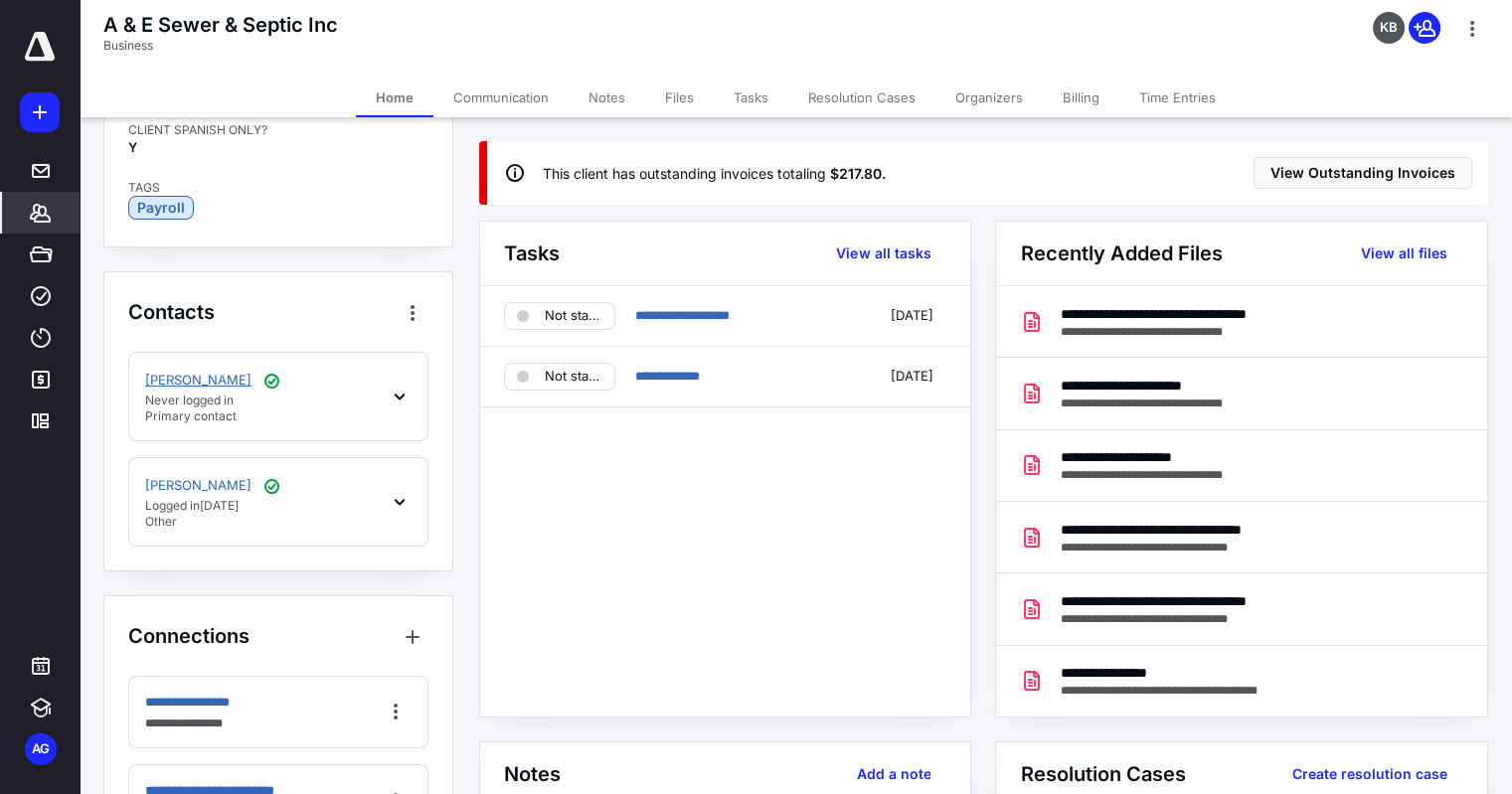 click on "Antonio Villegas" at bounding box center (198, 381) 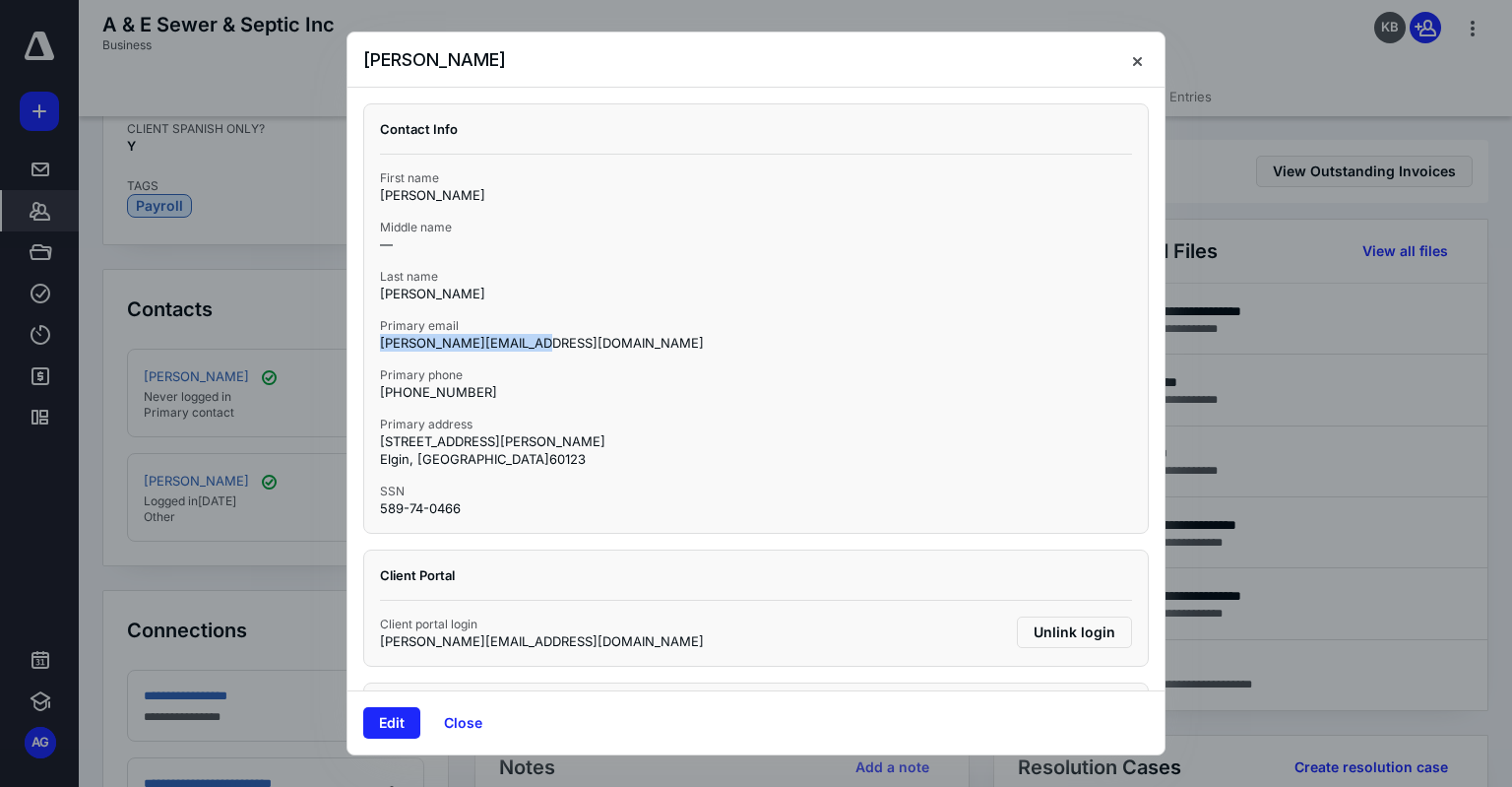 drag, startPoint x: 377, startPoint y: 345, endPoint x: 598, endPoint y: 350, distance: 221.0566 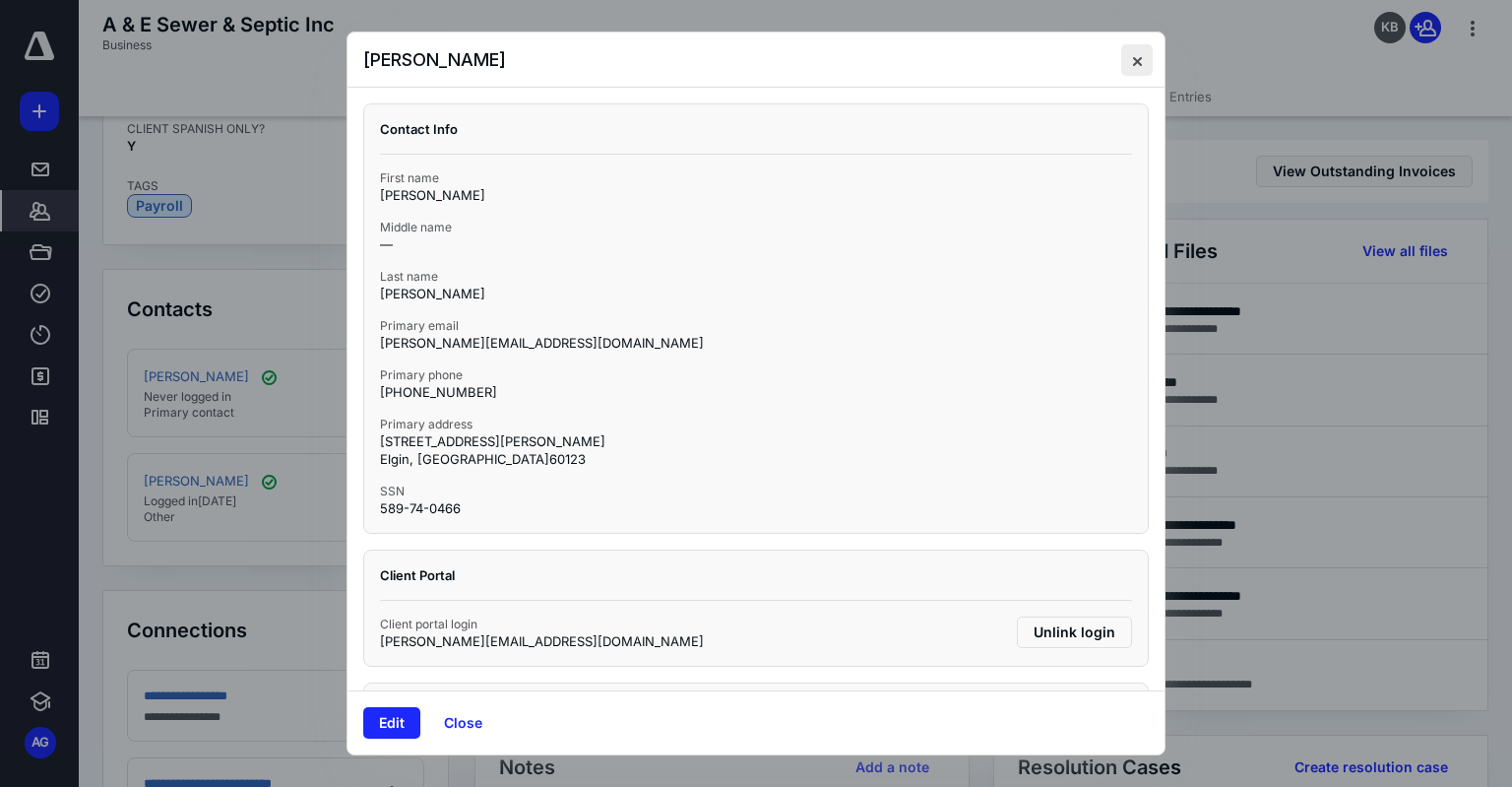 click at bounding box center (1137, 60) 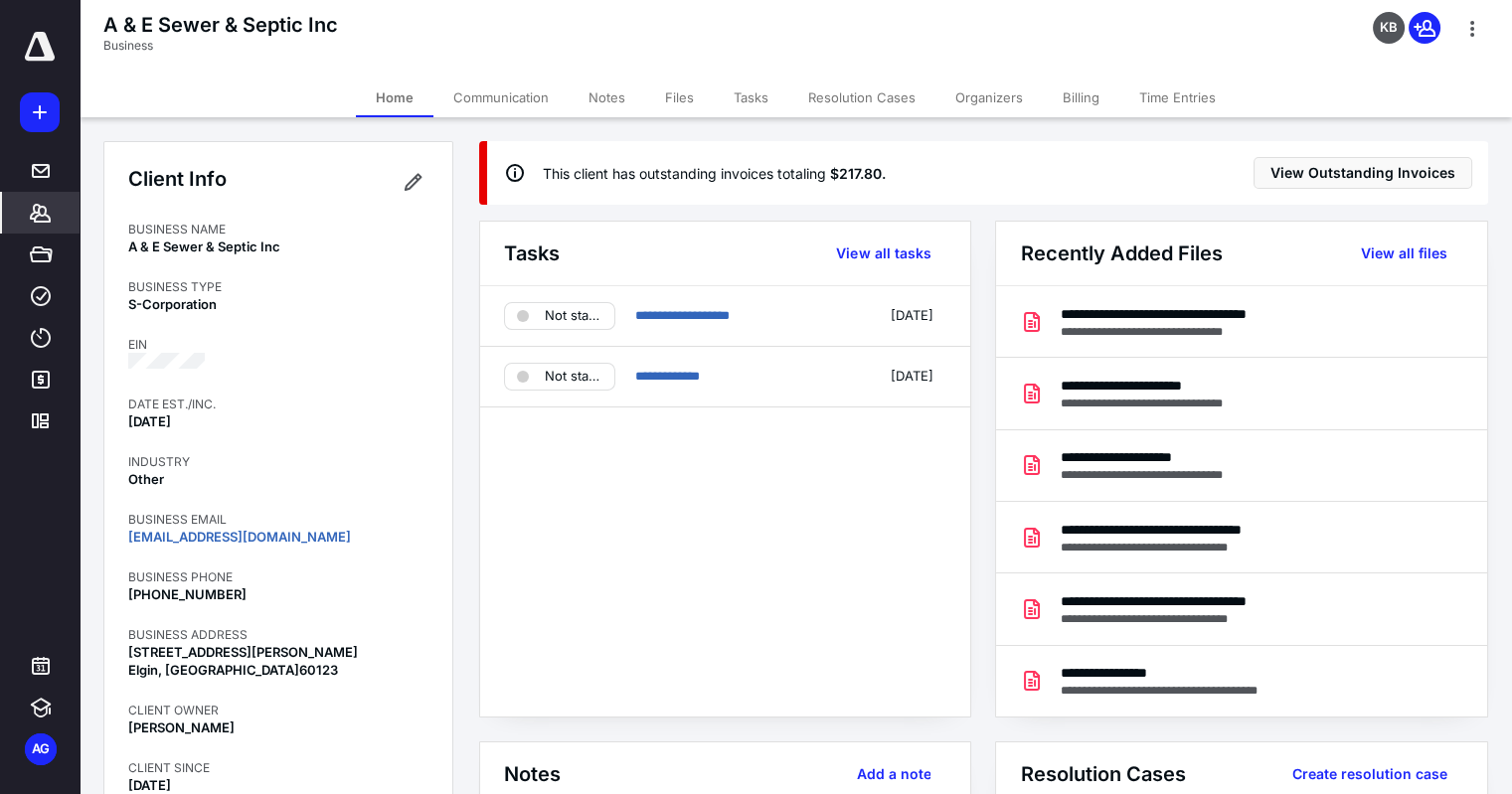 scroll, scrollTop: 99, scrollLeft: 0, axis: vertical 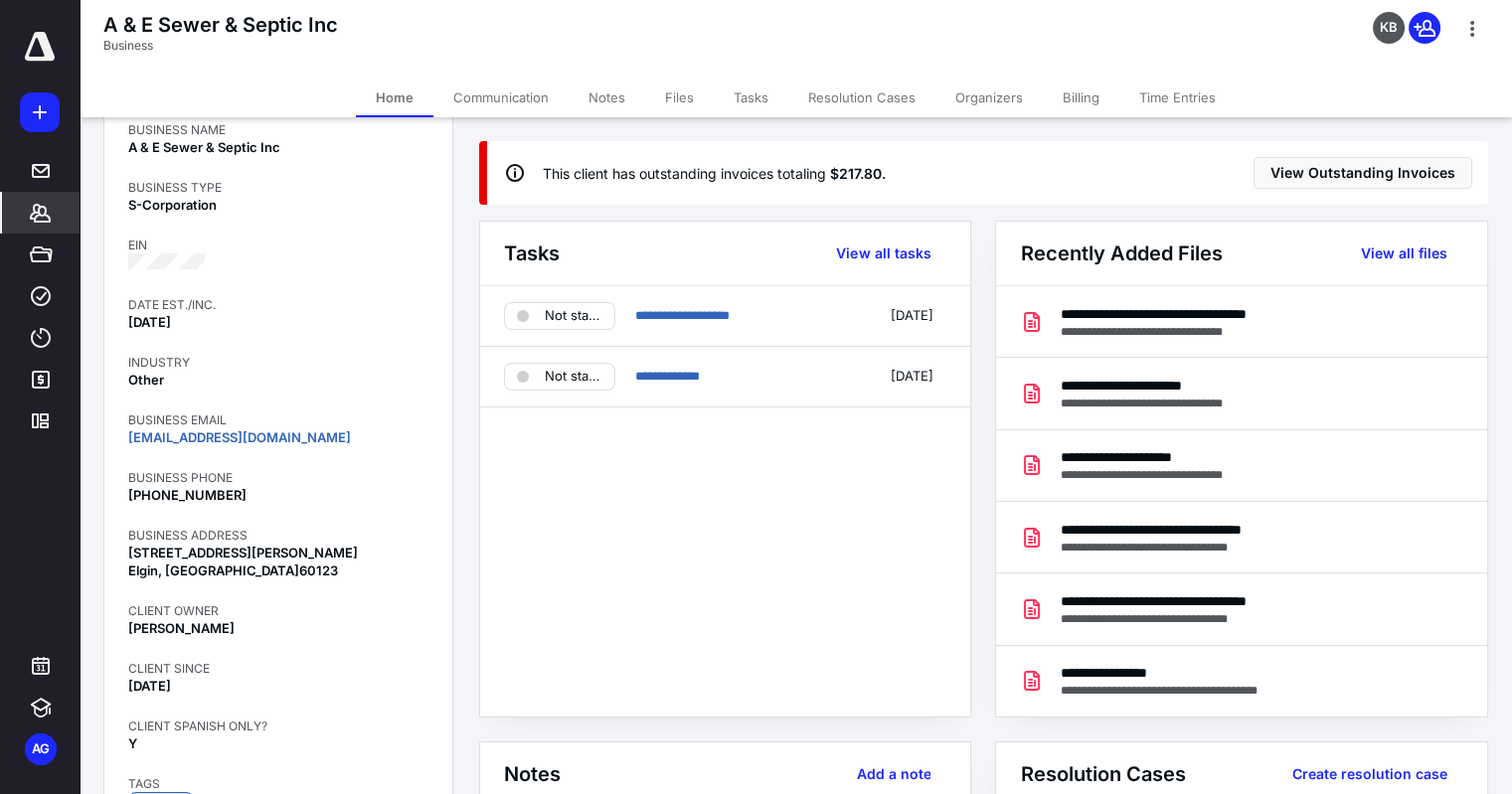 click on "Notes" at bounding box center [606, 97] 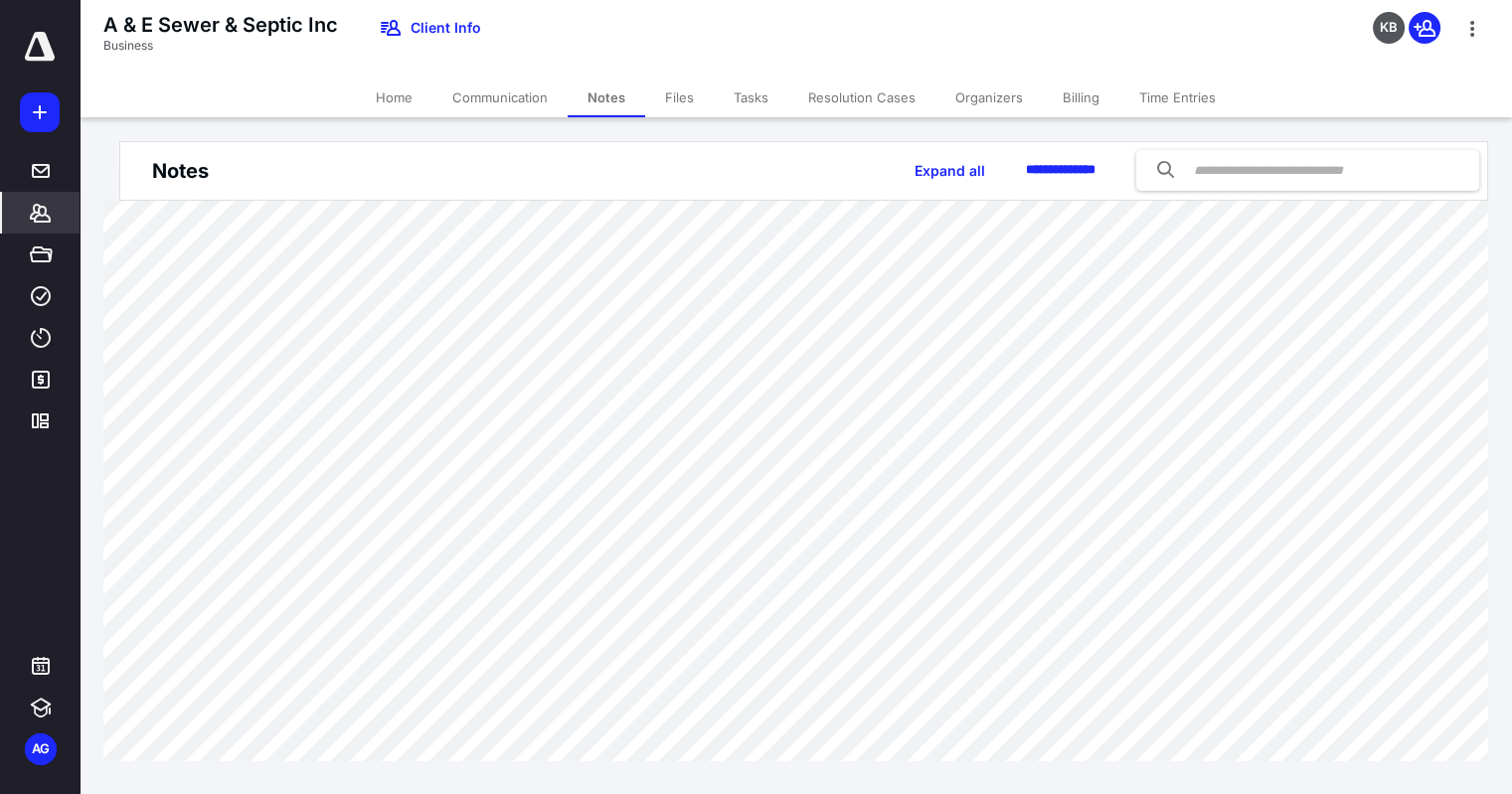click on "Home" at bounding box center (394, 97) 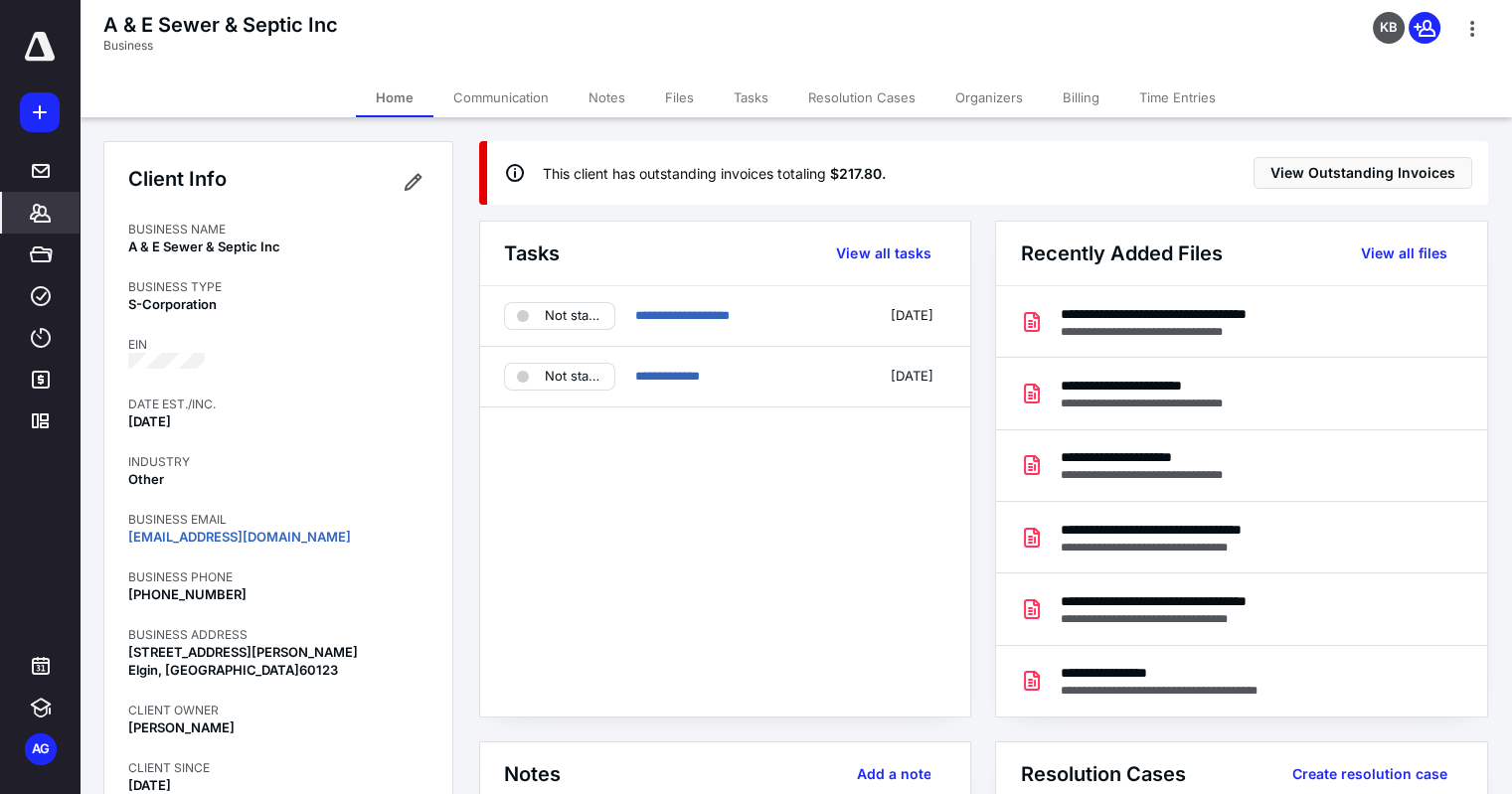 scroll, scrollTop: 99, scrollLeft: 0, axis: vertical 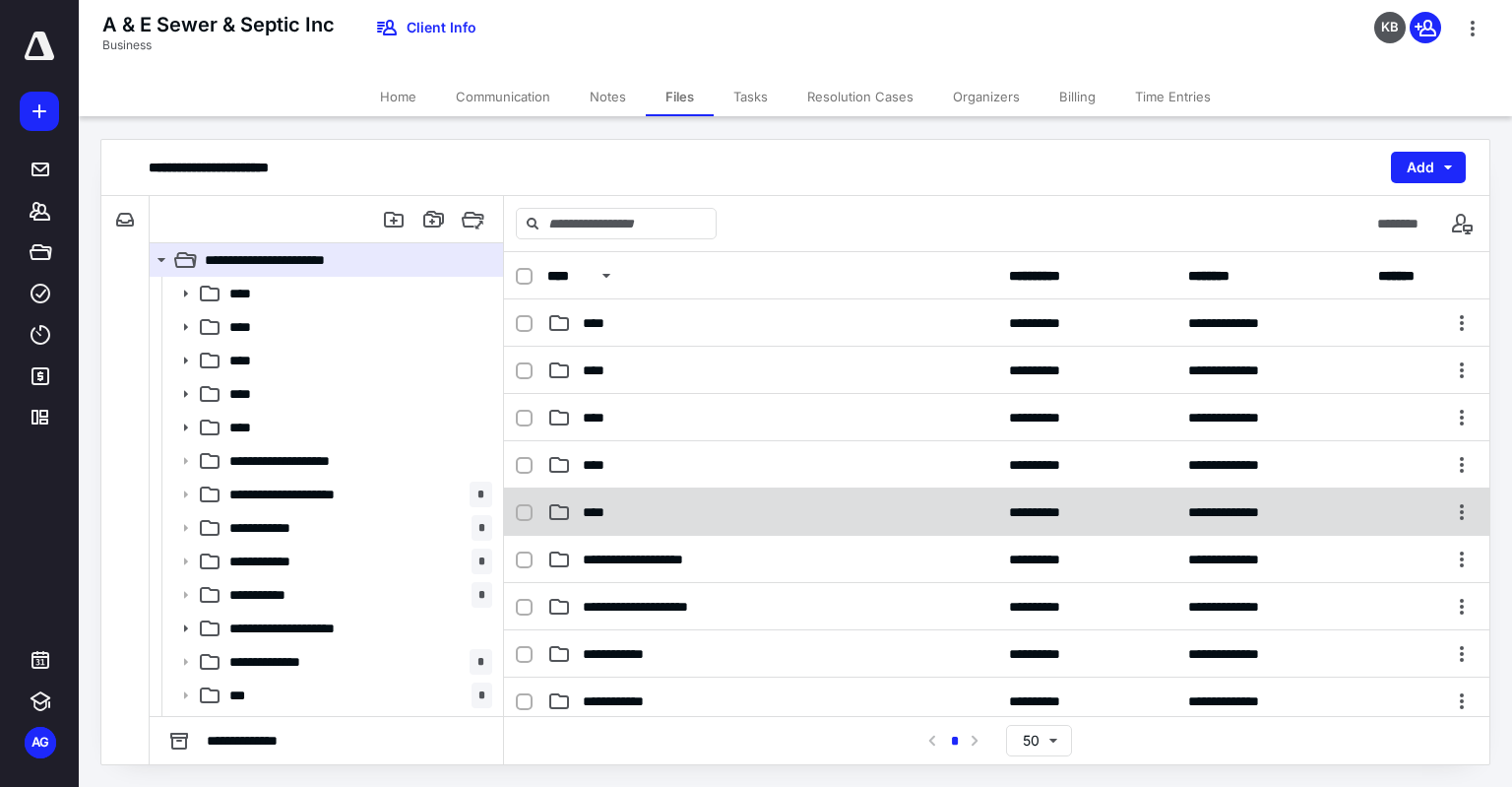 click on "**********" at bounding box center [996, 512] 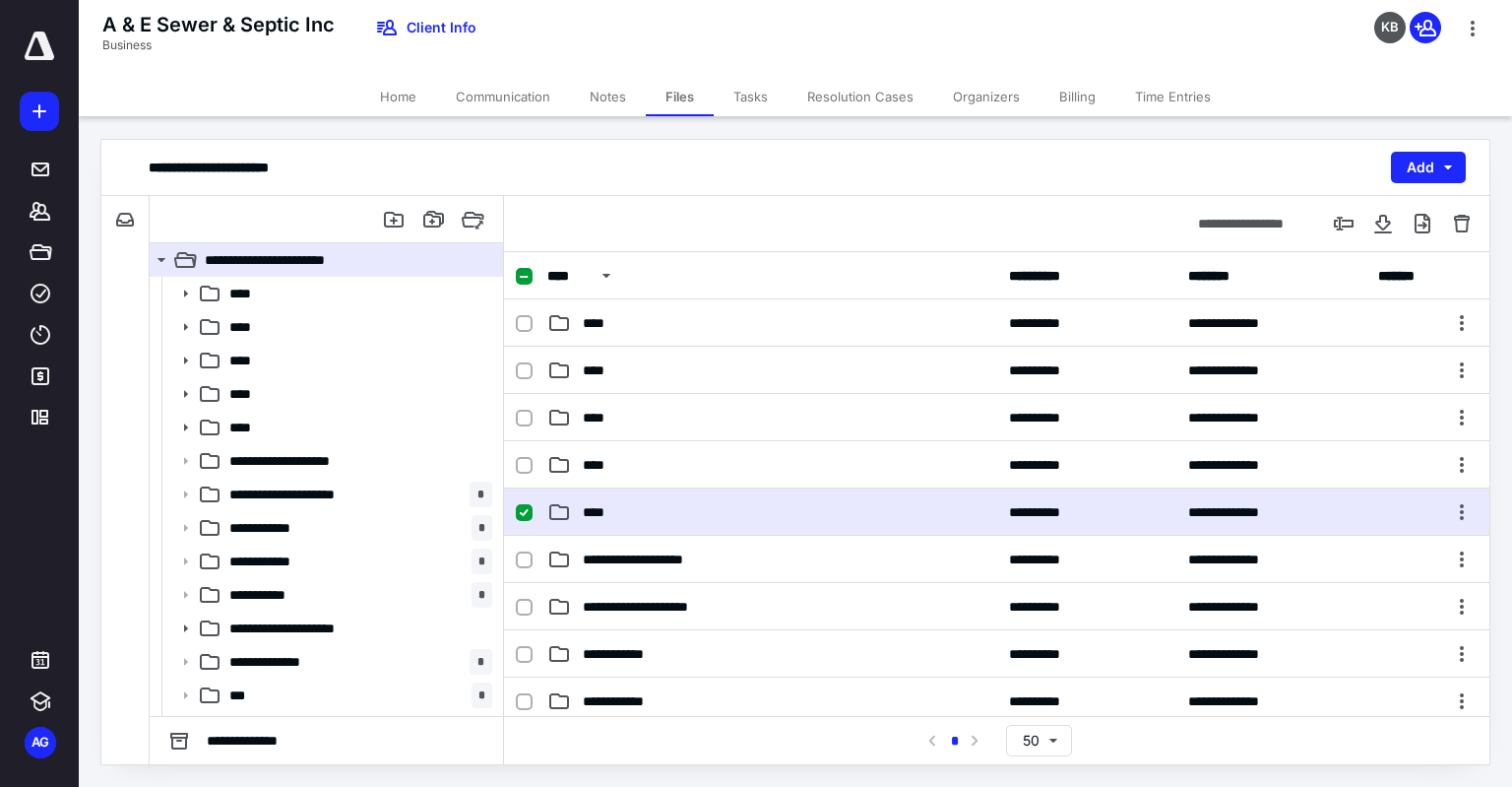 click on "**********" at bounding box center (996, 512) 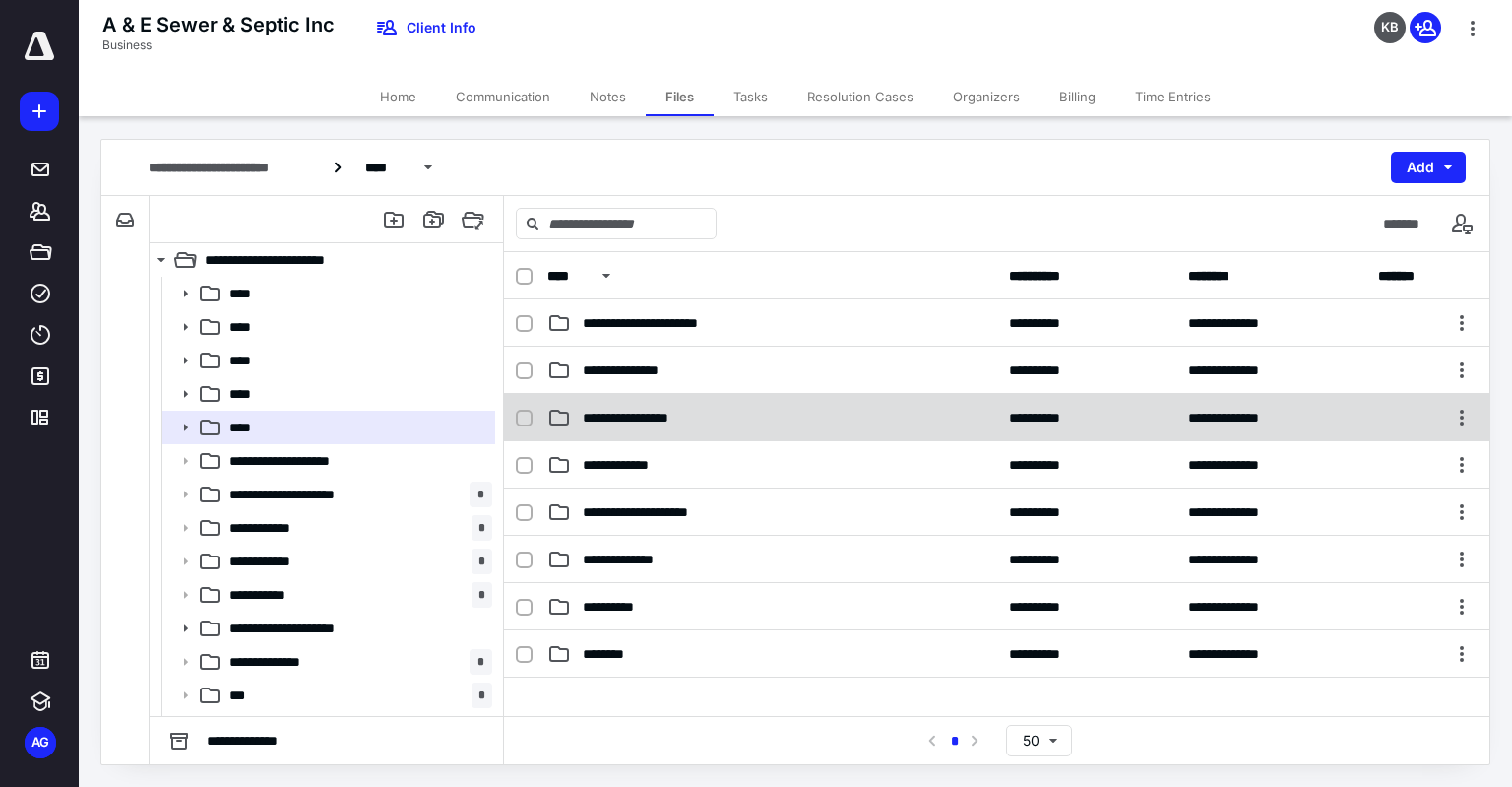 click on "**********" at bounding box center (996, 418) 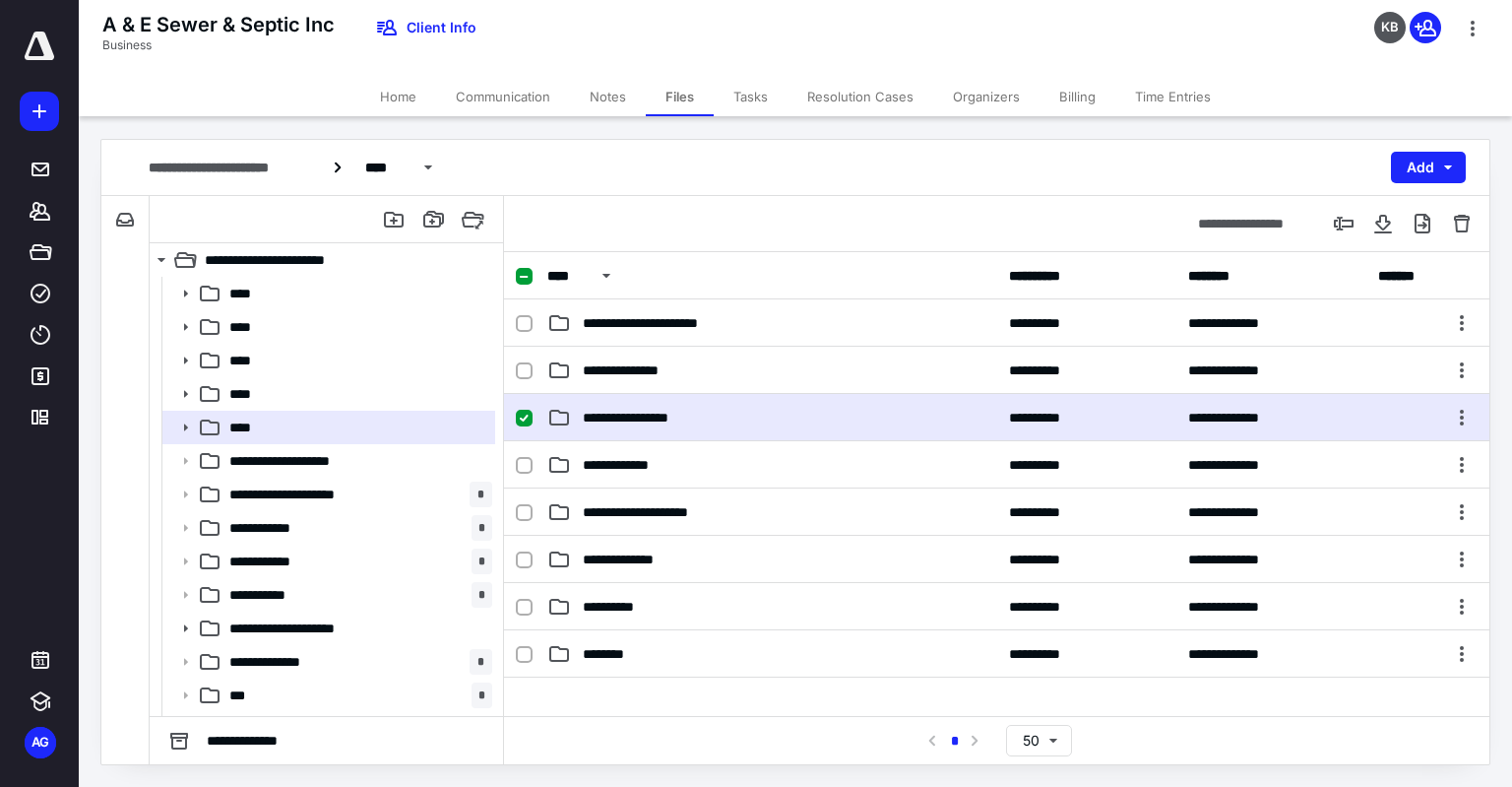click on "**********" at bounding box center [996, 418] 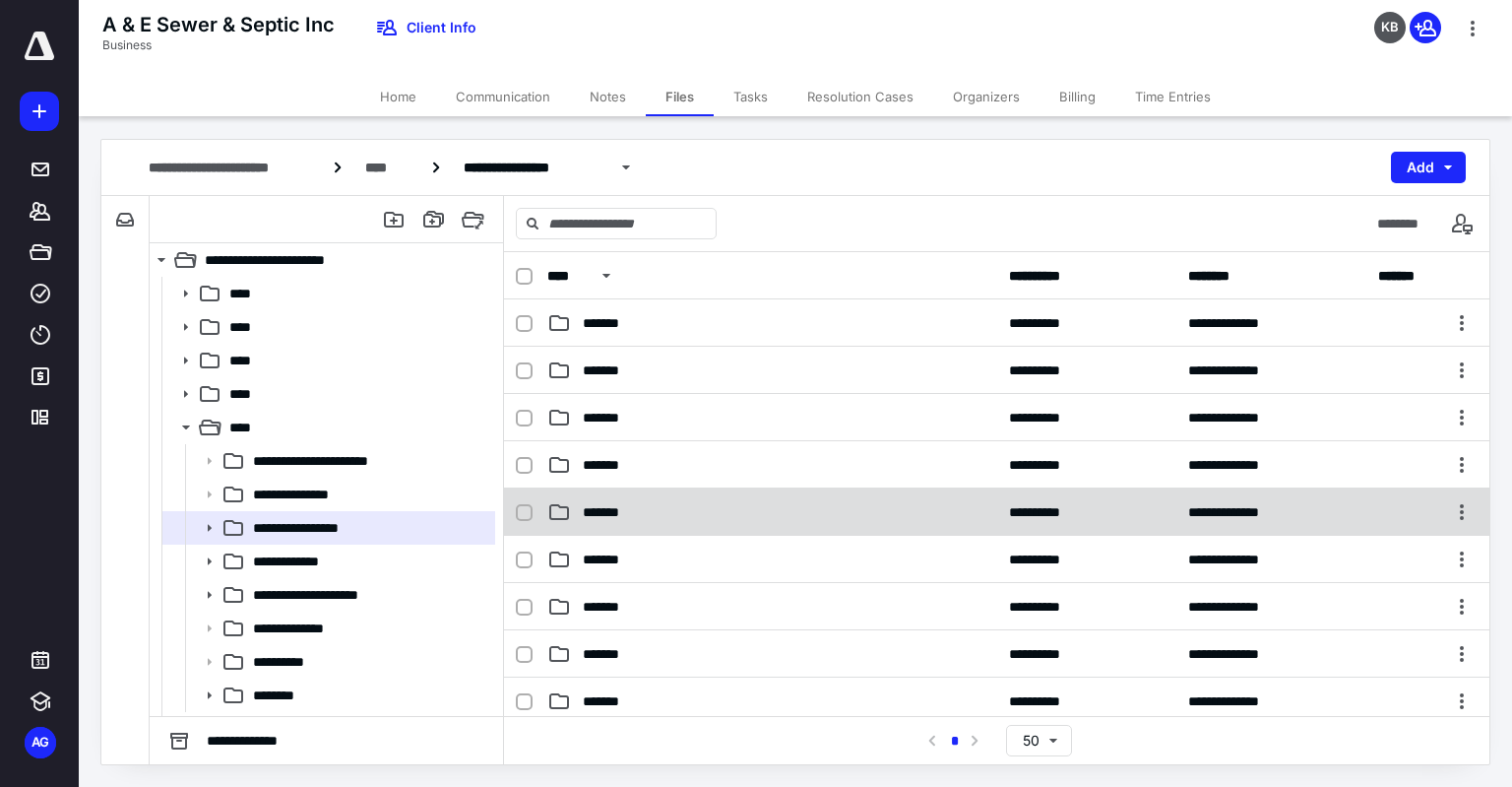 click on "**********" at bounding box center (996, 512) 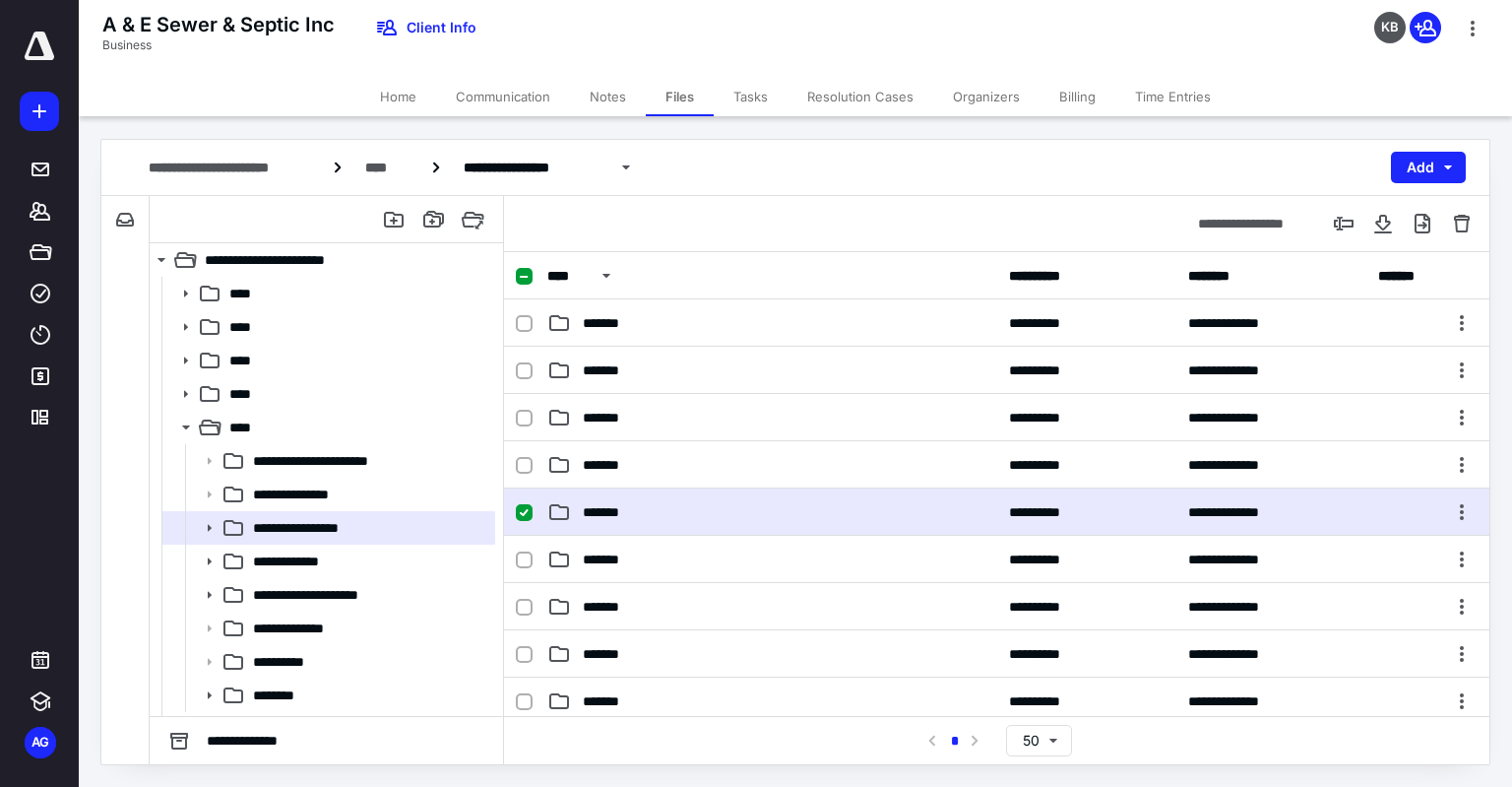 click on "**********" at bounding box center [996, 512] 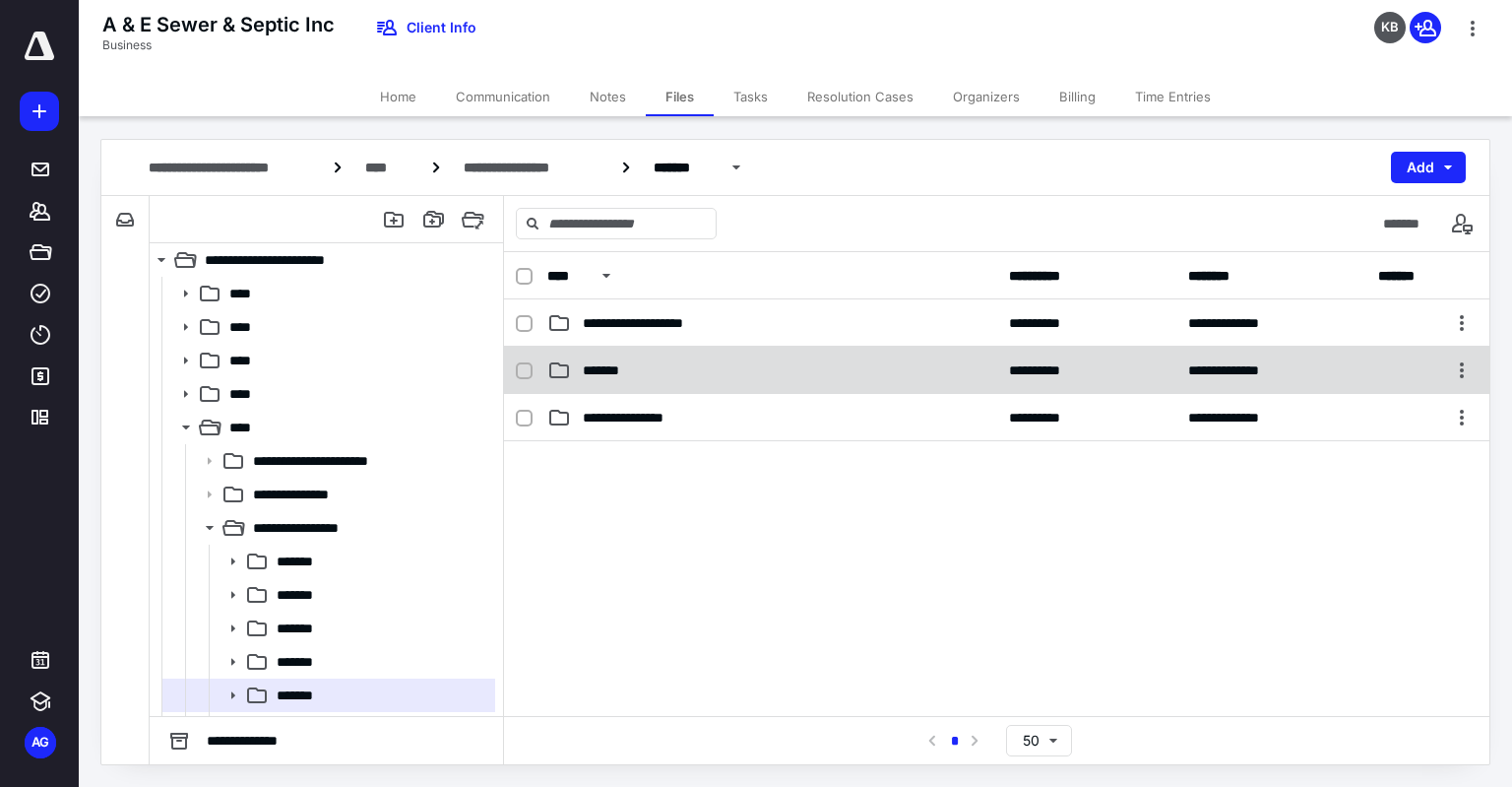 click on "**********" at bounding box center [996, 370] 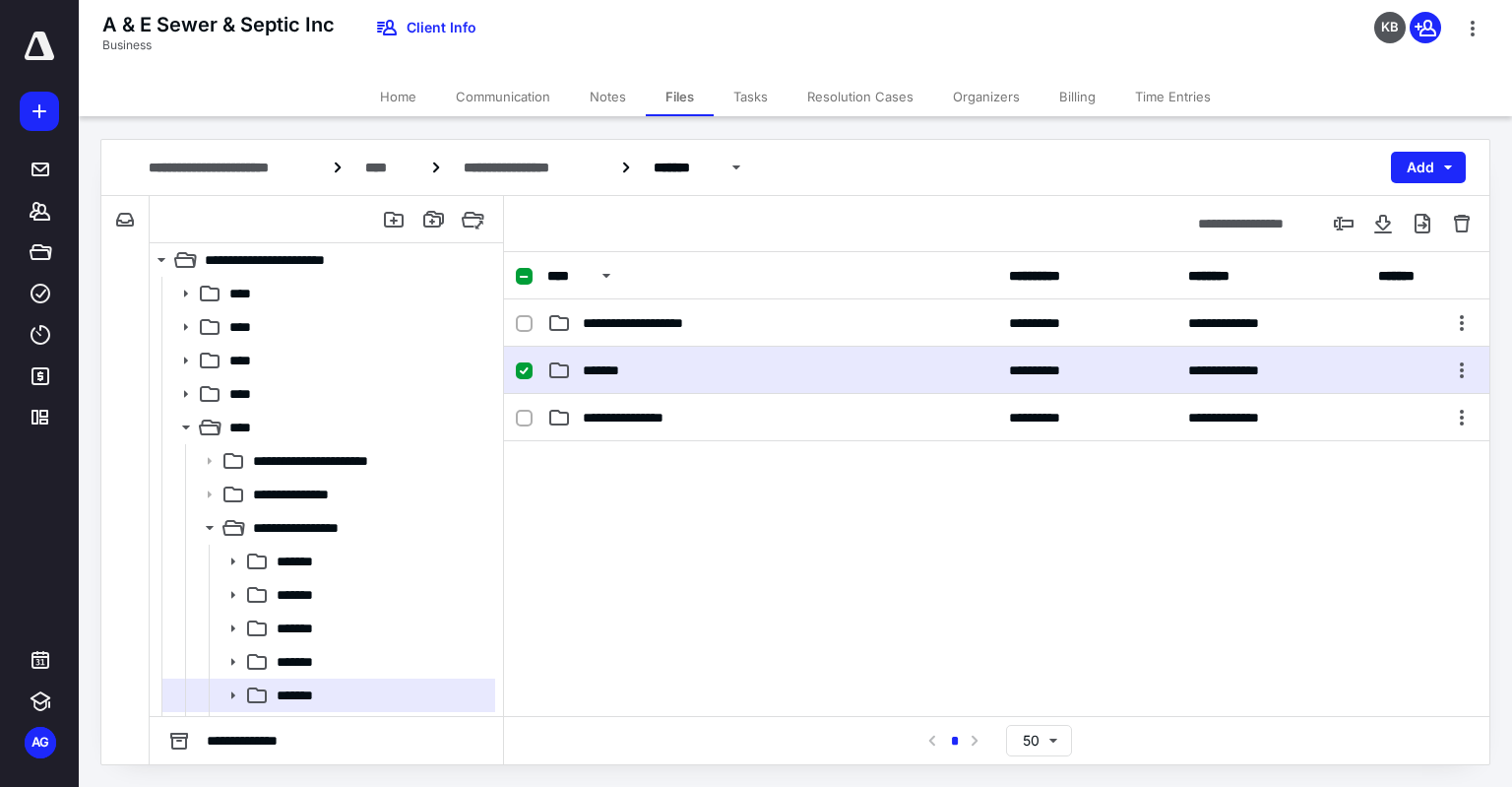 click on "**********" at bounding box center (996, 370) 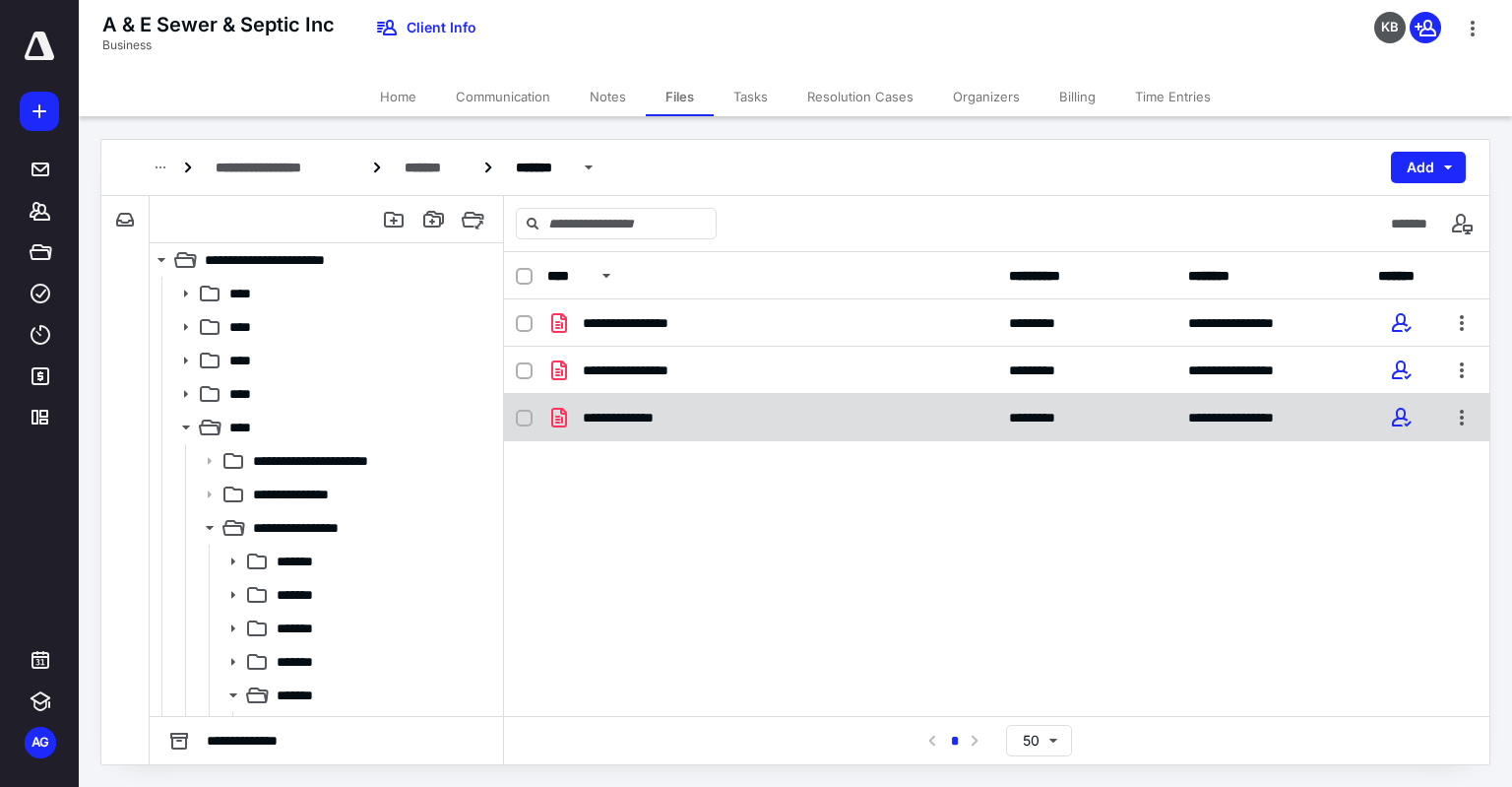 click on "**********" at bounding box center [772, 418] 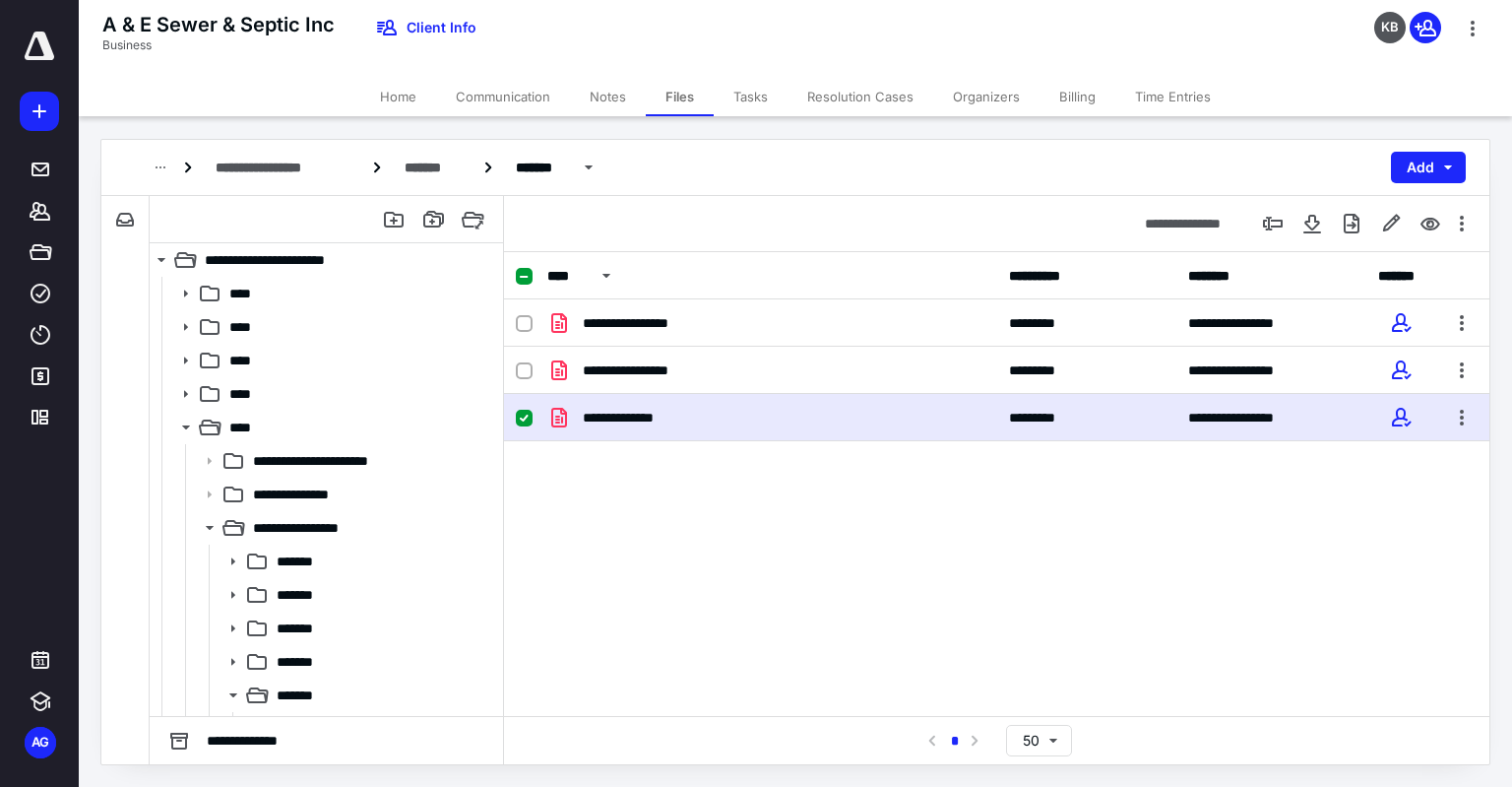 click on "**********" at bounding box center (772, 418) 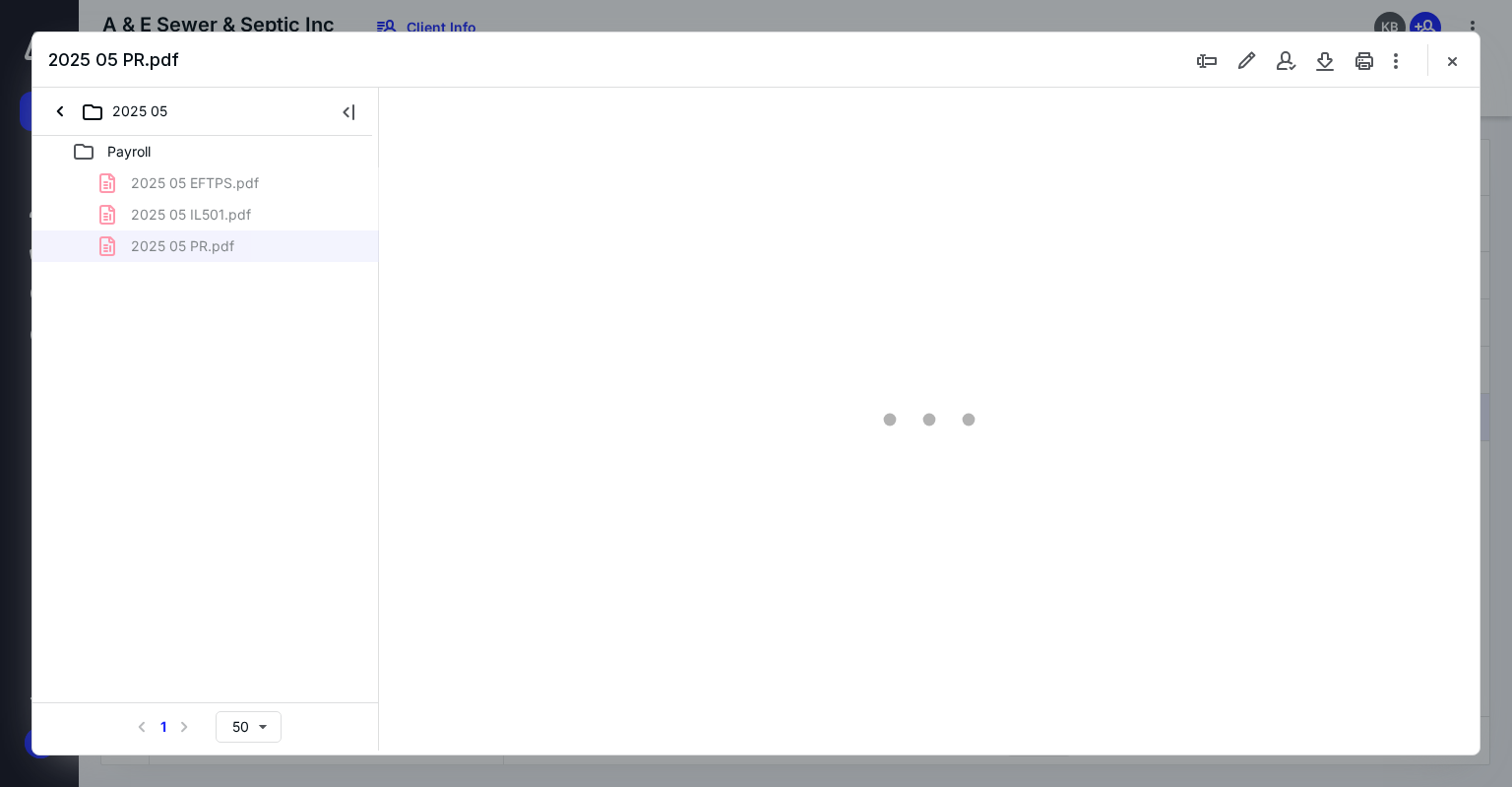 scroll, scrollTop: 0, scrollLeft: 0, axis: both 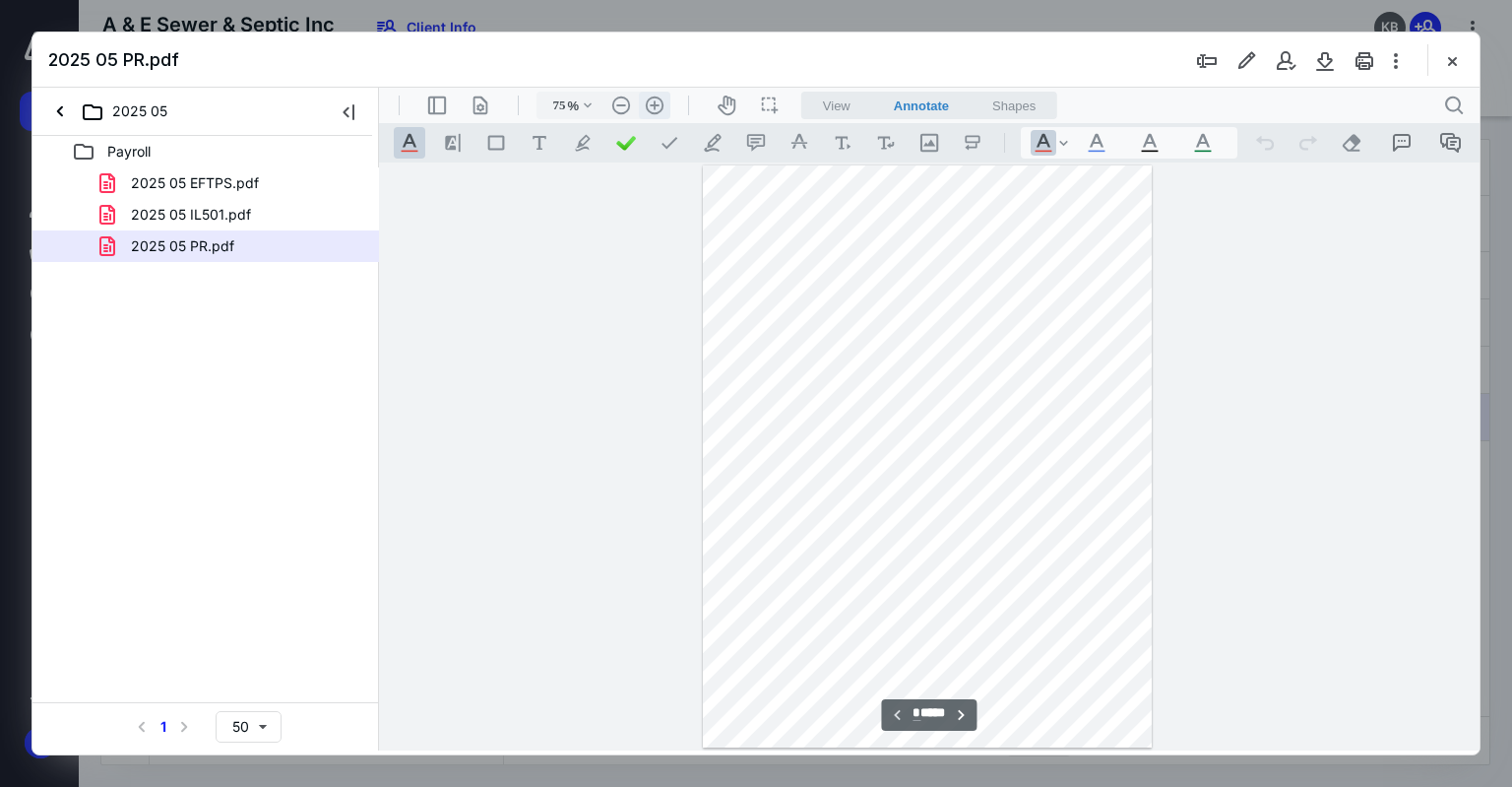 click on ".cls-1{fill:#abb0c4;} icon - header - zoom - in - line" at bounding box center [655, 105] 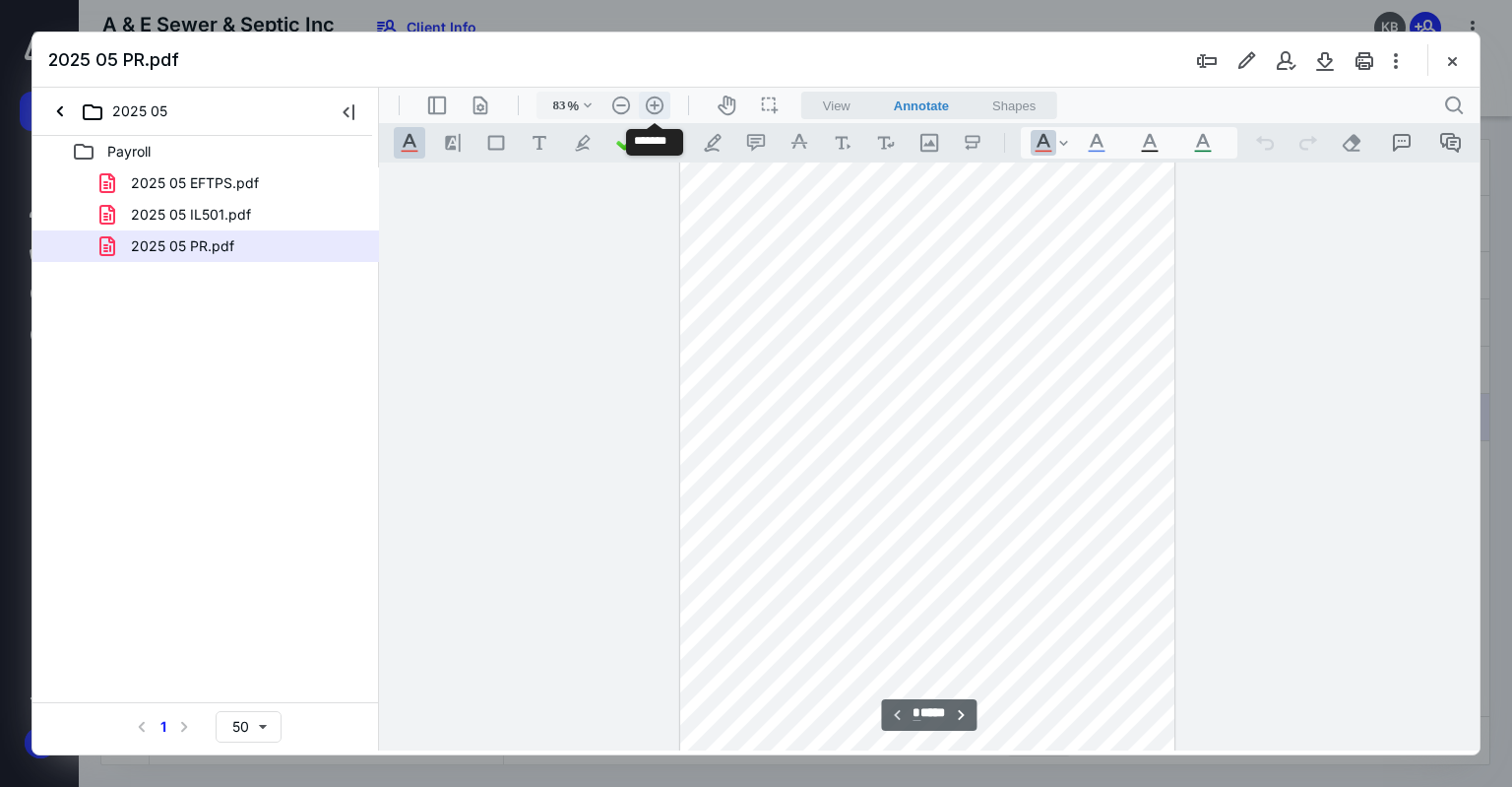 click on ".cls-1{fill:#abb0c4;} icon - header - zoom - in - line" at bounding box center (655, 105) 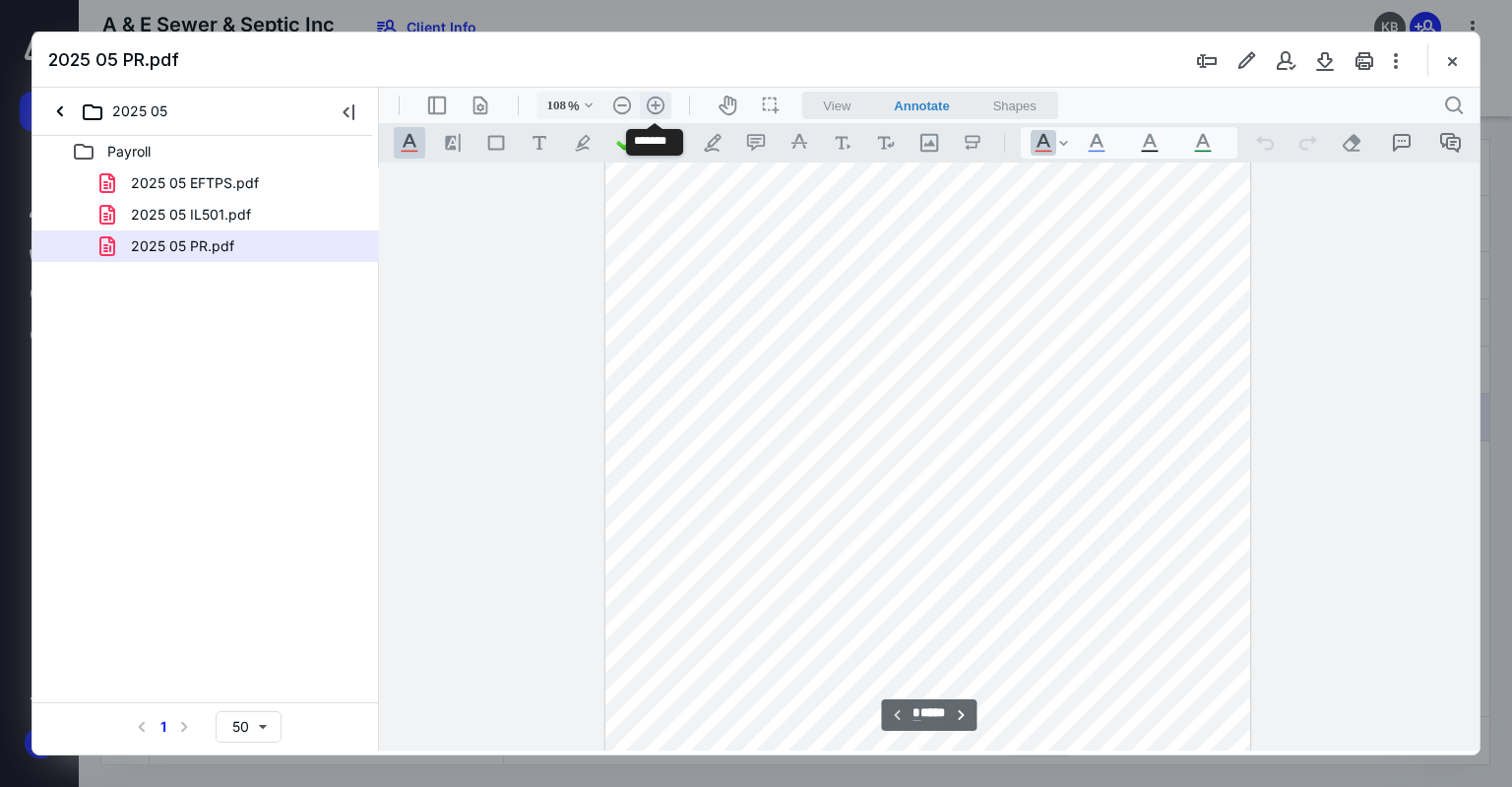 click on ".cls-1{fill:#abb0c4;} icon - header - zoom - in - line" at bounding box center [656, 105] 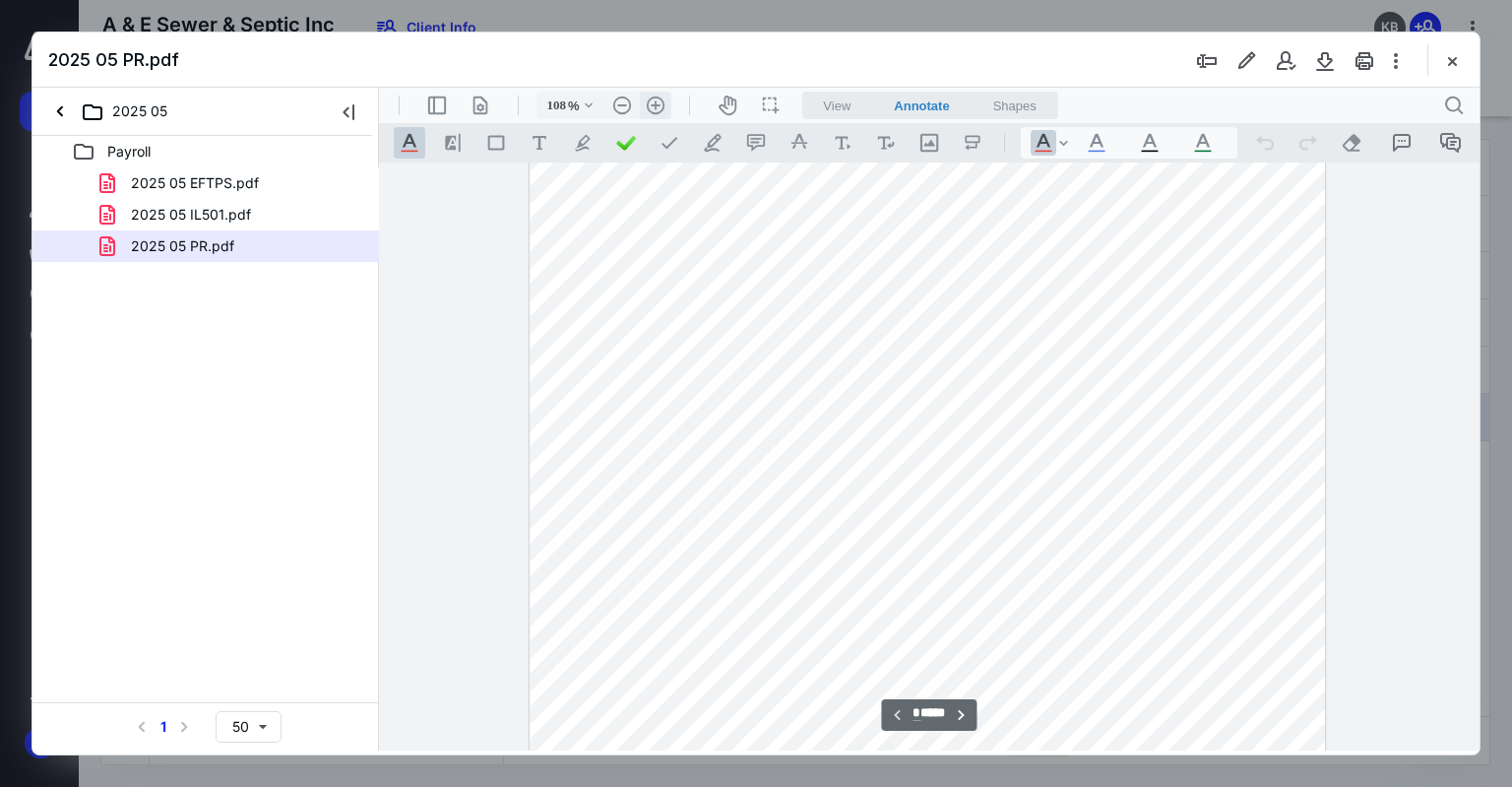 type on "133" 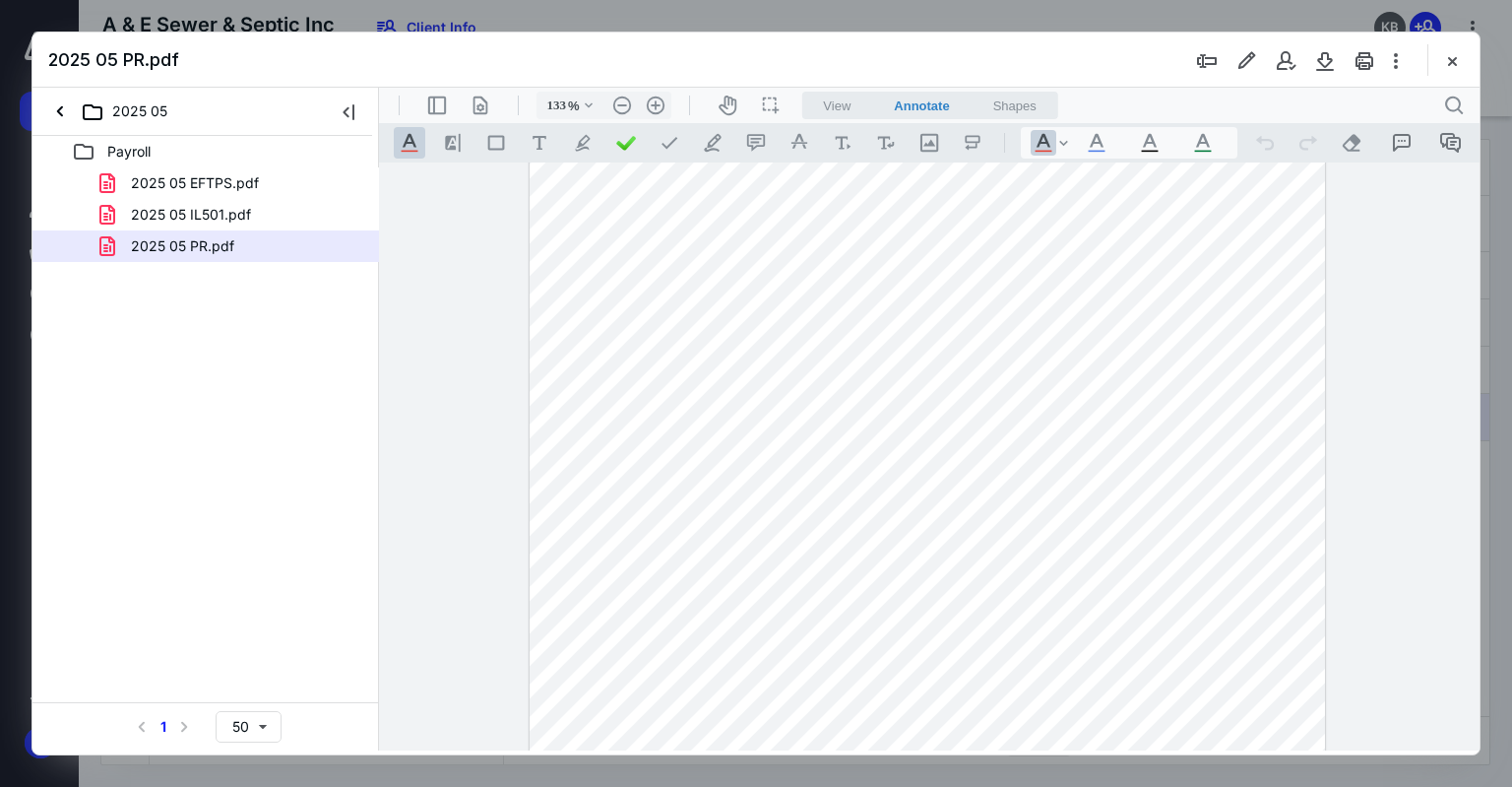 scroll, scrollTop: 5614, scrollLeft: 0, axis: vertical 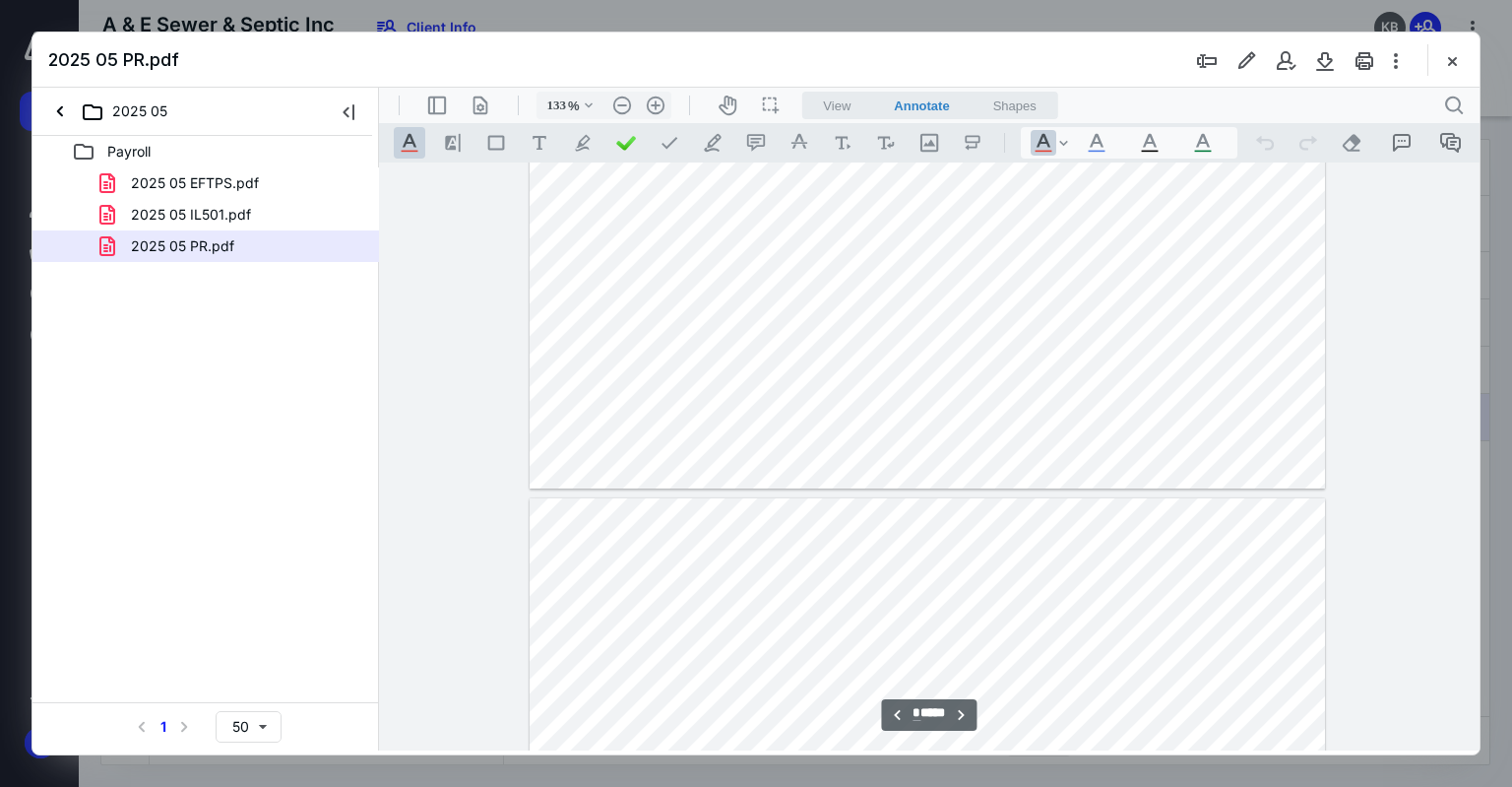 type on "*" 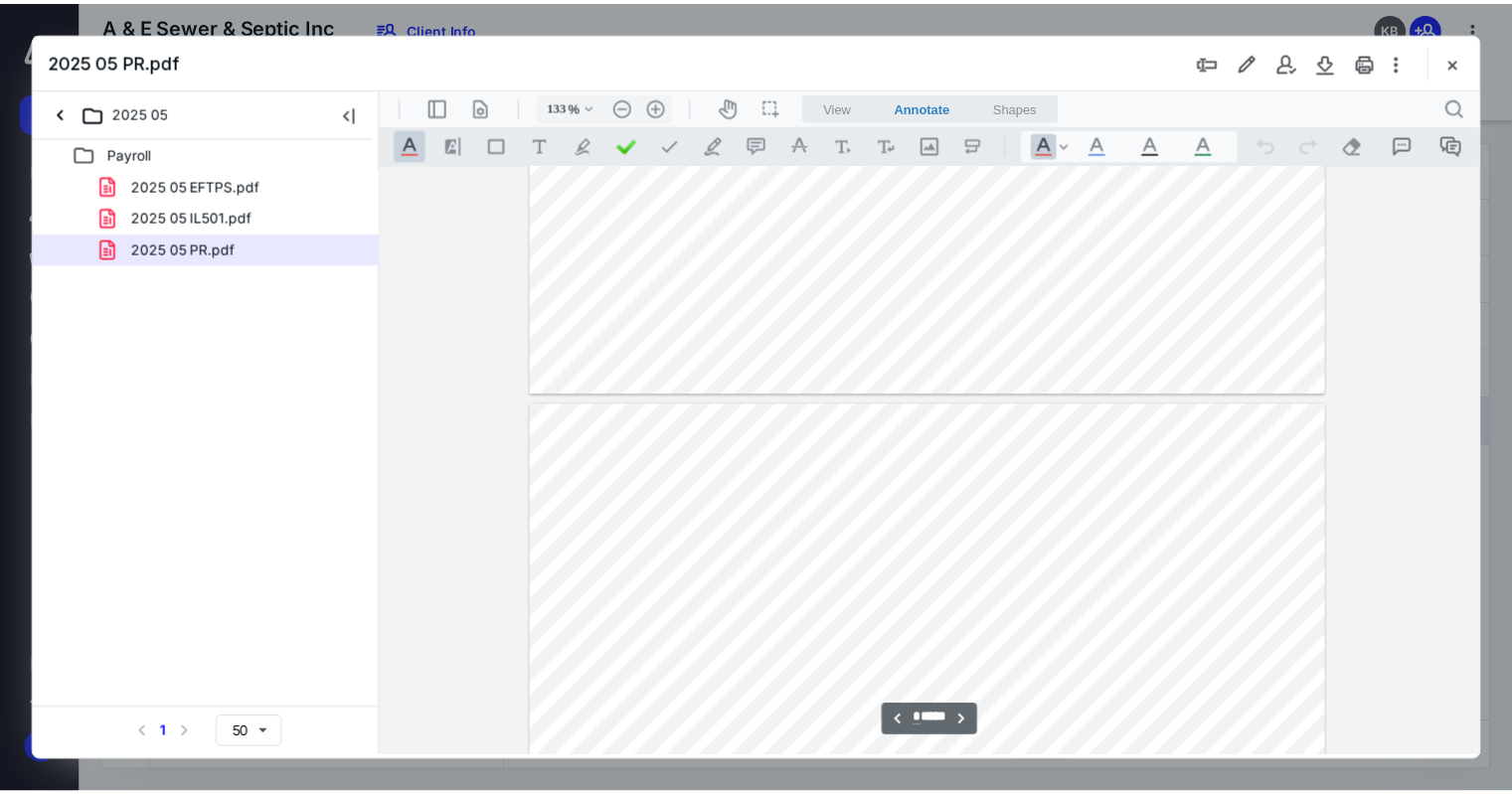 scroll, scrollTop: 6161, scrollLeft: 0, axis: vertical 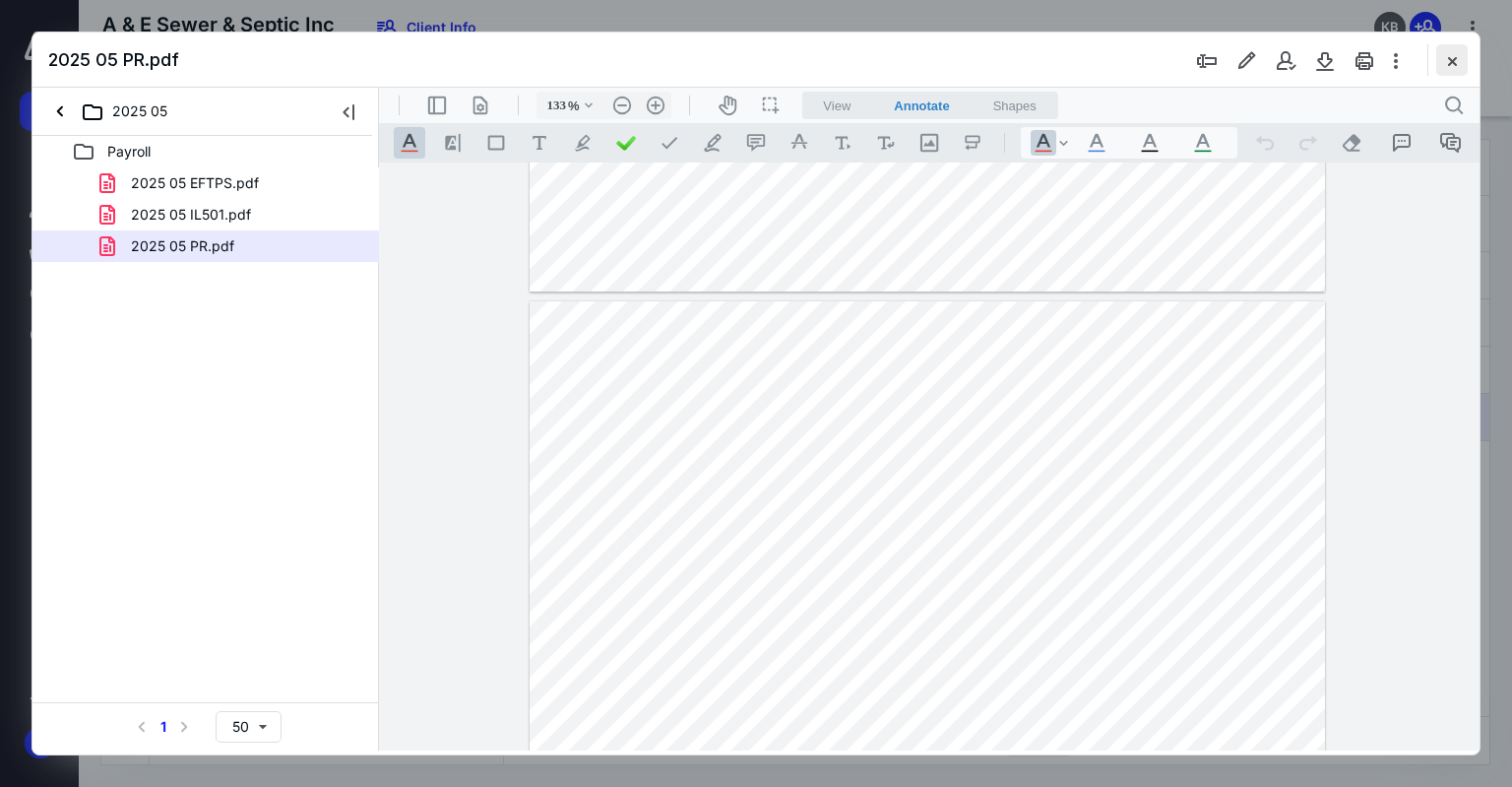click at bounding box center (1452, 60) 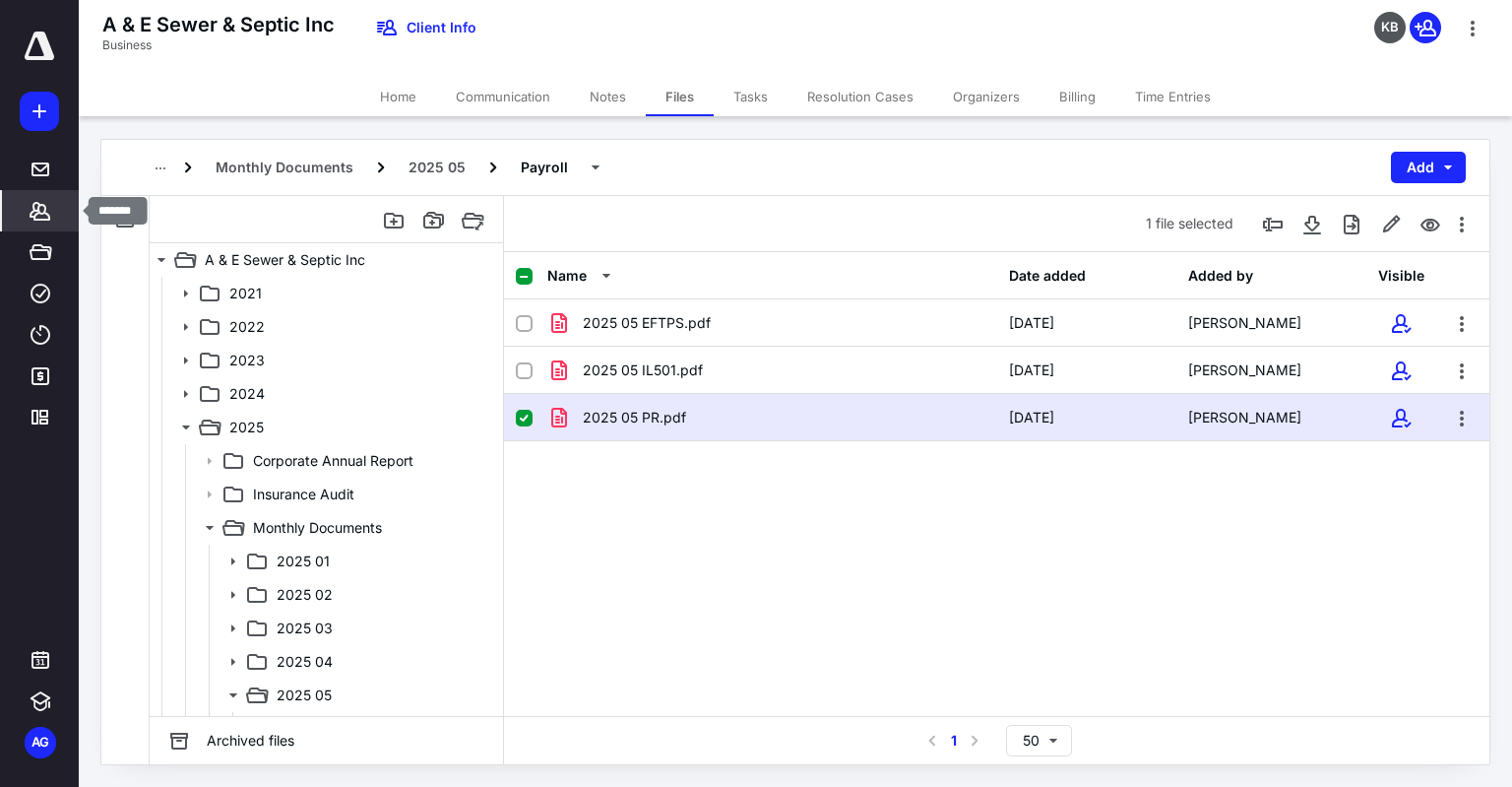 click 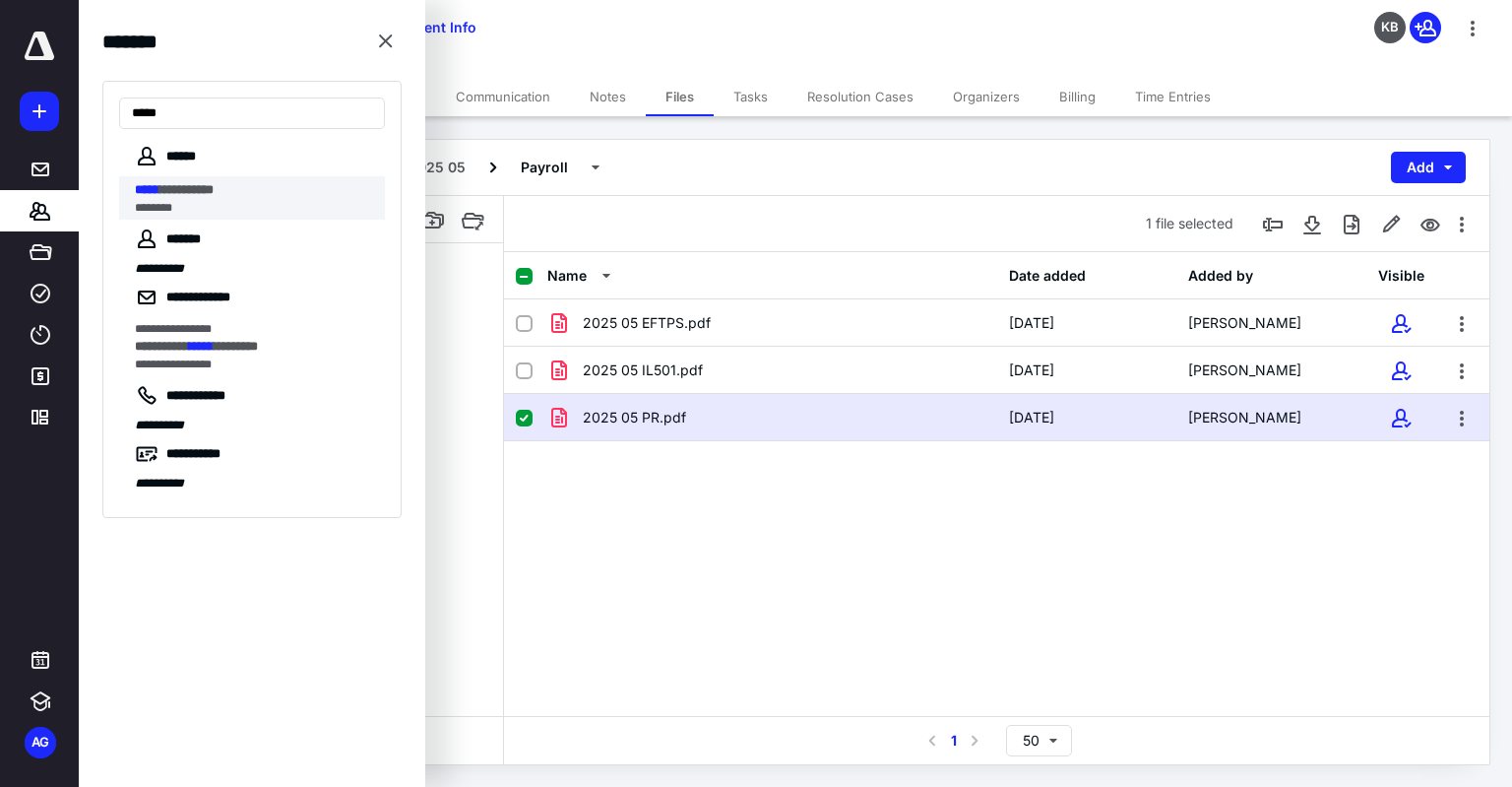type on "*****" 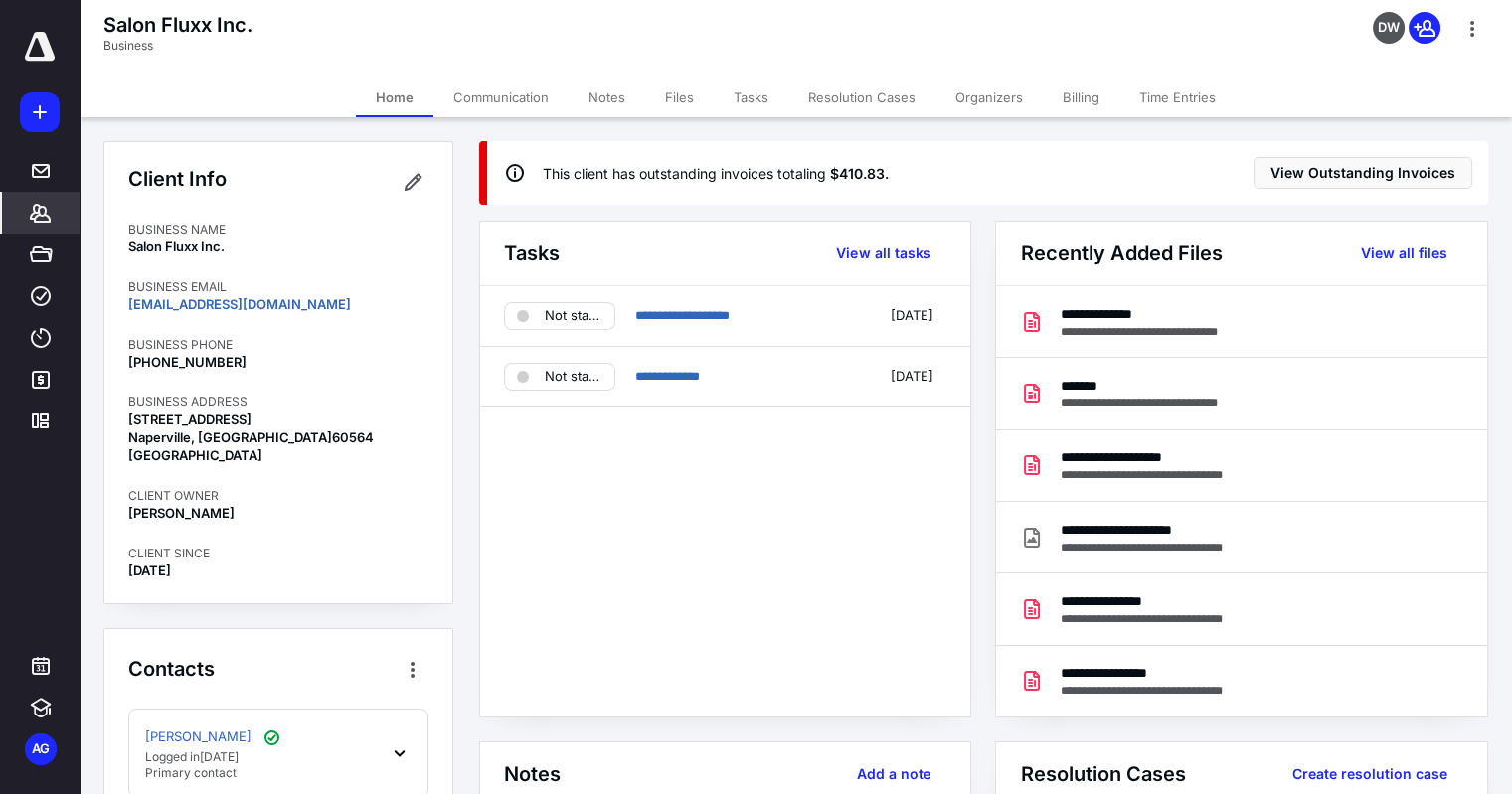 click on "Files" at bounding box center (679, 97) 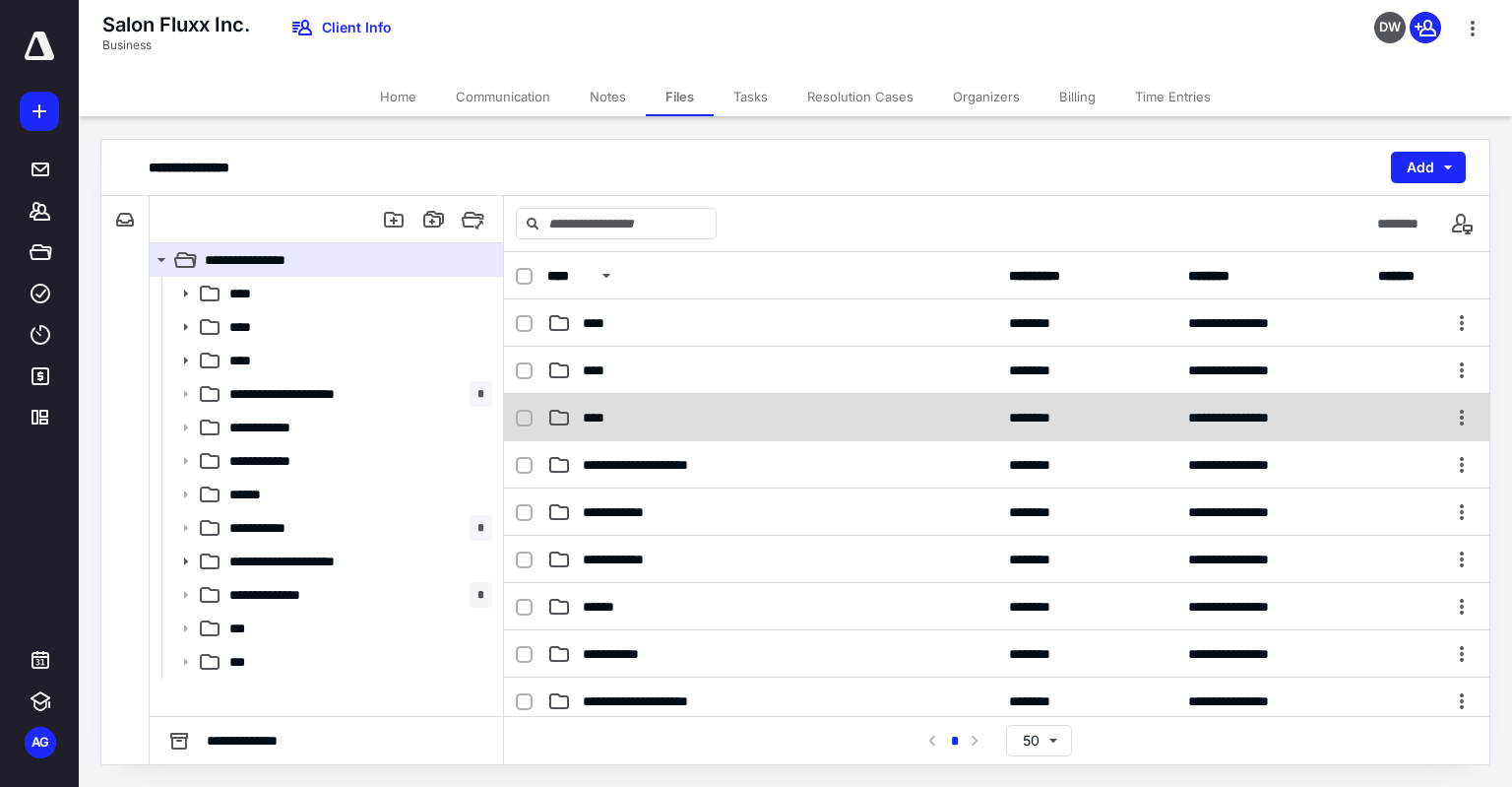 click on "****" at bounding box center (599, 418) 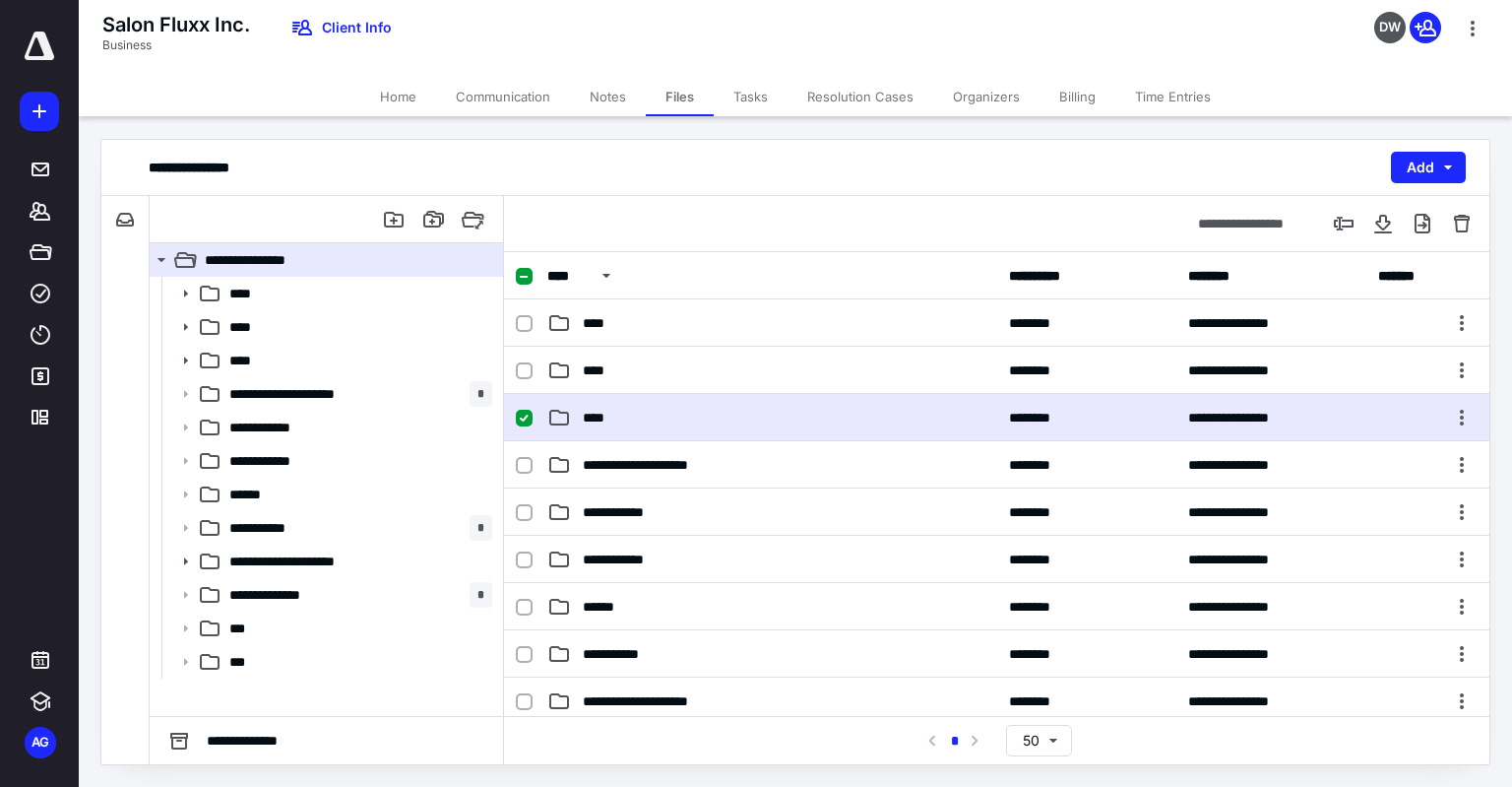 click on "****" at bounding box center [599, 418] 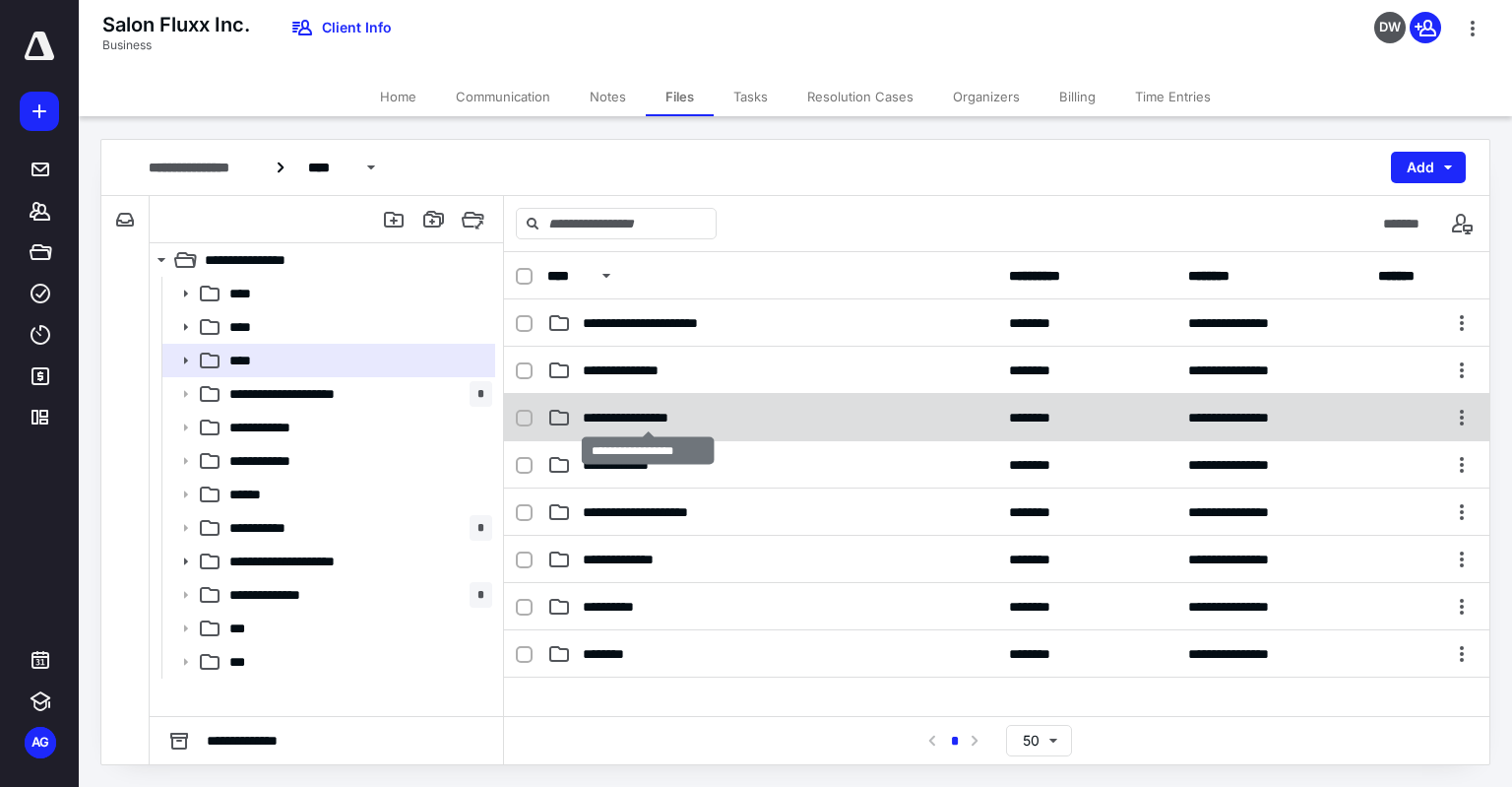 click on "**********" at bounding box center [648, 418] 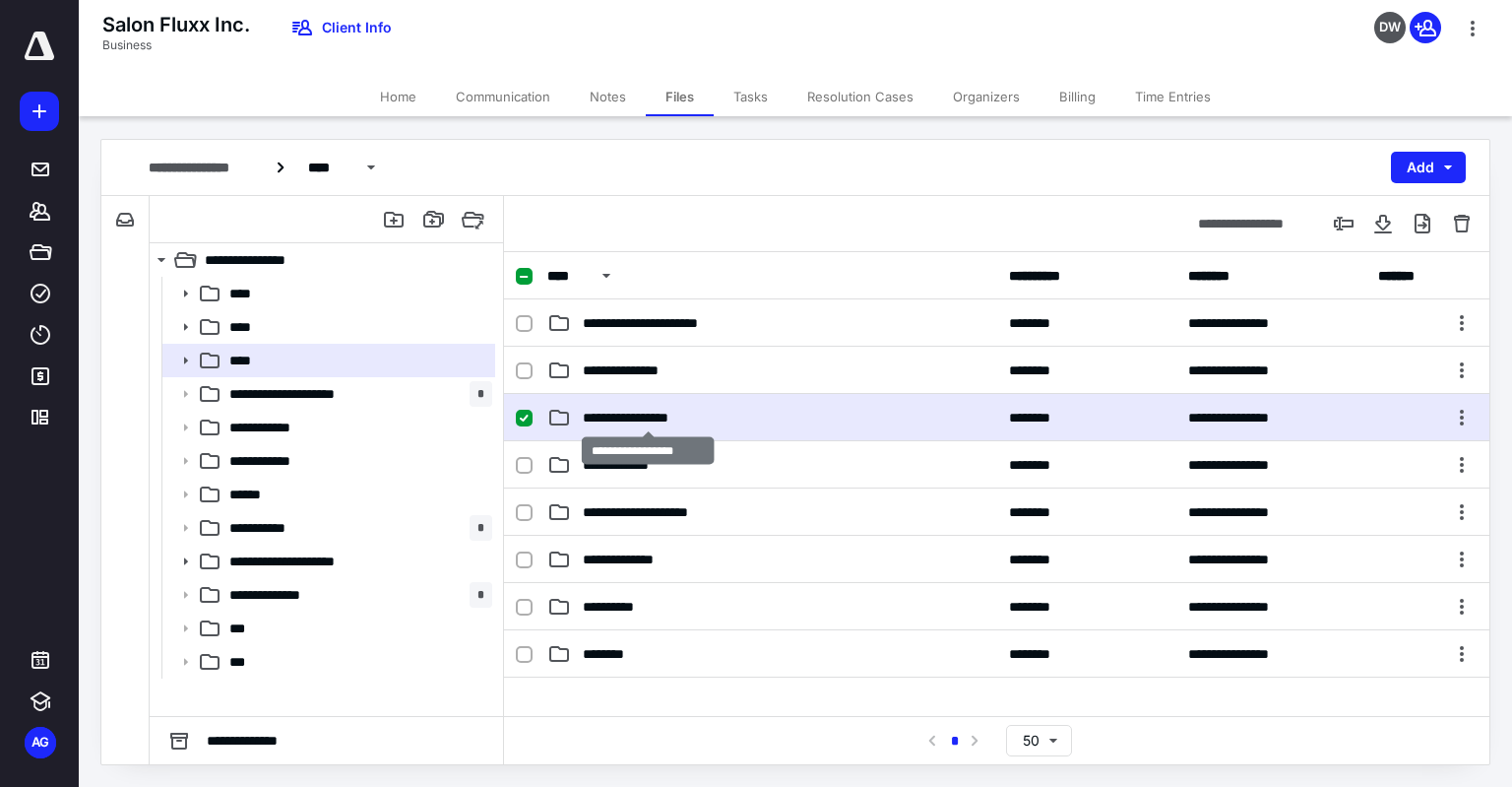 click on "**********" at bounding box center [648, 418] 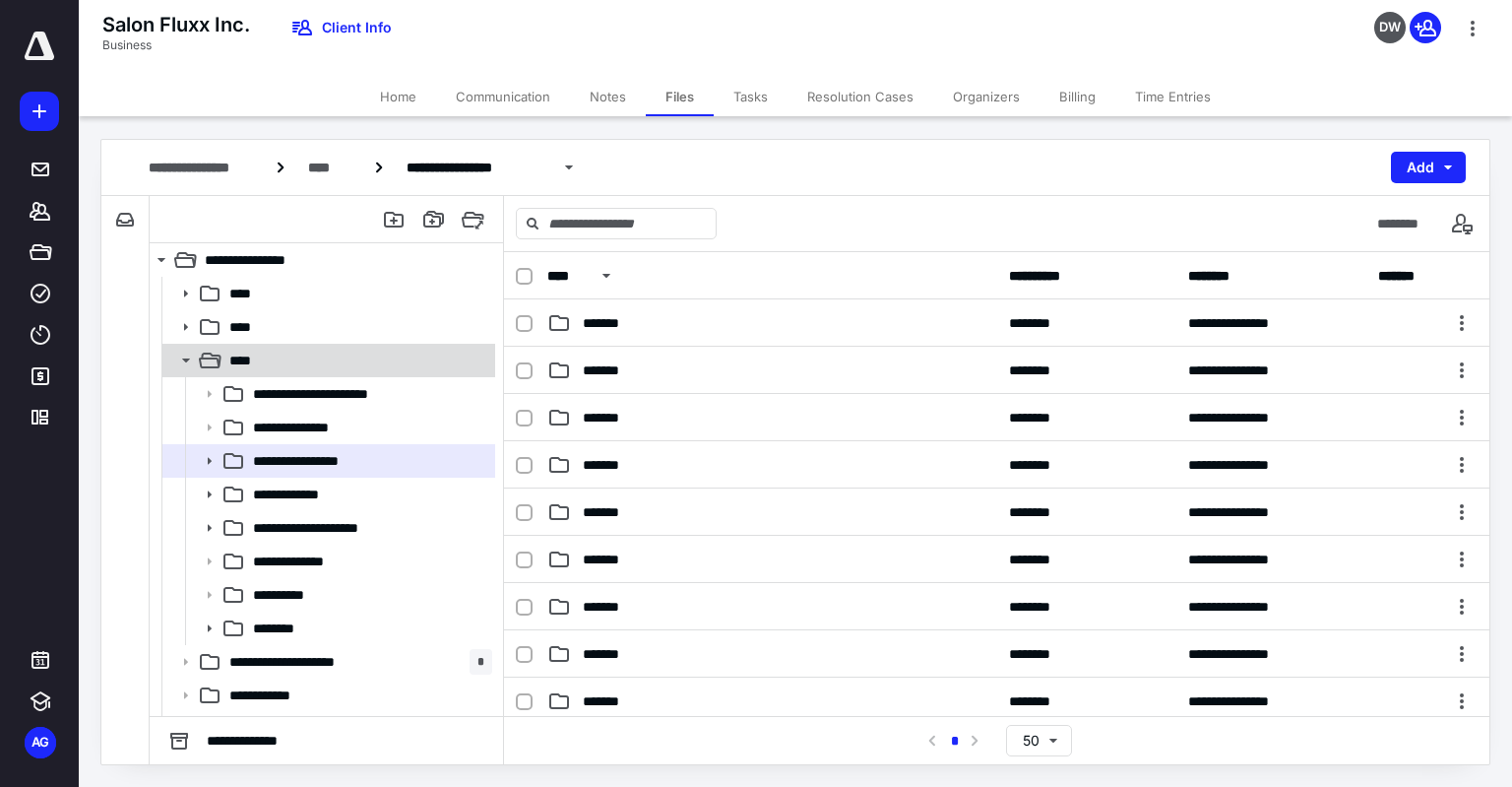 click 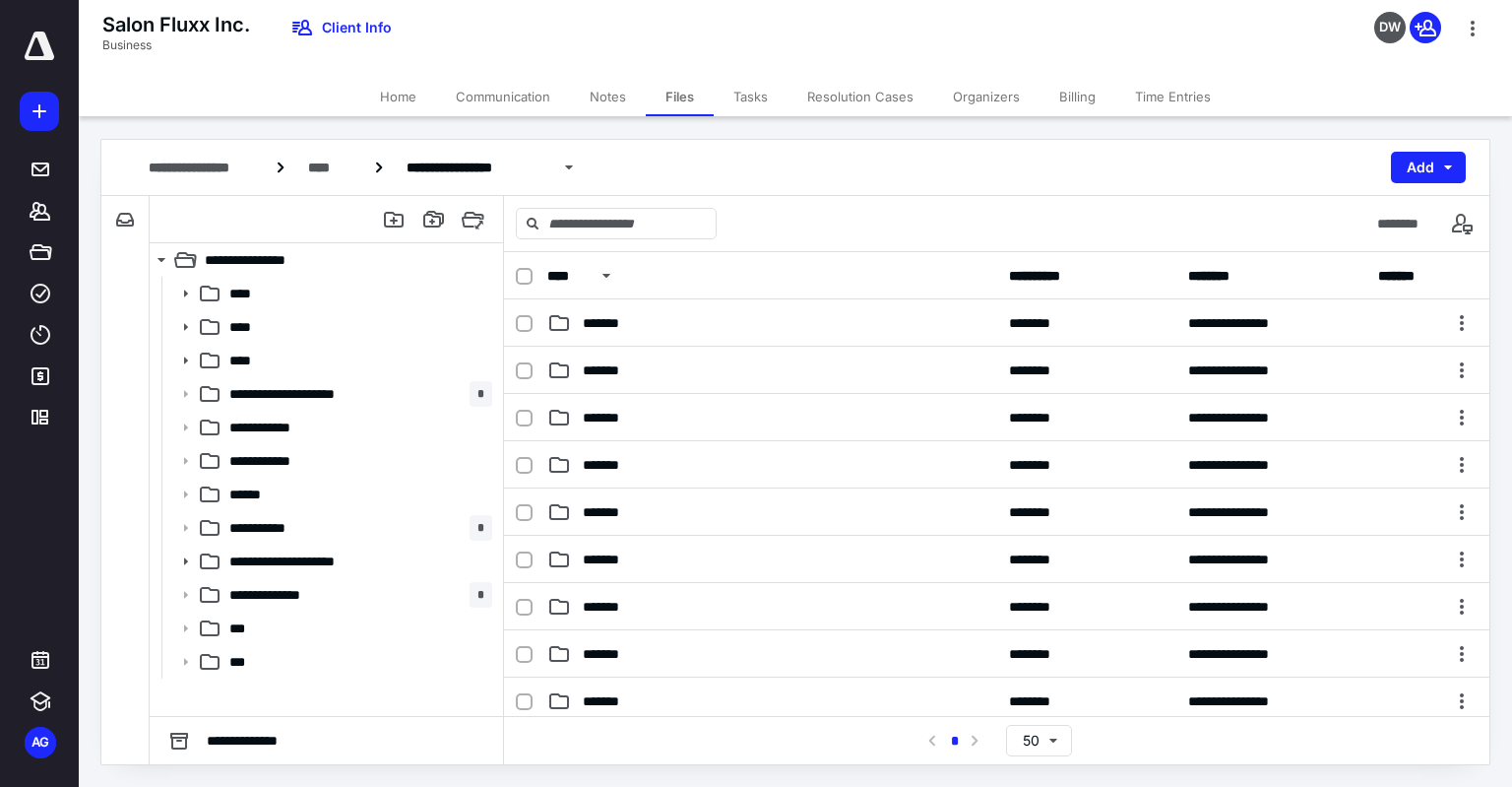click on "Home" at bounding box center [398, 97] 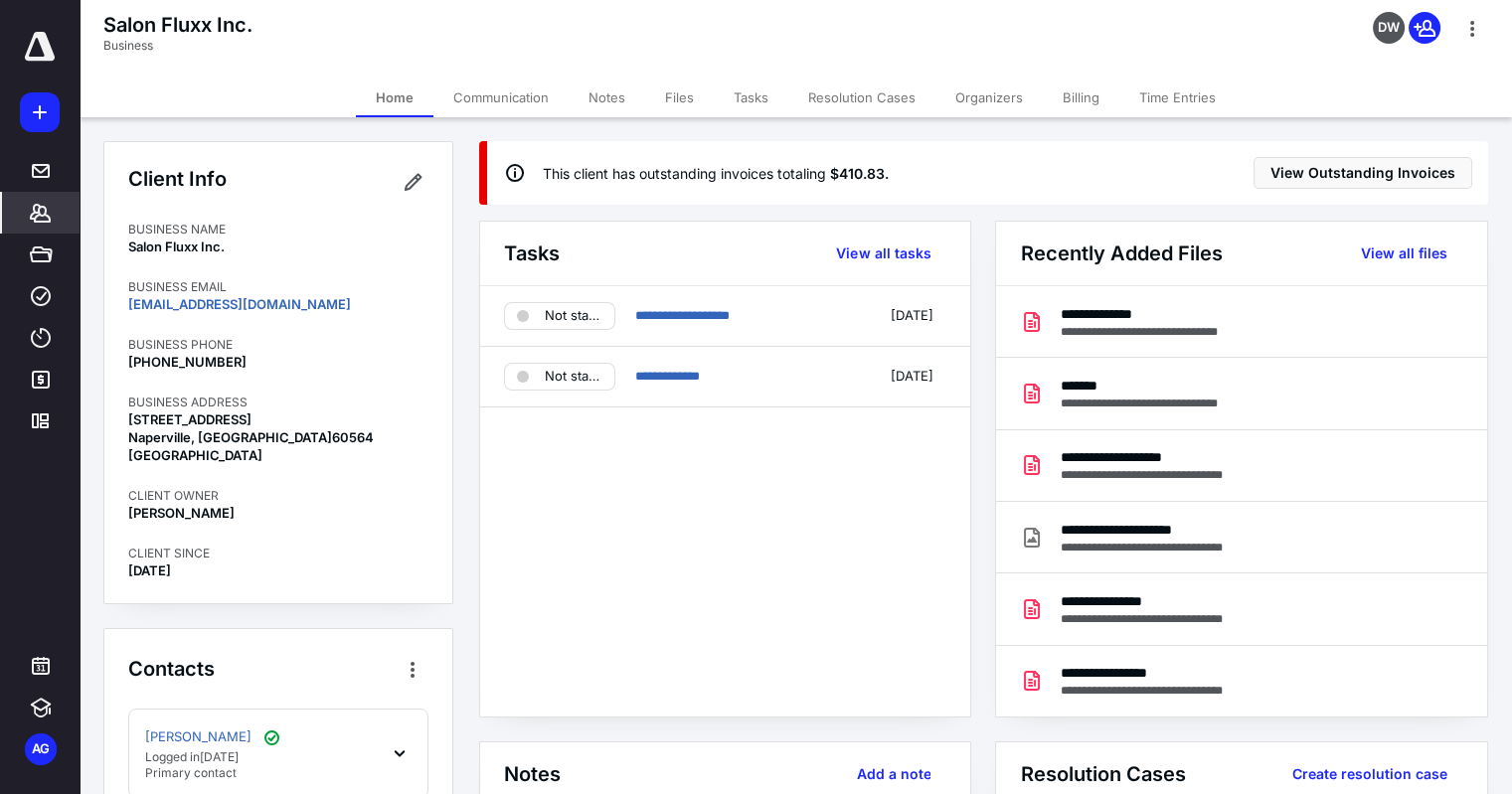 click 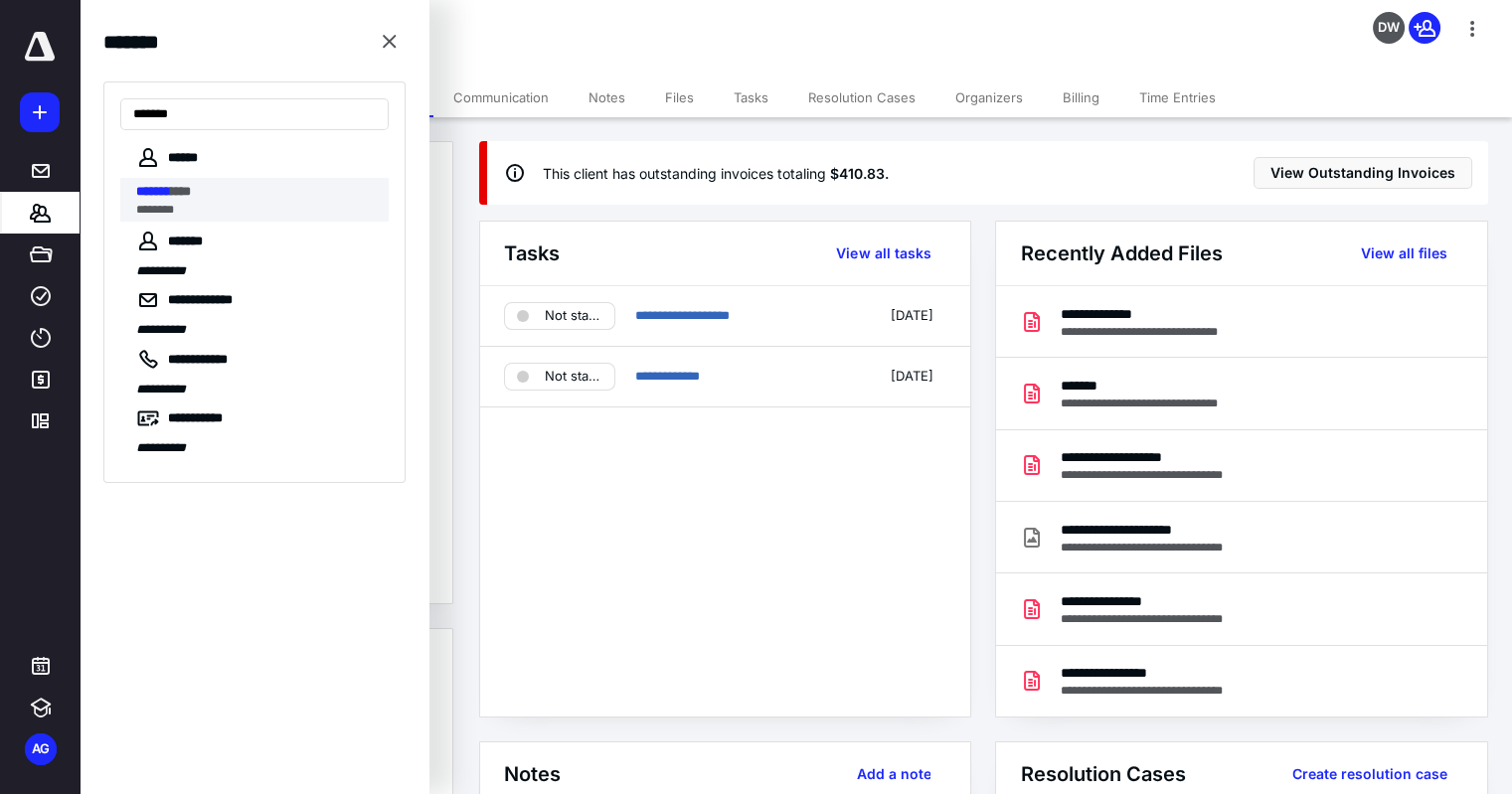 type on "*******" 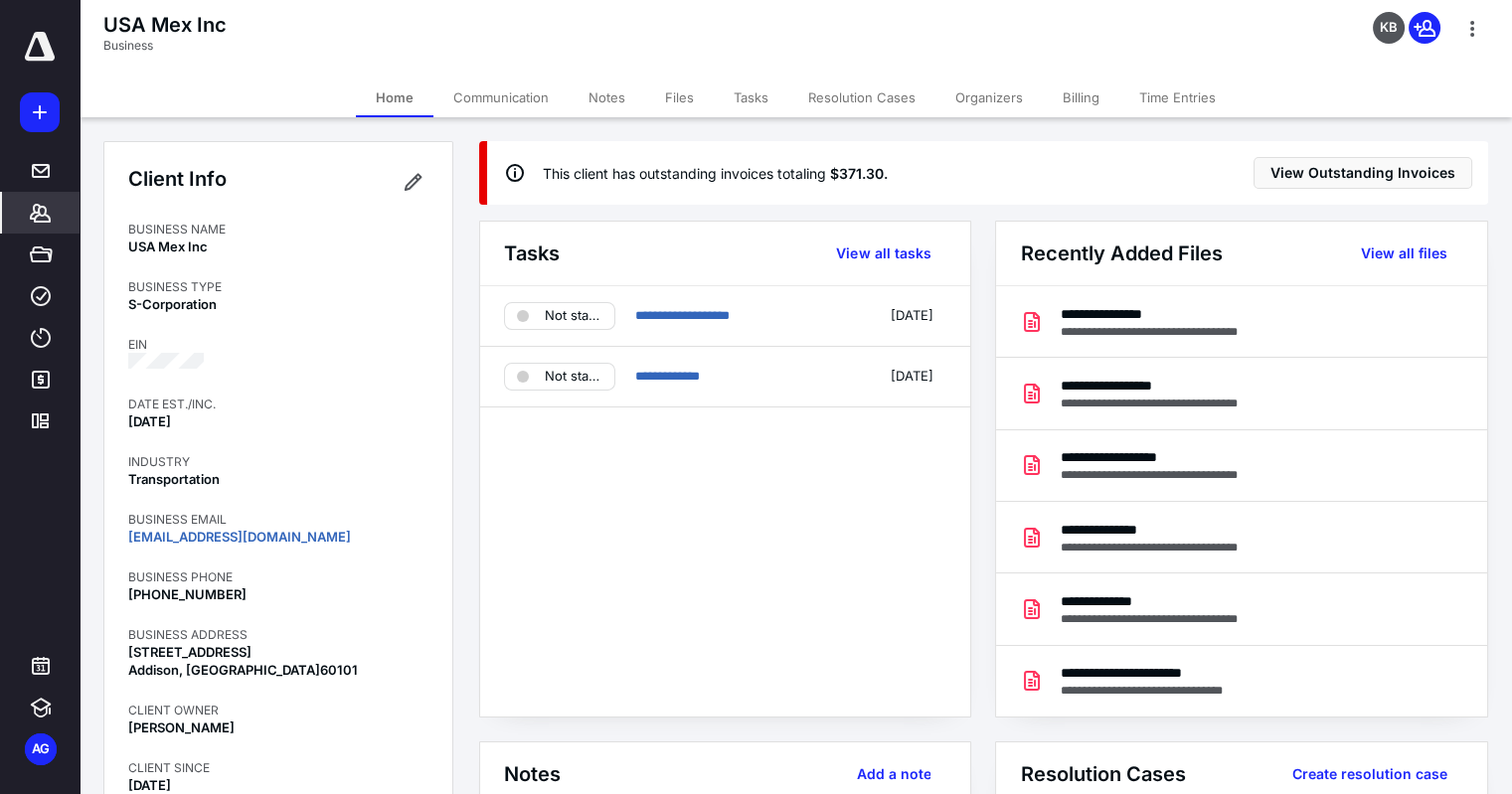 click on "Files" at bounding box center (679, 97) 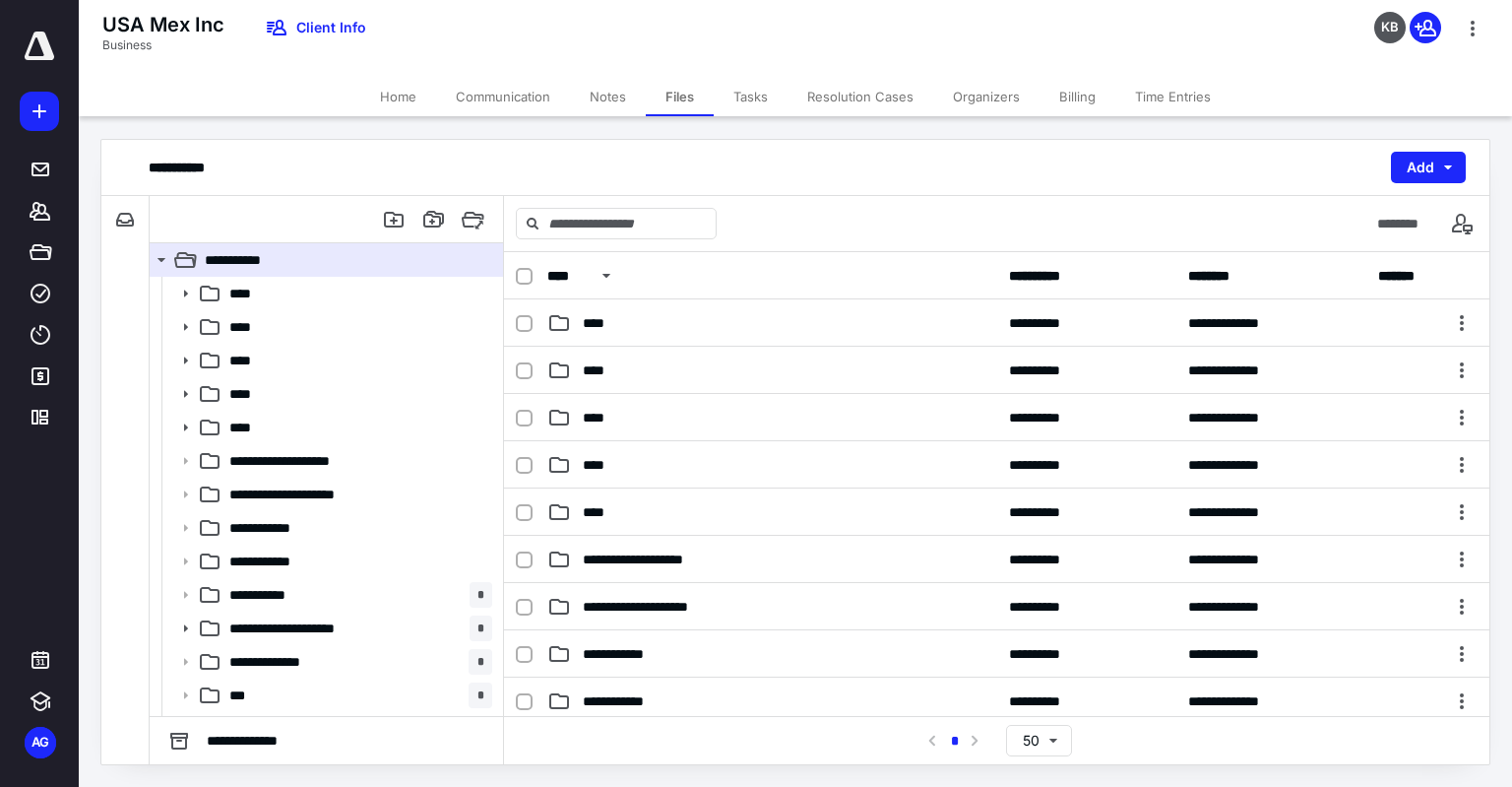 click on "Home" at bounding box center [398, 97] 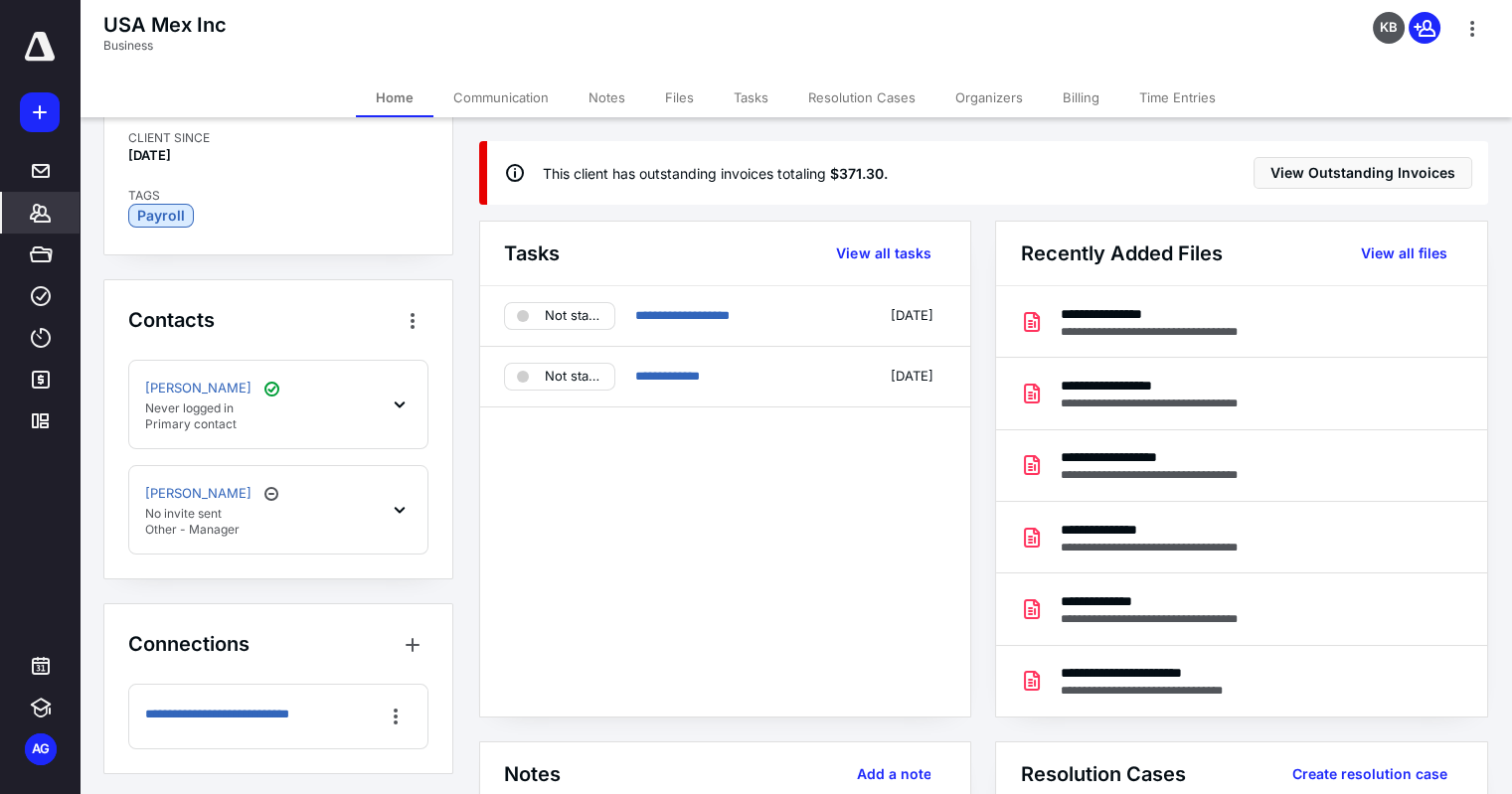 scroll, scrollTop: 0, scrollLeft: 0, axis: both 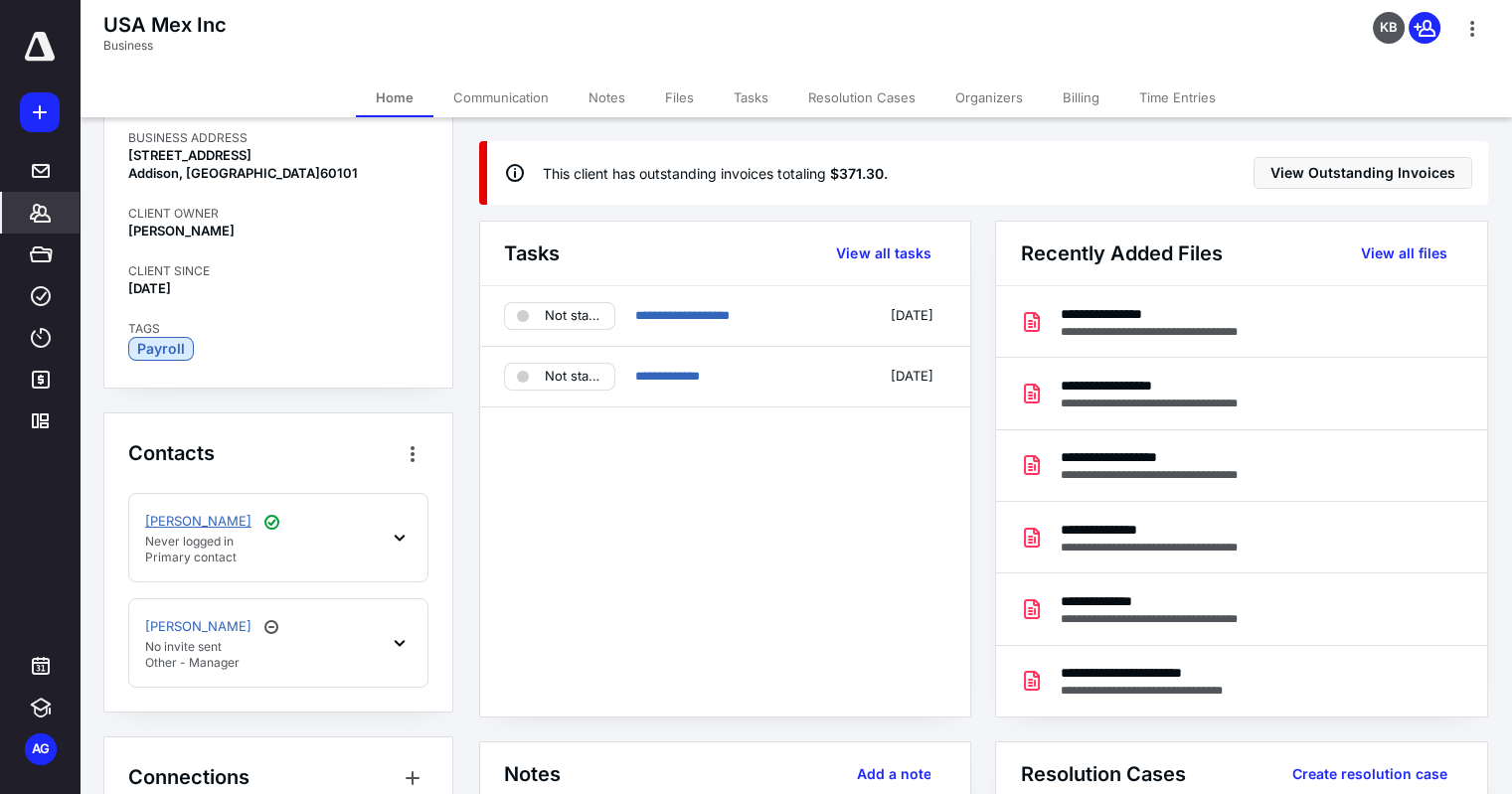 click on "[PERSON_NAME]" at bounding box center [198, 522] 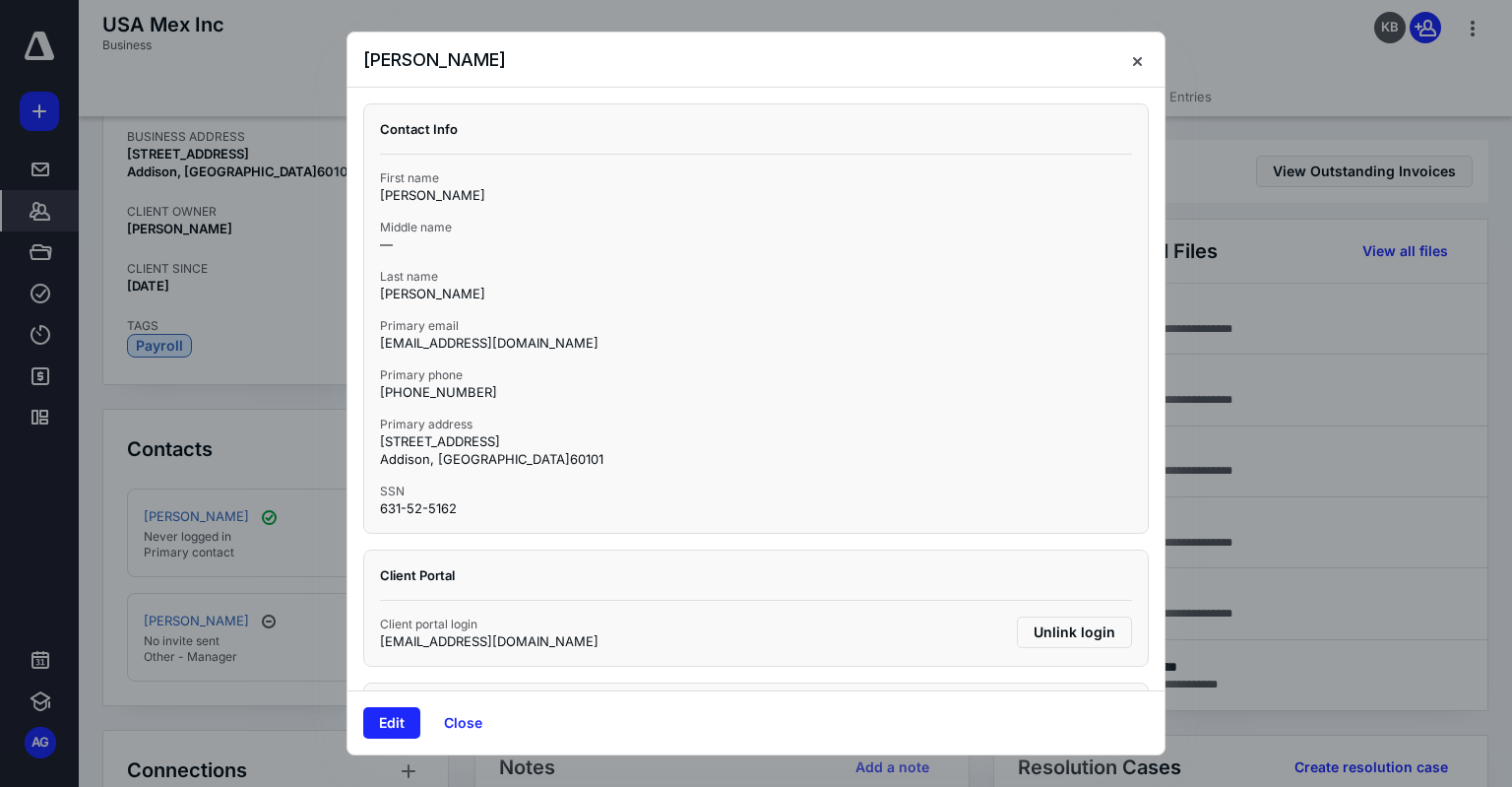 click on "juancsaldivar22@gmail.com" at bounding box center [489, 343] 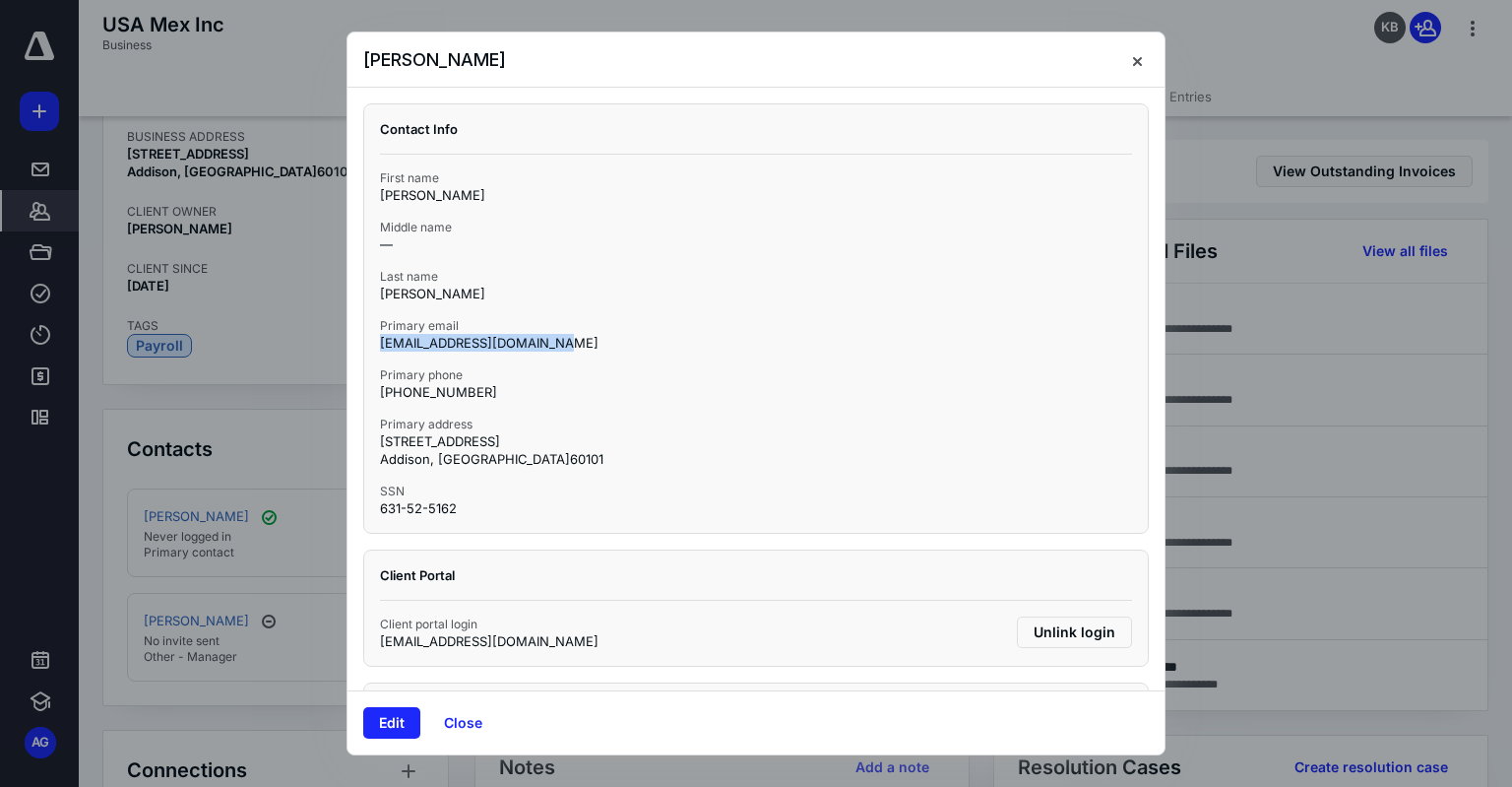 drag, startPoint x: 377, startPoint y: 342, endPoint x: 605, endPoint y: 342, distance: 228 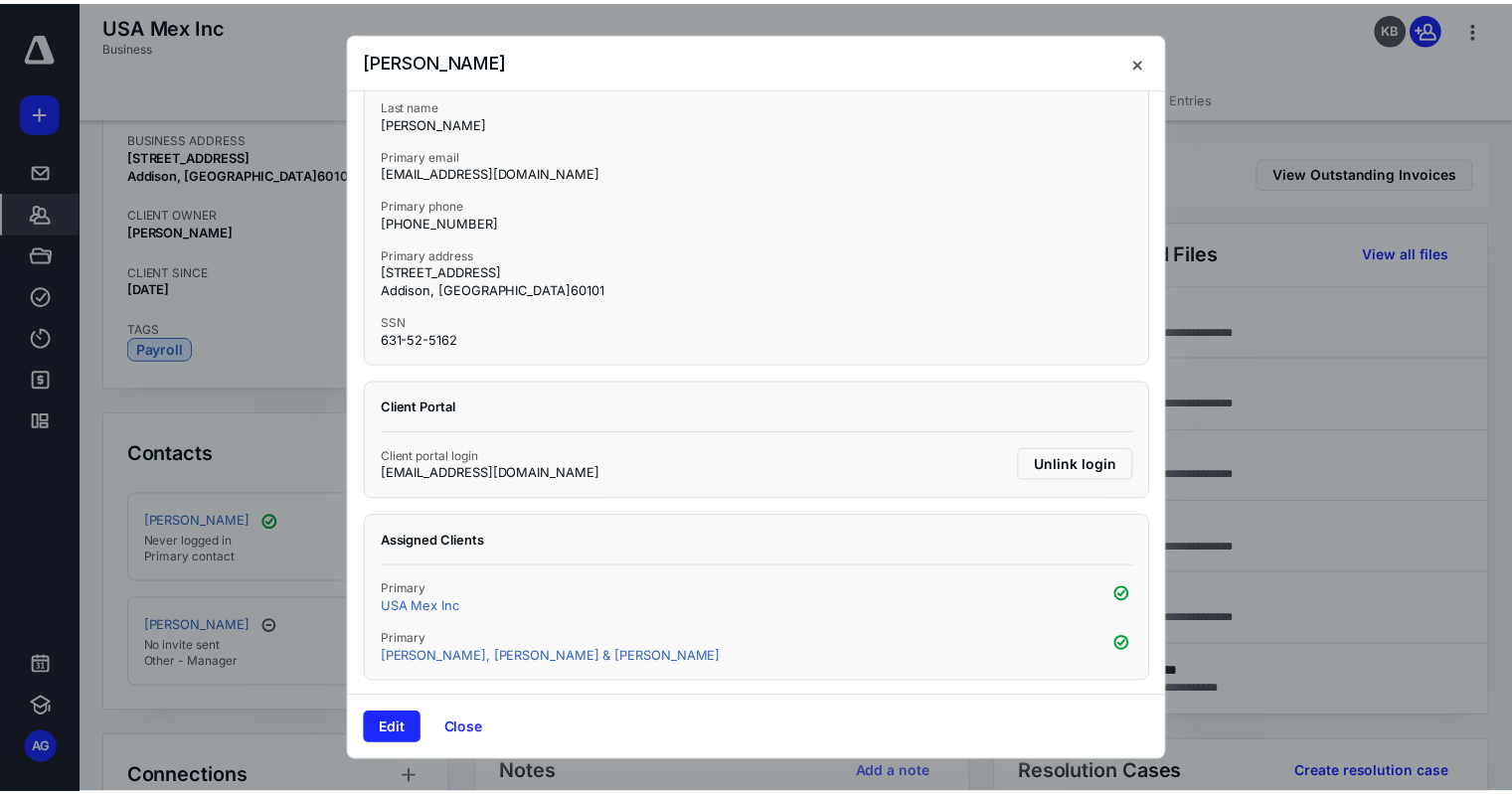 scroll, scrollTop: 0, scrollLeft: 0, axis: both 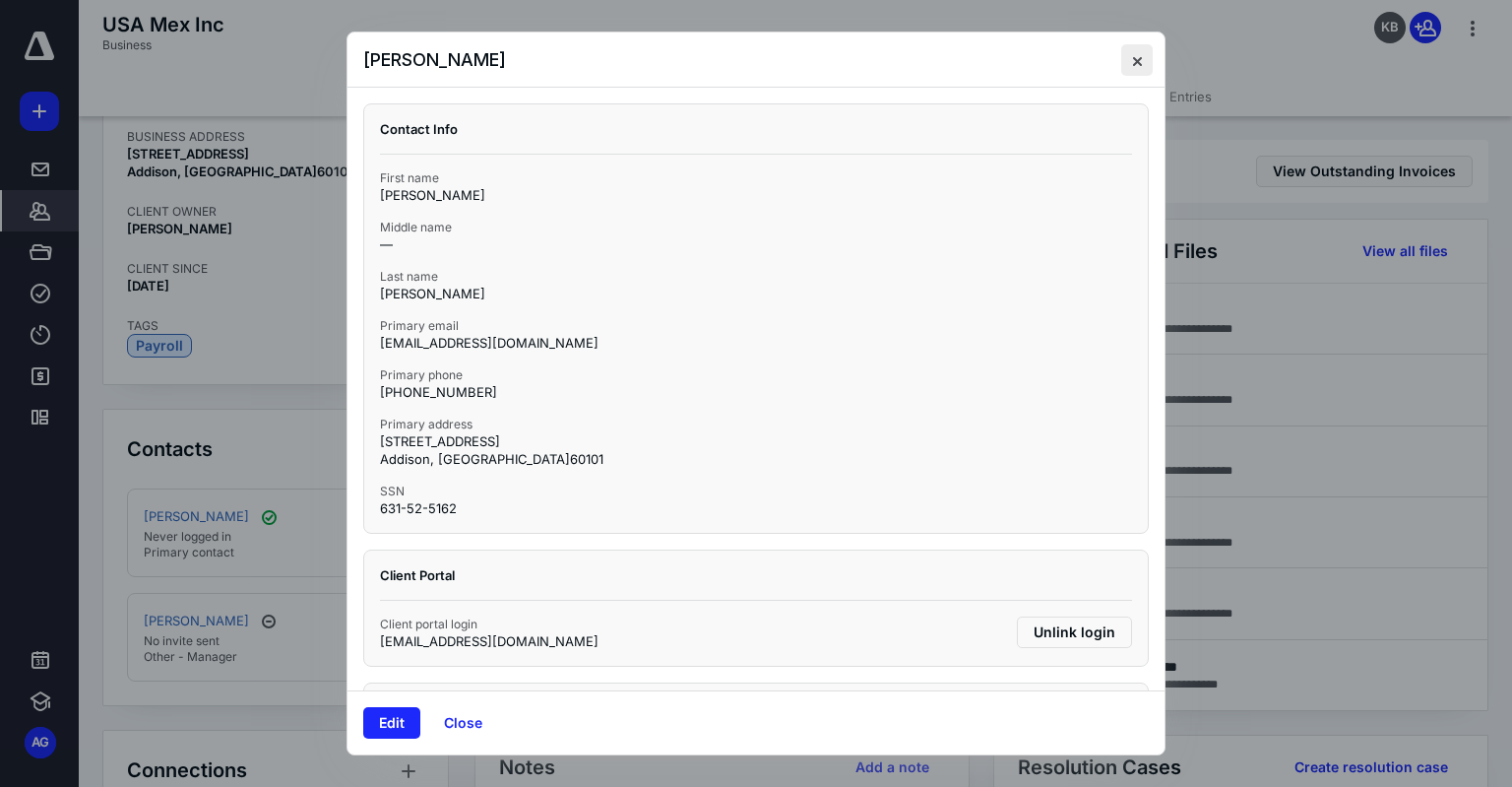 click at bounding box center (1137, 60) 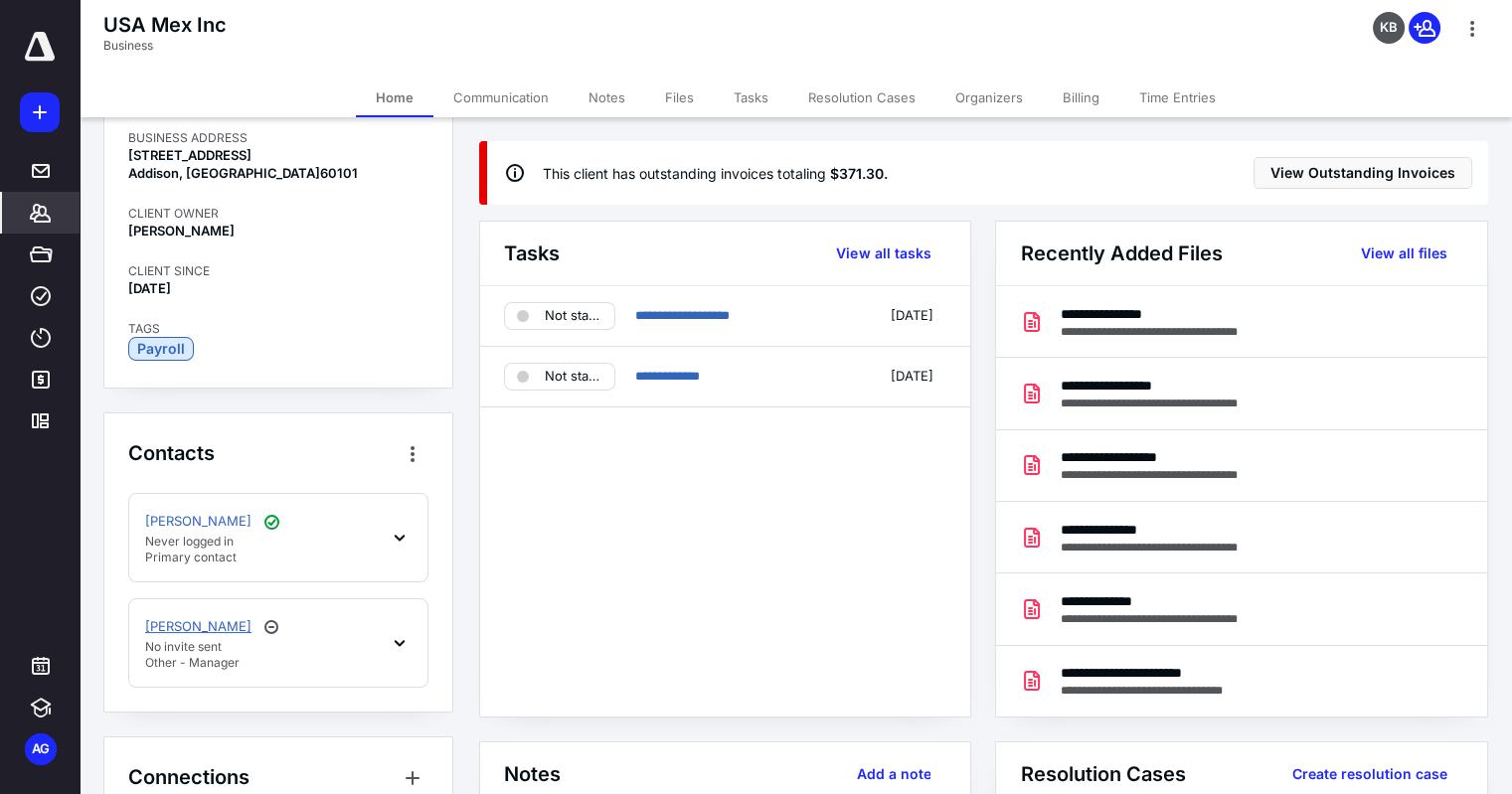 click on "Luis Solis" at bounding box center (198, 627) 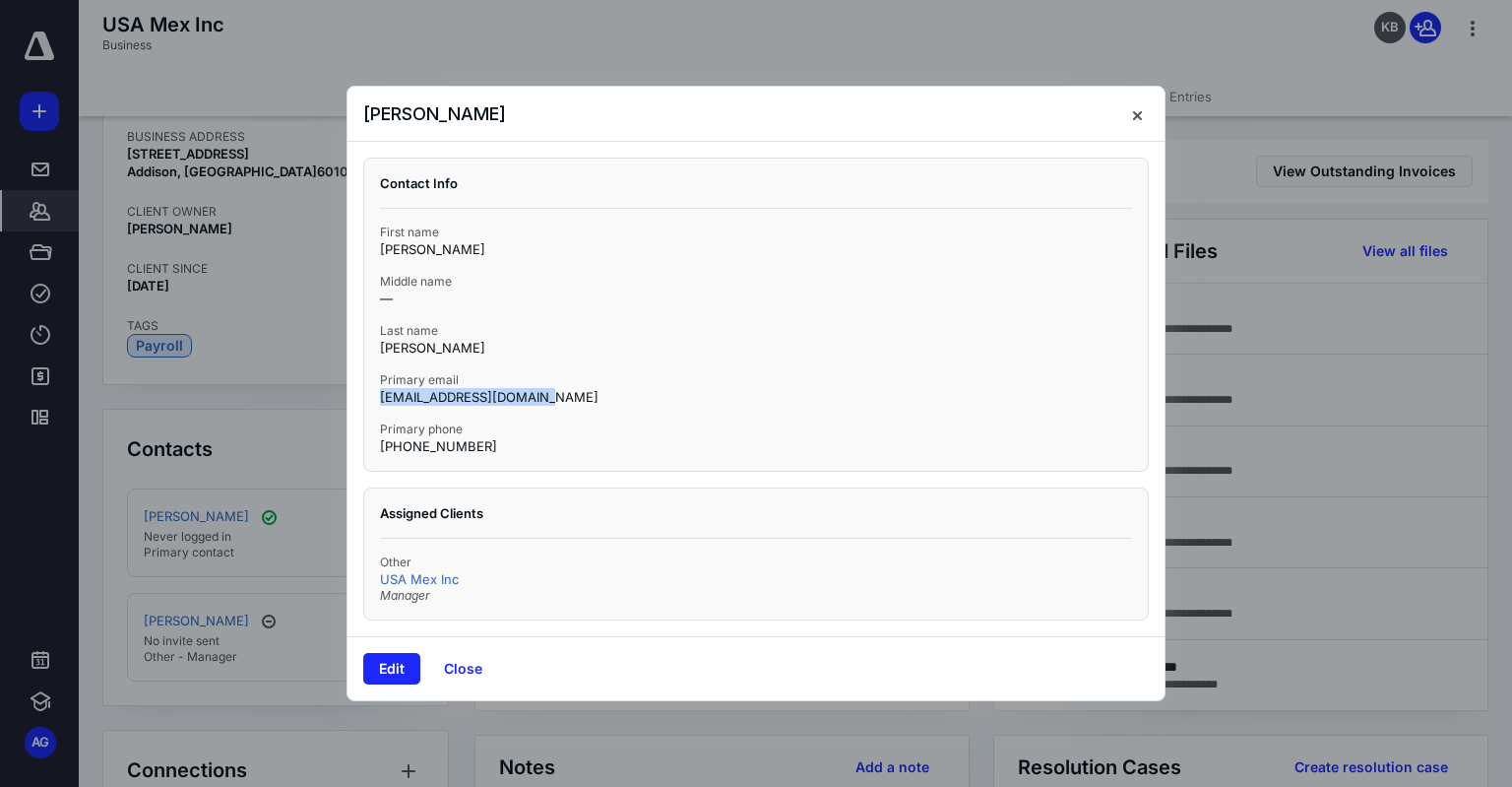 drag, startPoint x: 370, startPoint y: 401, endPoint x: 533, endPoint y: 410, distance: 163.24828 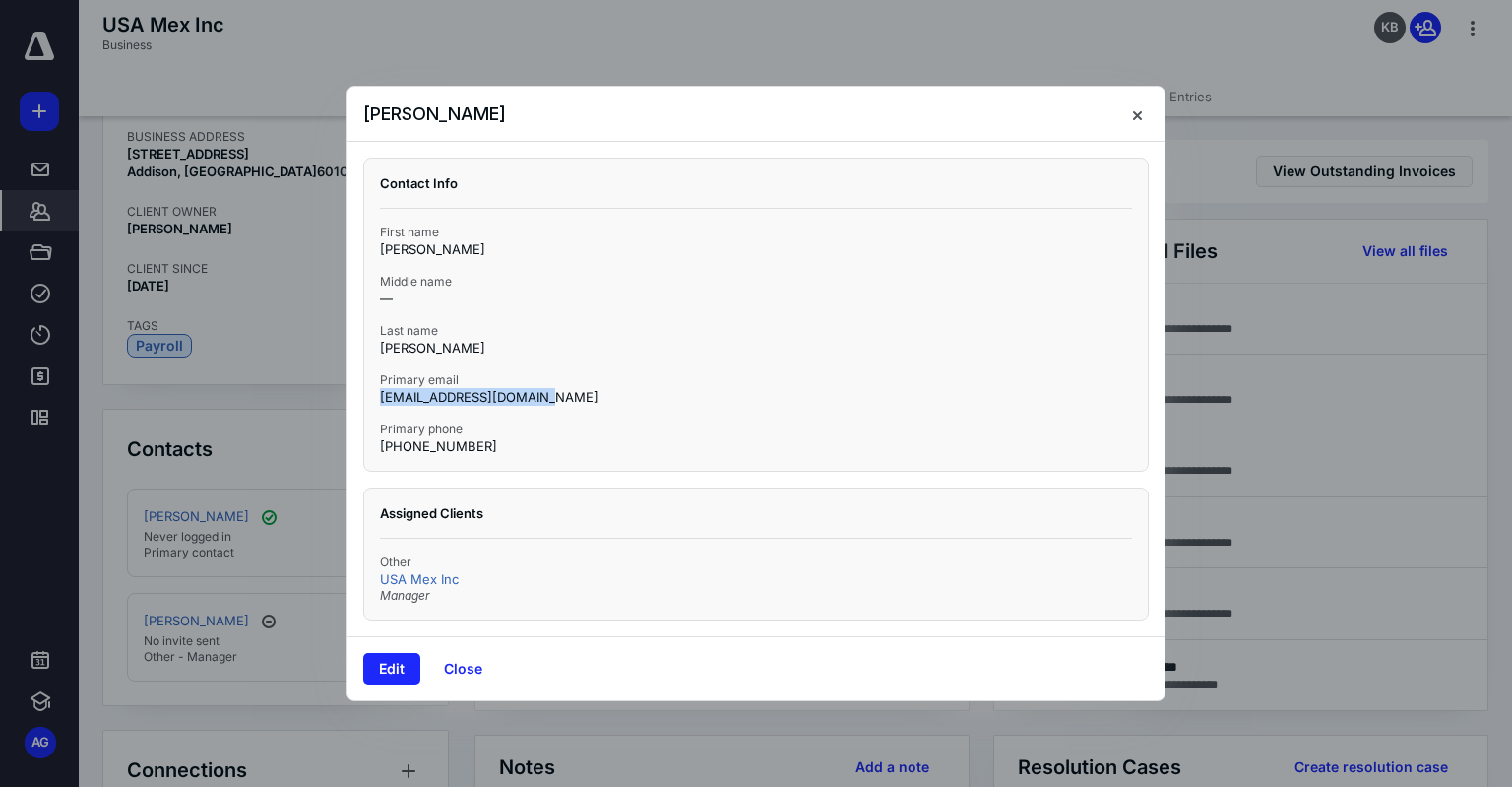 copy on "luissolis1624@gmail.com" 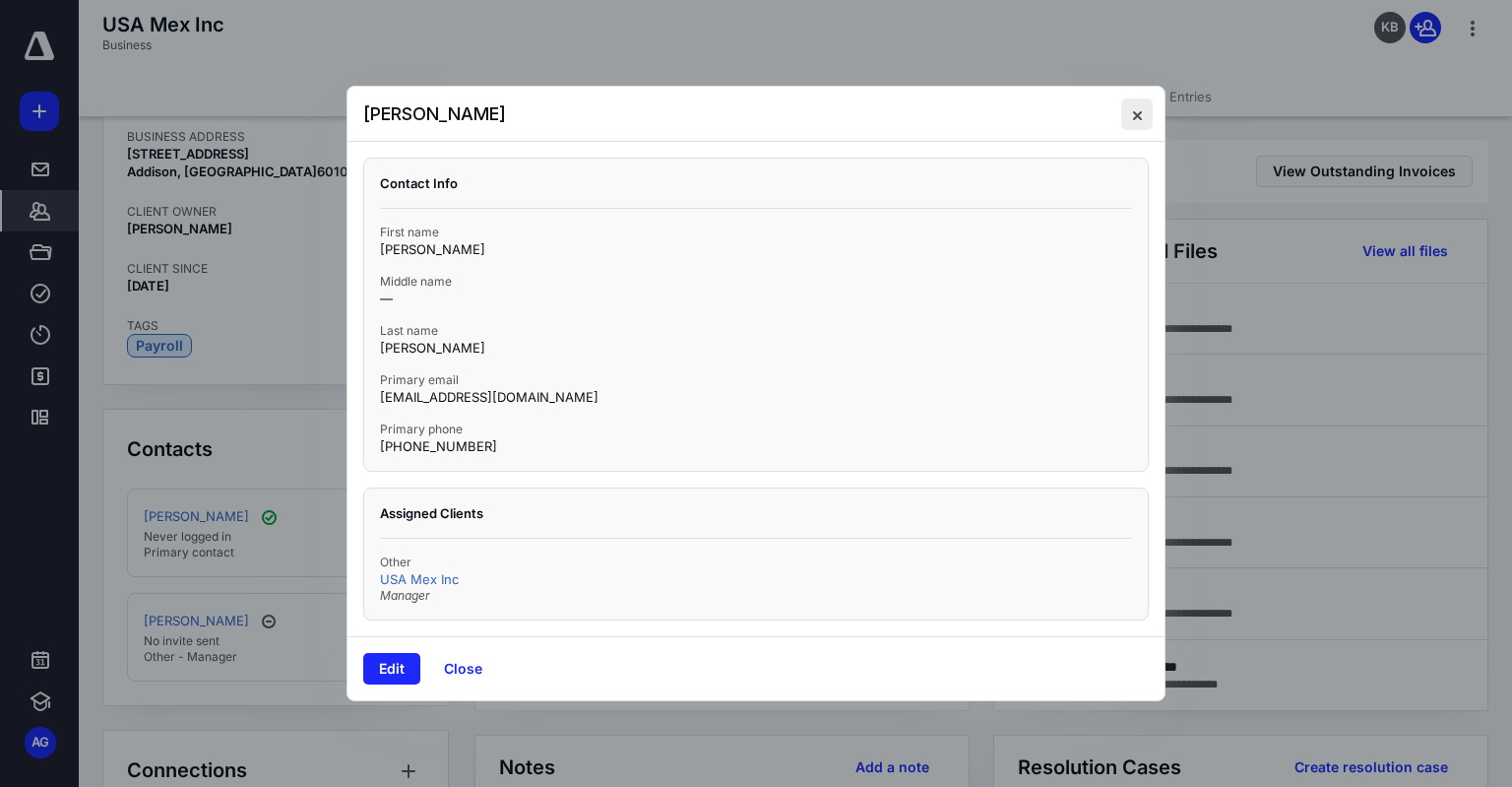 click at bounding box center (1137, 114) 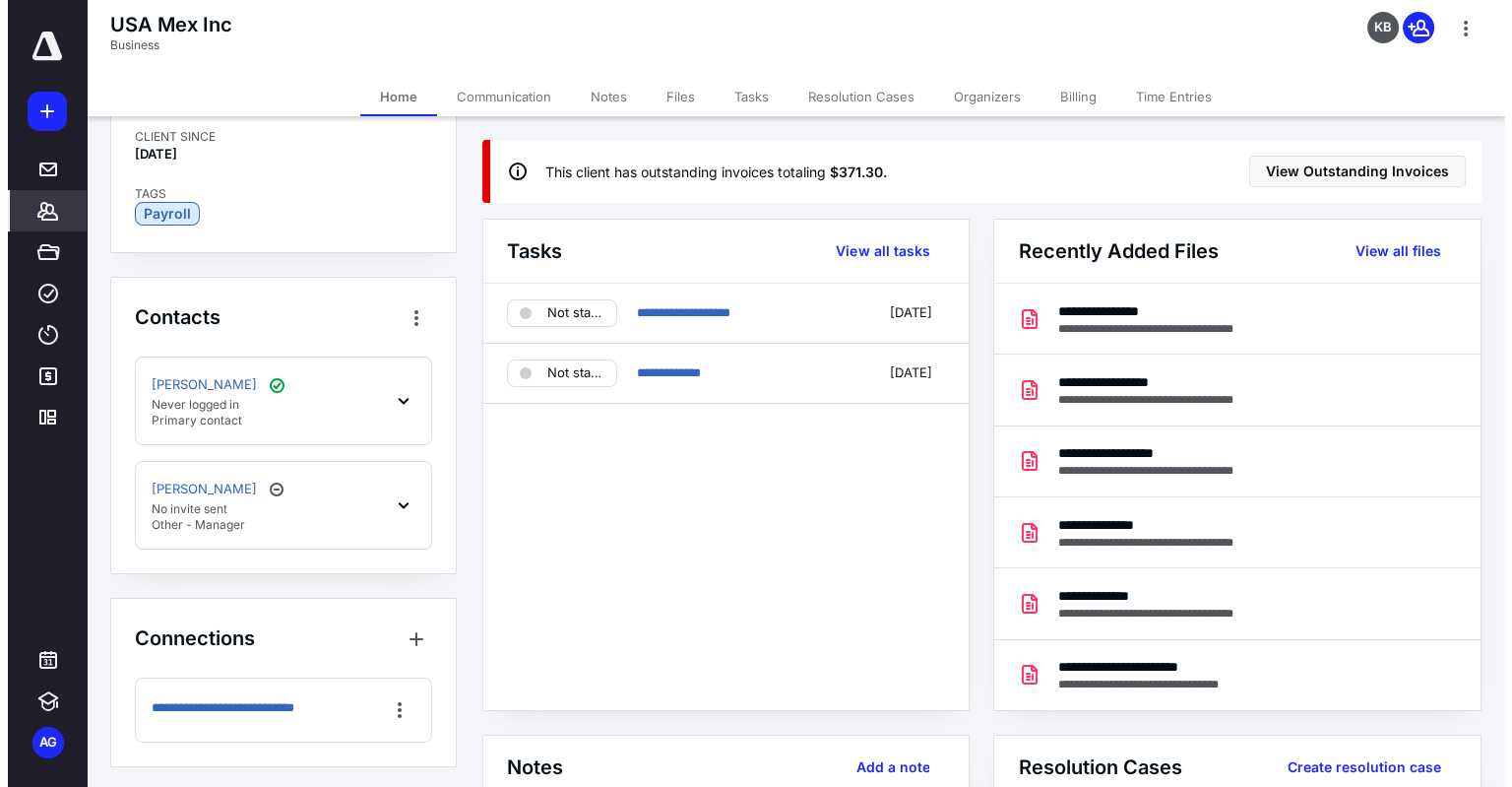 scroll, scrollTop: 0, scrollLeft: 0, axis: both 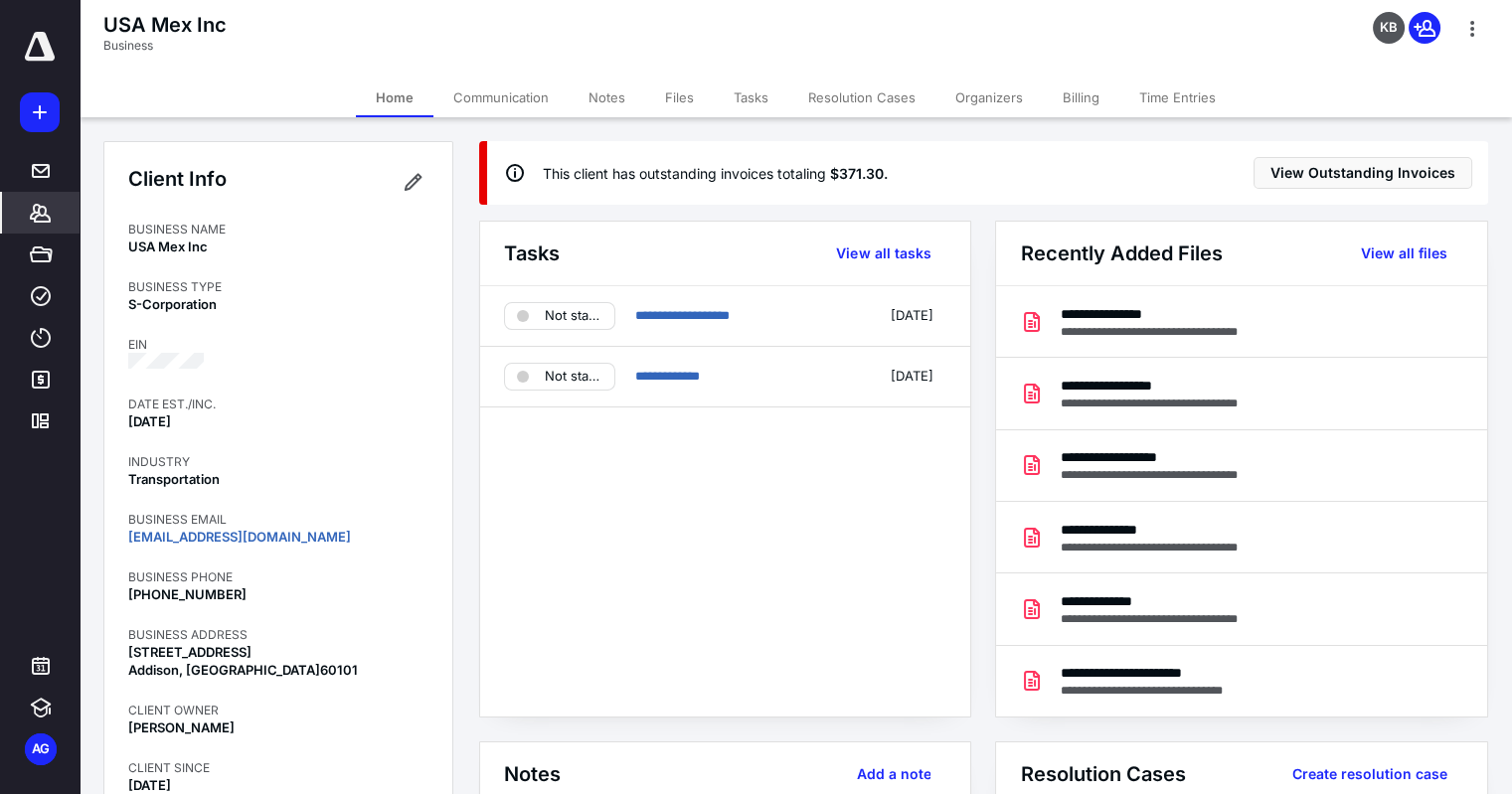 click on "Files" at bounding box center [679, 97] 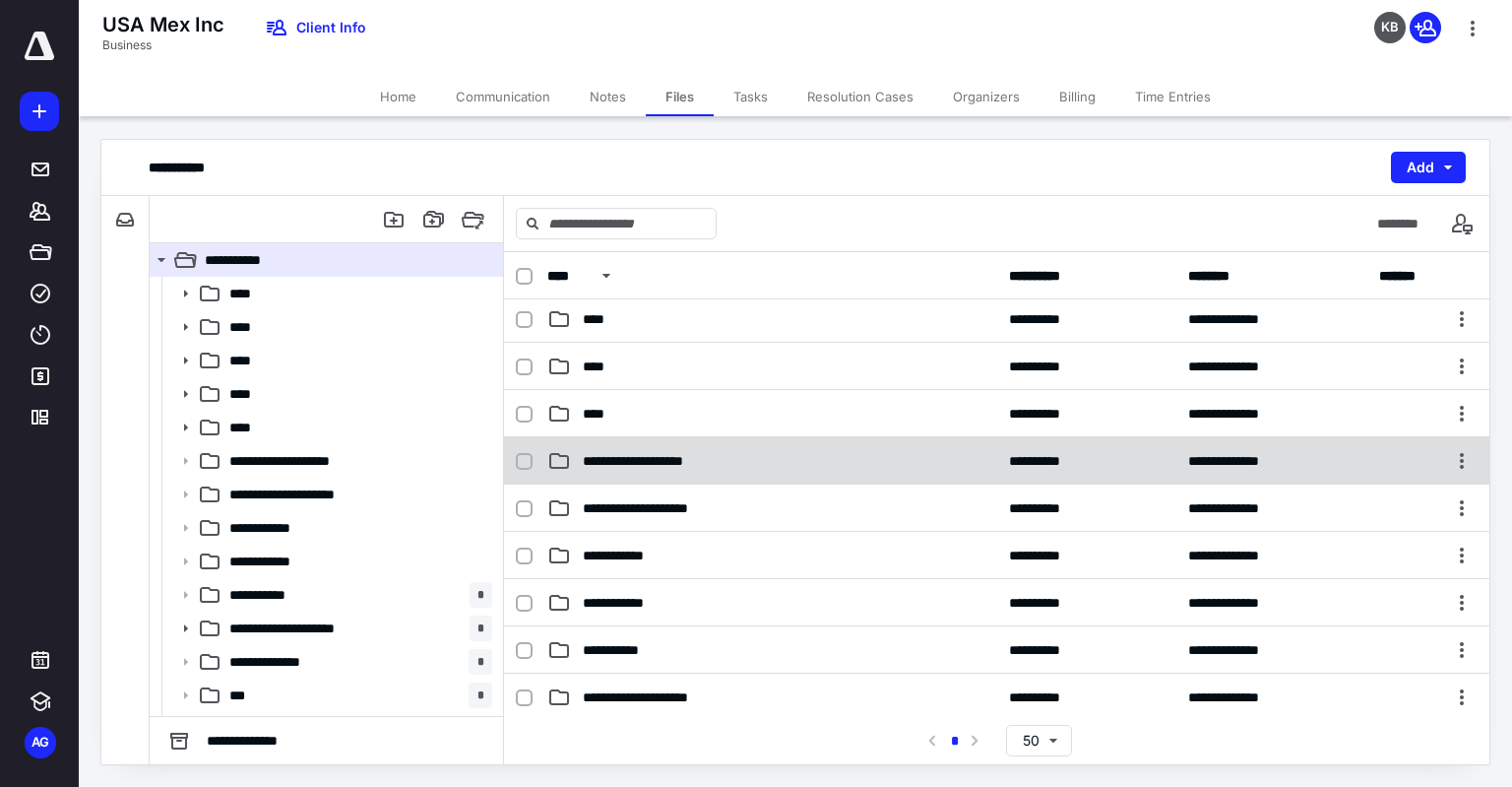 scroll, scrollTop: 197, scrollLeft: 0, axis: vertical 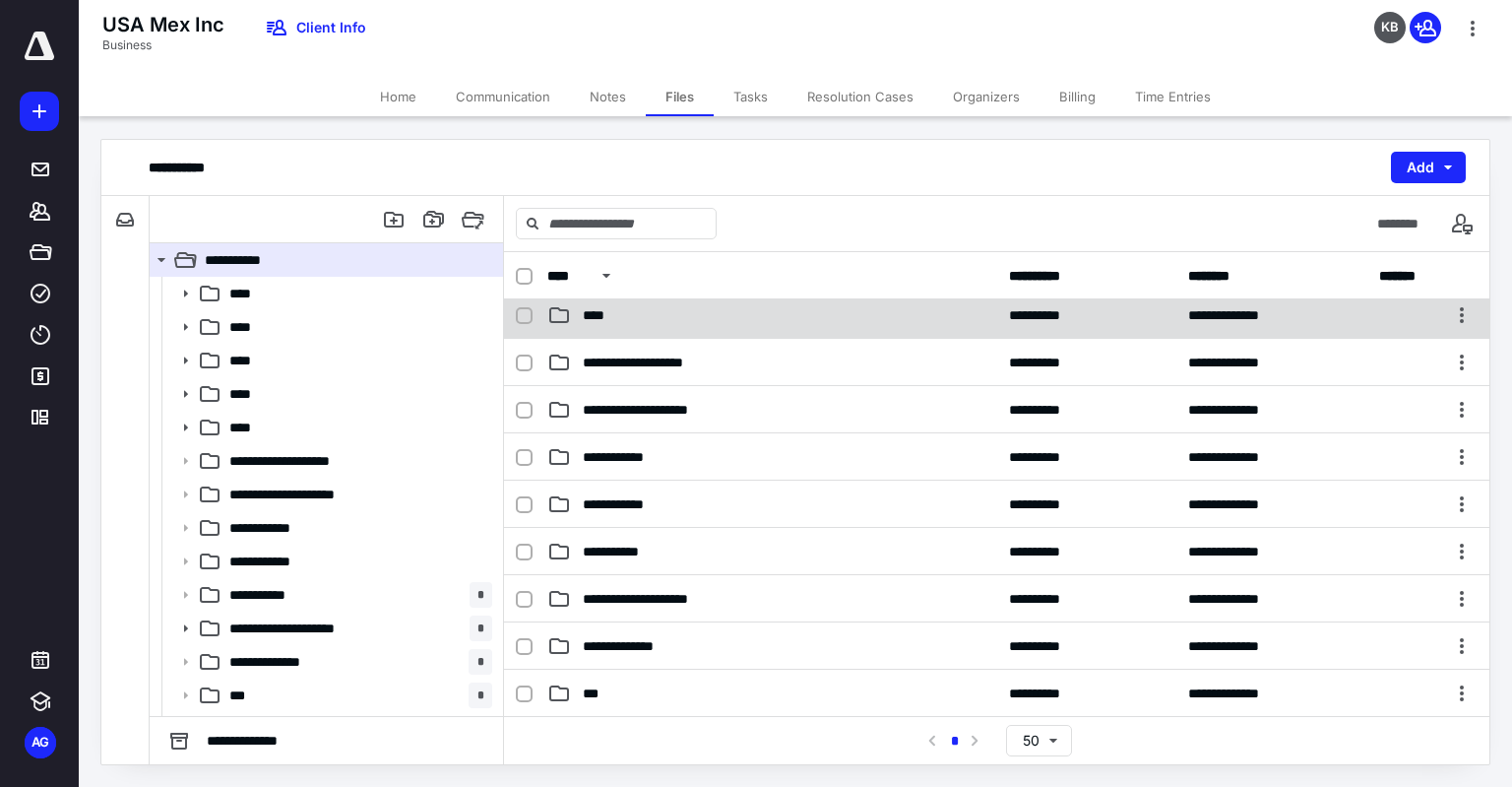 click on "****" at bounding box center (772, 315) 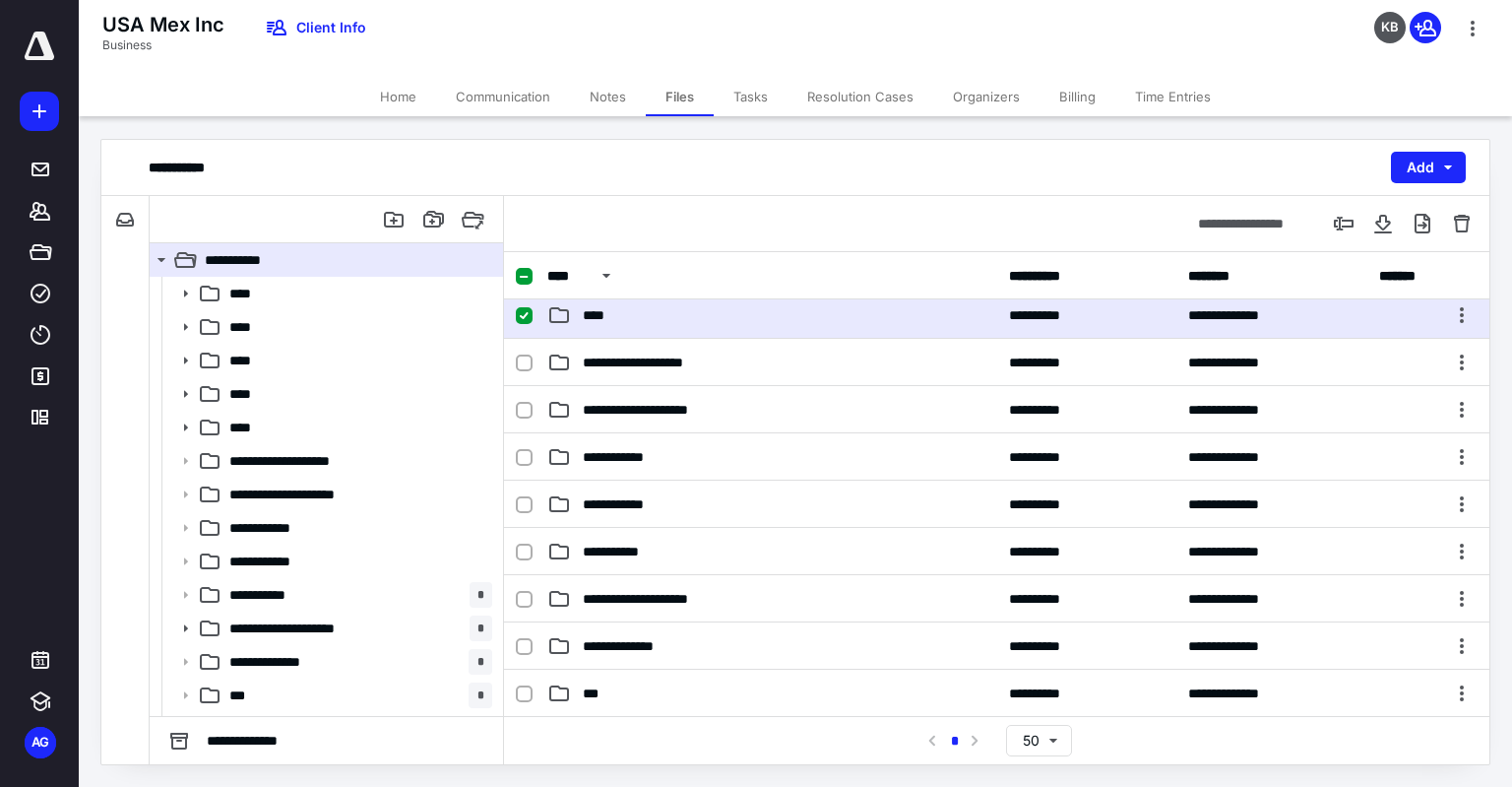 click on "****" at bounding box center (772, 315) 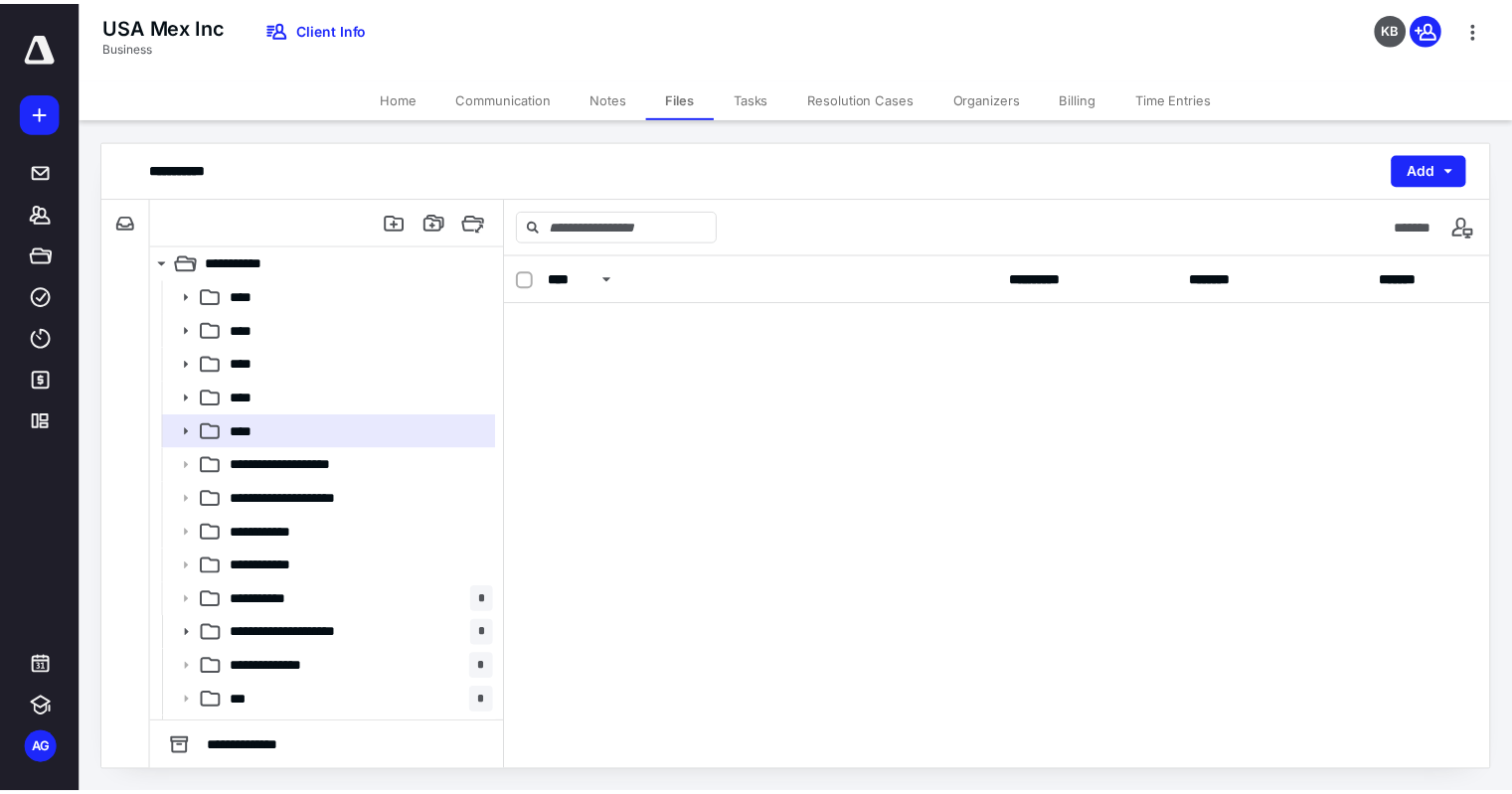 scroll, scrollTop: 0, scrollLeft: 0, axis: both 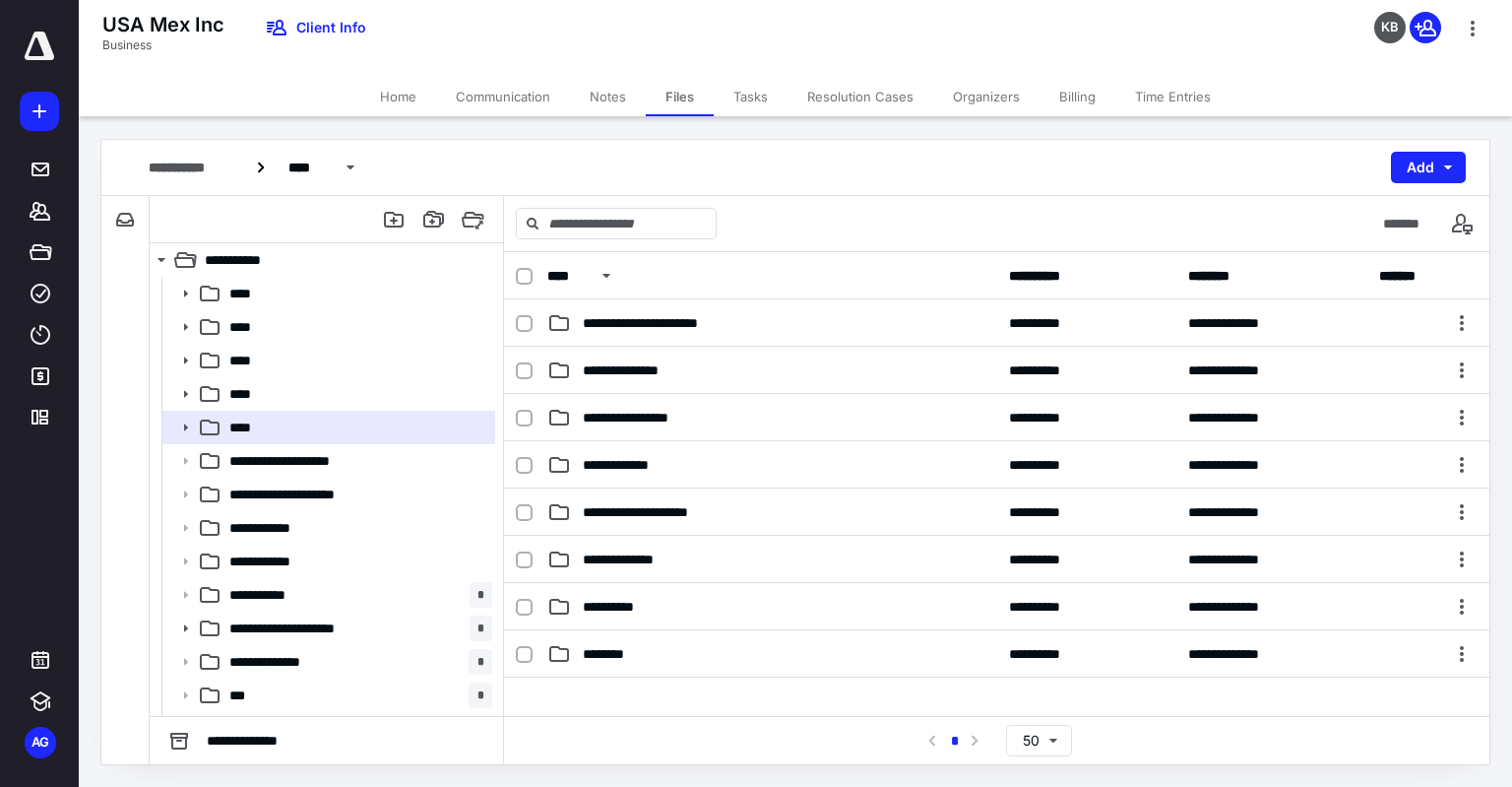 click on "Home" at bounding box center [398, 97] 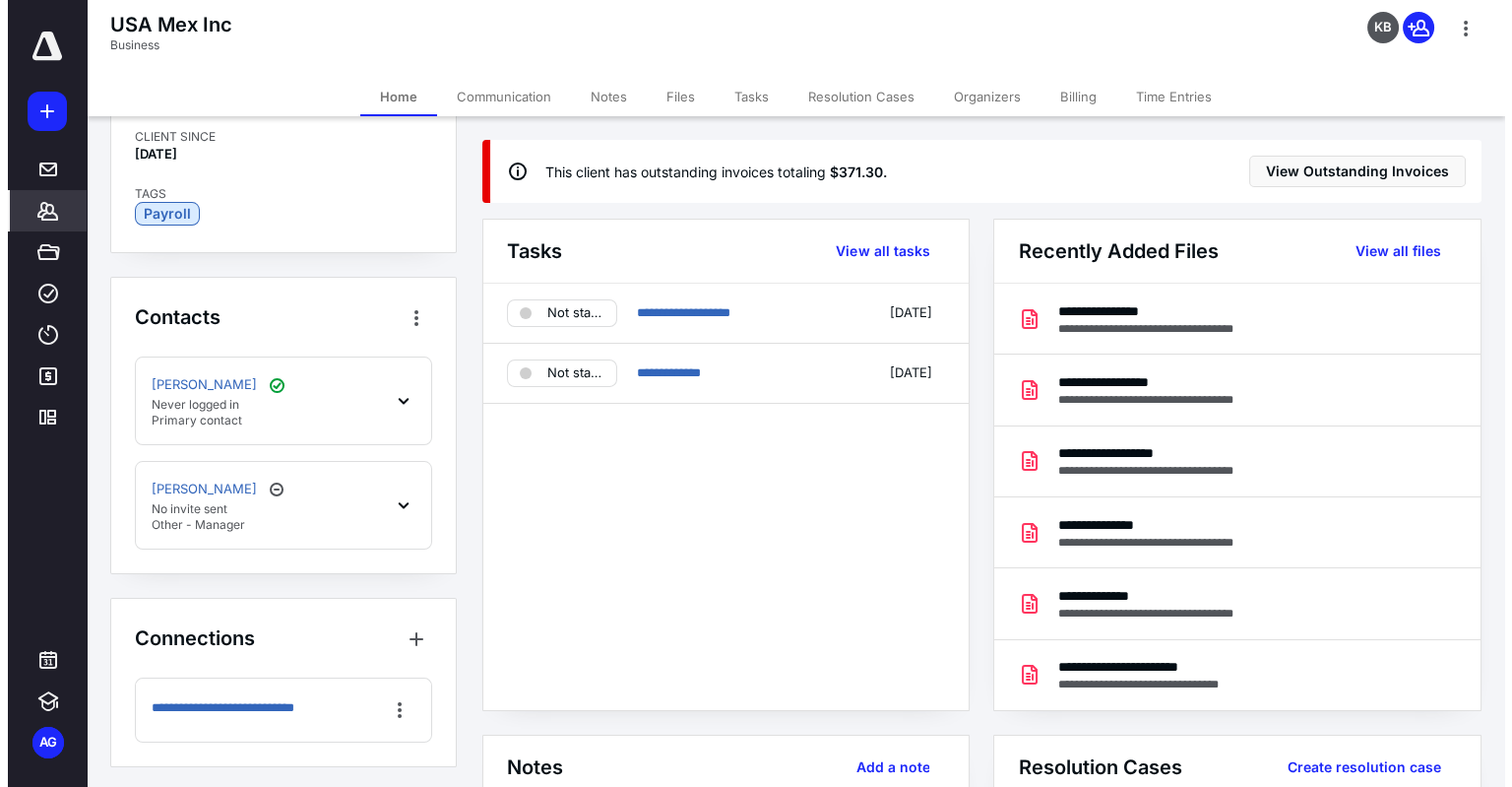 scroll, scrollTop: 0, scrollLeft: 0, axis: both 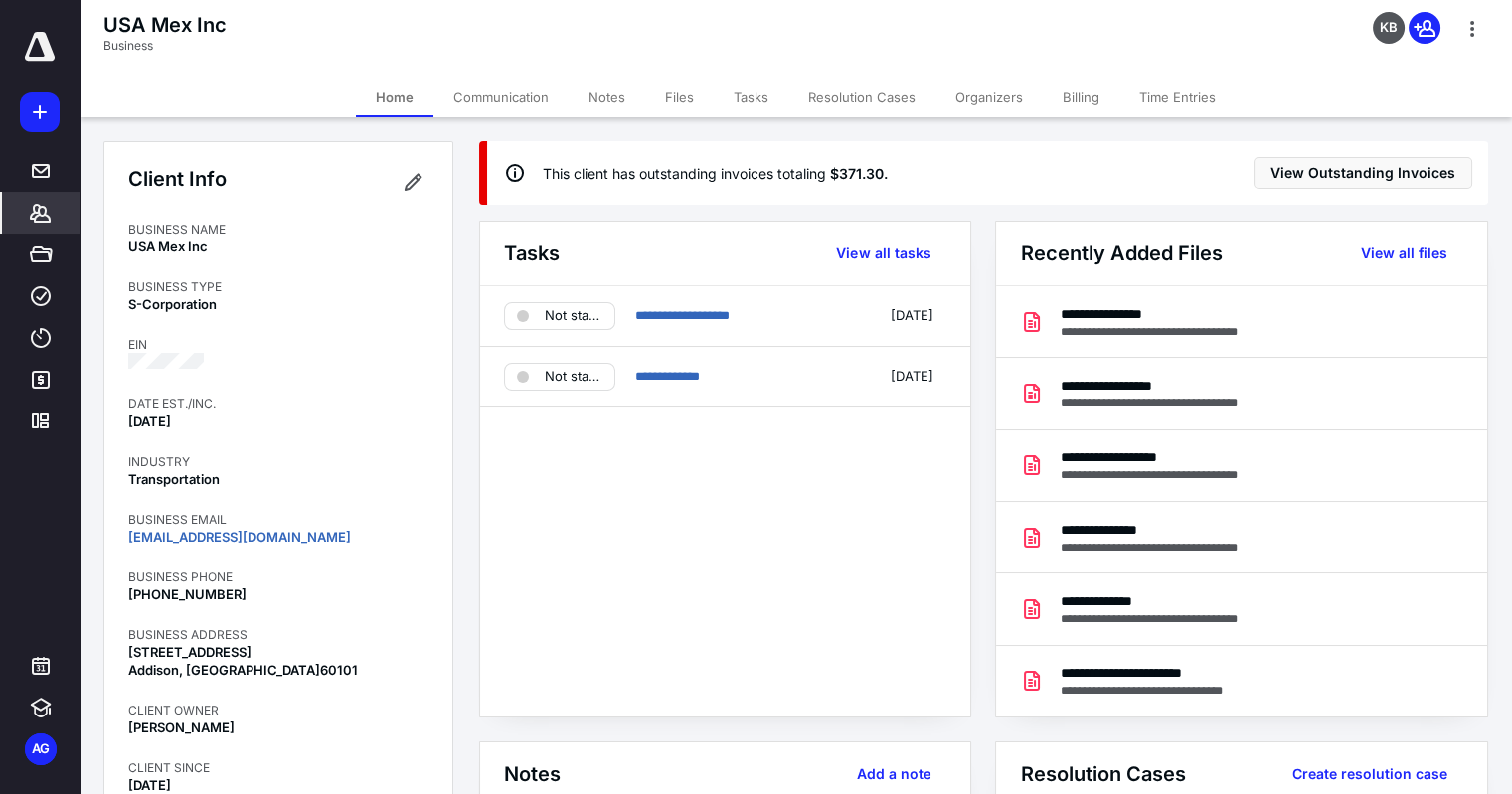 click on "Files" at bounding box center (679, 97) 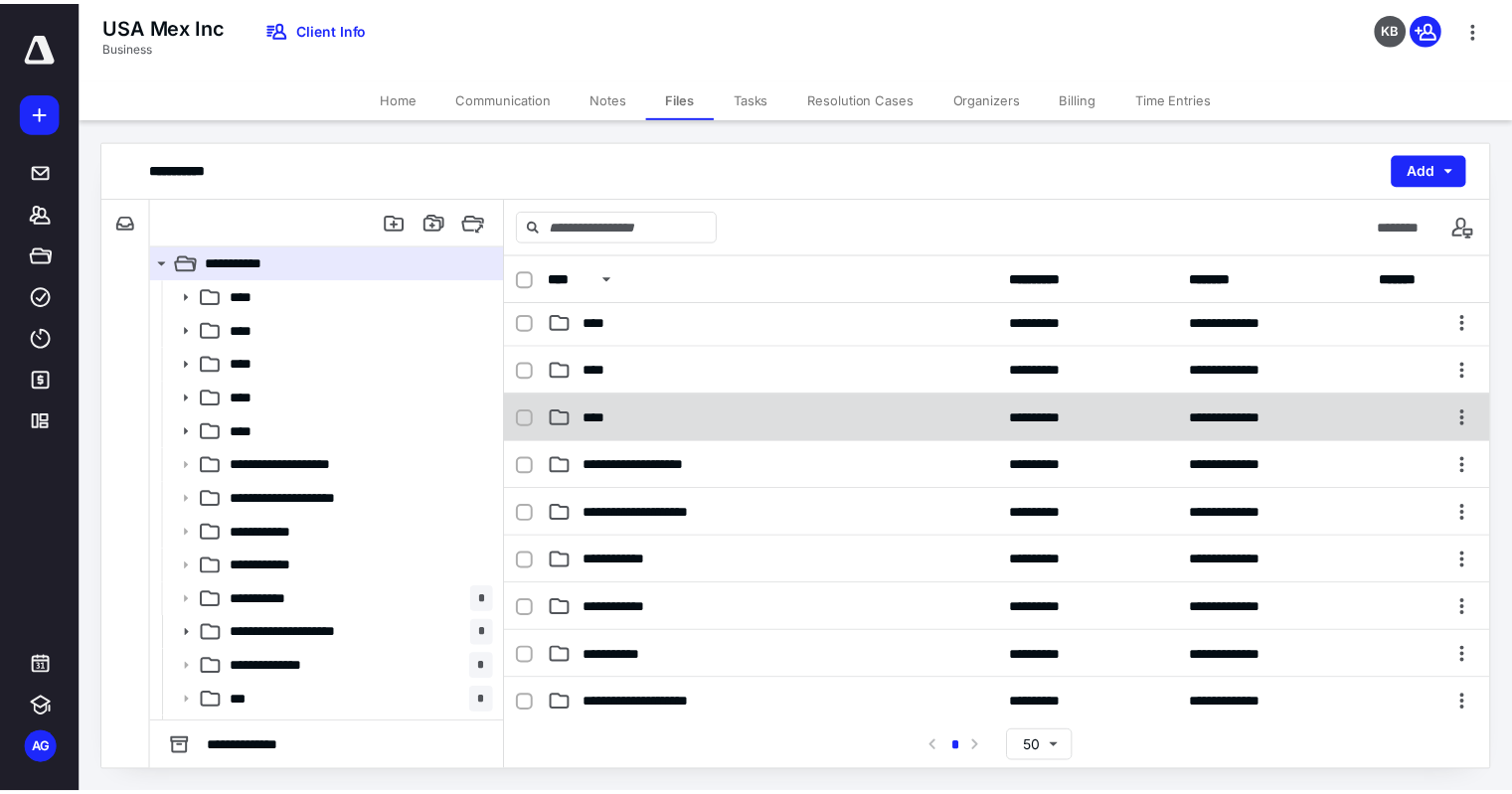 scroll, scrollTop: 0, scrollLeft: 0, axis: both 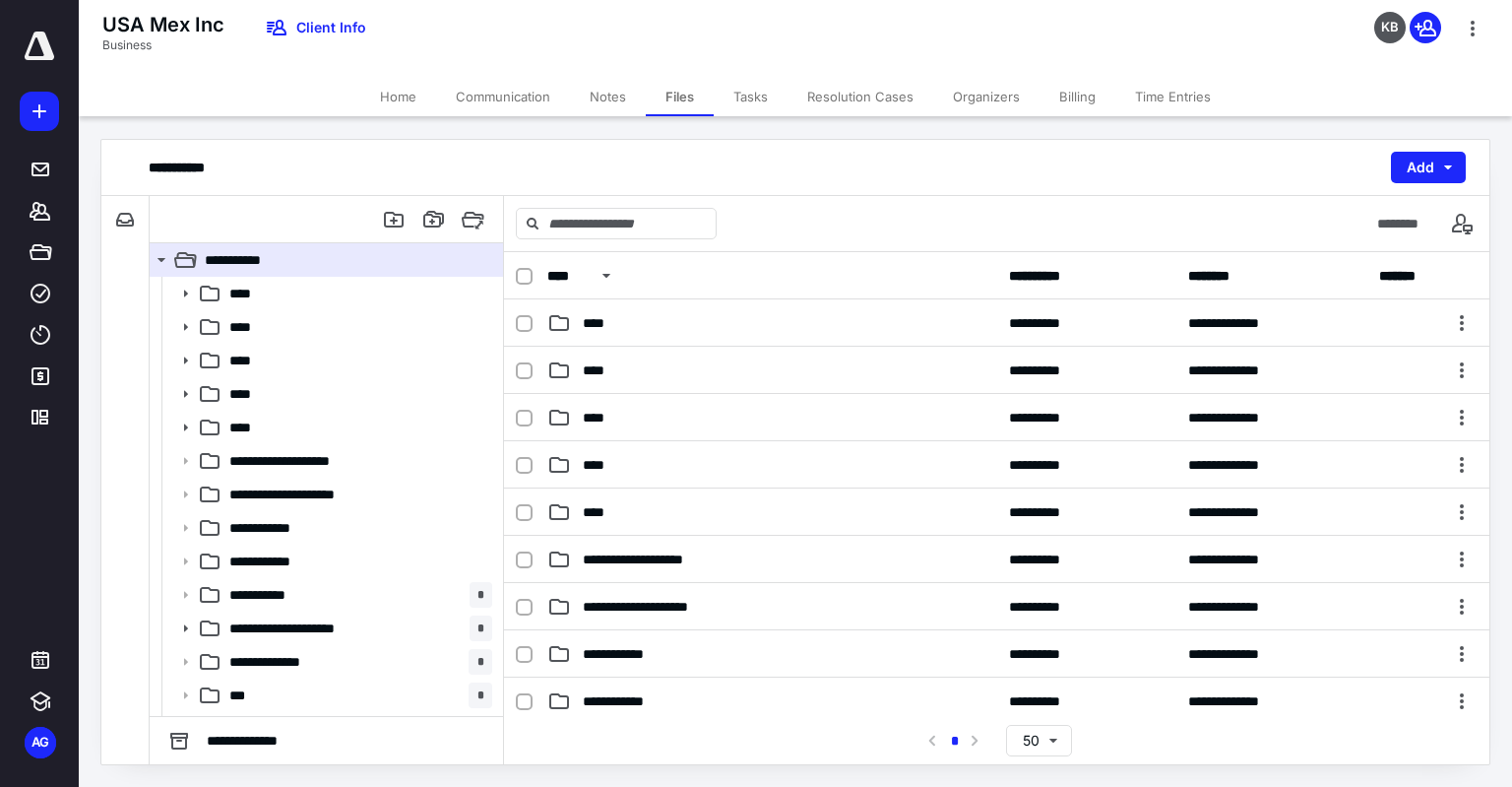 click on "Home" at bounding box center [398, 97] 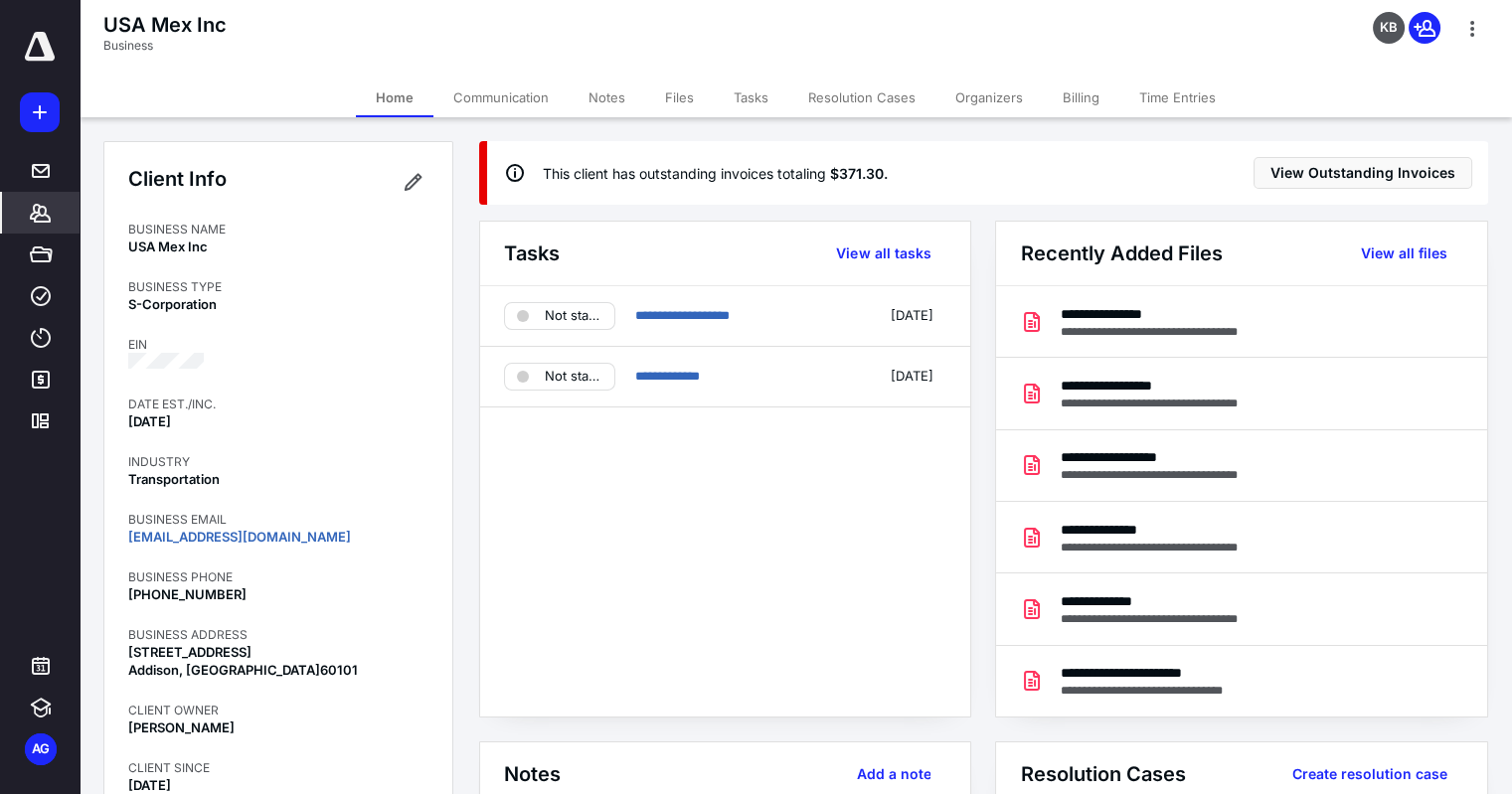 scroll, scrollTop: 630, scrollLeft: 0, axis: vertical 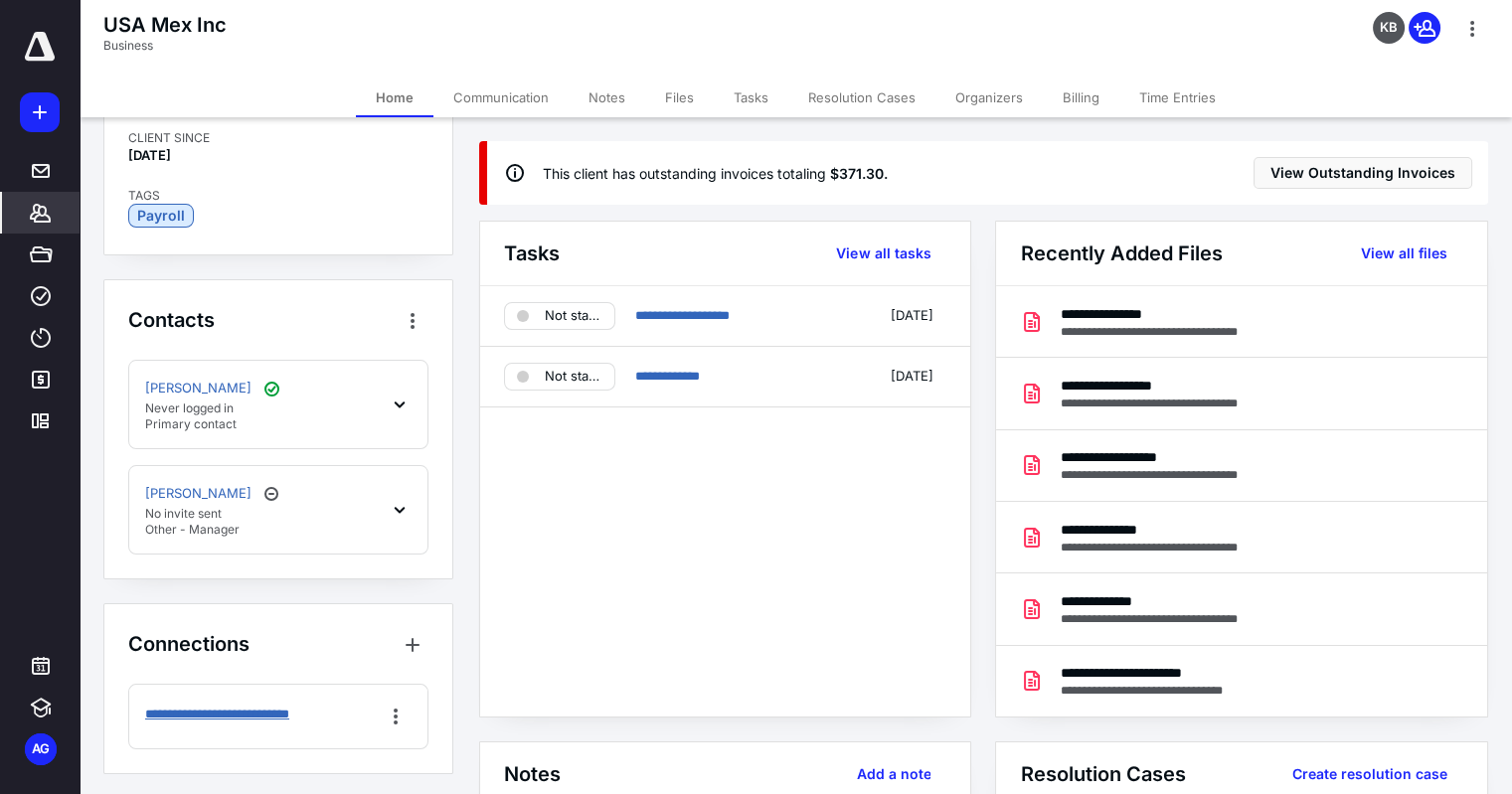 click on "**********" at bounding box center [241, 715] 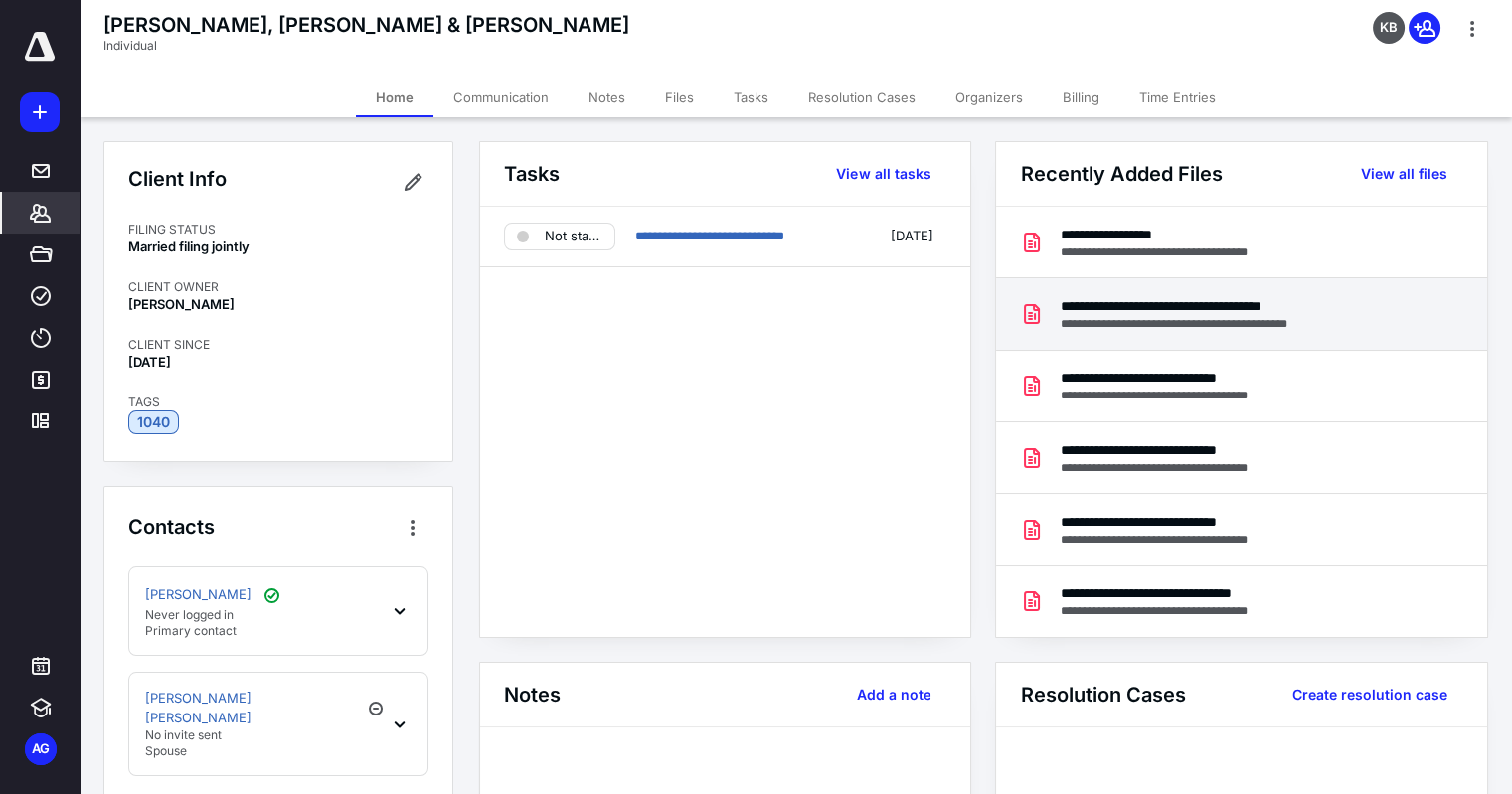 click on "**********" at bounding box center [1216, 306] 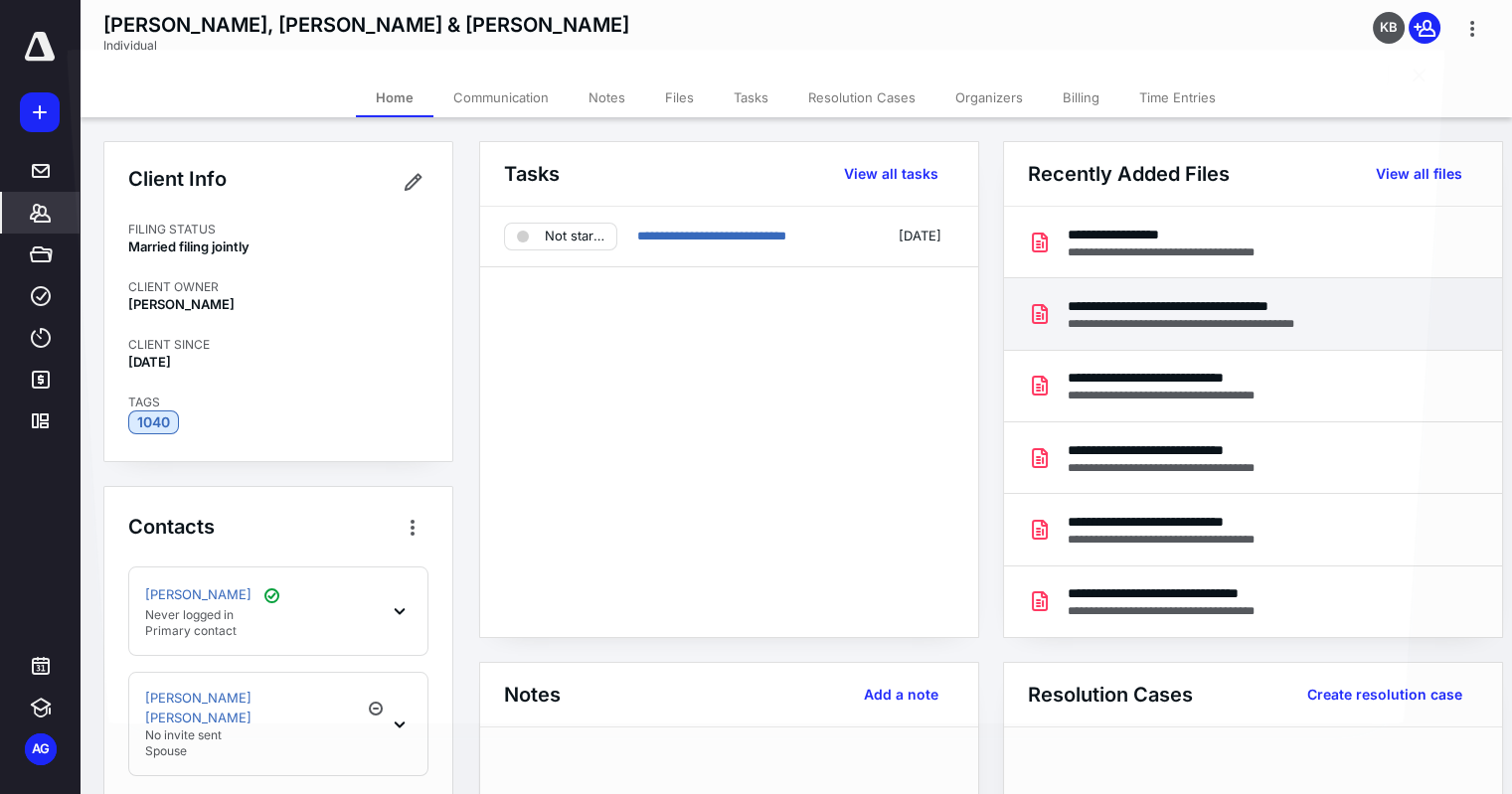 click at bounding box center (756, 411) 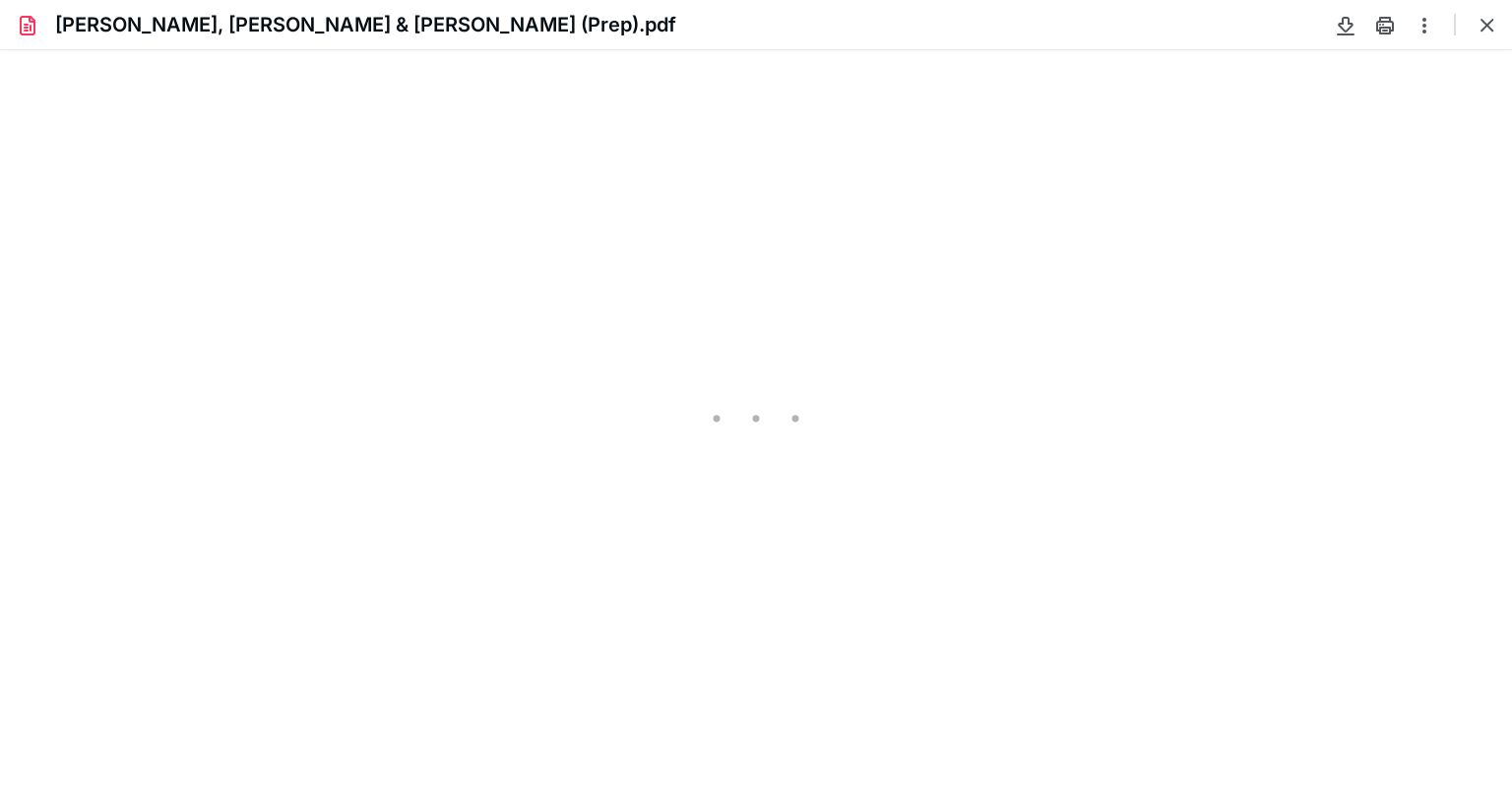 scroll, scrollTop: 0, scrollLeft: 0, axis: both 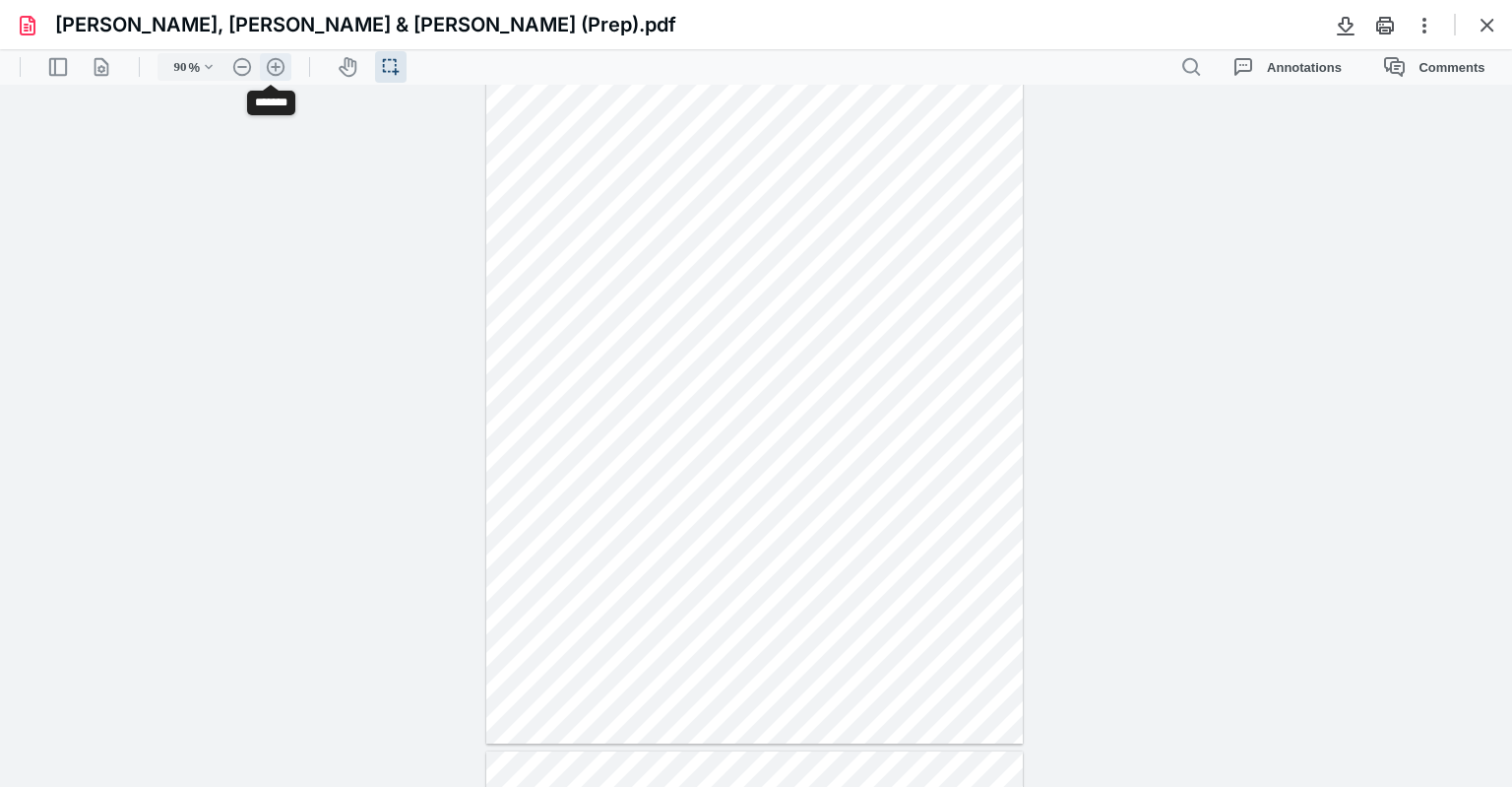 click on ".cls-1{fill:#abb0c4;} icon - header - zoom - in - line" at bounding box center [276, 67] 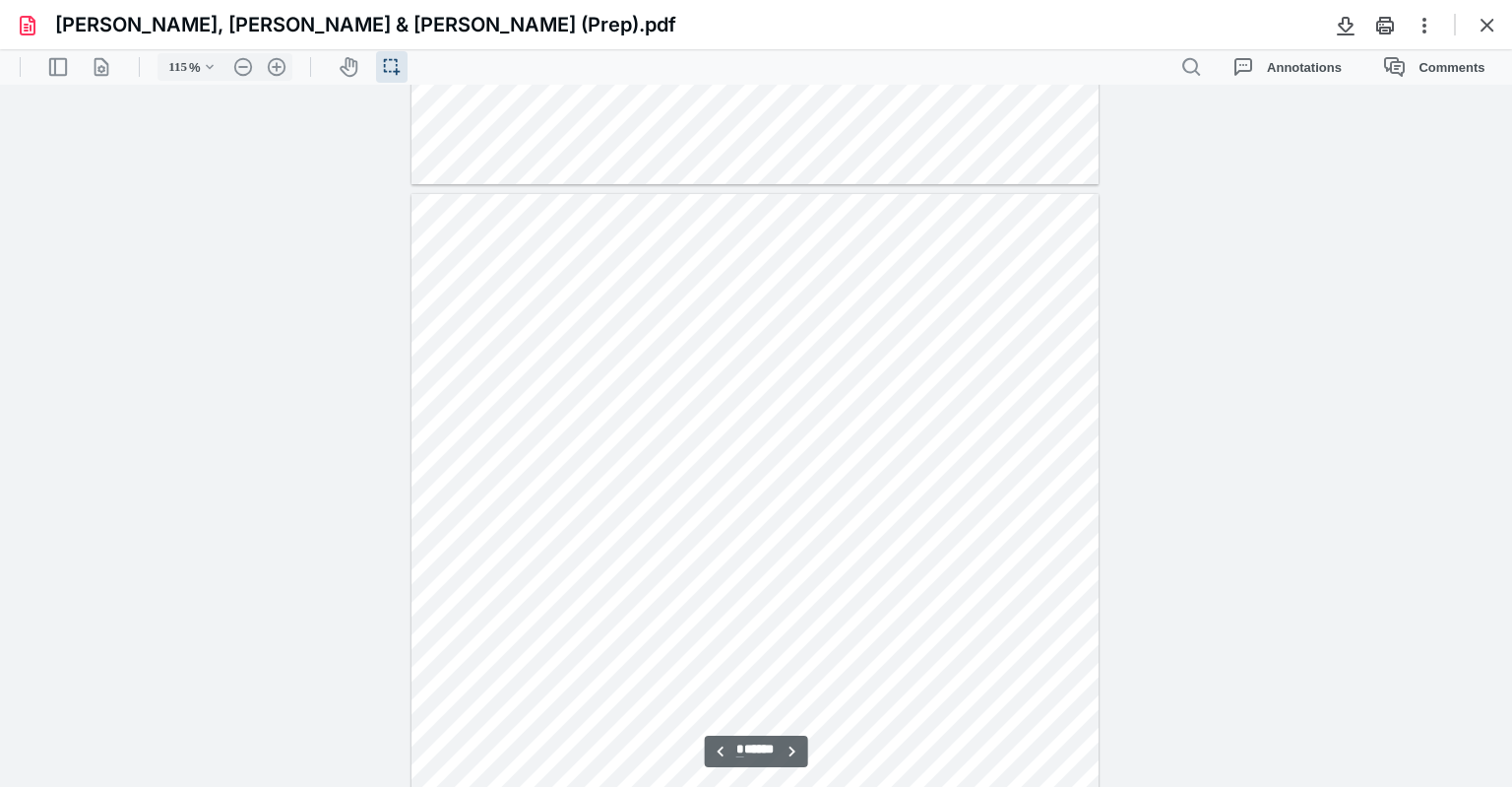 scroll, scrollTop: 636, scrollLeft: 0, axis: vertical 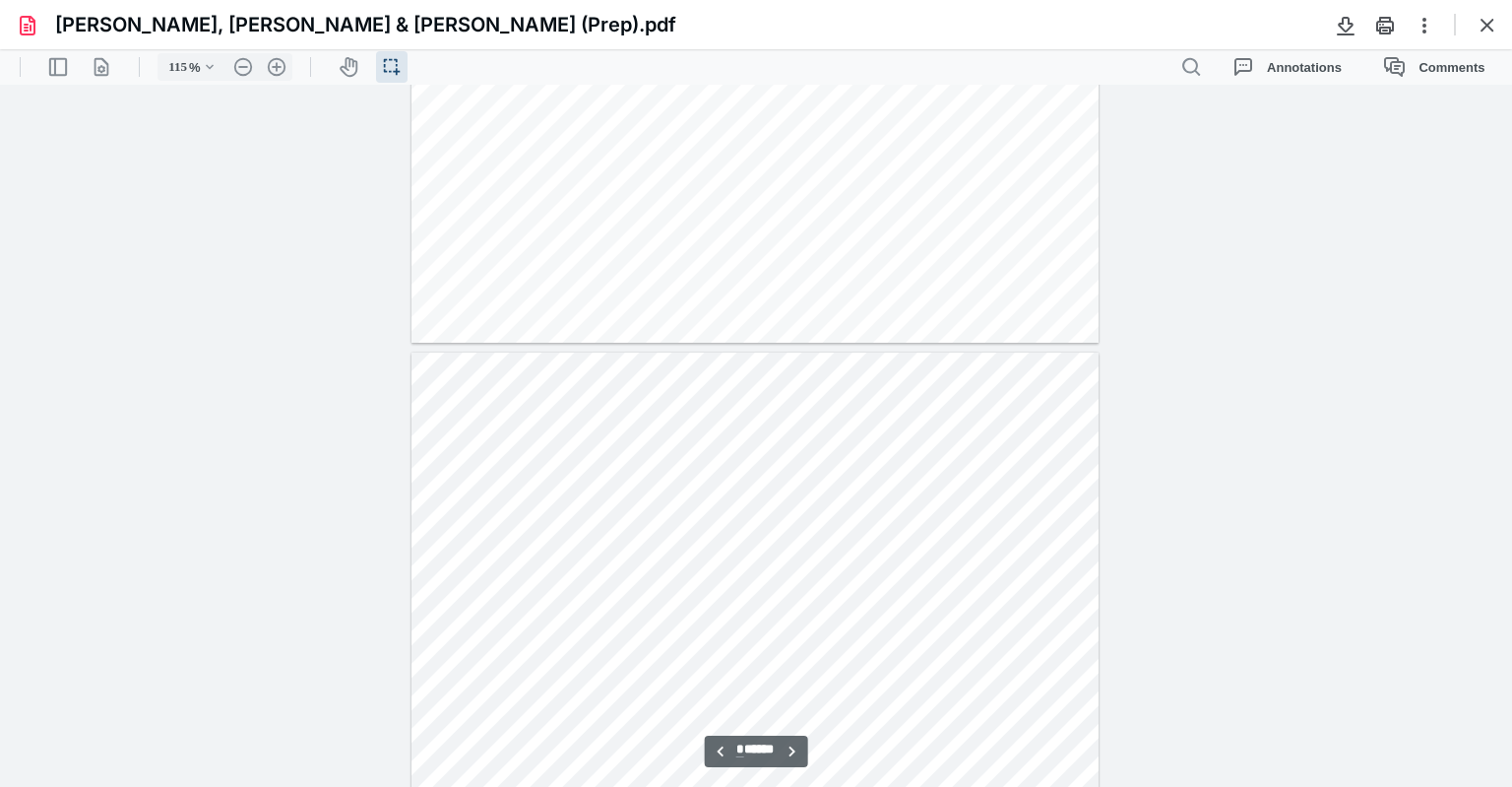 type on "*" 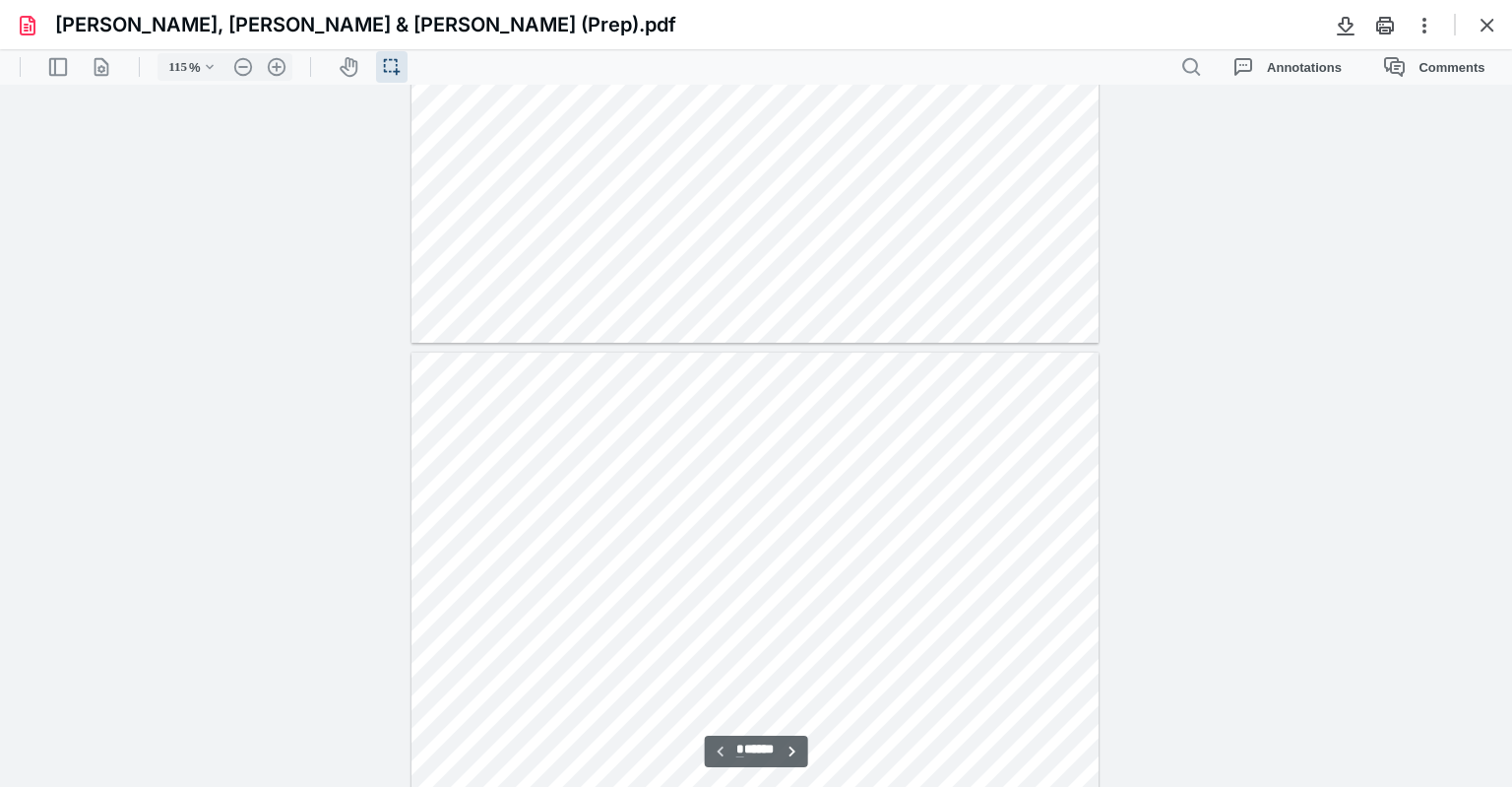 scroll, scrollTop: 0, scrollLeft: 0, axis: both 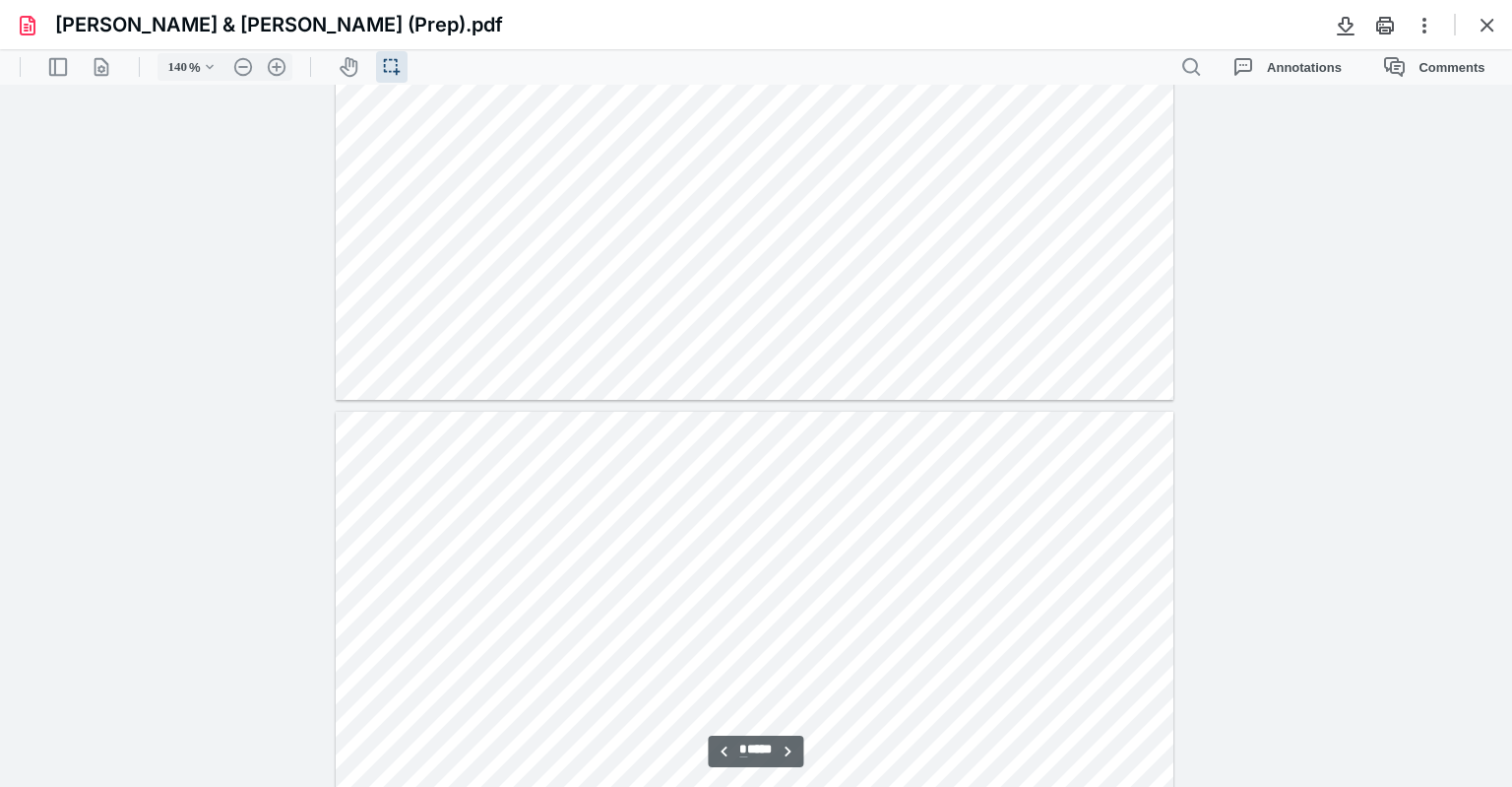 type on "*" 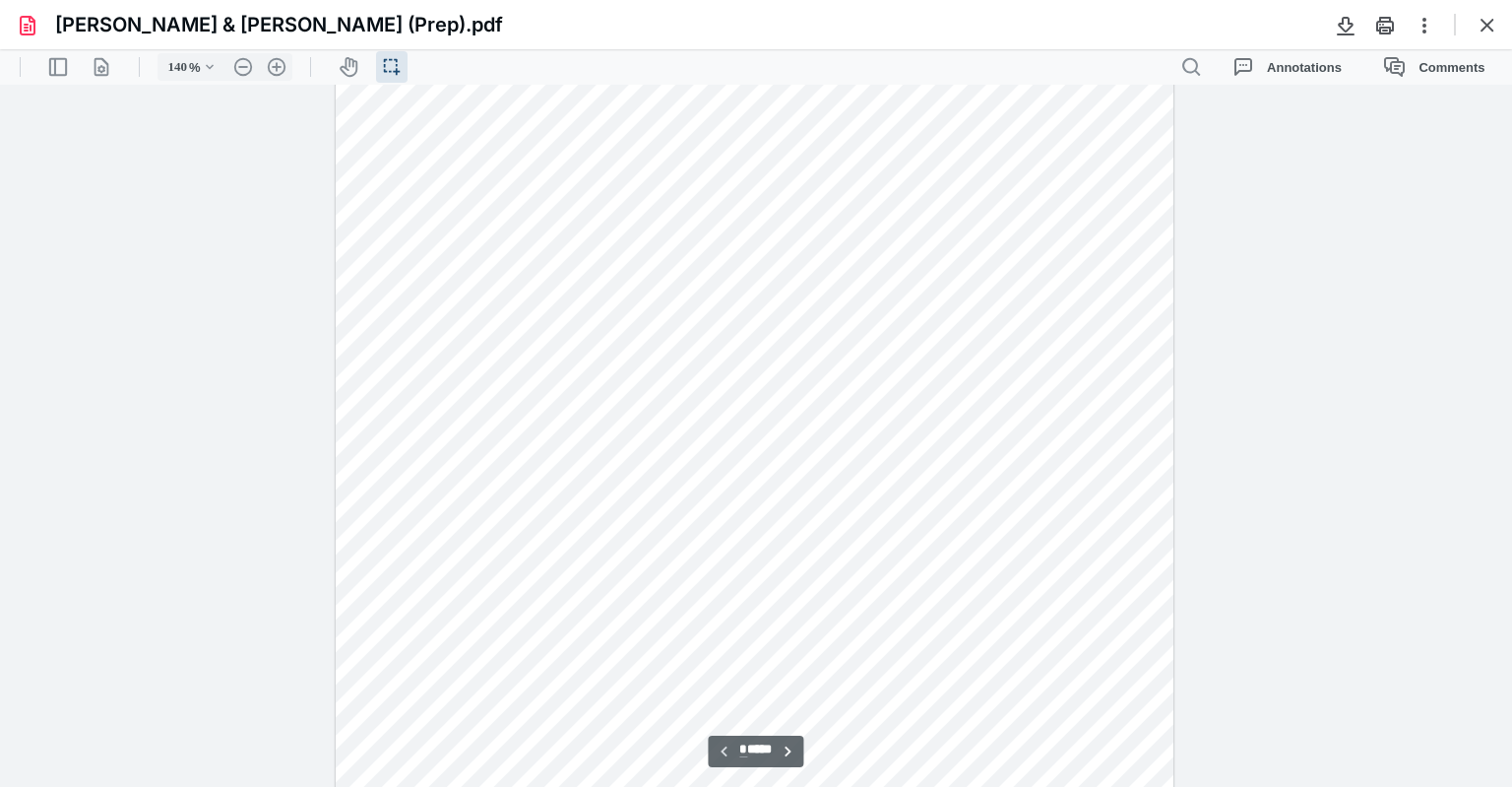 scroll, scrollTop: 0, scrollLeft: 0, axis: both 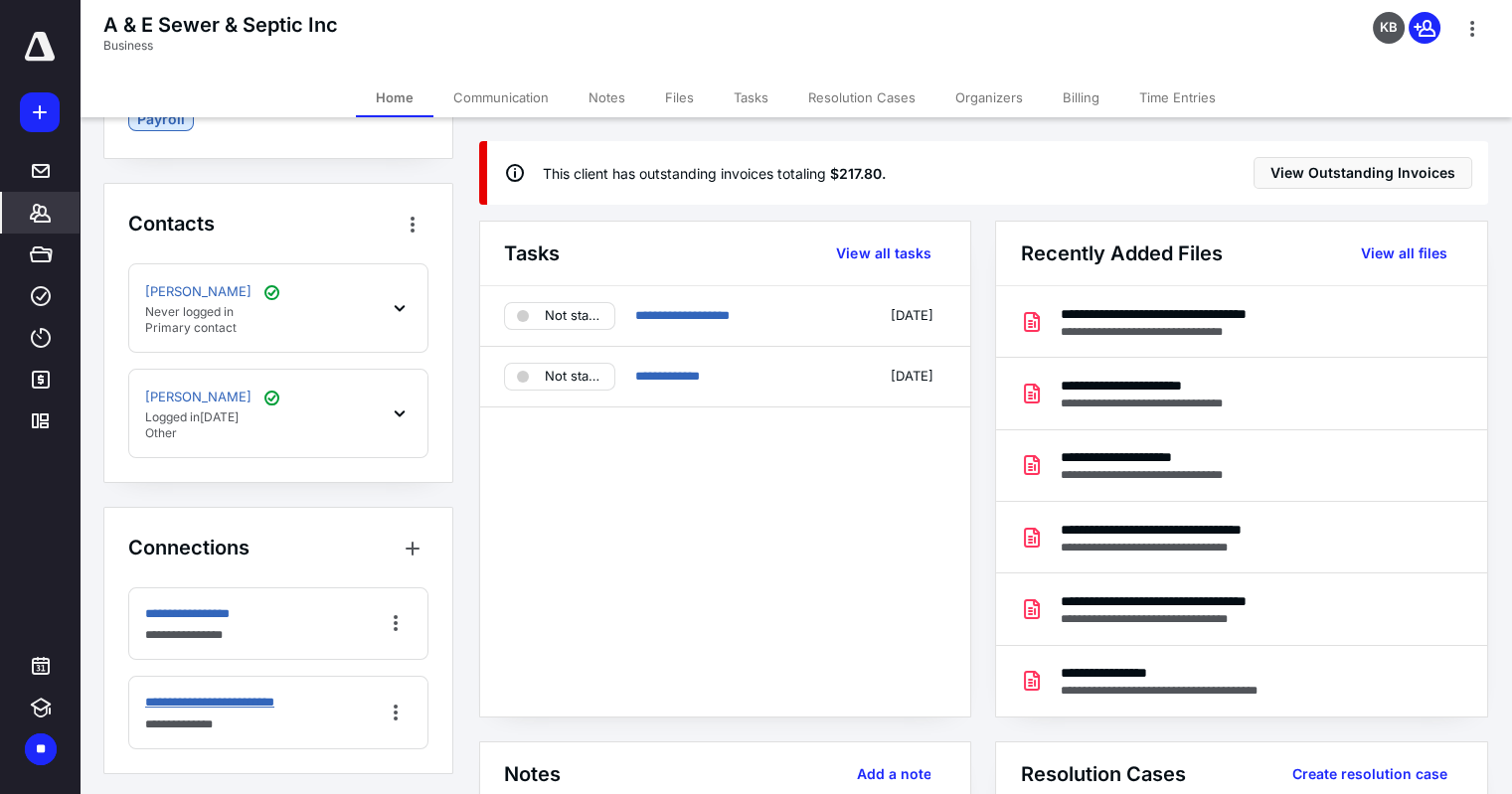 click on "**********" at bounding box center [226, 703] 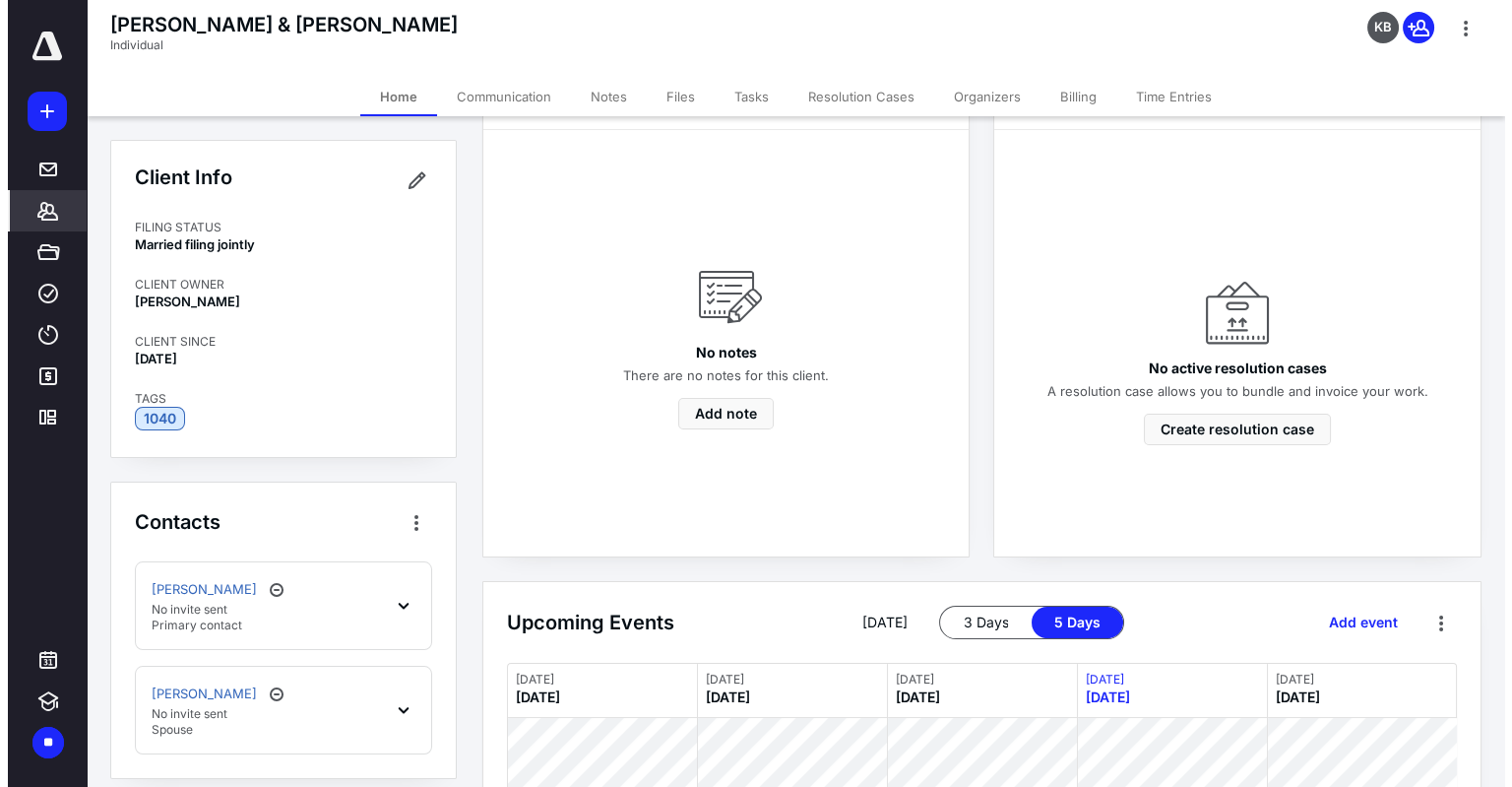 scroll, scrollTop: 0, scrollLeft: 0, axis: both 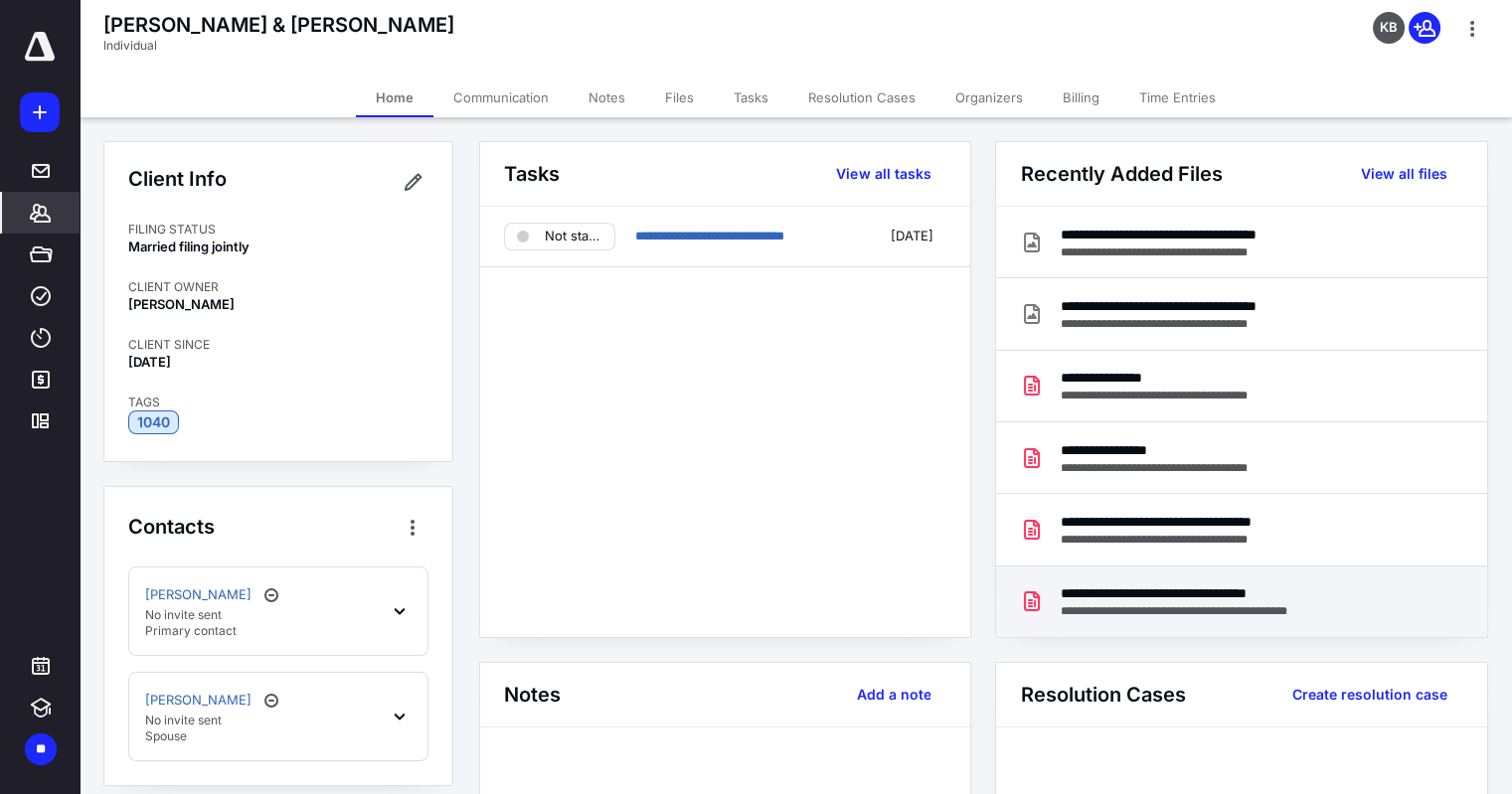 click on "**********" at bounding box center [1199, 593] 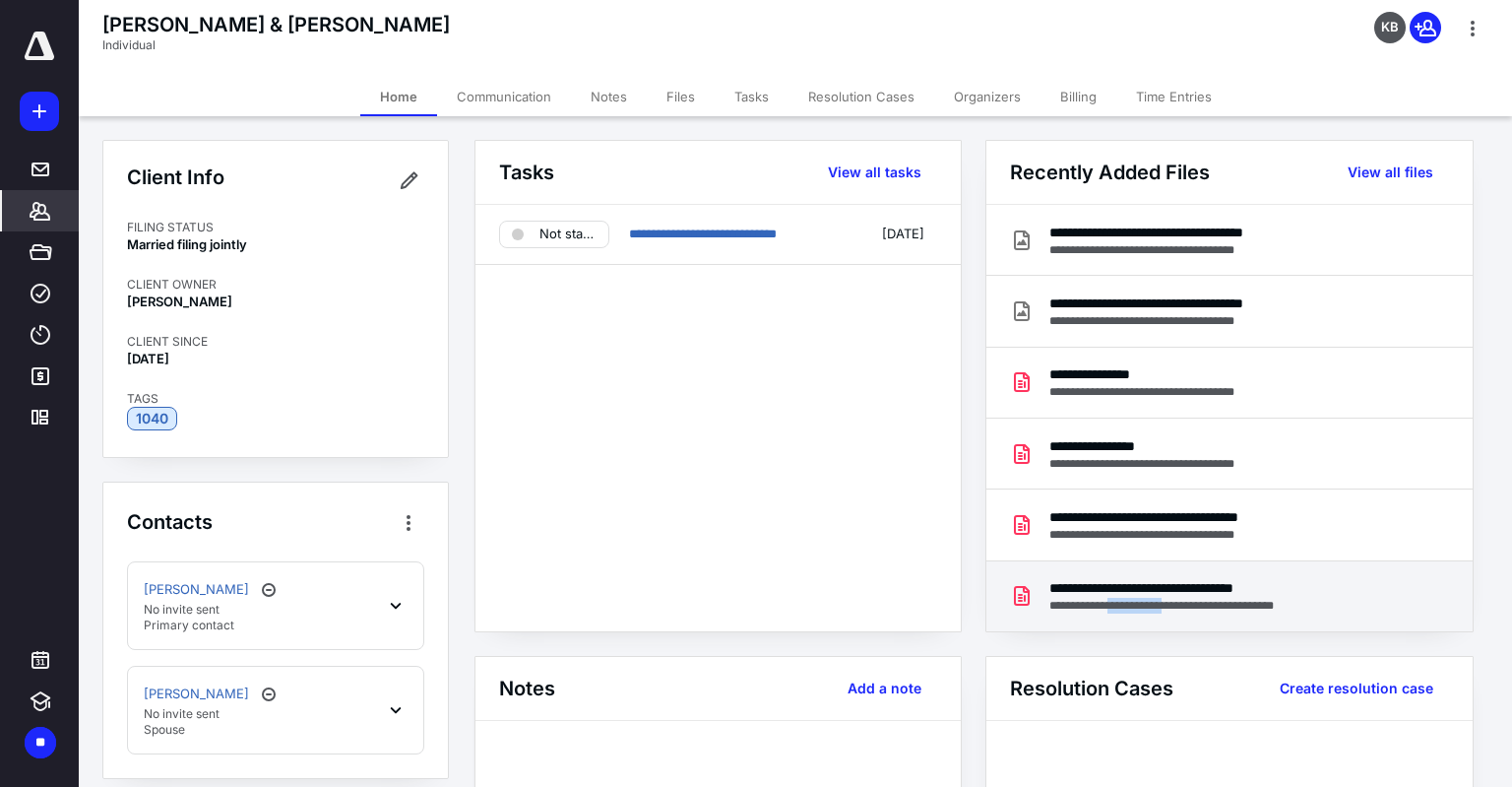 click on "**********" at bounding box center (748, 812) 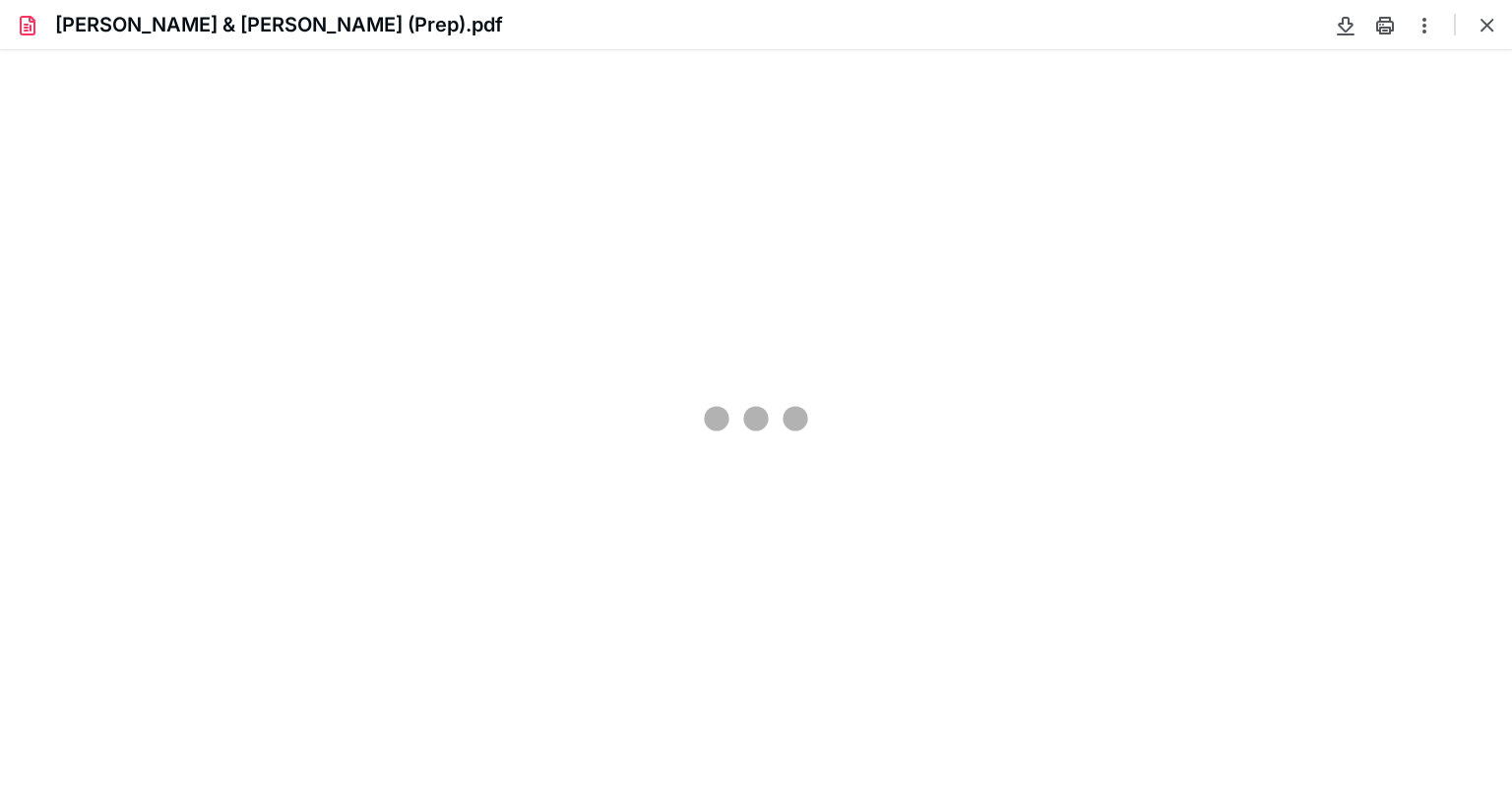 scroll, scrollTop: 0, scrollLeft: 0, axis: both 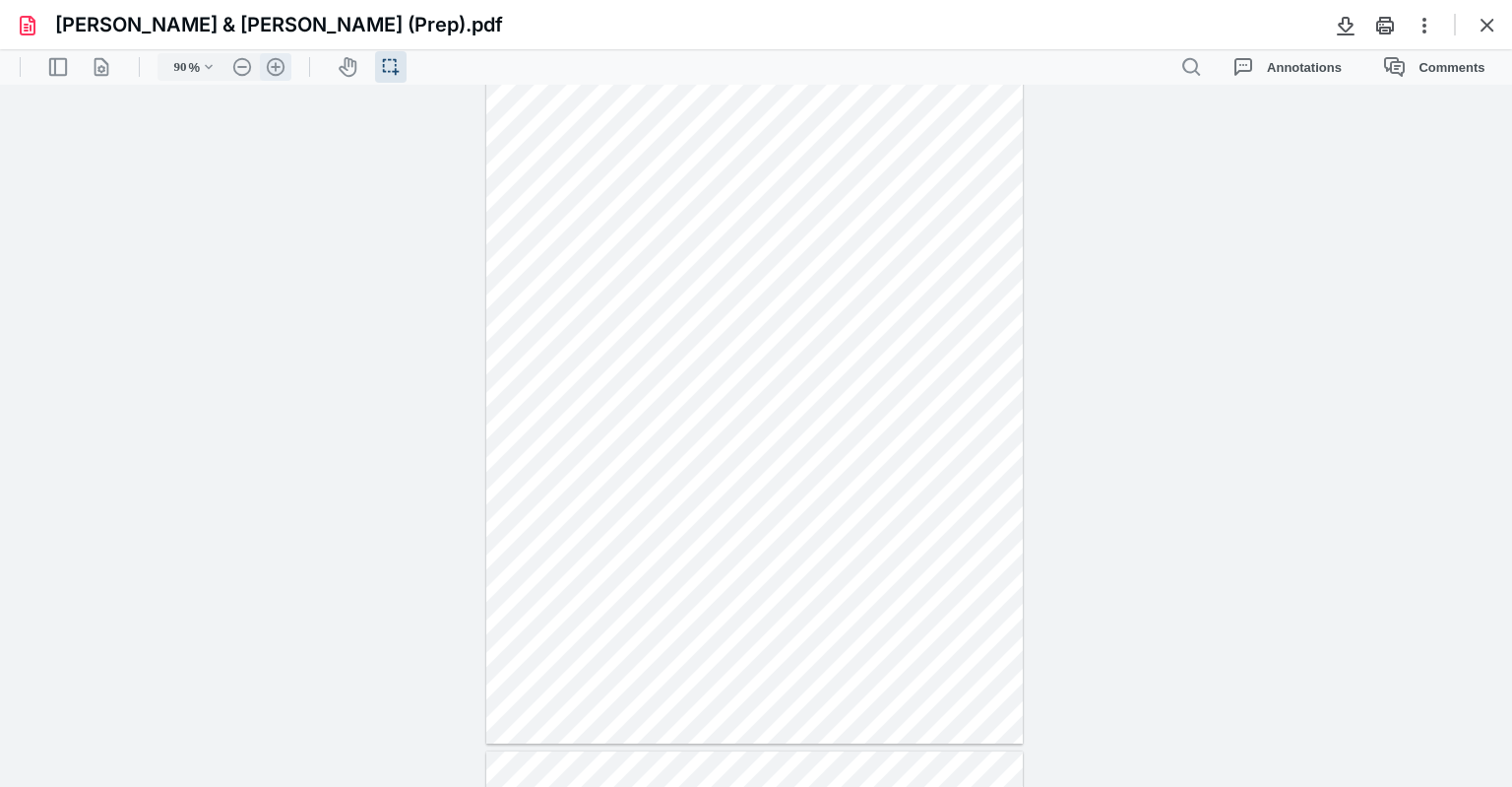 click on ".cls-1{fill:#abb0c4;} icon - header - zoom - in - line" at bounding box center [276, 67] 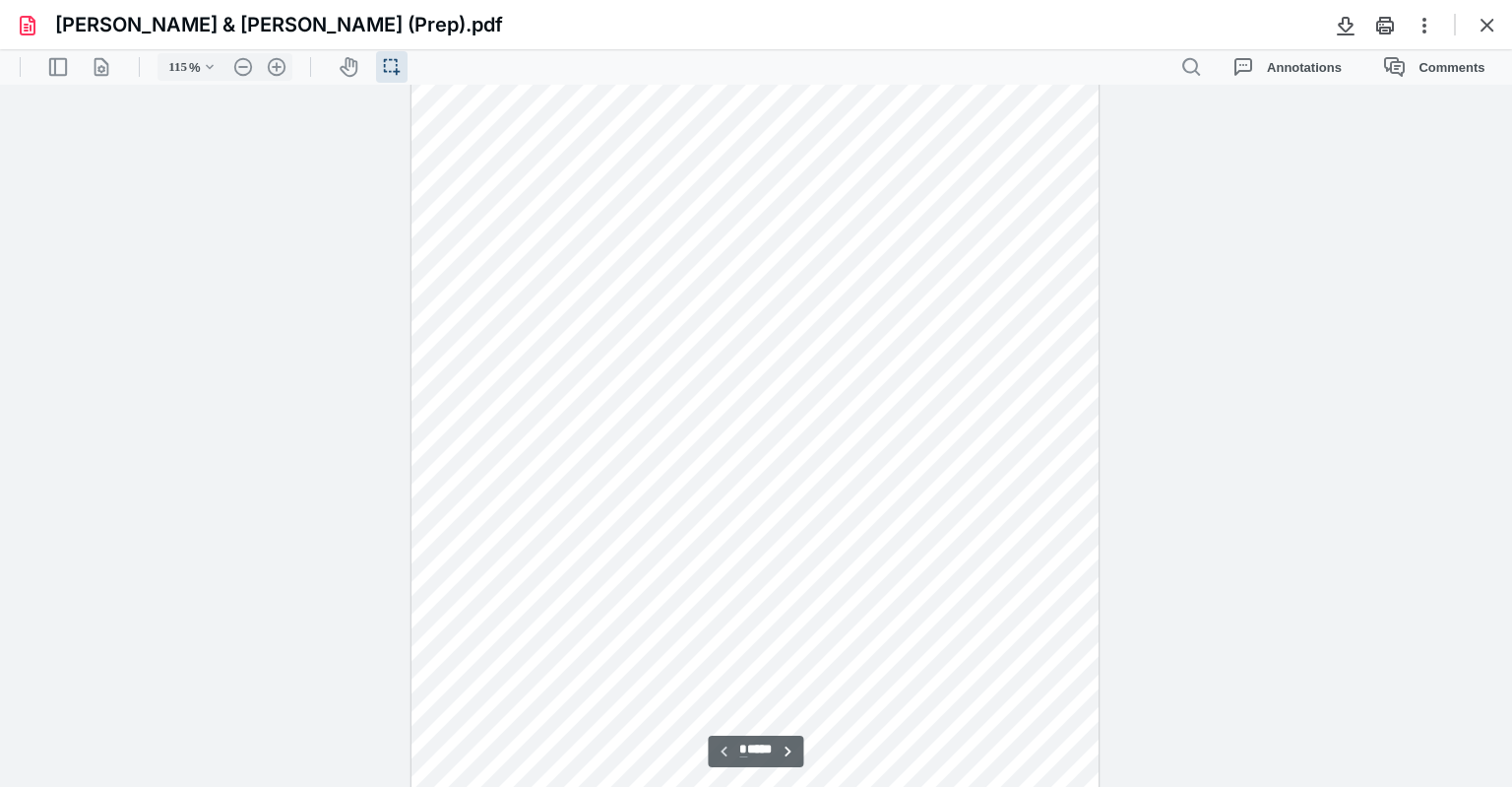 scroll, scrollTop: 0, scrollLeft: 0, axis: both 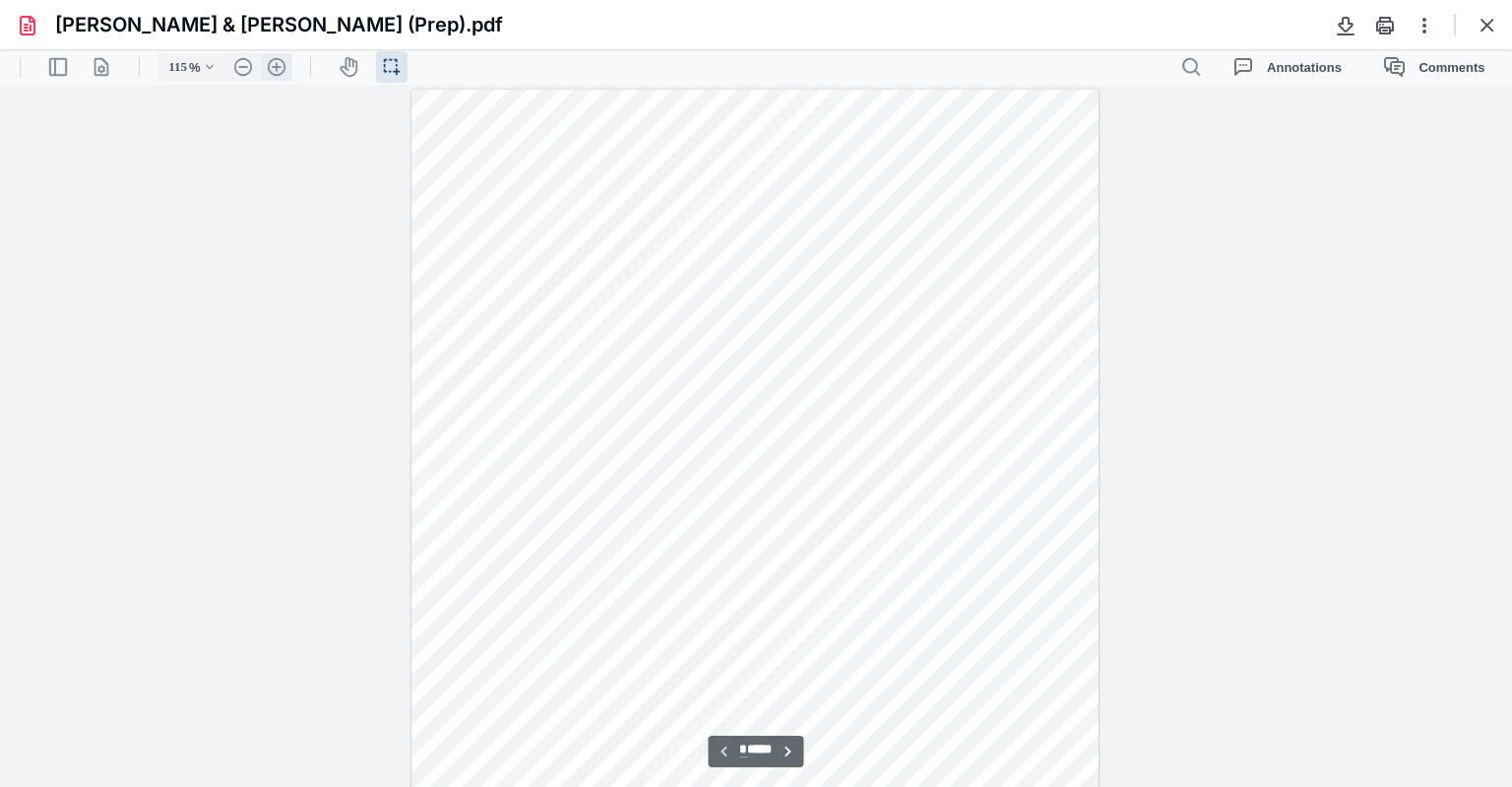 click on ".cls-1{fill:#abb0c4;} icon - header - zoom - in - line" at bounding box center [277, 67] 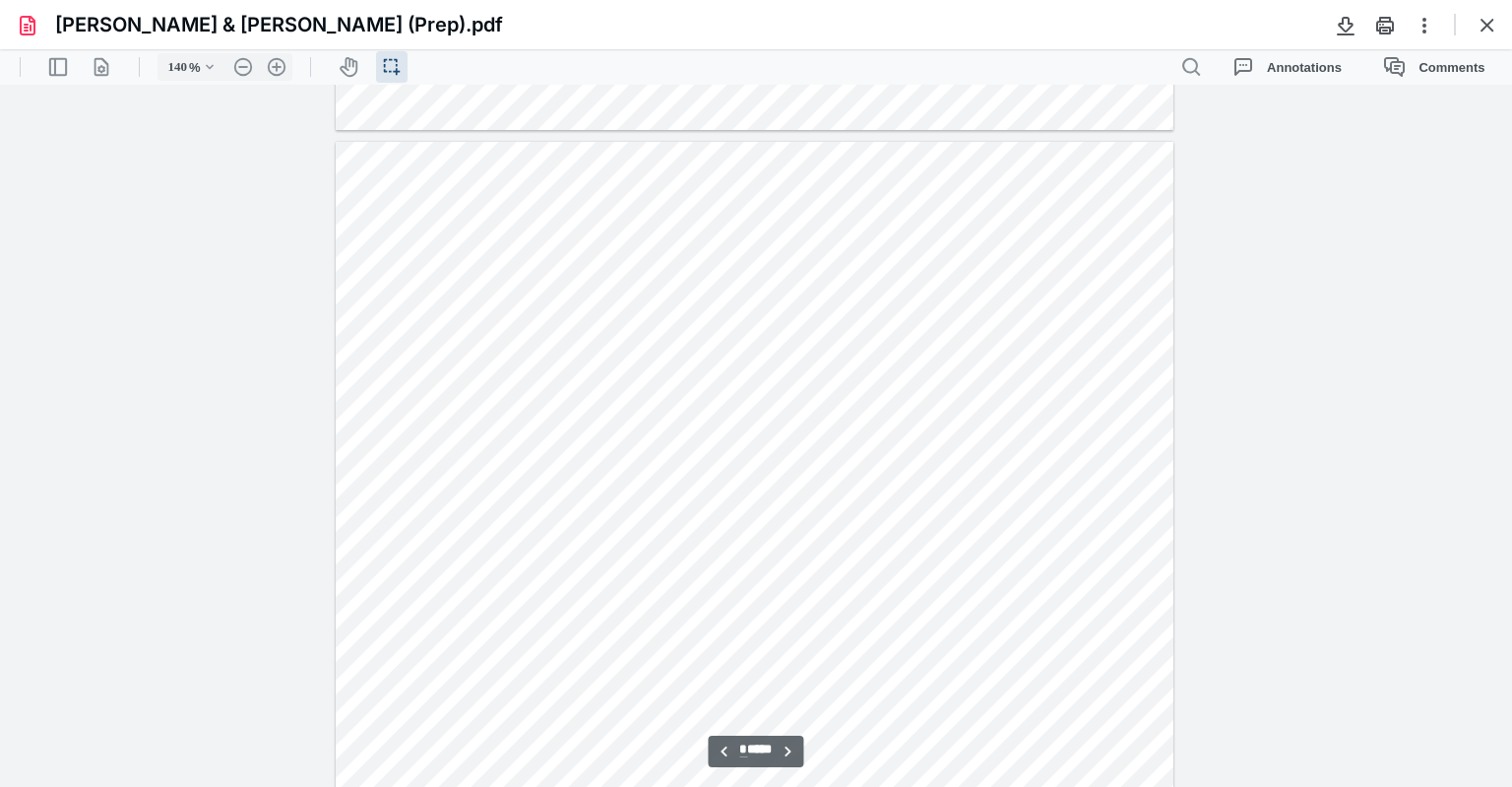 scroll, scrollTop: 5135, scrollLeft: 0, axis: vertical 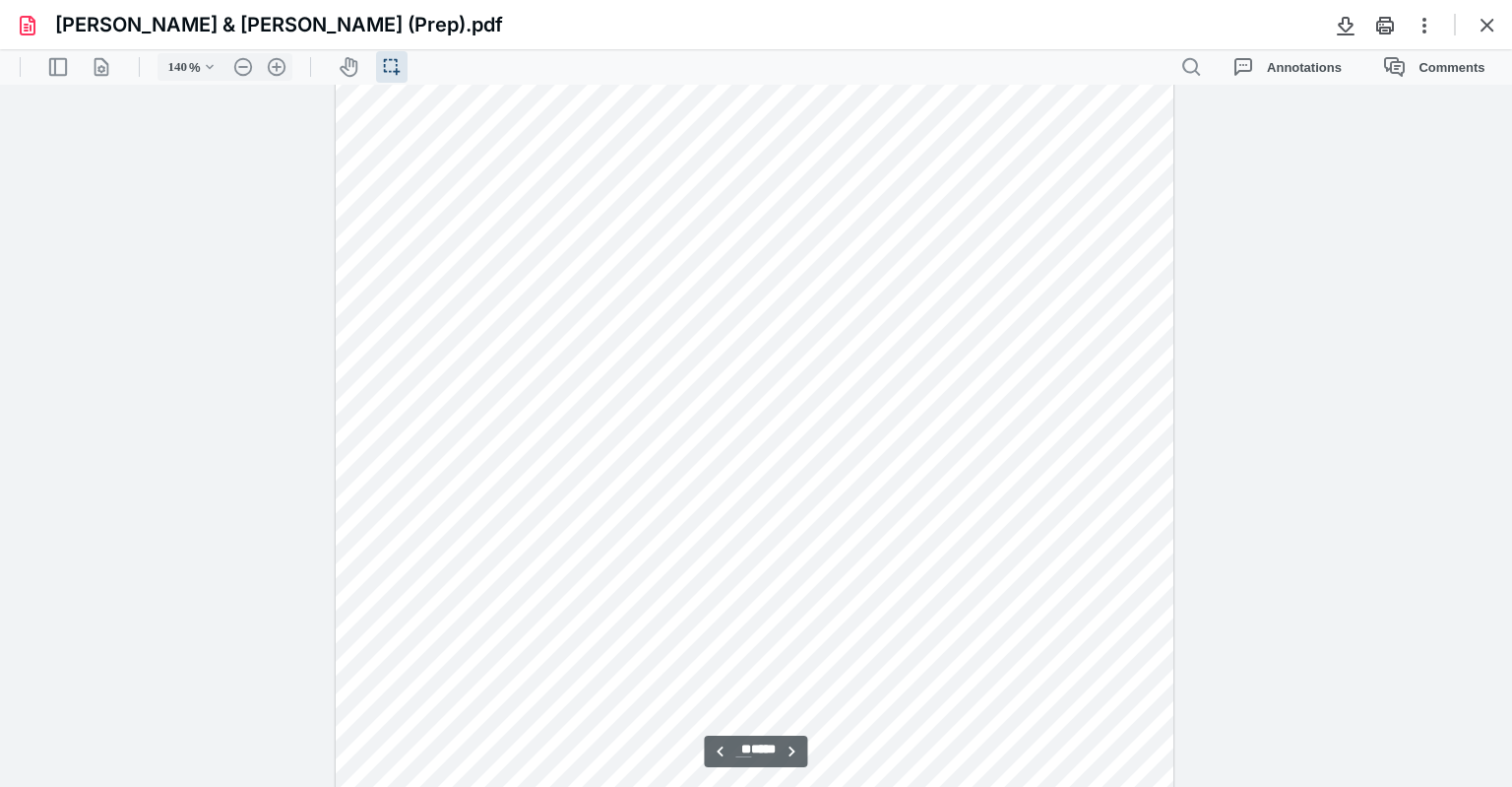 type on "**" 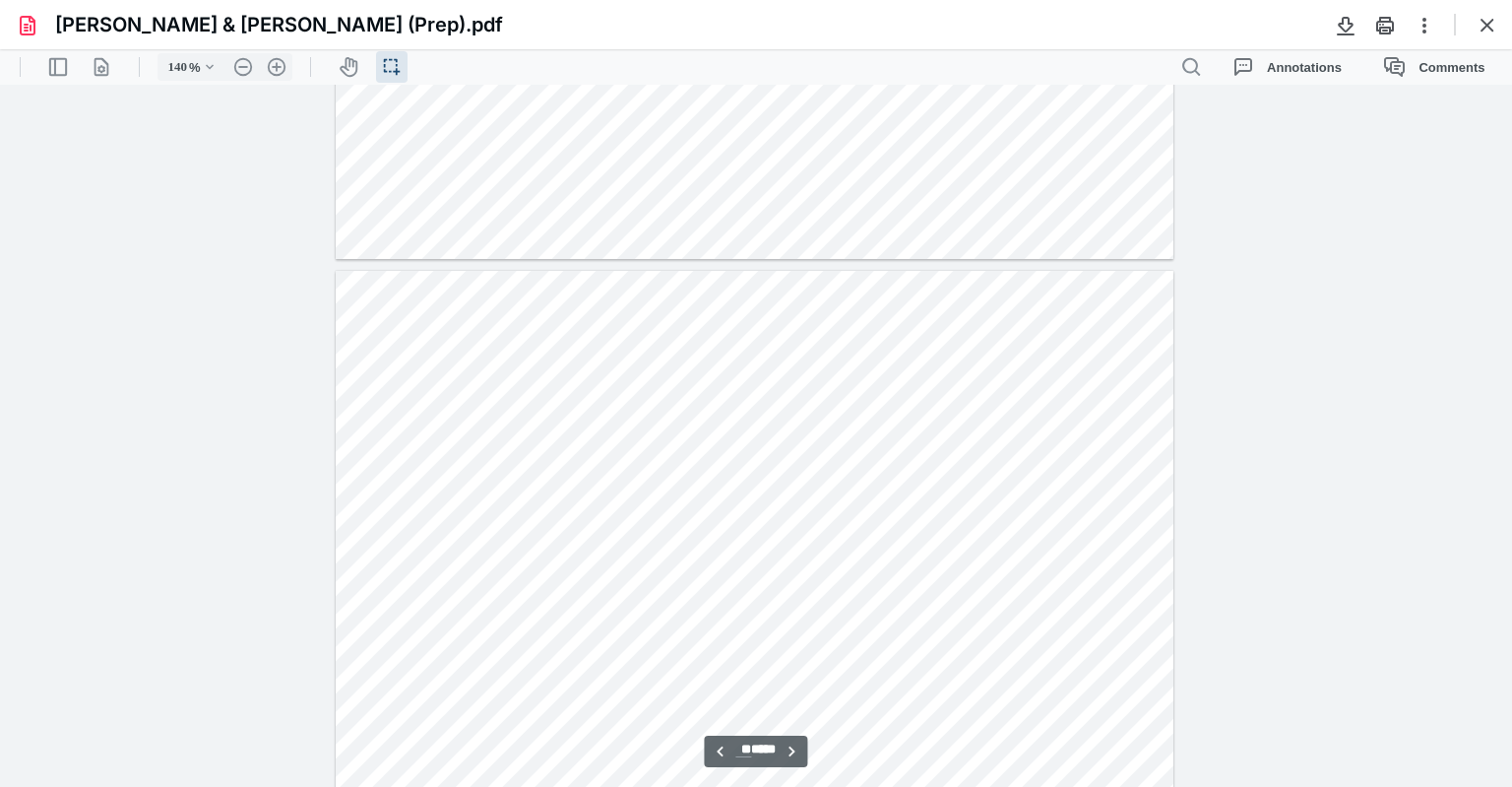 scroll, scrollTop: 55743, scrollLeft: 0, axis: vertical 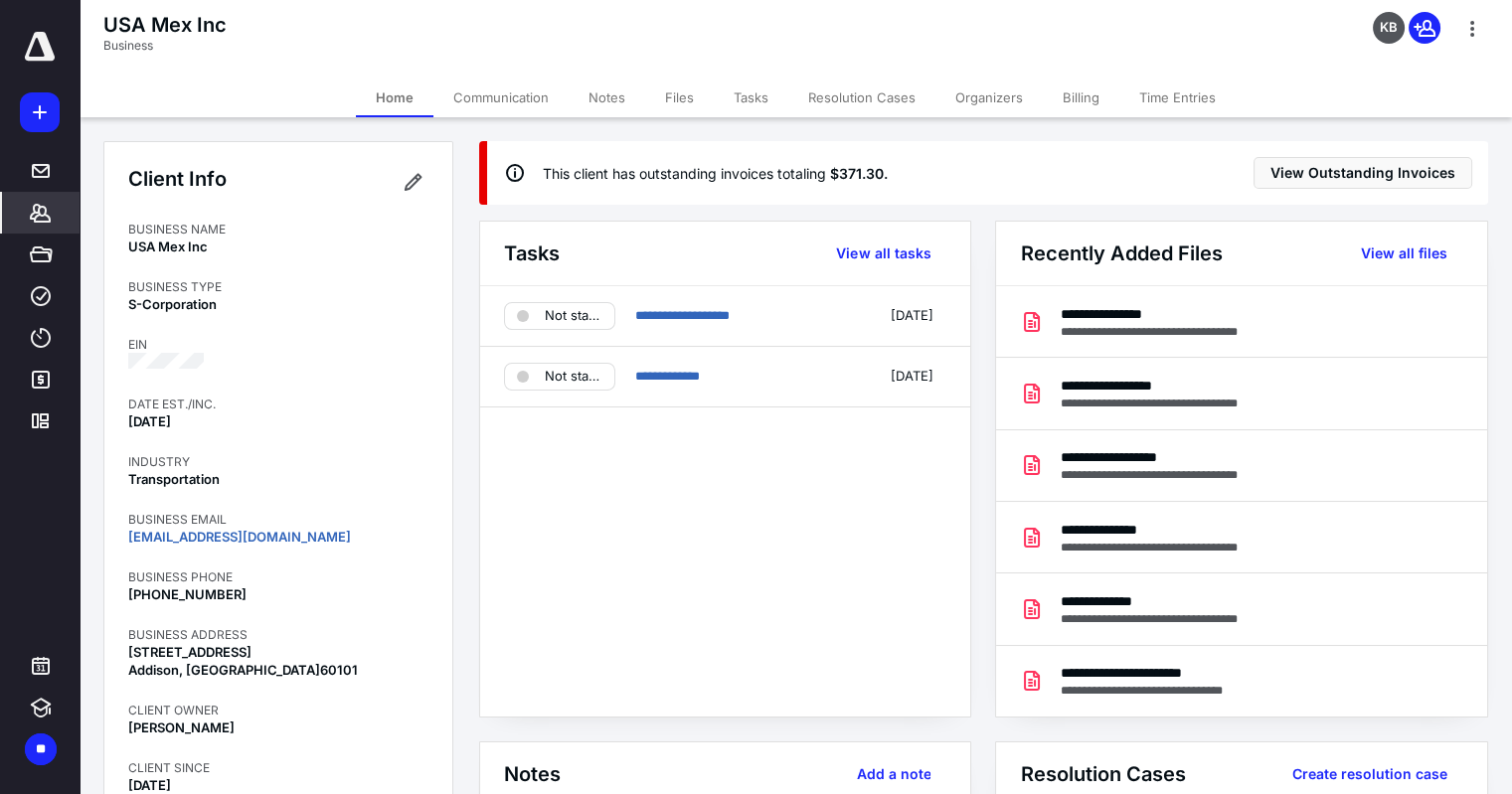 click on "Files" at bounding box center [679, 97] 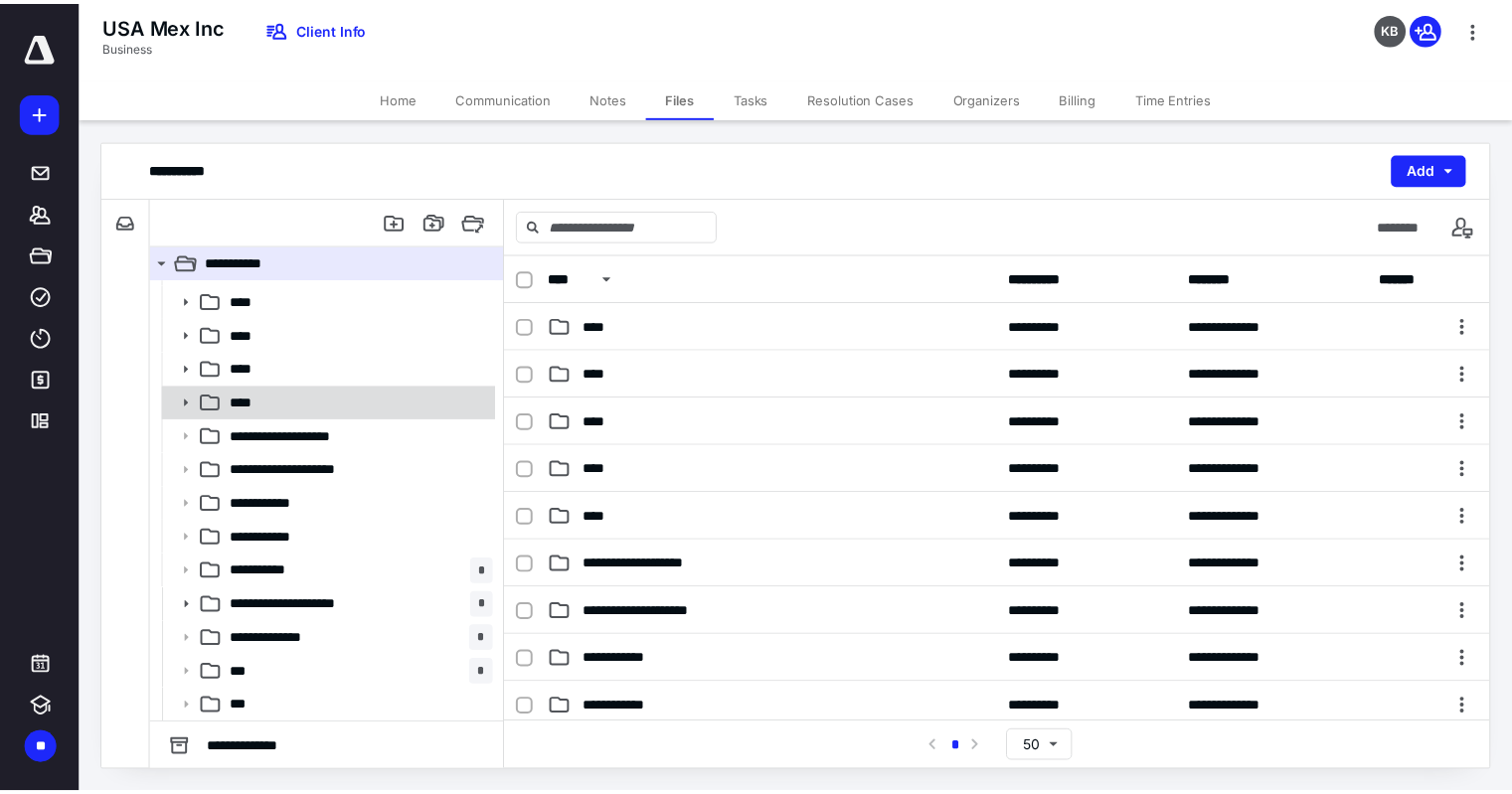 scroll, scrollTop: 0, scrollLeft: 0, axis: both 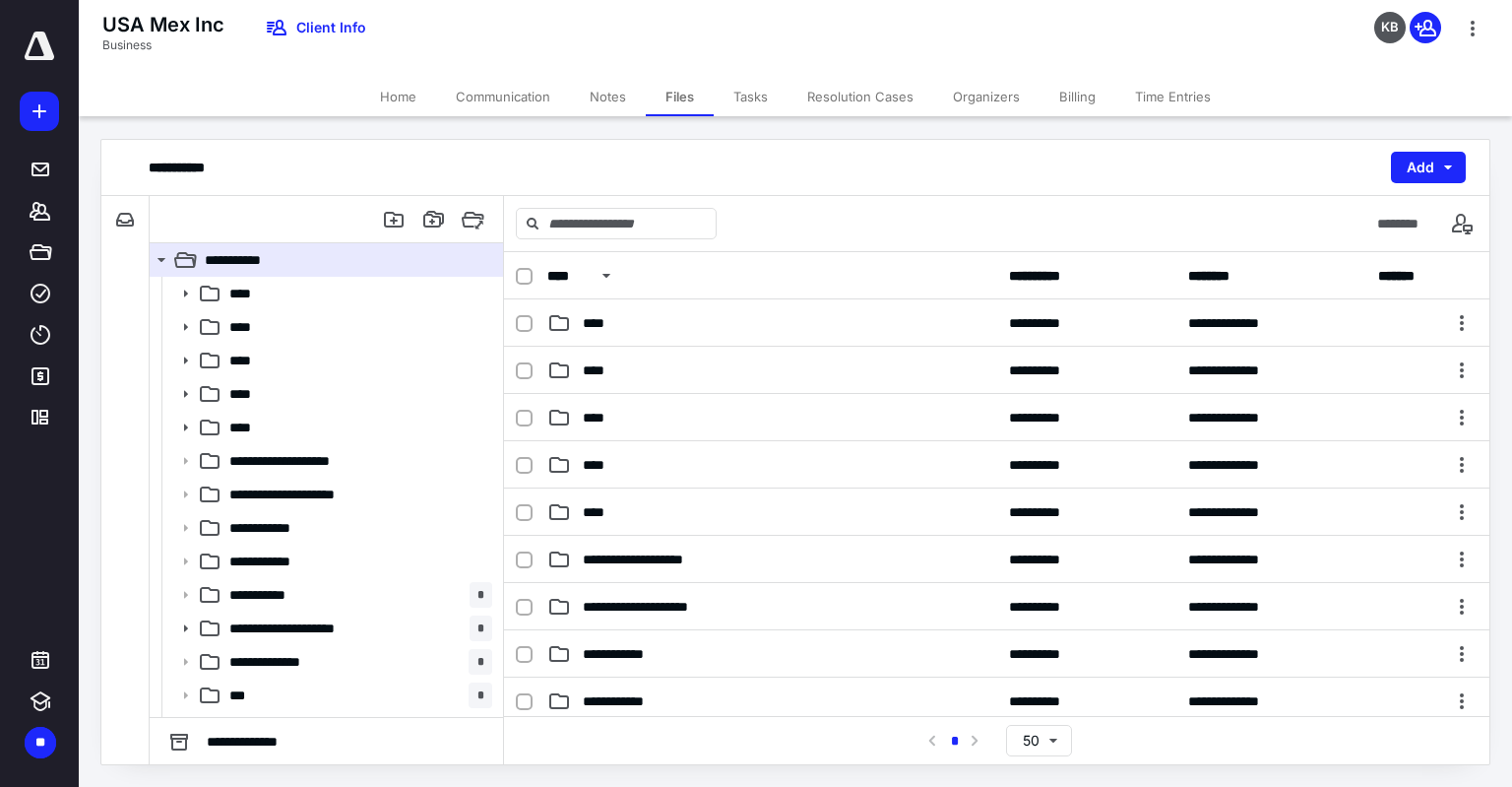 click on "Home" at bounding box center [398, 97] 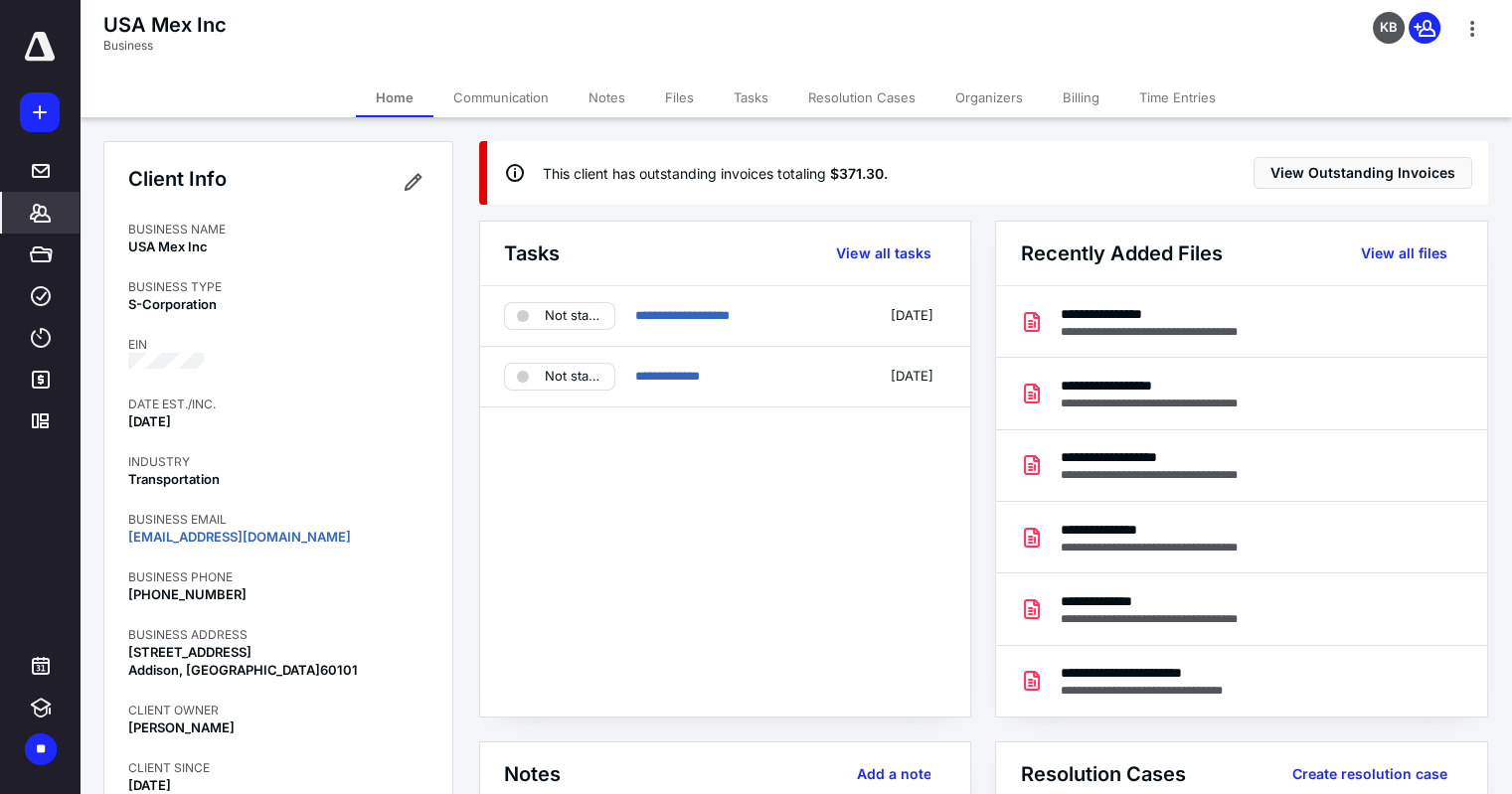 scroll, scrollTop: 630, scrollLeft: 0, axis: vertical 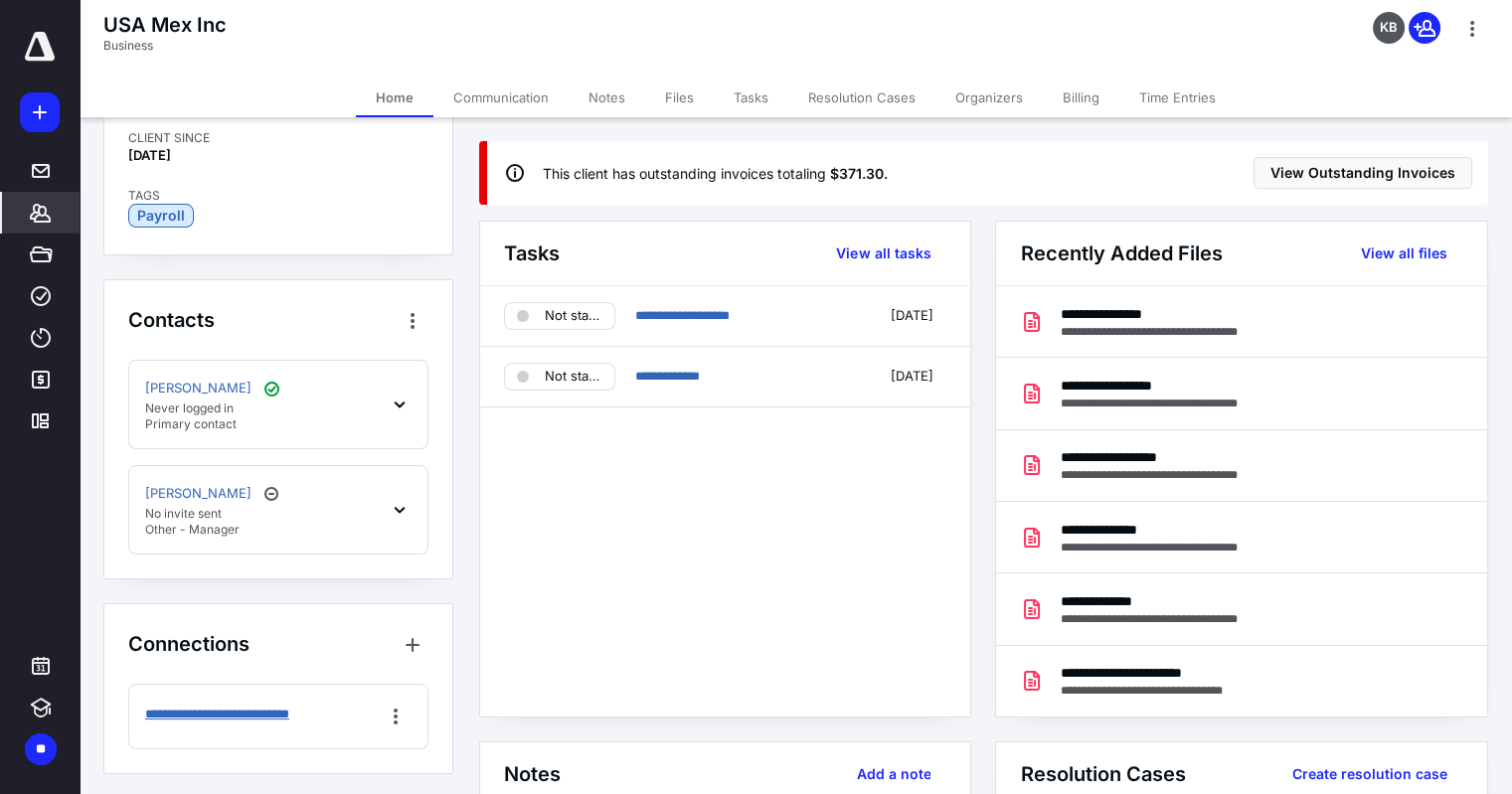click on "**********" at bounding box center [241, 715] 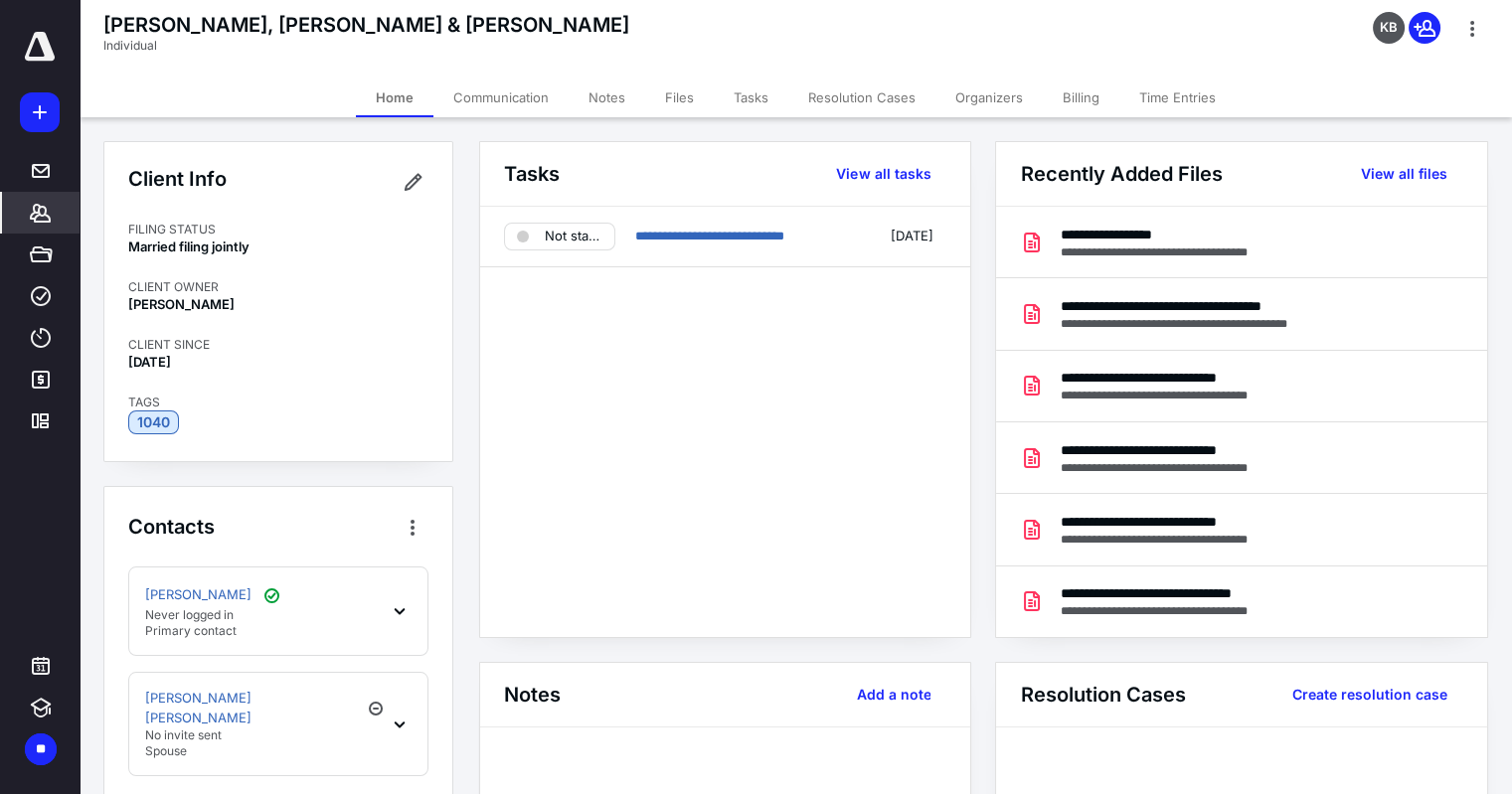 scroll, scrollTop: 216, scrollLeft: 0, axis: vertical 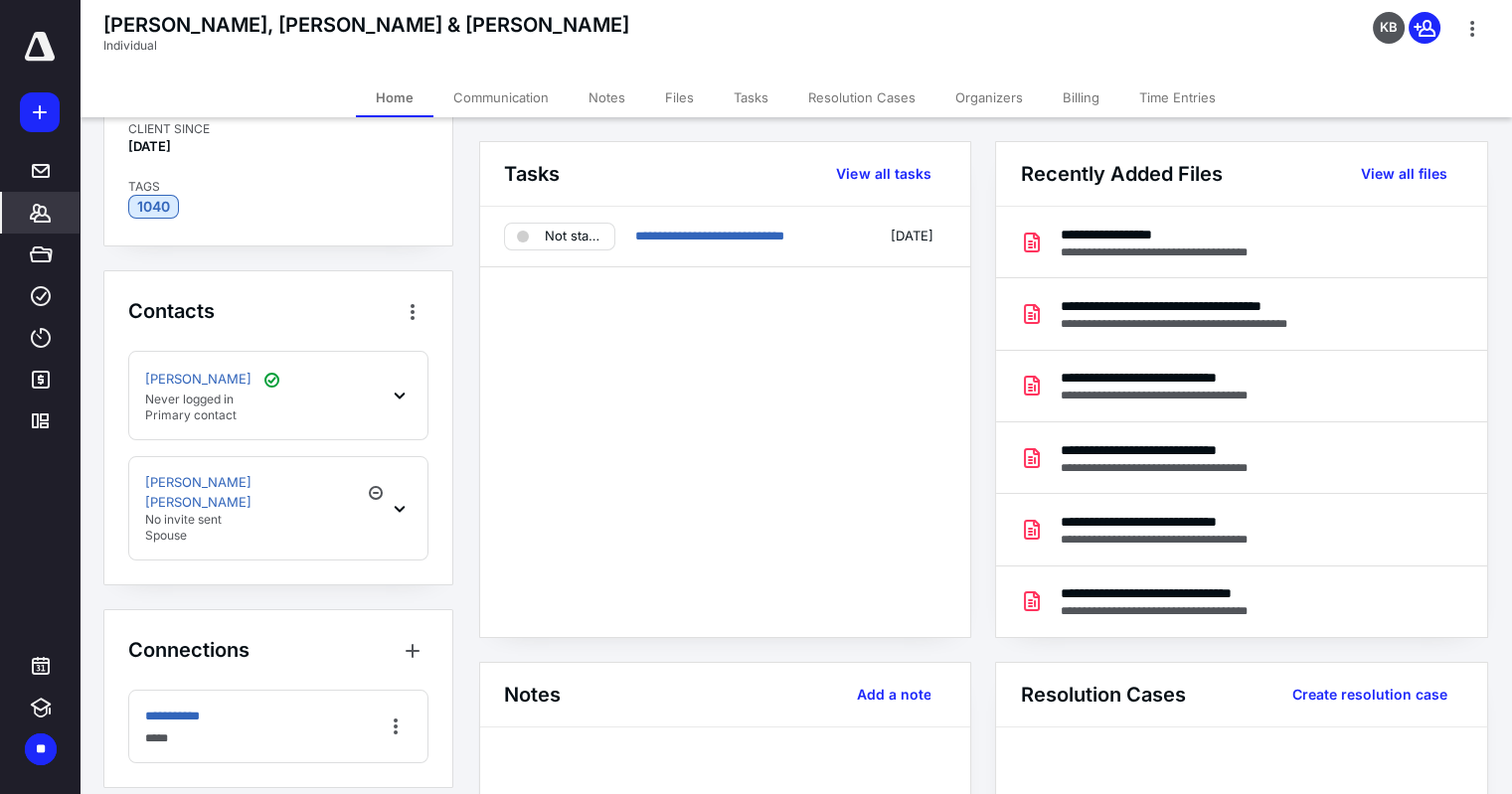 click on "Files" at bounding box center (679, 97) 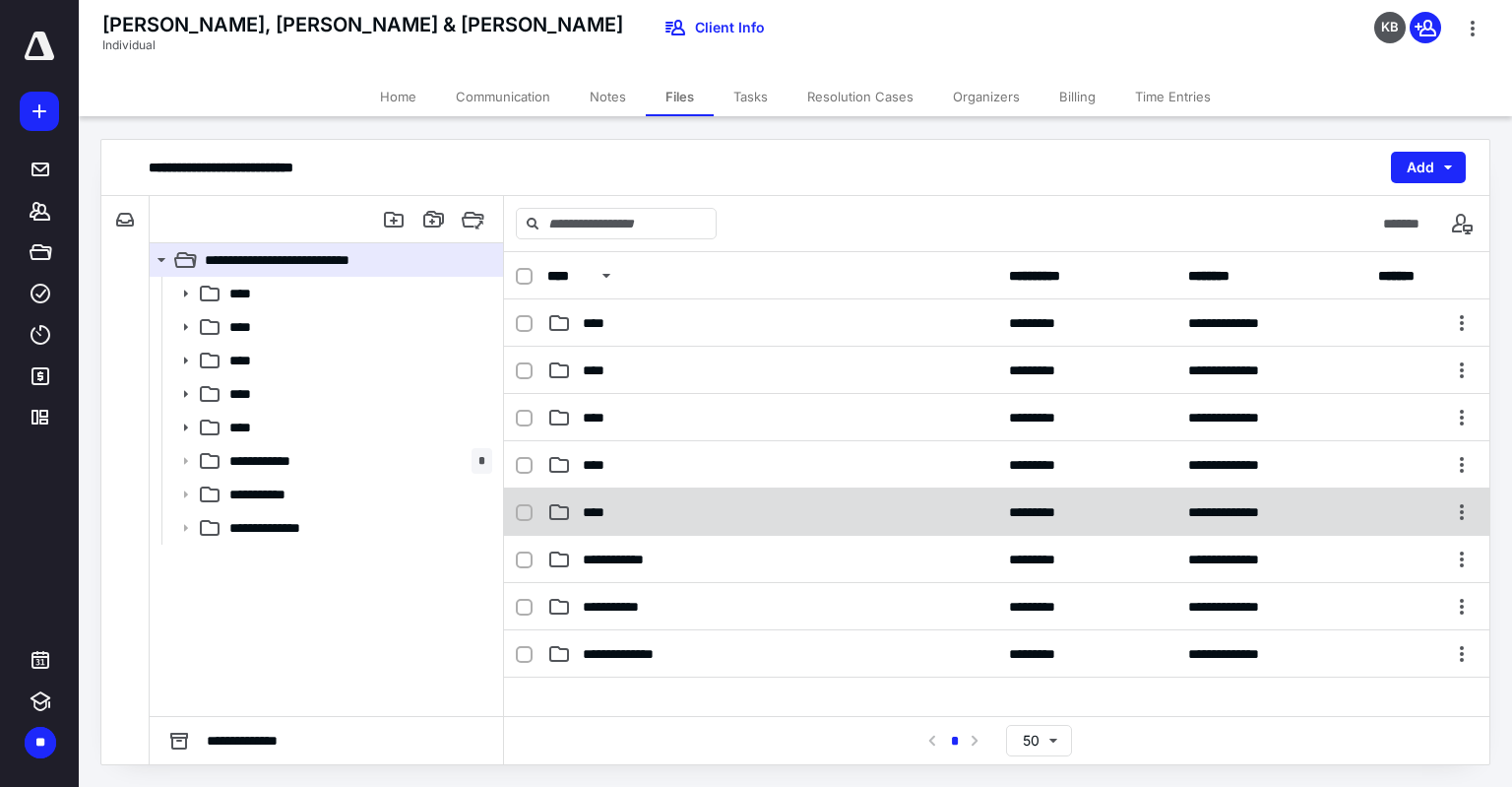 click on "****" at bounding box center [599, 512] 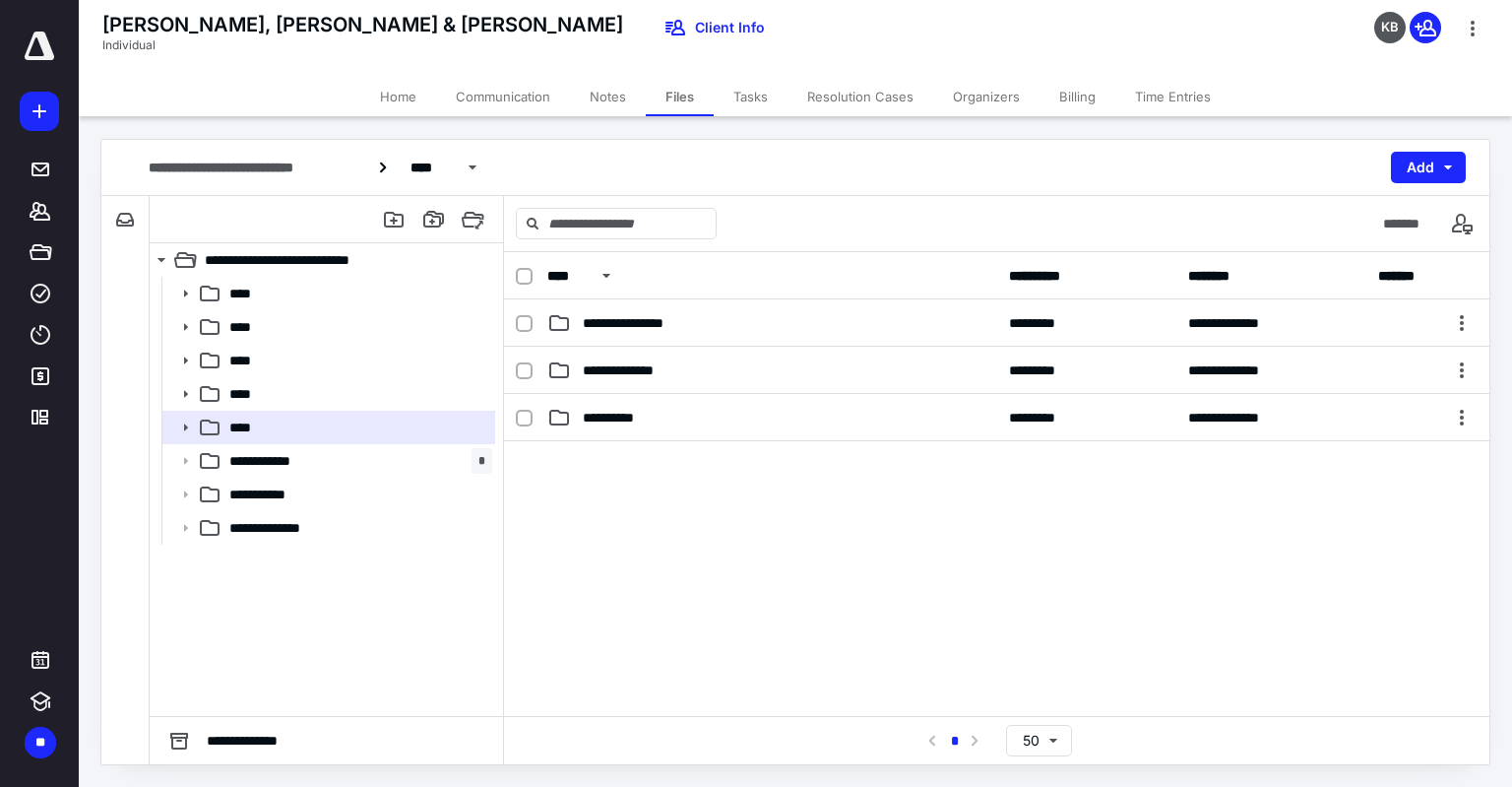 click on "Home" at bounding box center [398, 97] 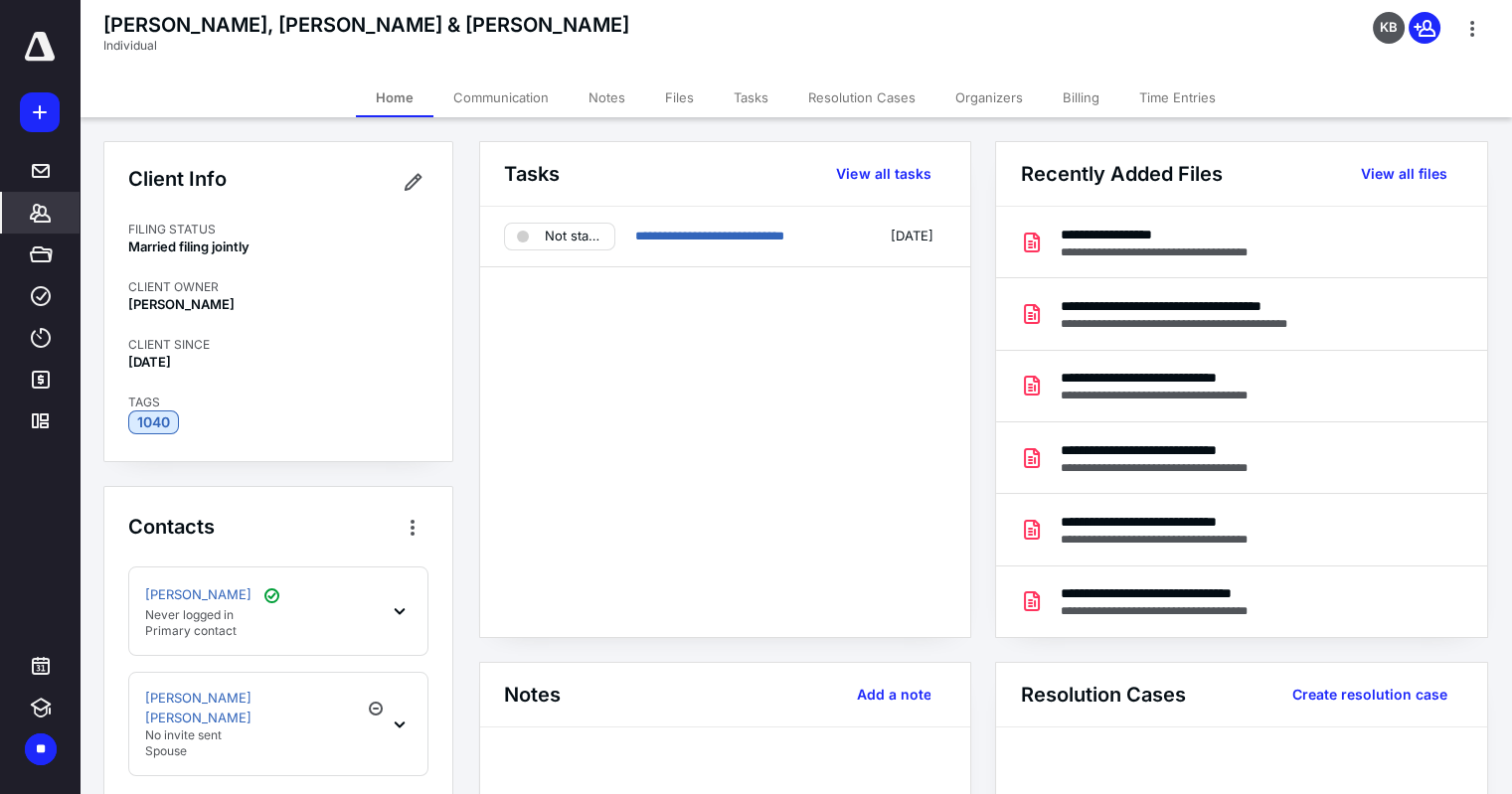 click on "Communication" at bounding box center [501, 97] 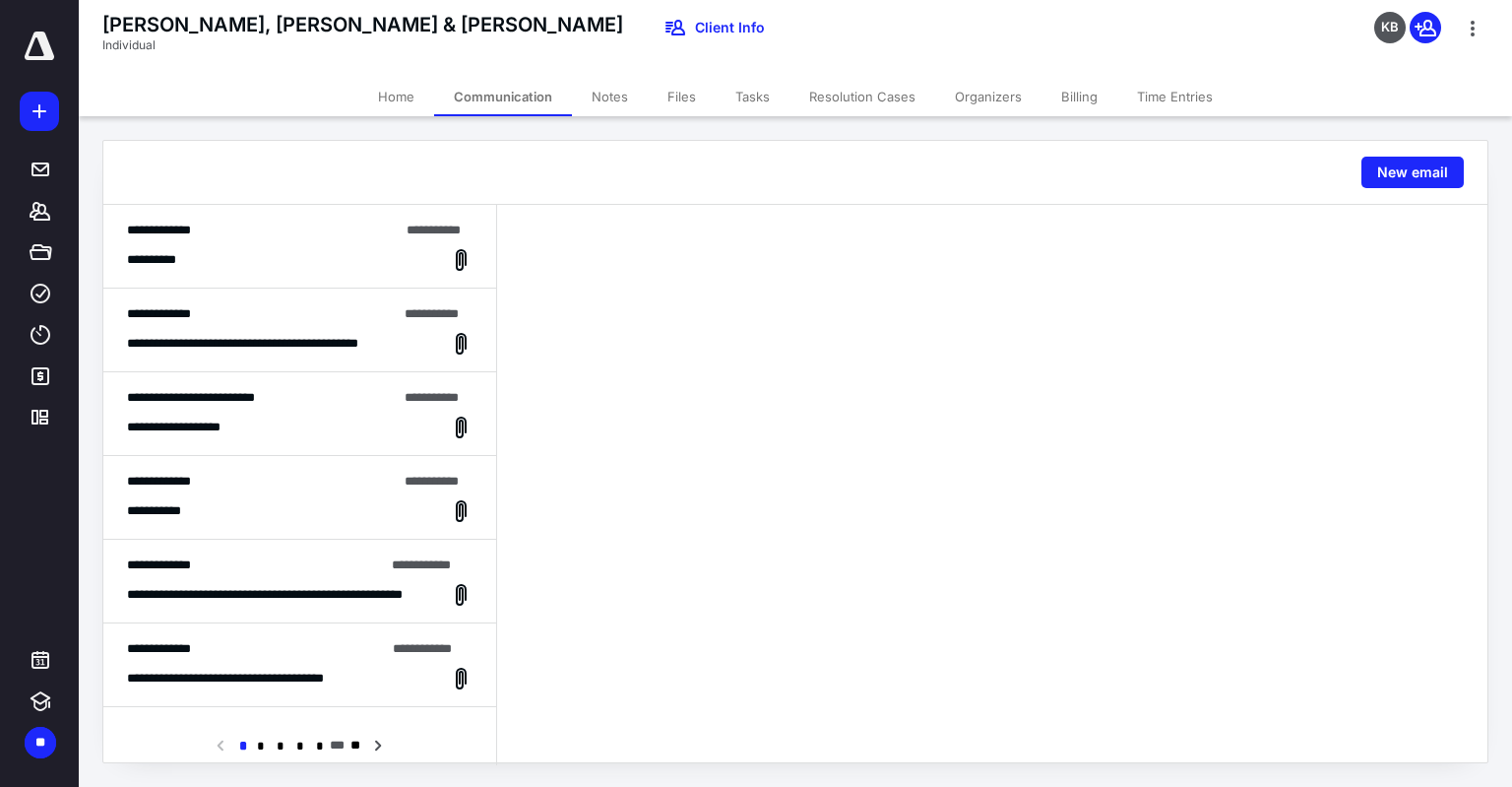 click on "Notes" at bounding box center [609, 97] 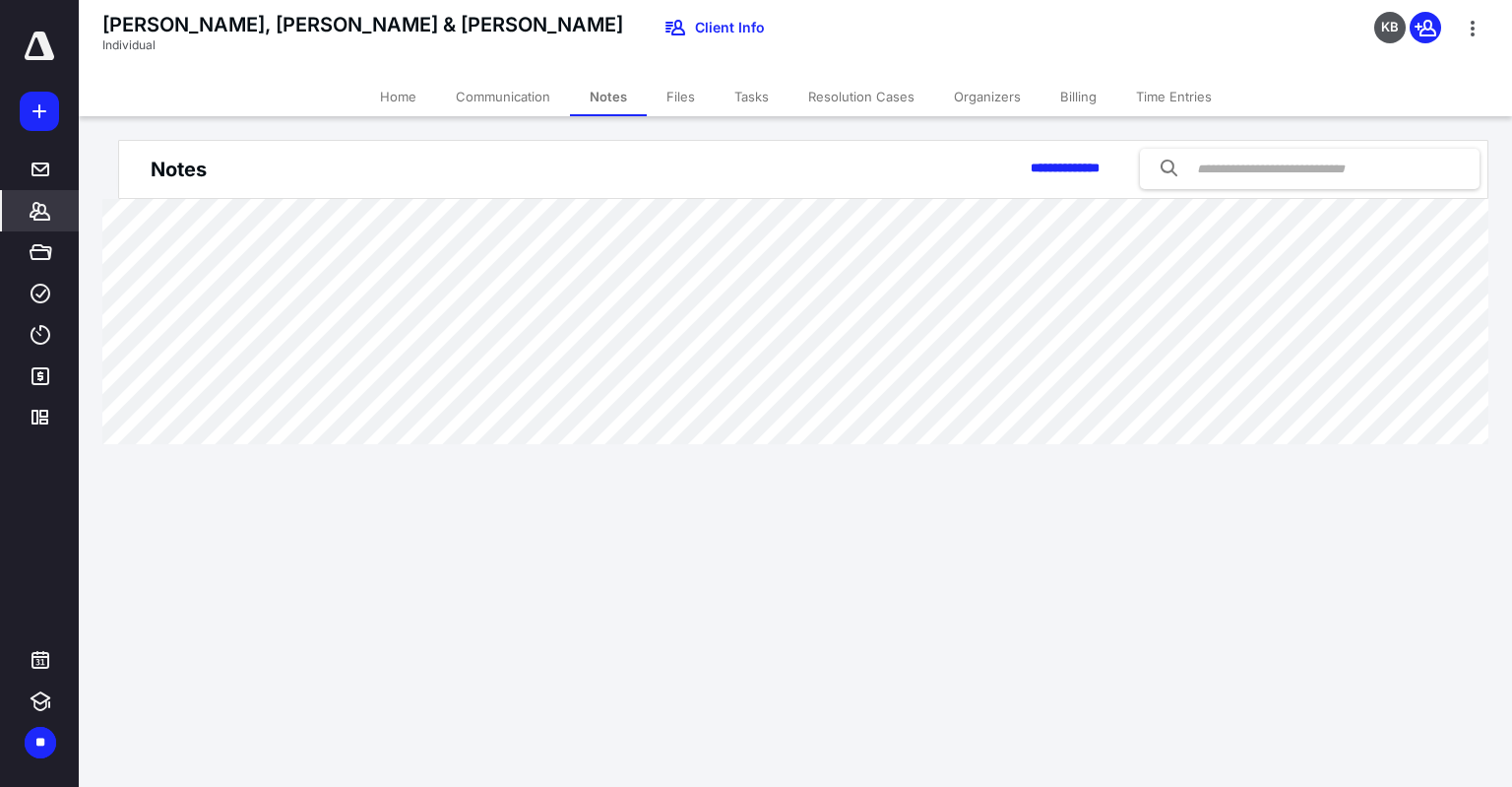 click on "Files" at bounding box center (680, 97) 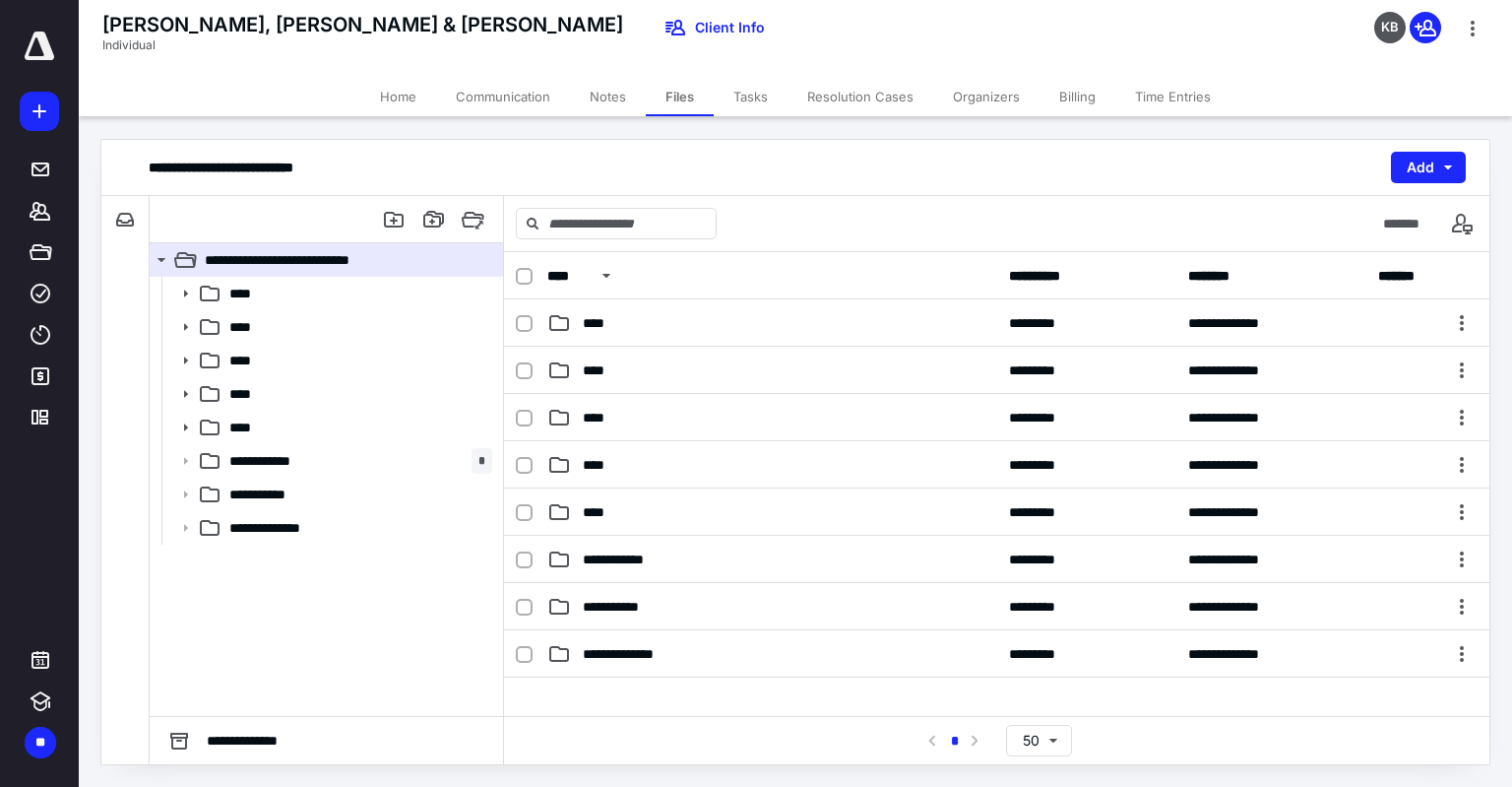click on "Tasks" at bounding box center [750, 97] 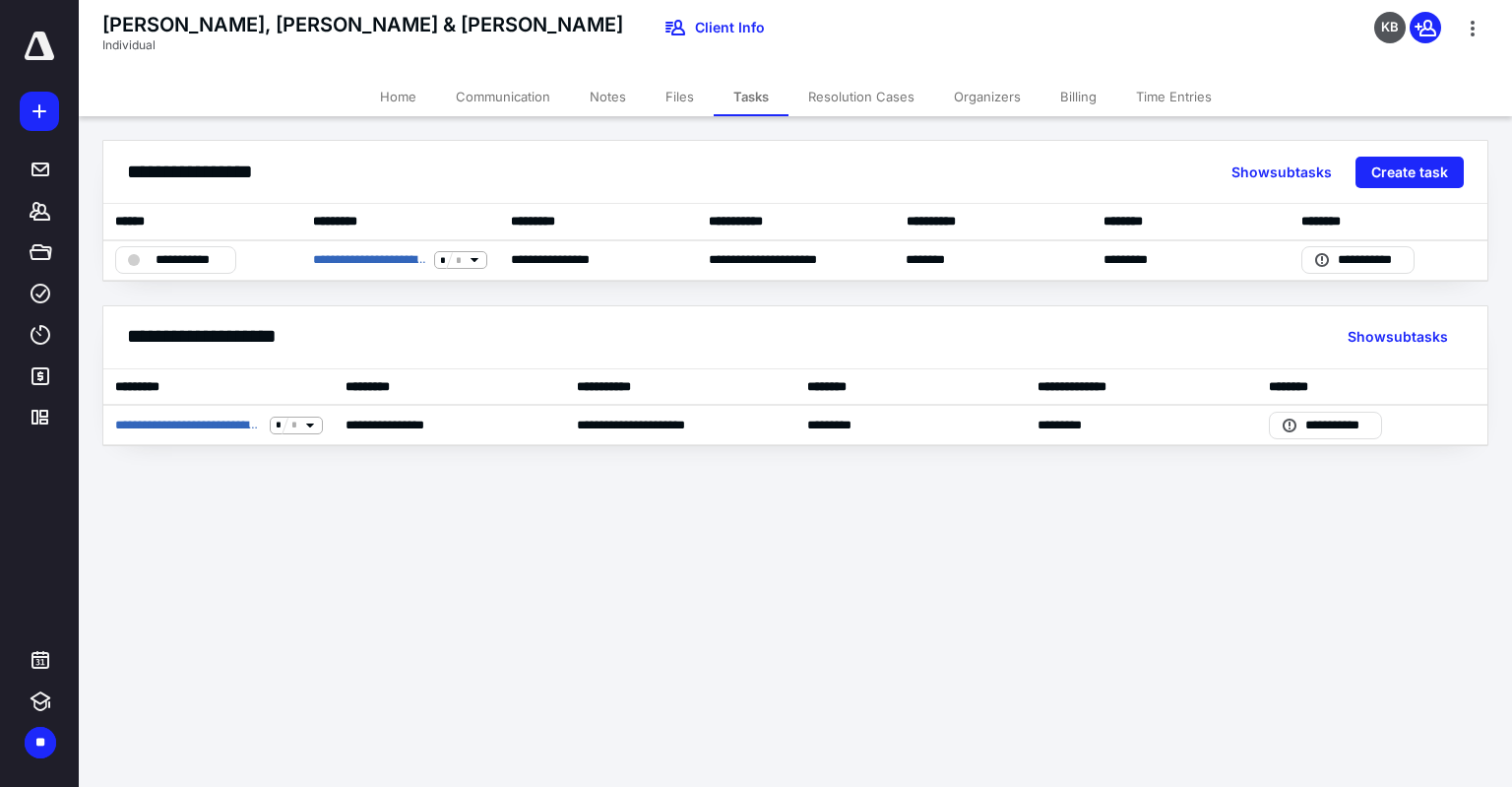 click on "Files" at bounding box center (679, 97) 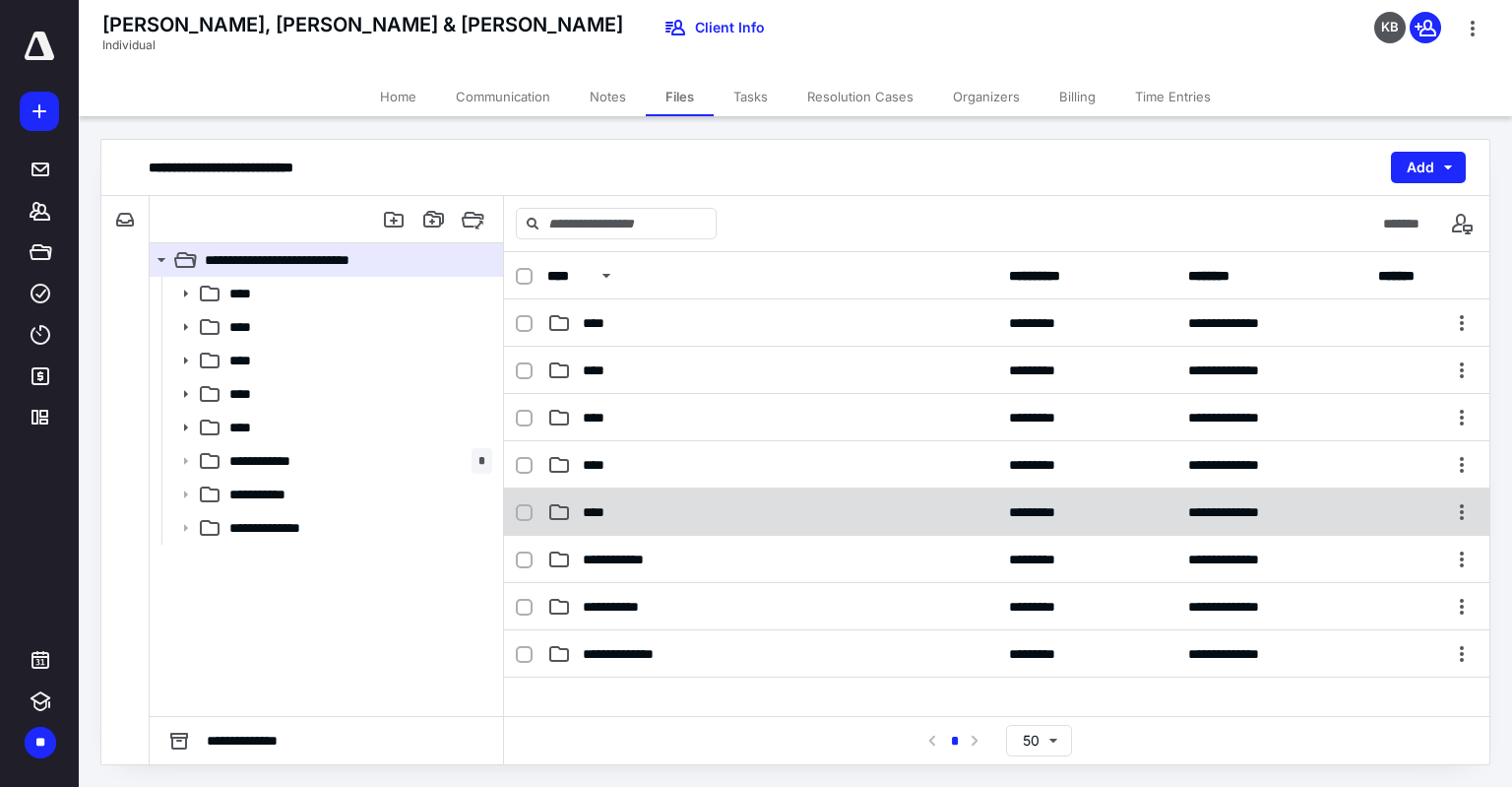 click on "****" at bounding box center [772, 512] 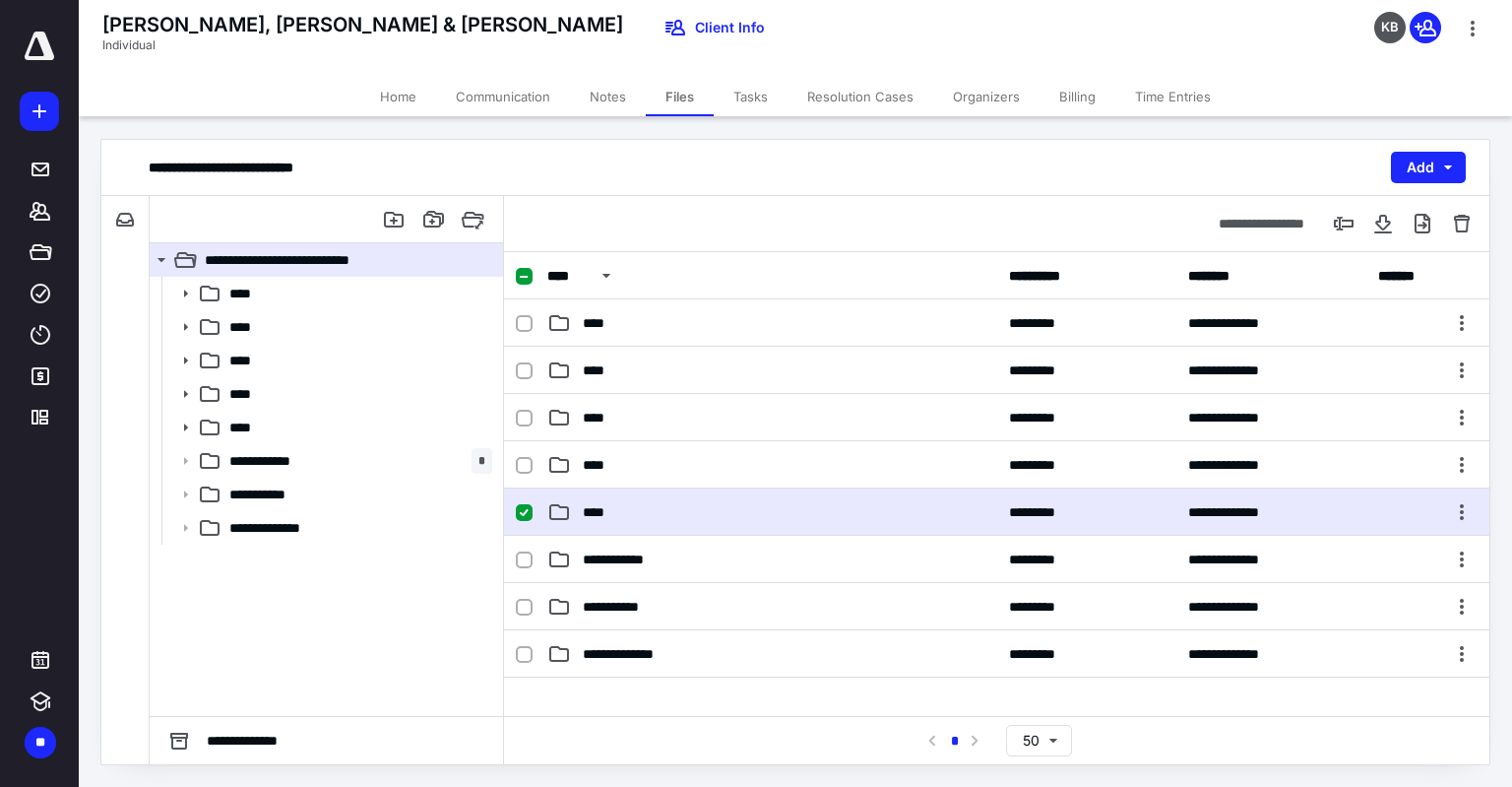 click on "****" at bounding box center (772, 512) 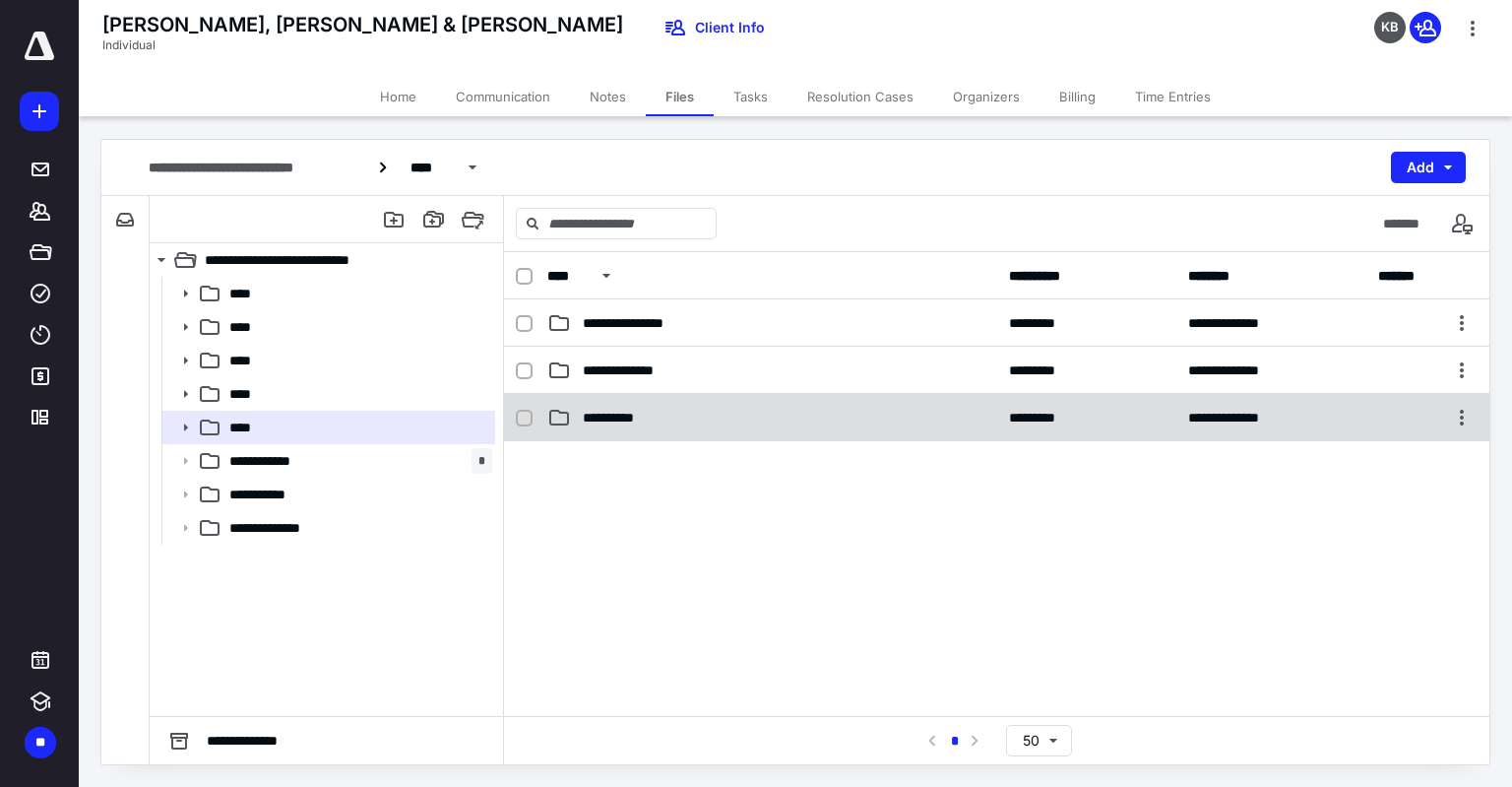 click on "**********" at bounding box center (772, 418) 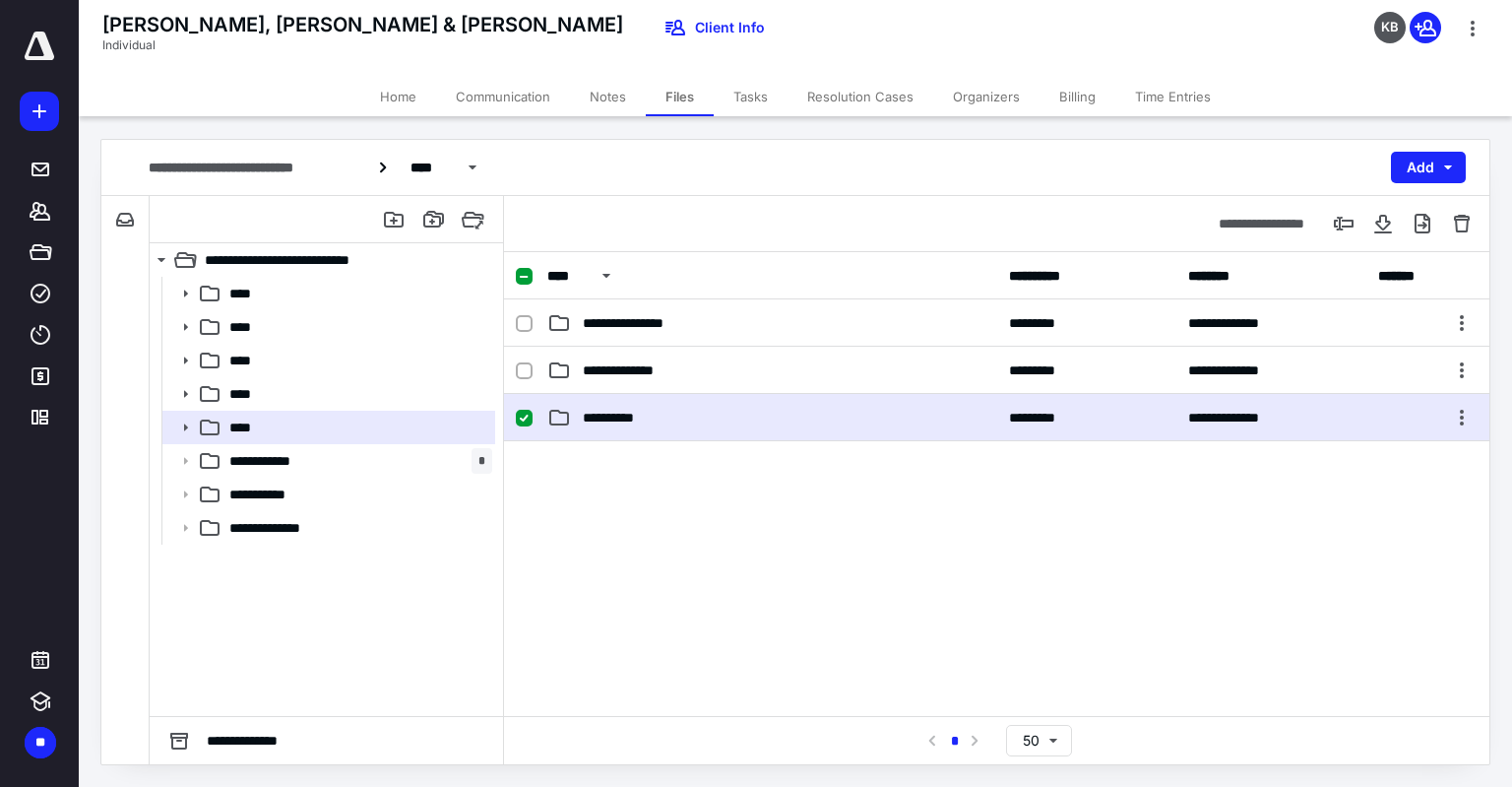 click on "**********" at bounding box center (772, 418) 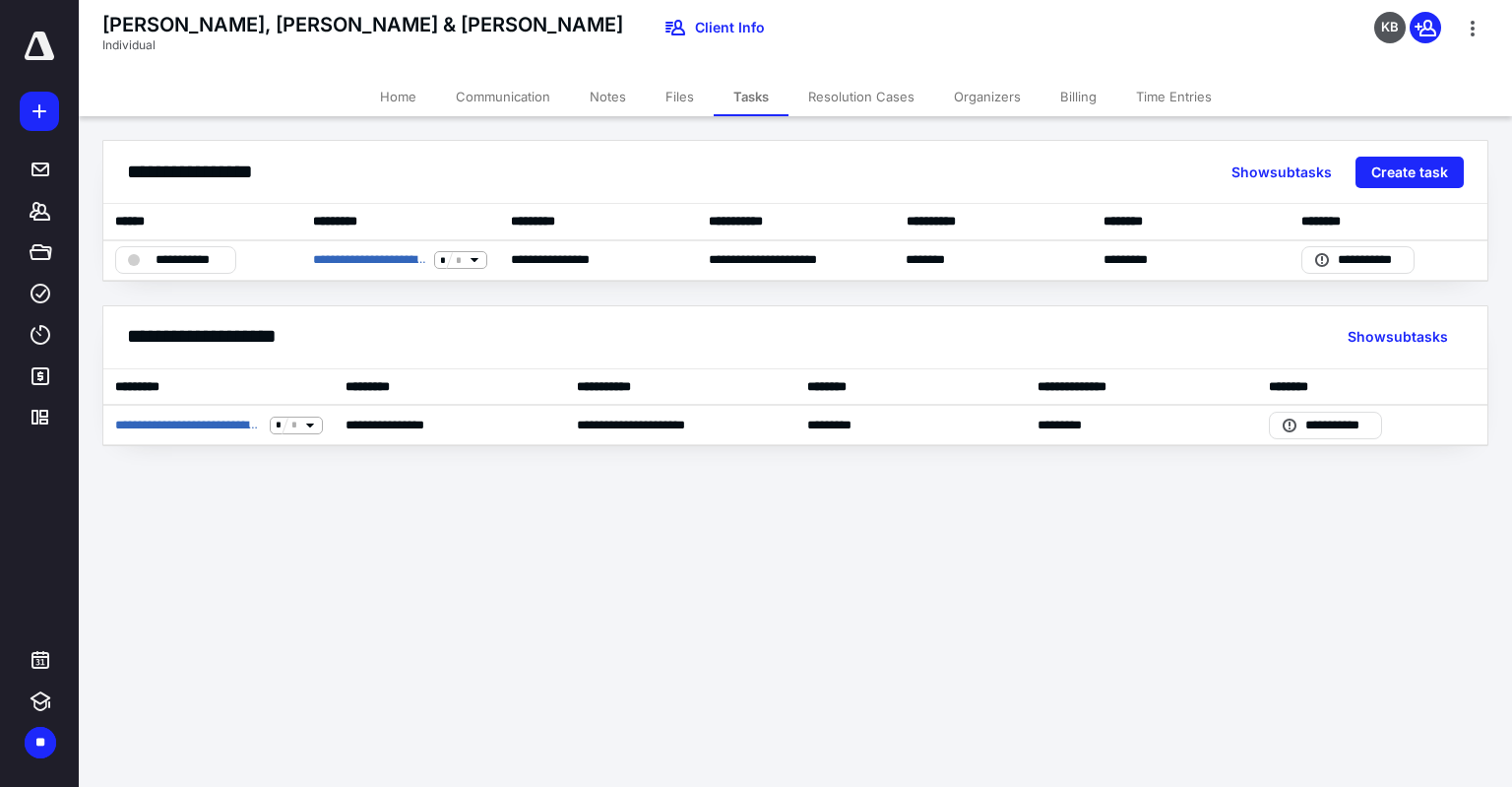 click on "Home" at bounding box center (398, 97) 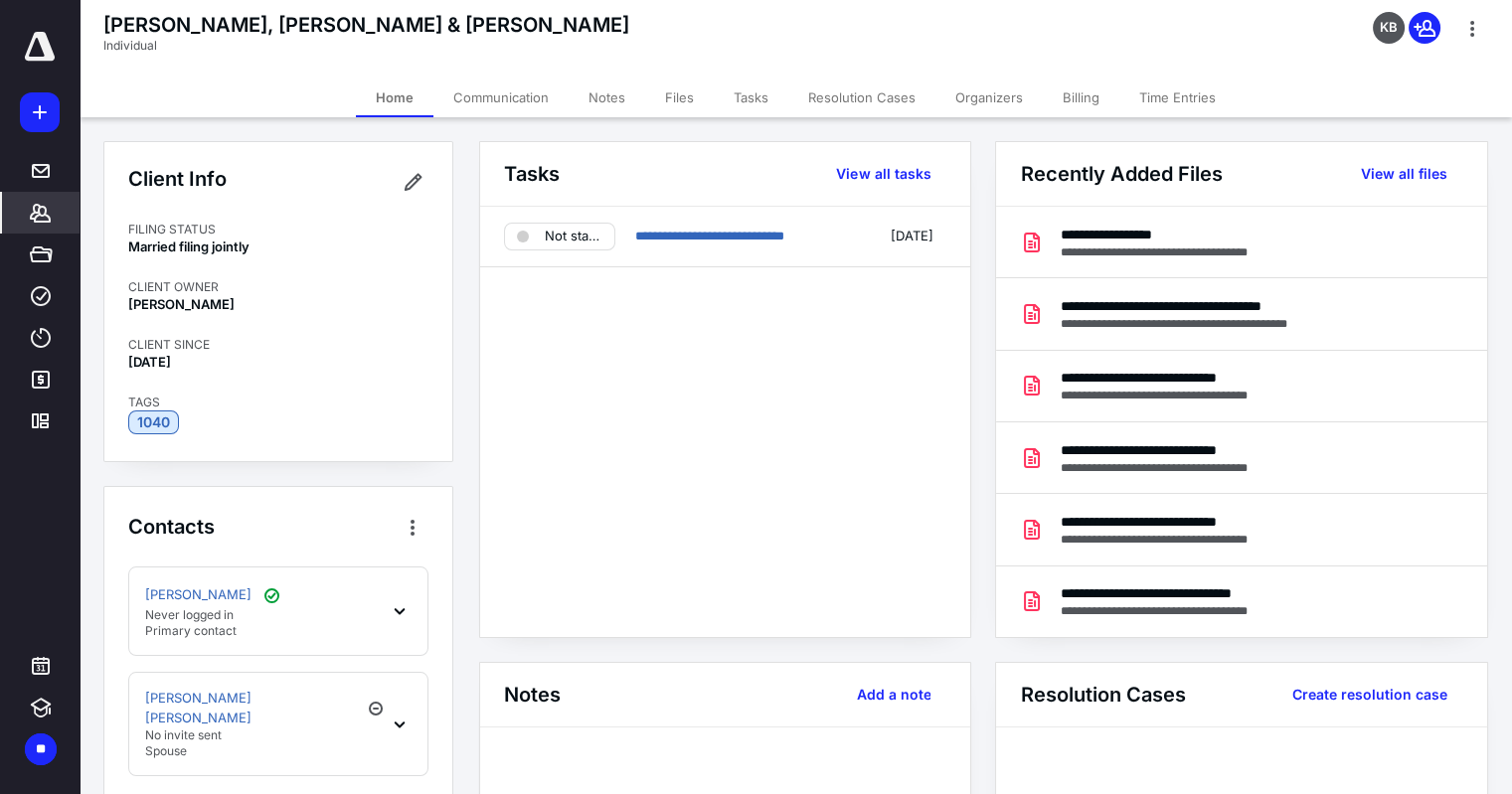scroll, scrollTop: 216, scrollLeft: 0, axis: vertical 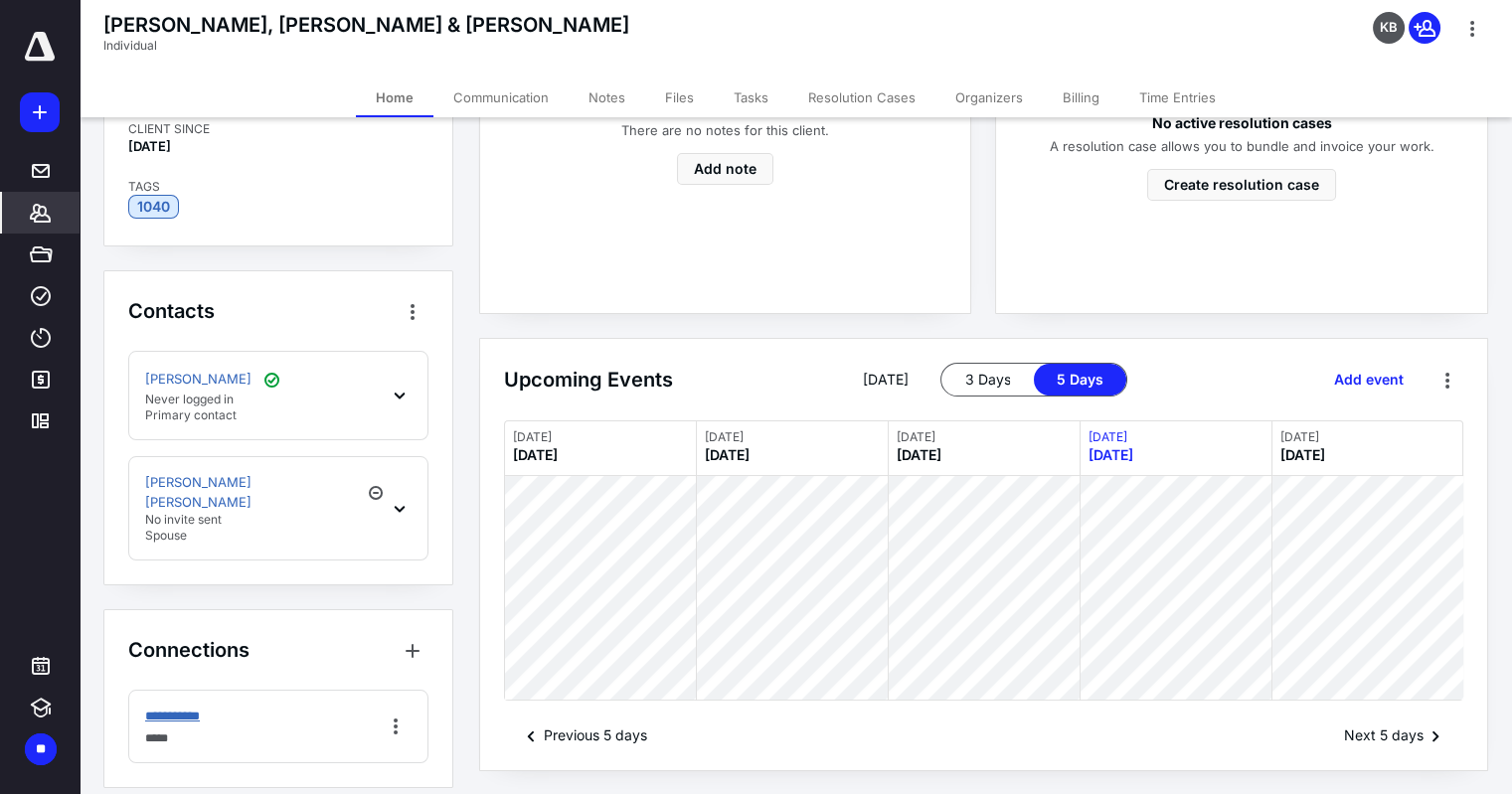 click on "**********" at bounding box center [184, 716] 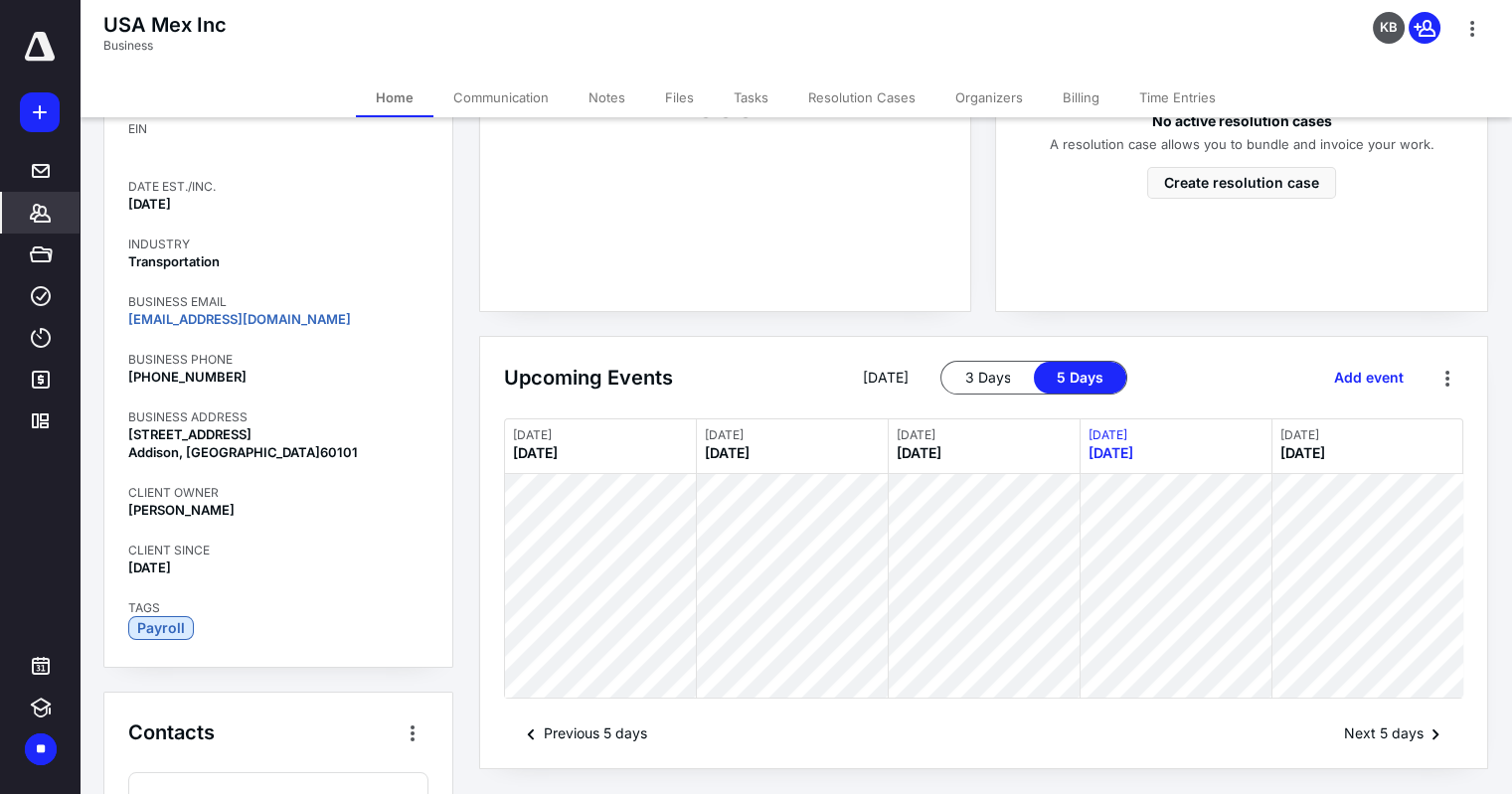 scroll, scrollTop: 630, scrollLeft: 0, axis: vertical 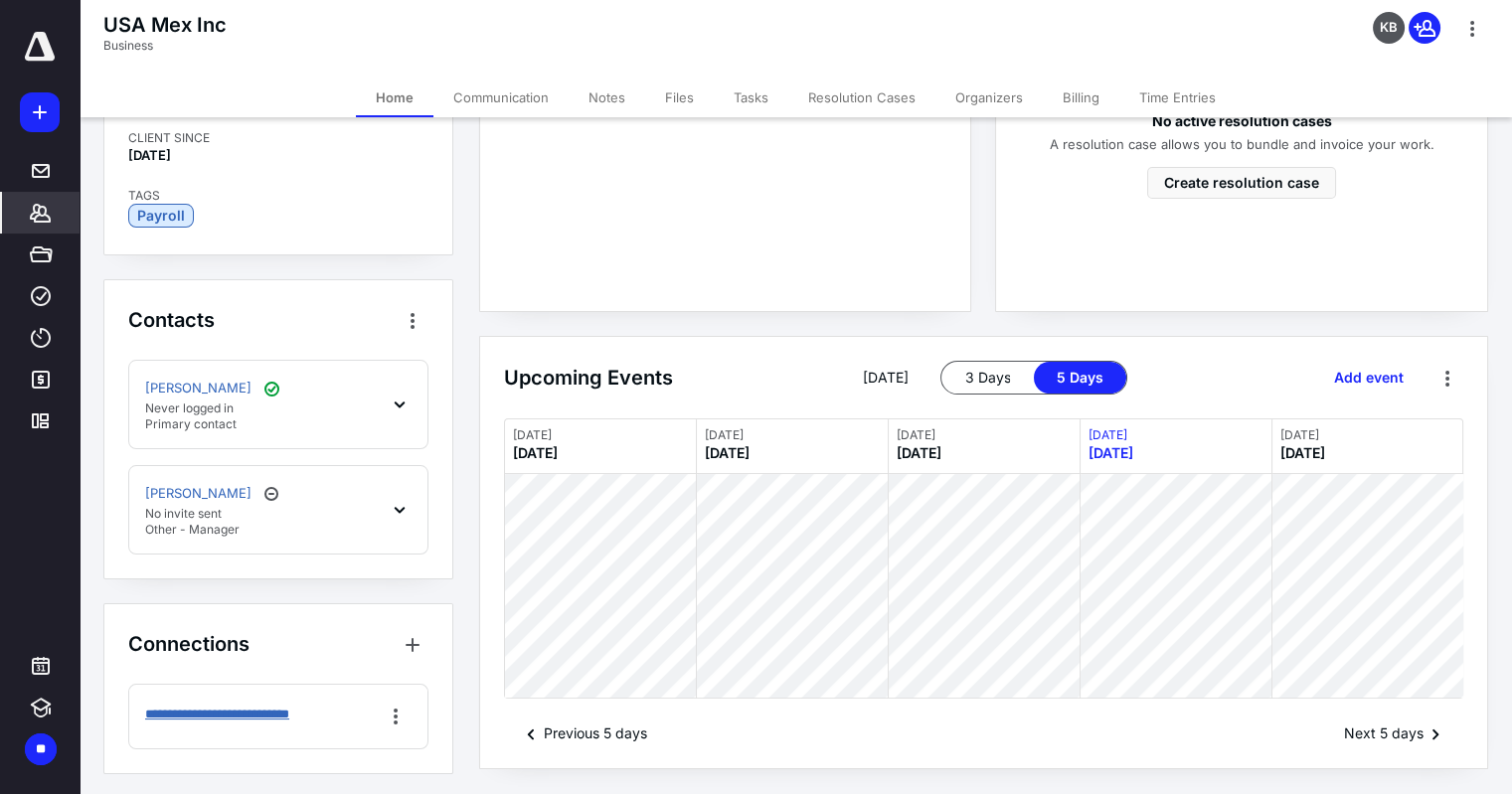 click on "**********" at bounding box center [241, 715] 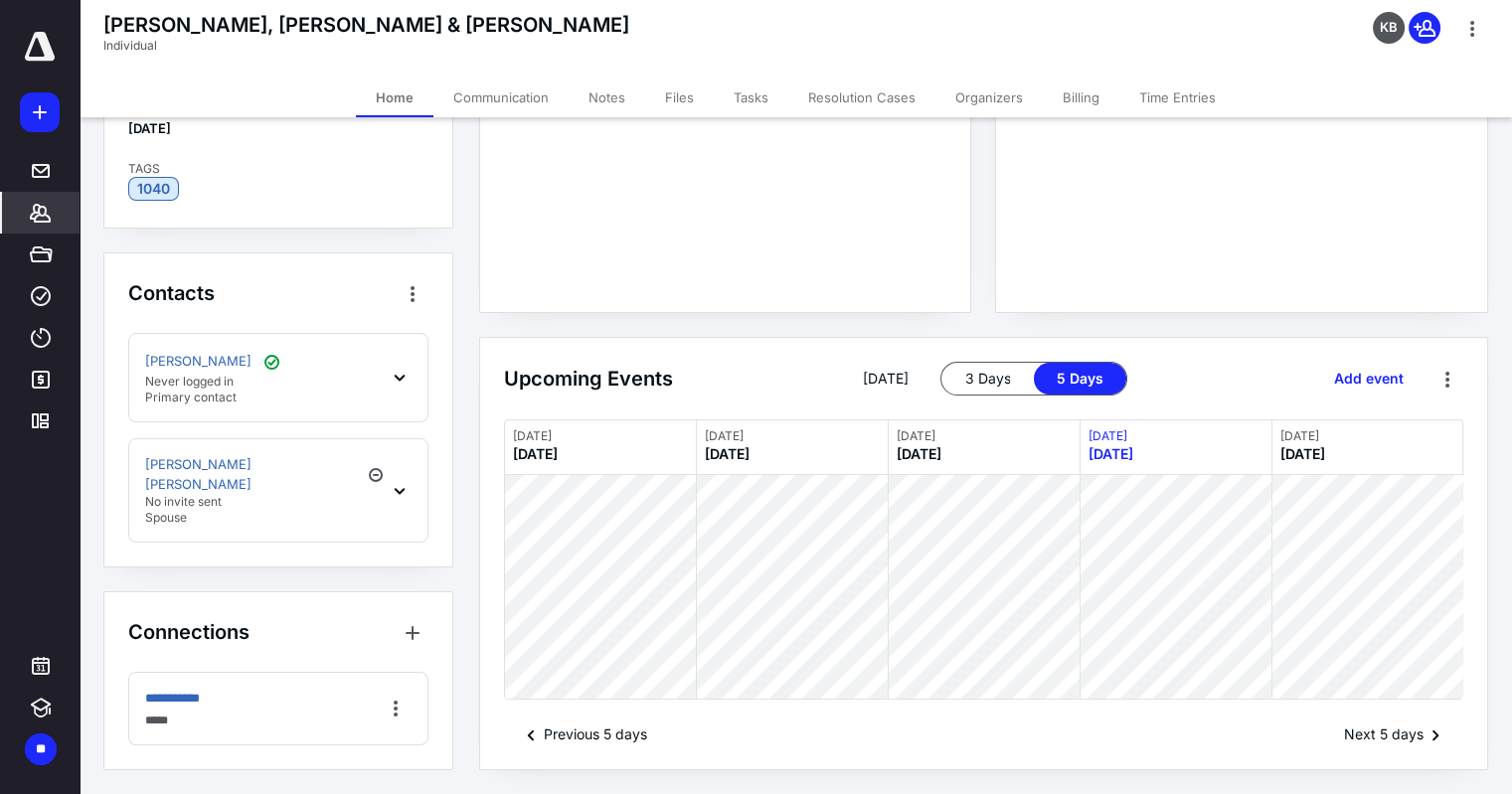 scroll, scrollTop: 209, scrollLeft: 0, axis: vertical 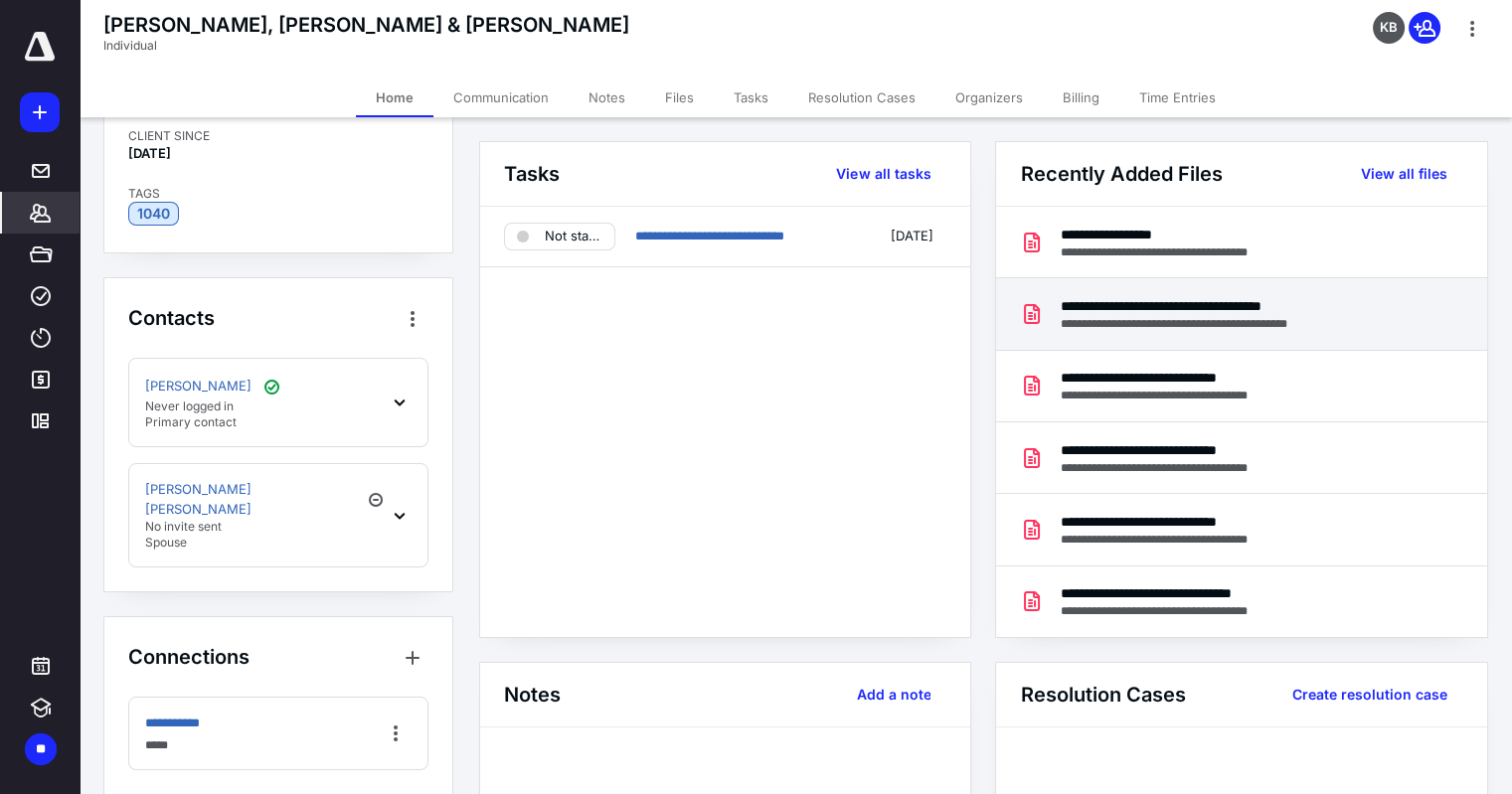 click on "**********" at bounding box center [1216, 306] 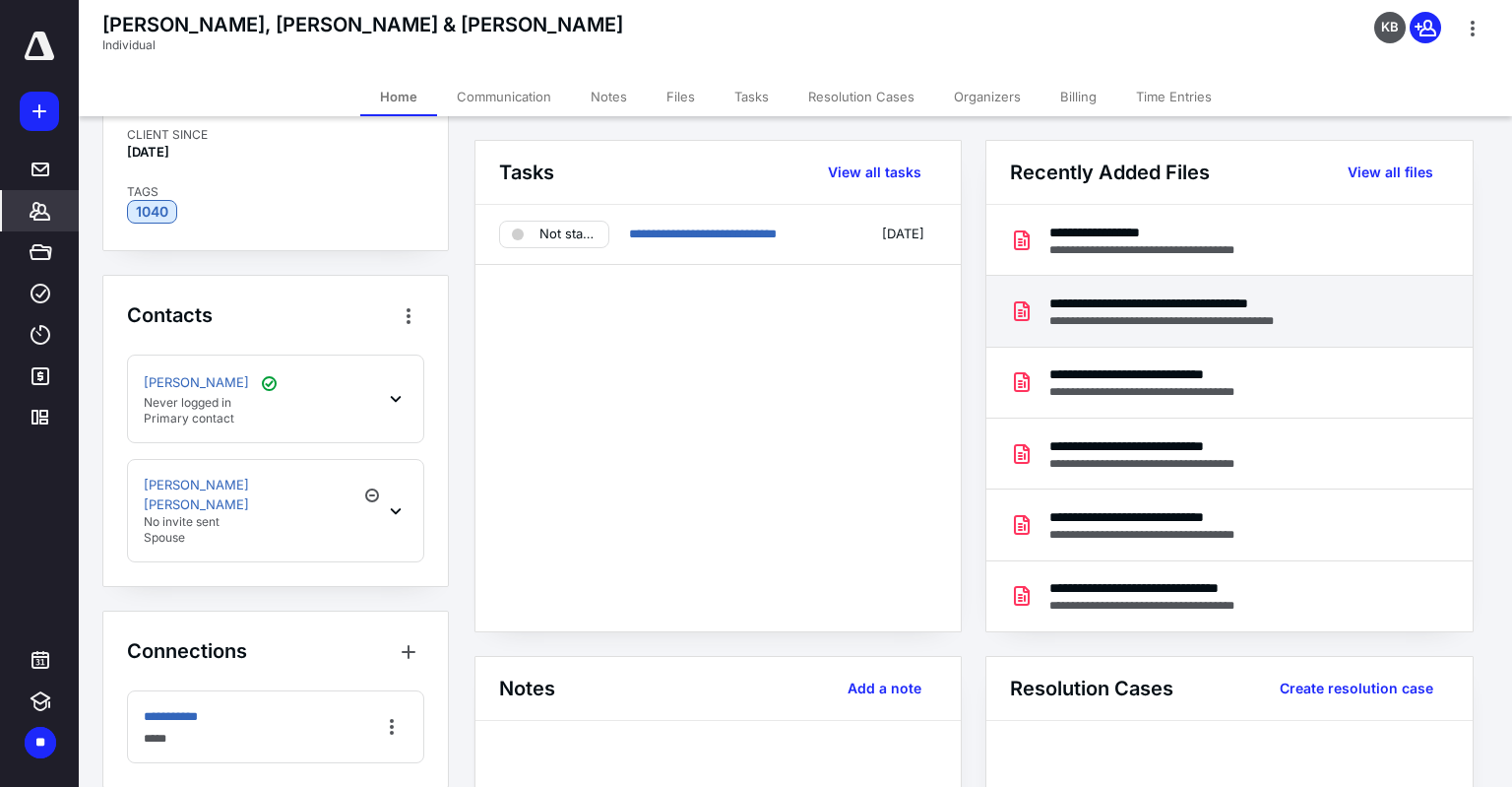 click at bounding box center (755, 407) 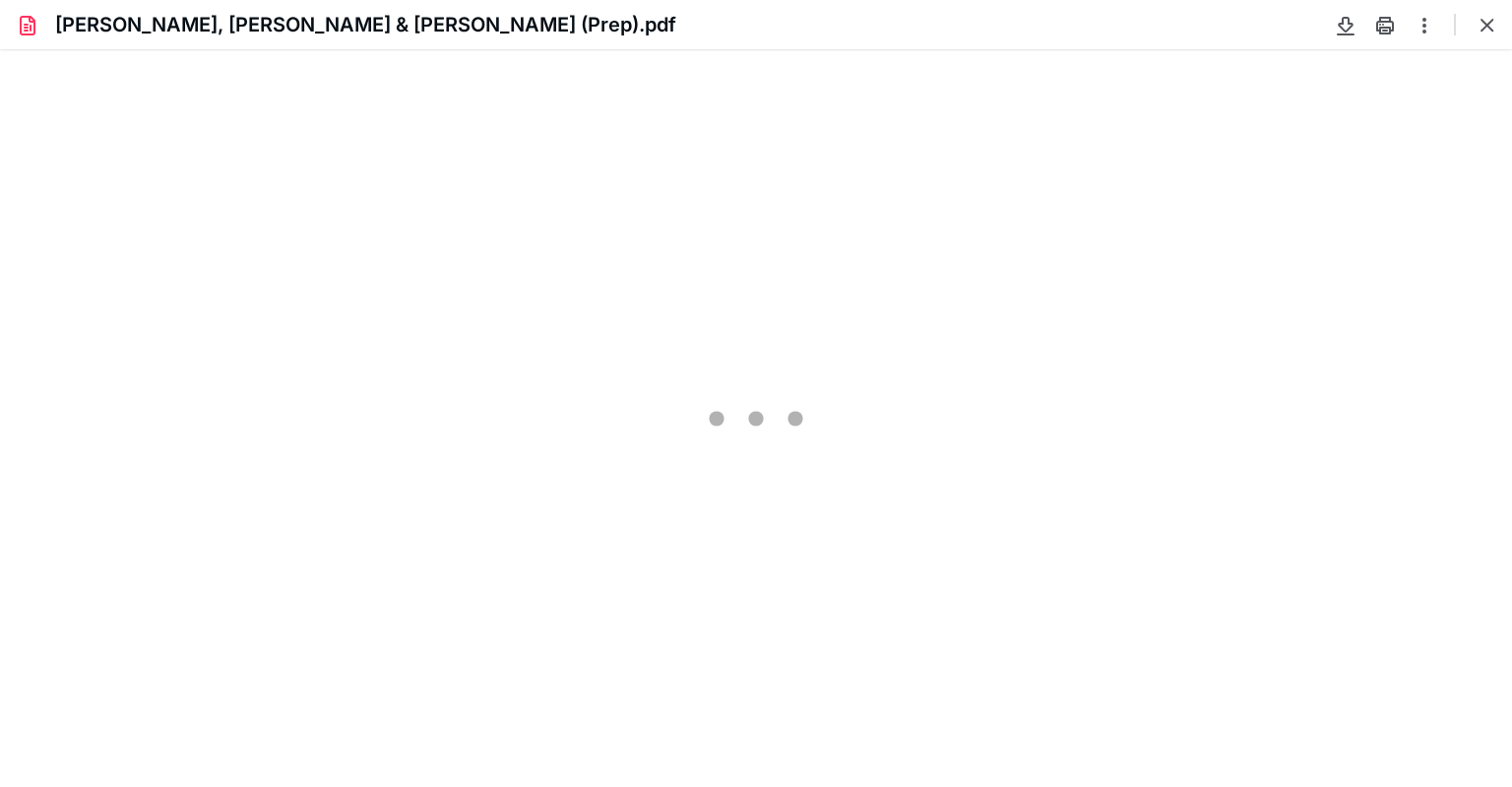 scroll, scrollTop: 0, scrollLeft: 0, axis: both 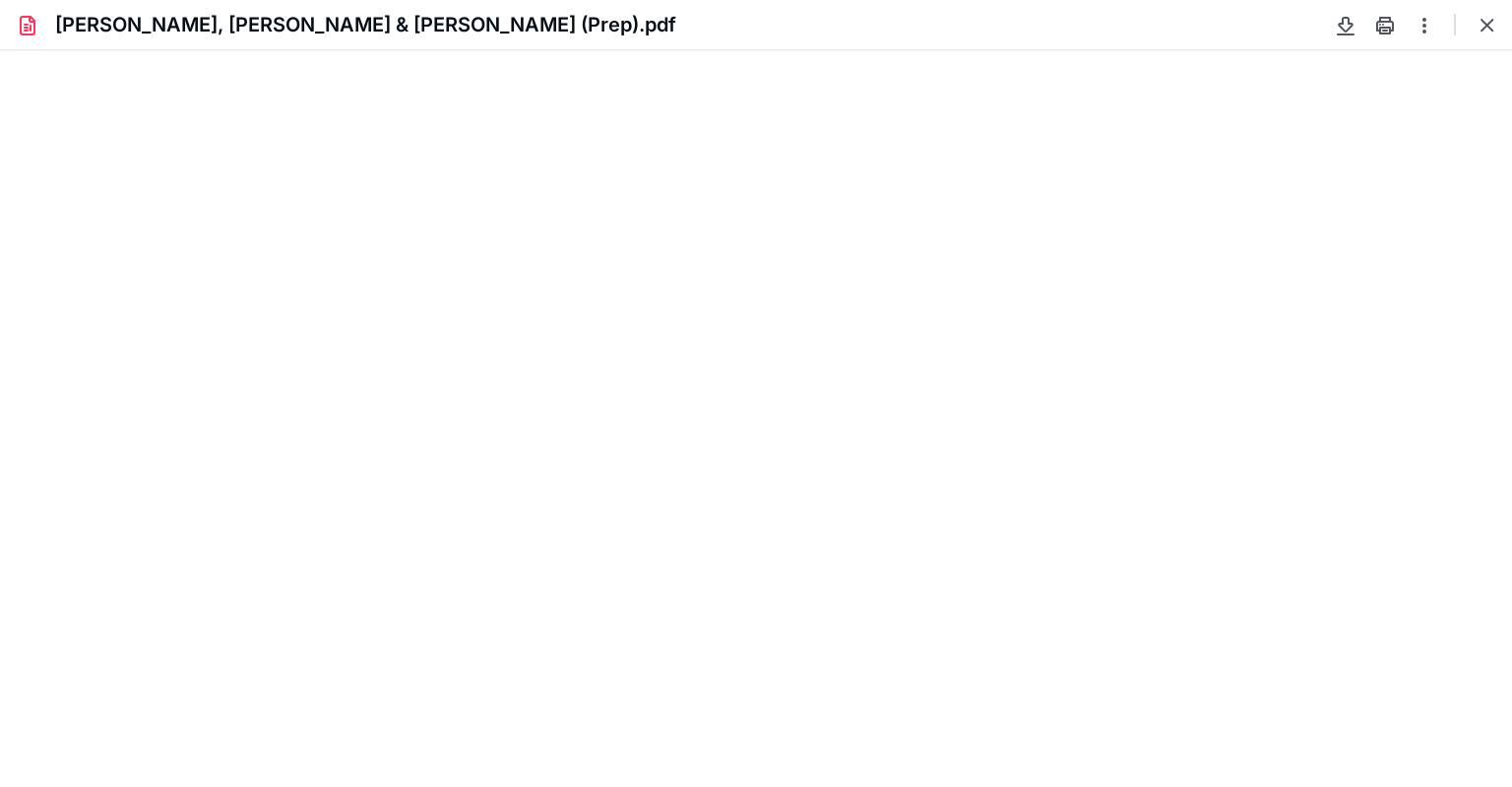 type on "90" 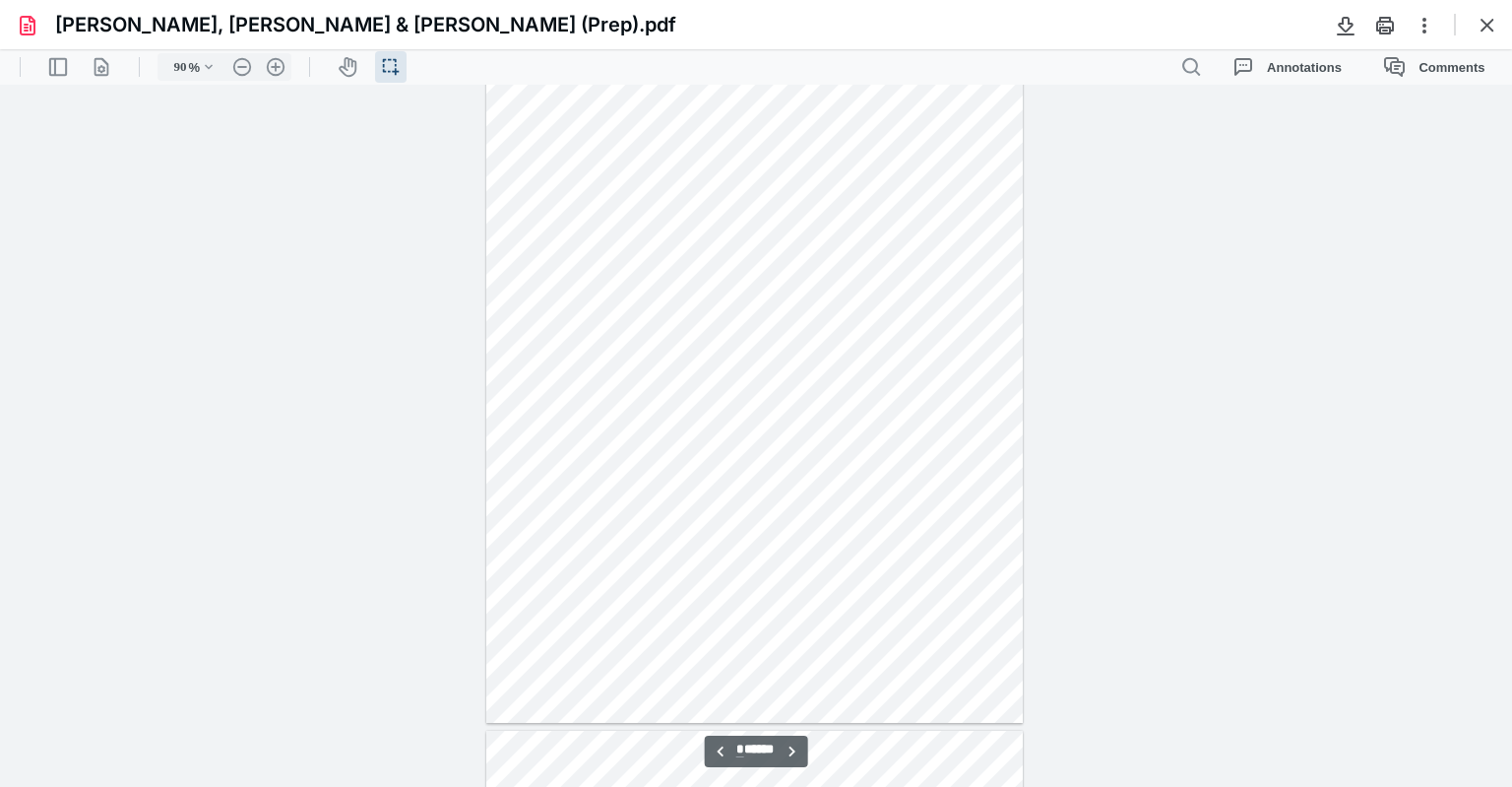 scroll, scrollTop: 2856, scrollLeft: 0, axis: vertical 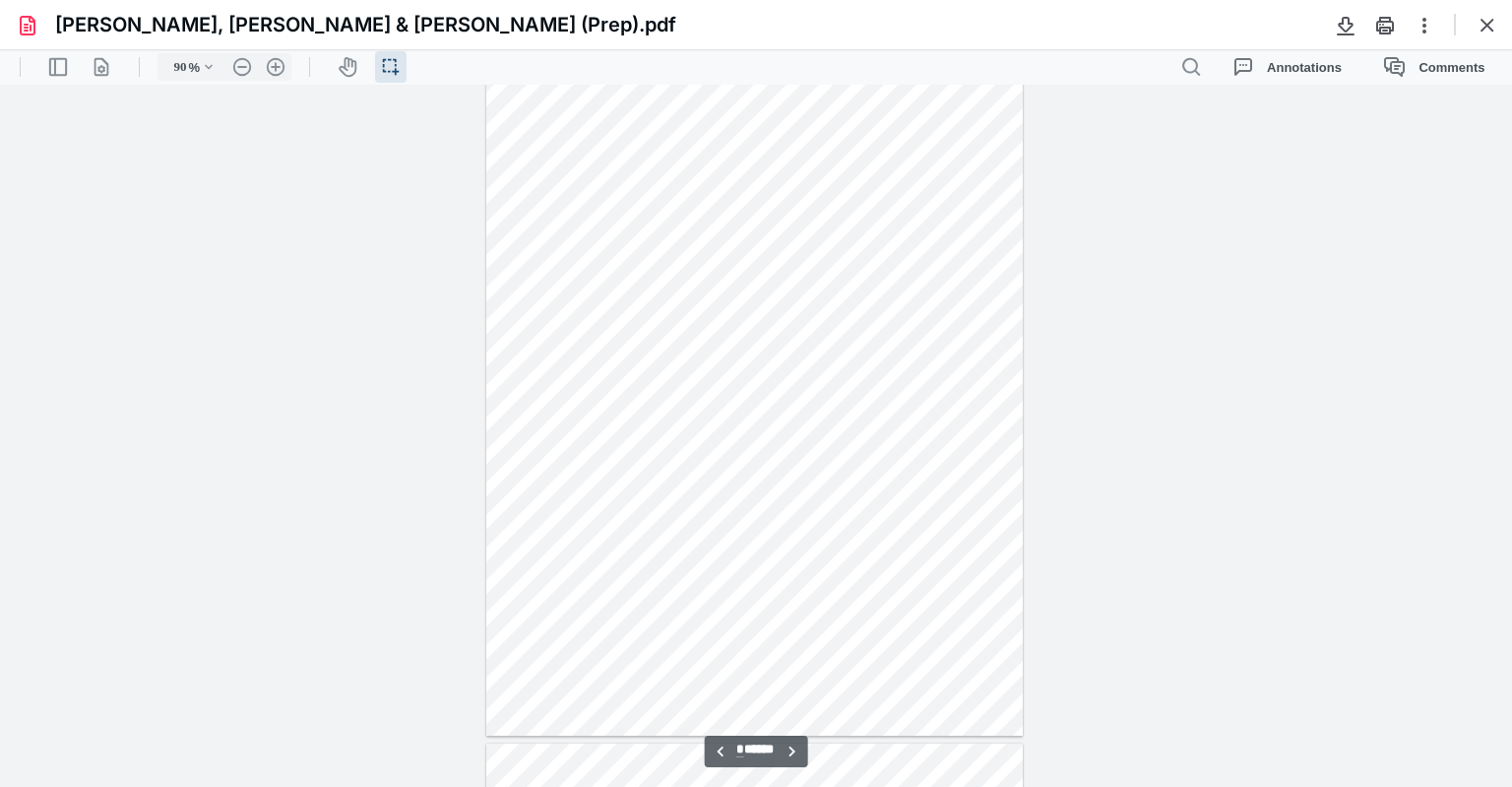 type on "*" 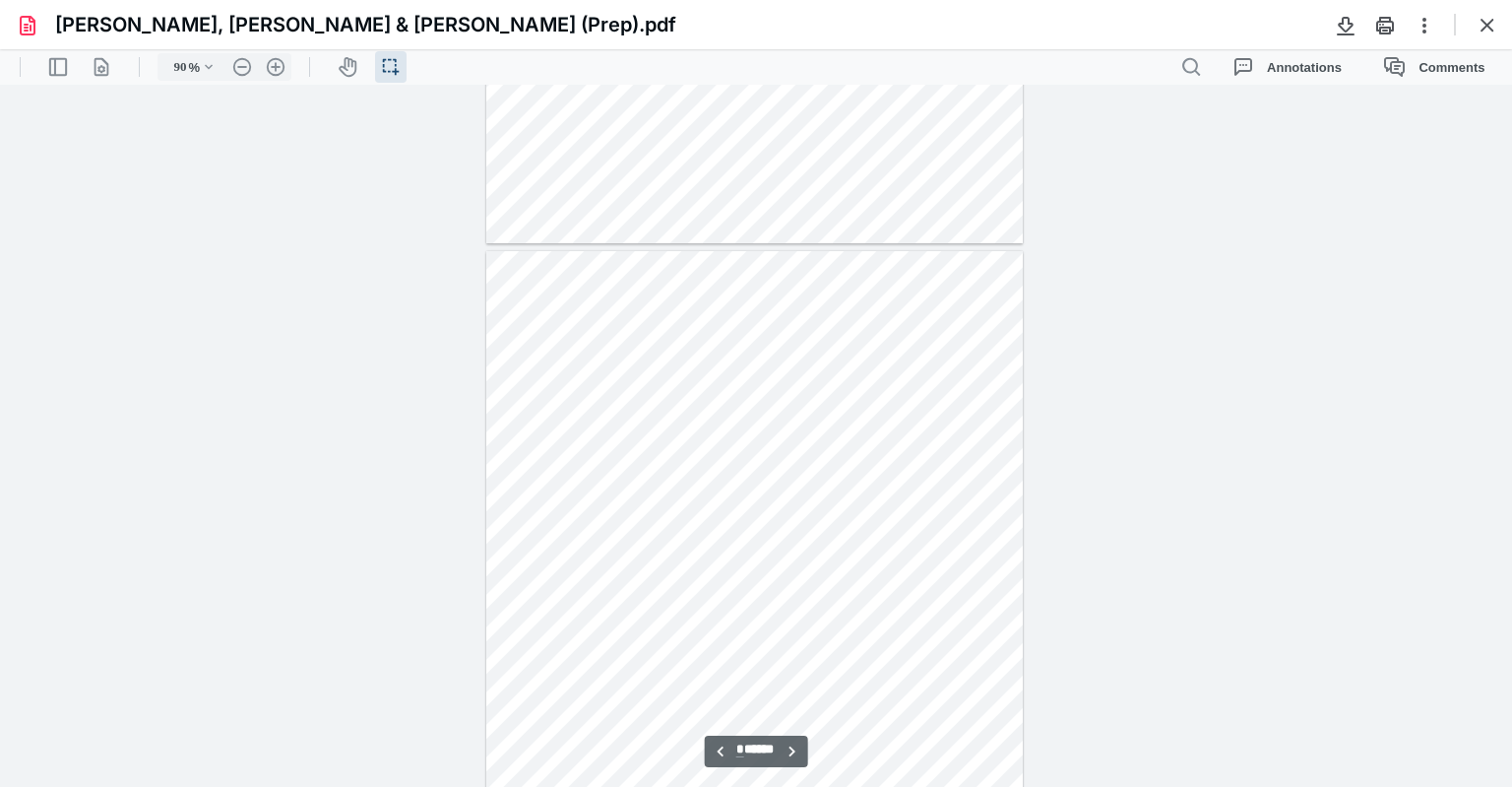 scroll, scrollTop: 3841, scrollLeft: 0, axis: vertical 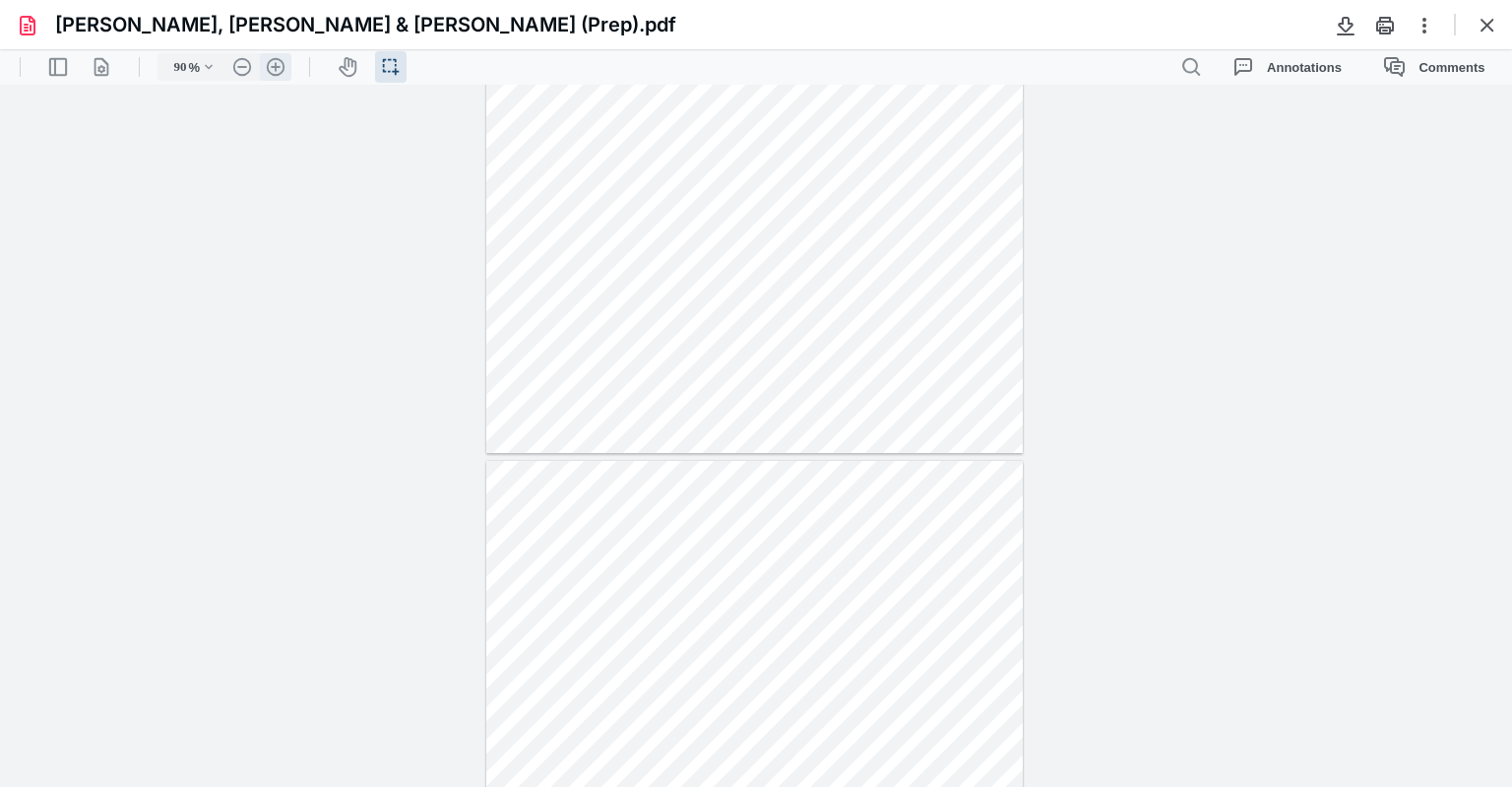 click on ".cls-1{fill:#abb0c4;} icon - header - zoom - in - line" at bounding box center (276, 67) 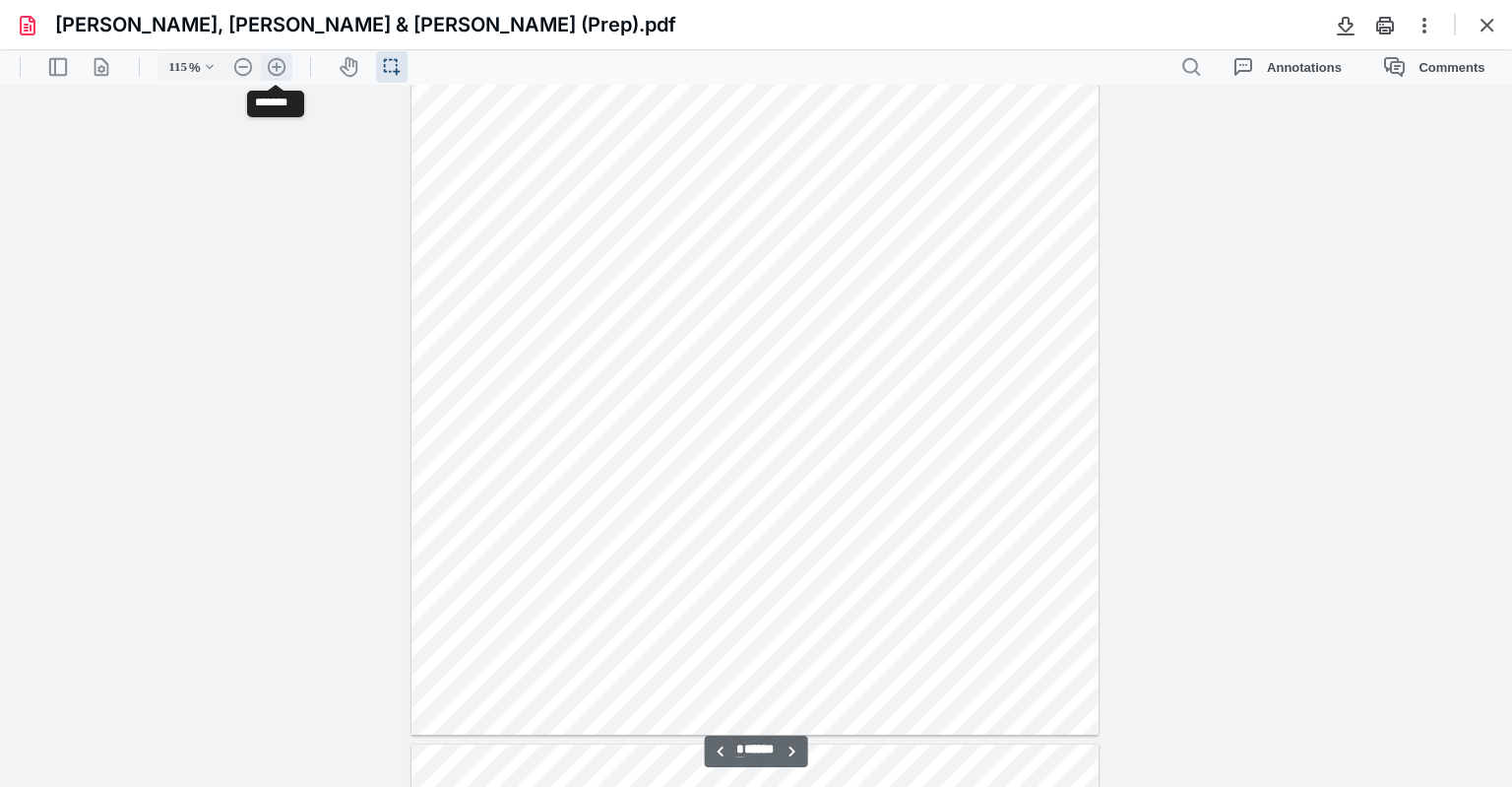 scroll, scrollTop: 5012, scrollLeft: 0, axis: vertical 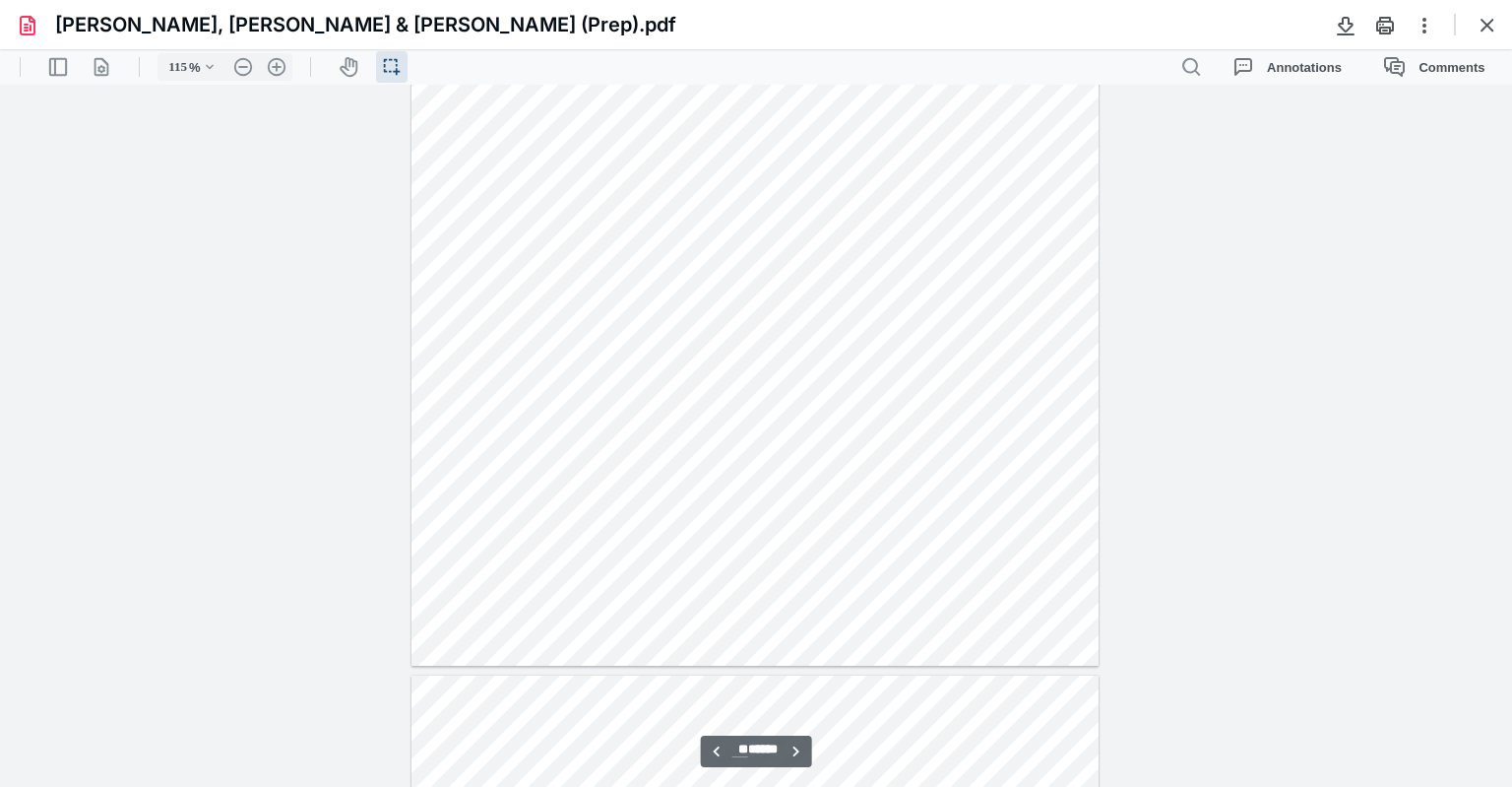 type on "**" 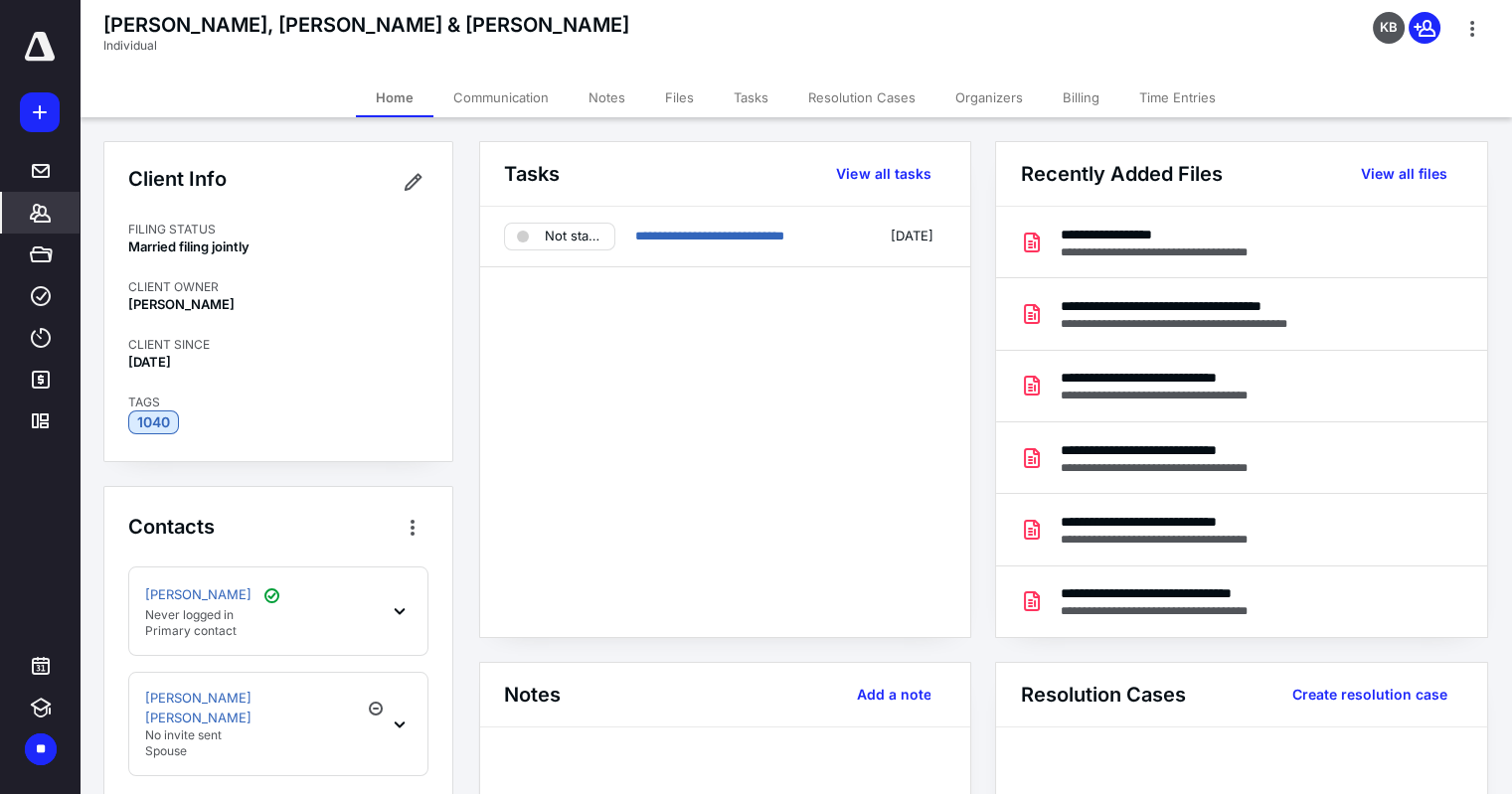 scroll, scrollTop: 0, scrollLeft: 0, axis: both 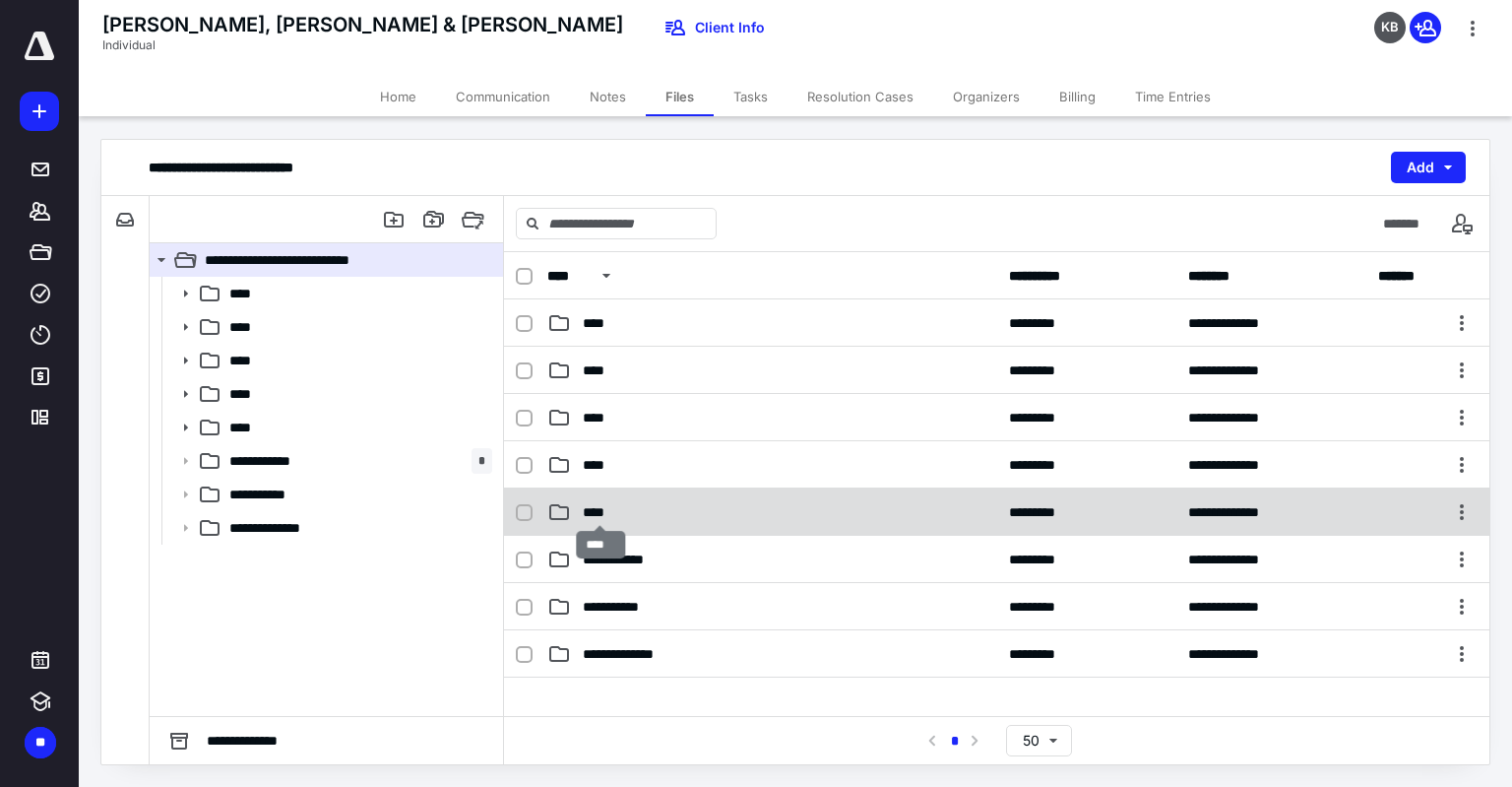 click on "****" at bounding box center (599, 512) 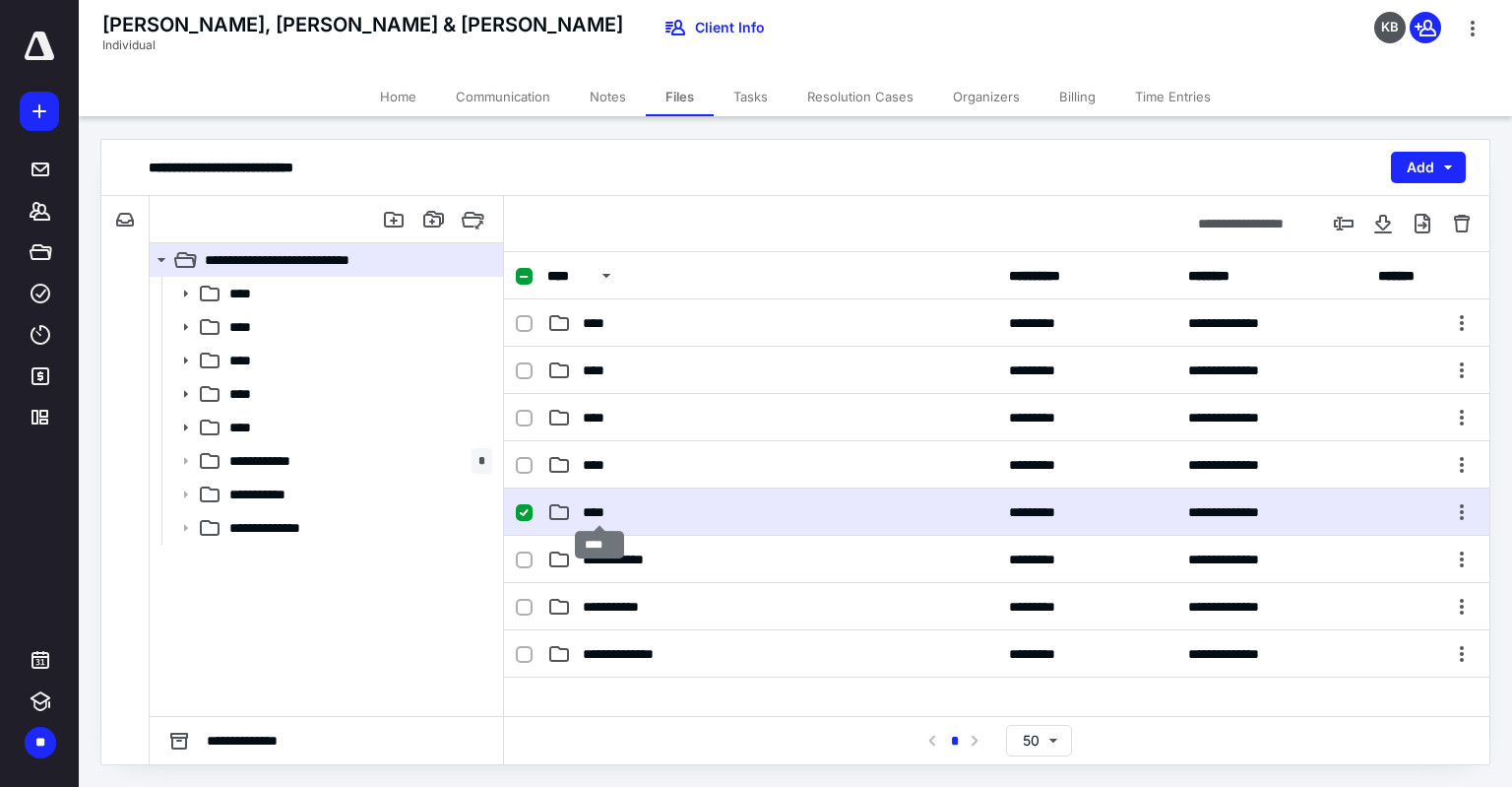 click on "****" at bounding box center [599, 512] 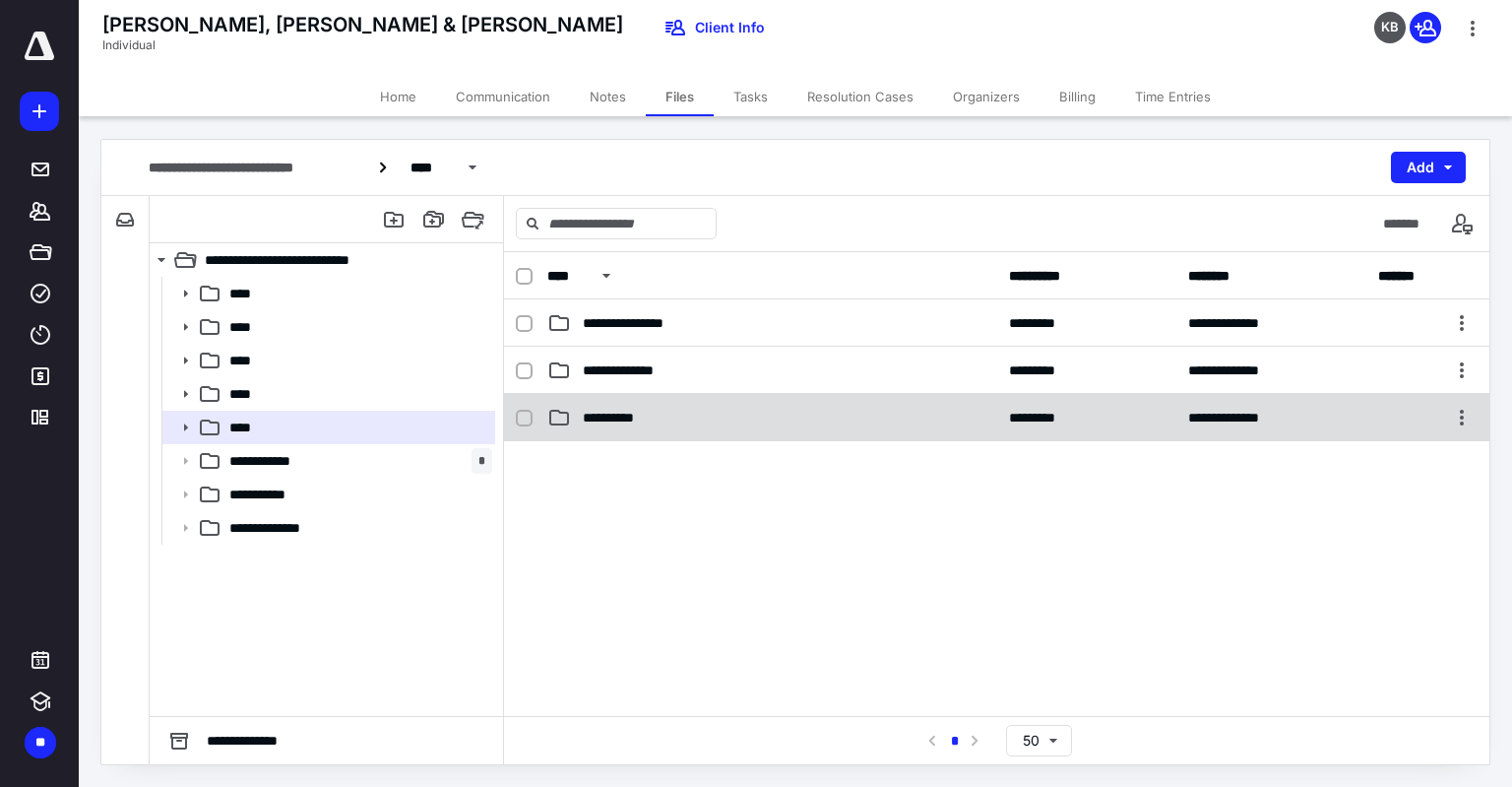 click on "**********" at bounding box center (996, 418) 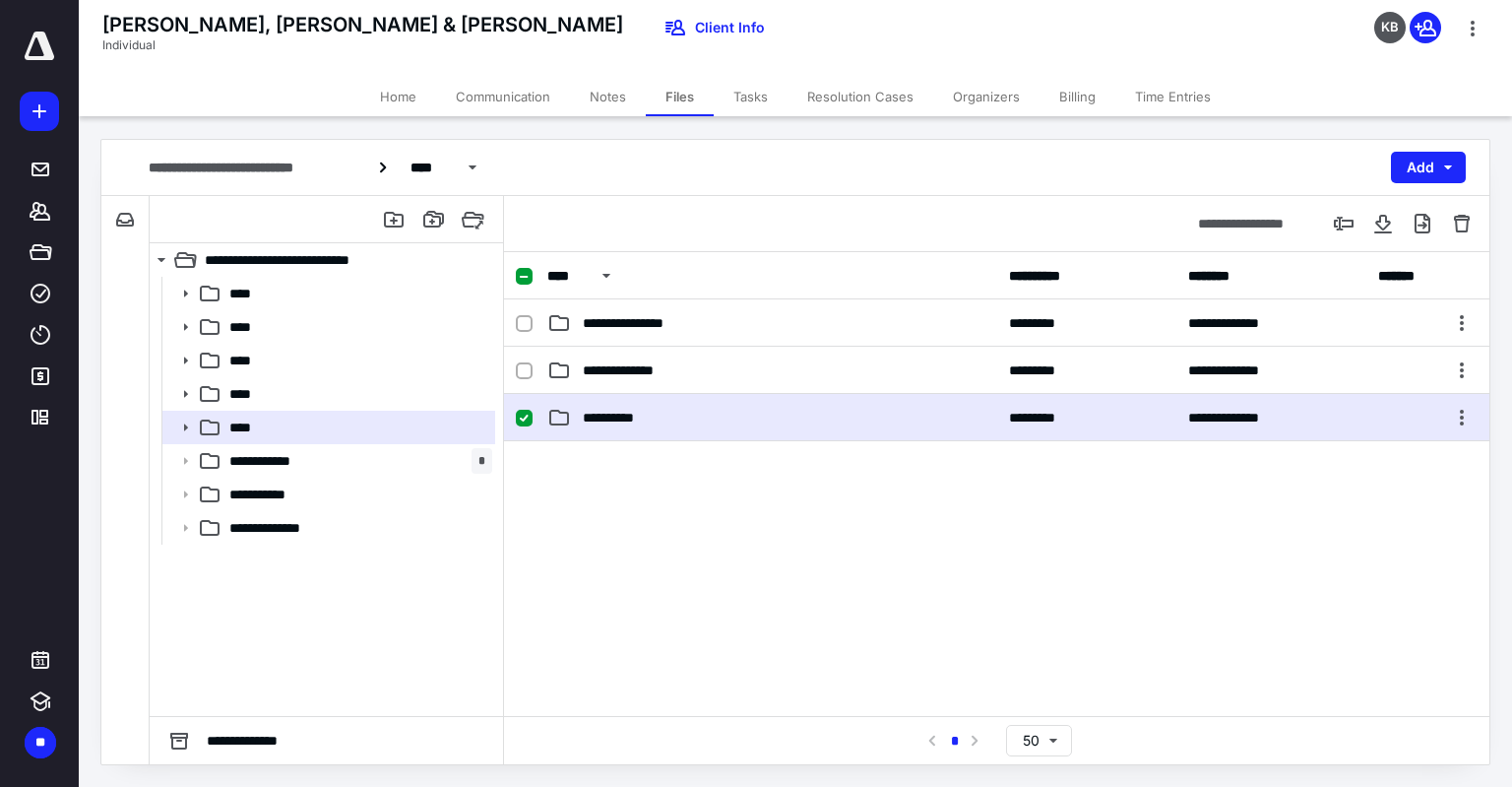 click on "**********" at bounding box center [996, 418] 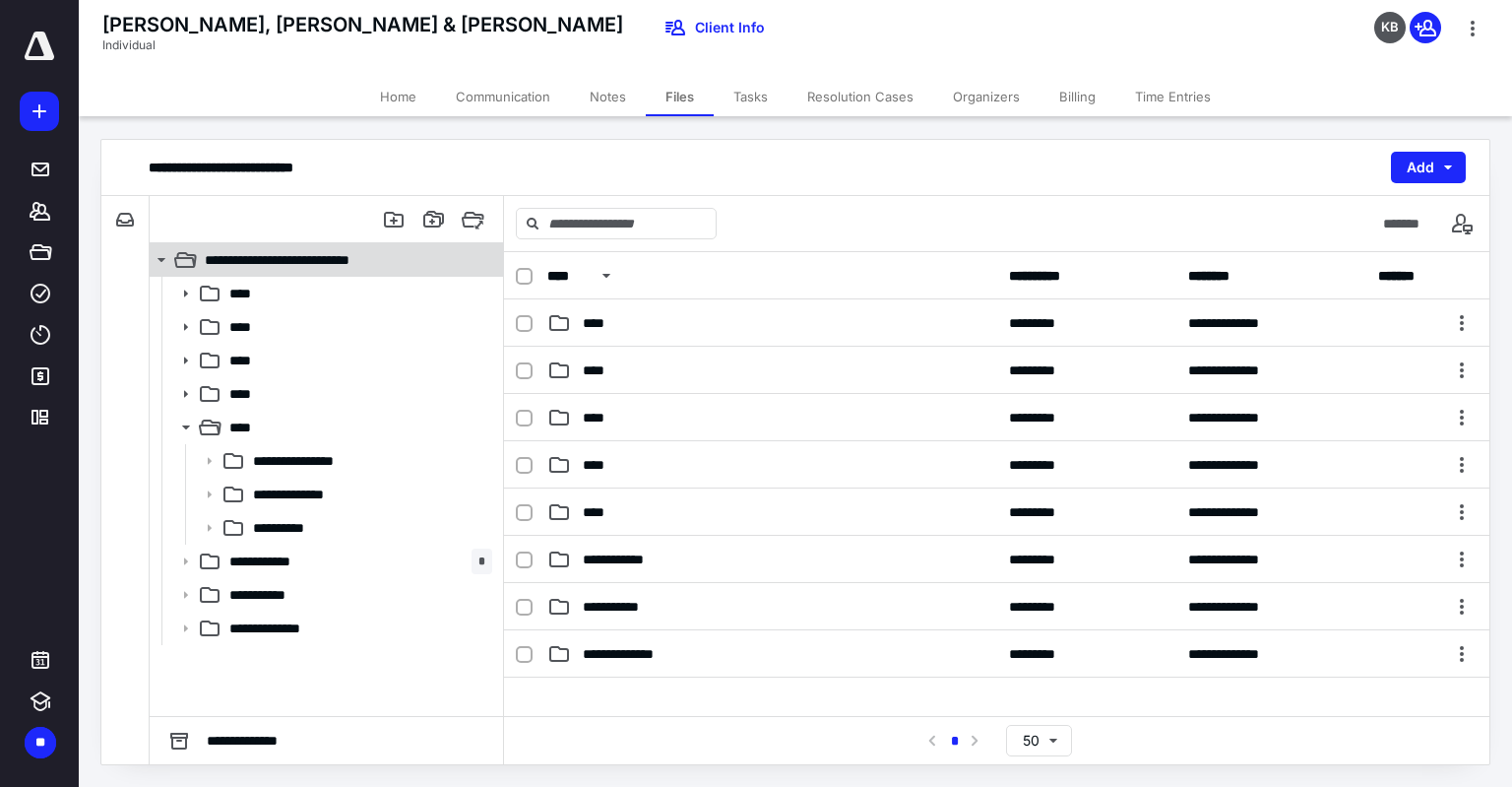 click 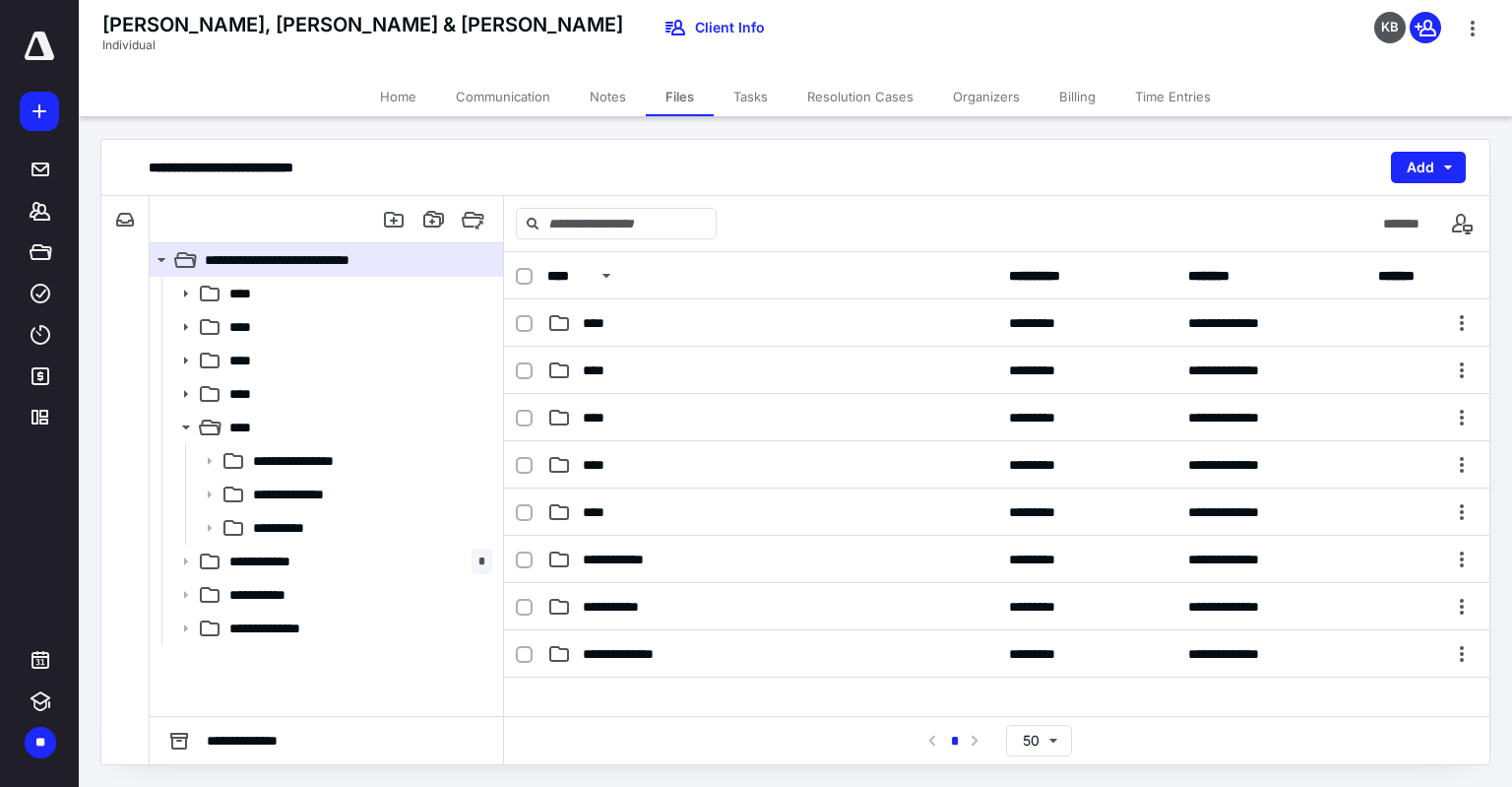 click on "Home" at bounding box center (398, 97) 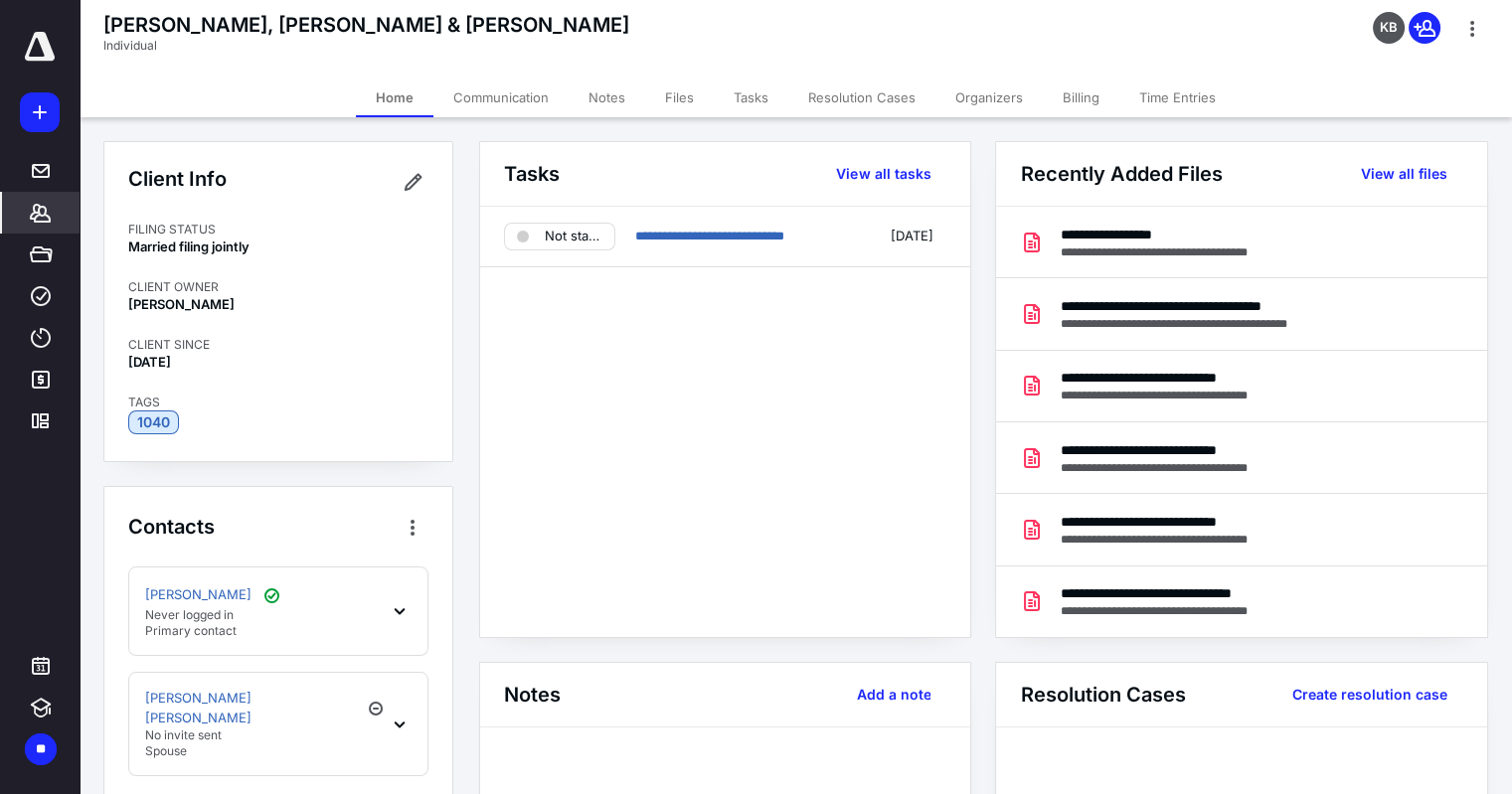scroll, scrollTop: 99, scrollLeft: 0, axis: vertical 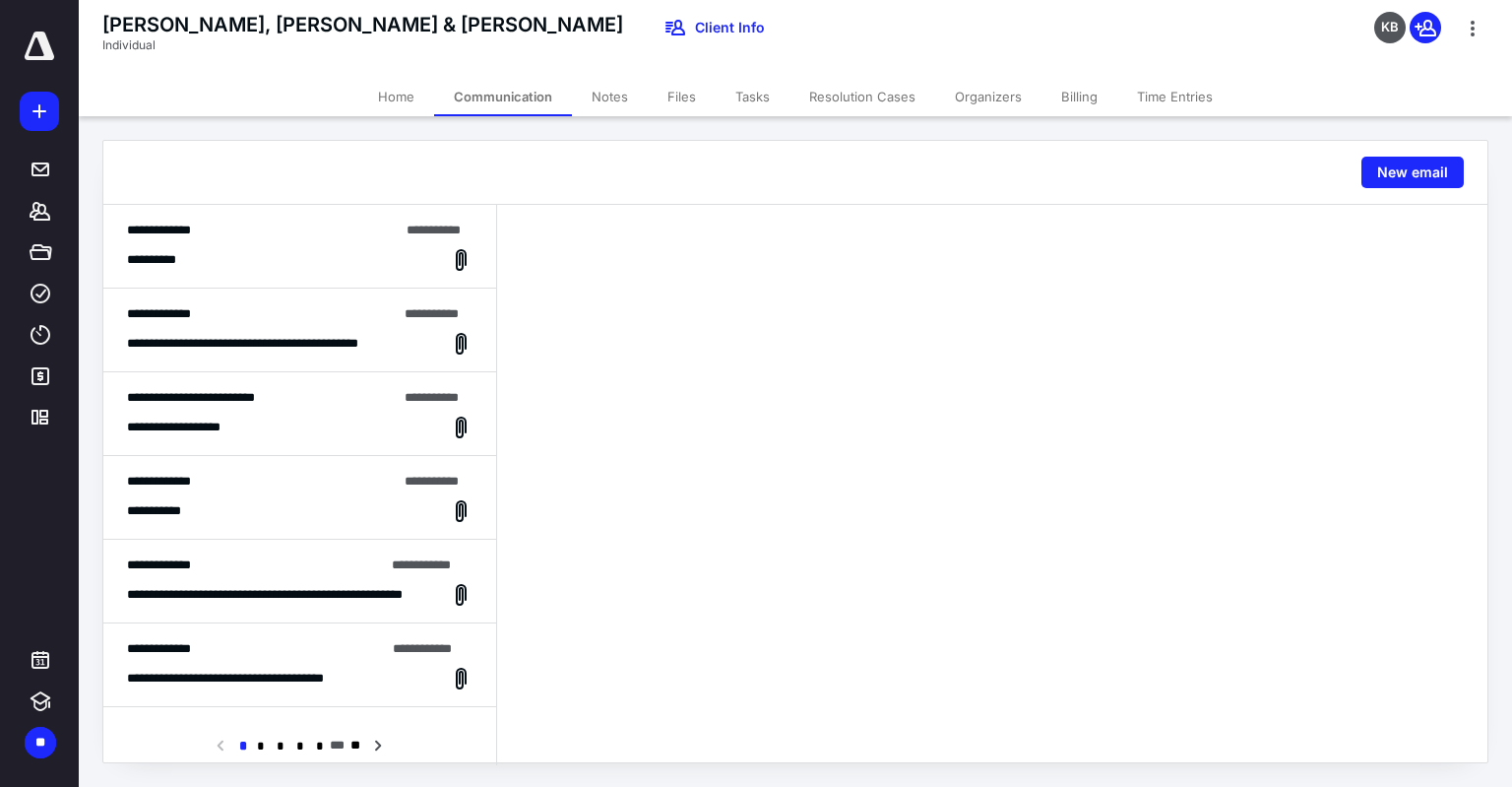 click on "Notes" at bounding box center [609, 97] 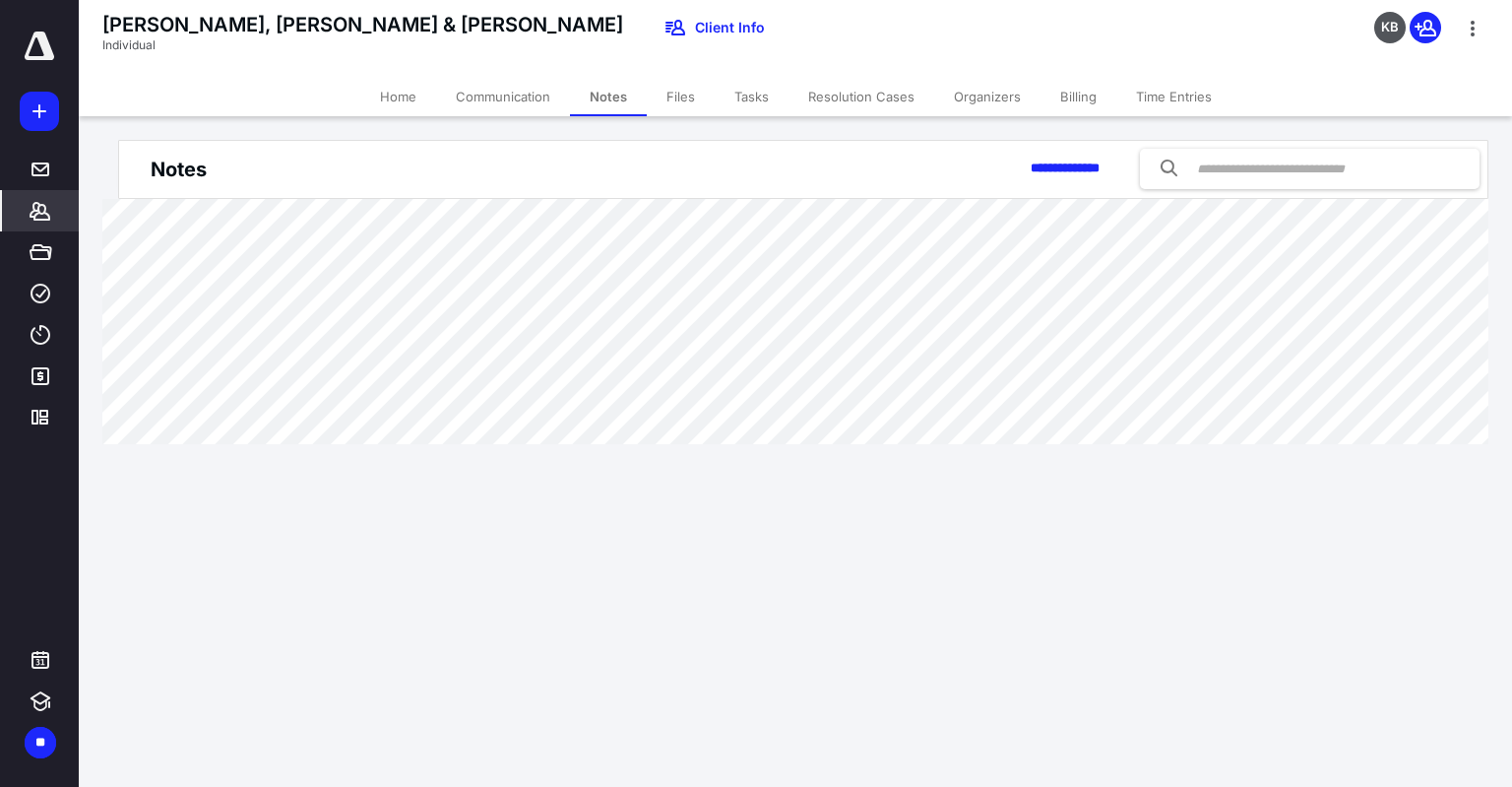 click on "Files" at bounding box center (680, 97) 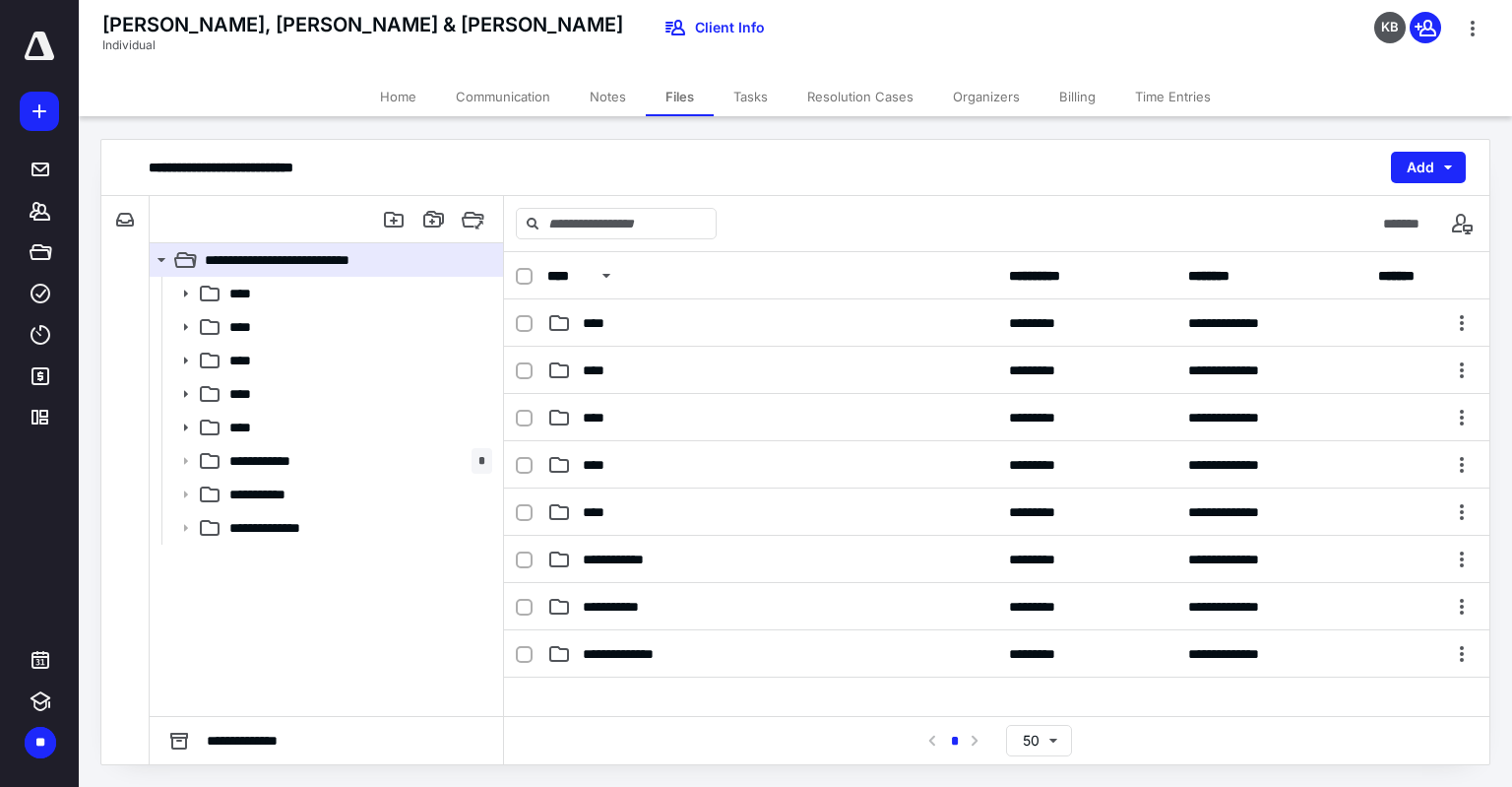 click on "Tasks" at bounding box center (750, 97) 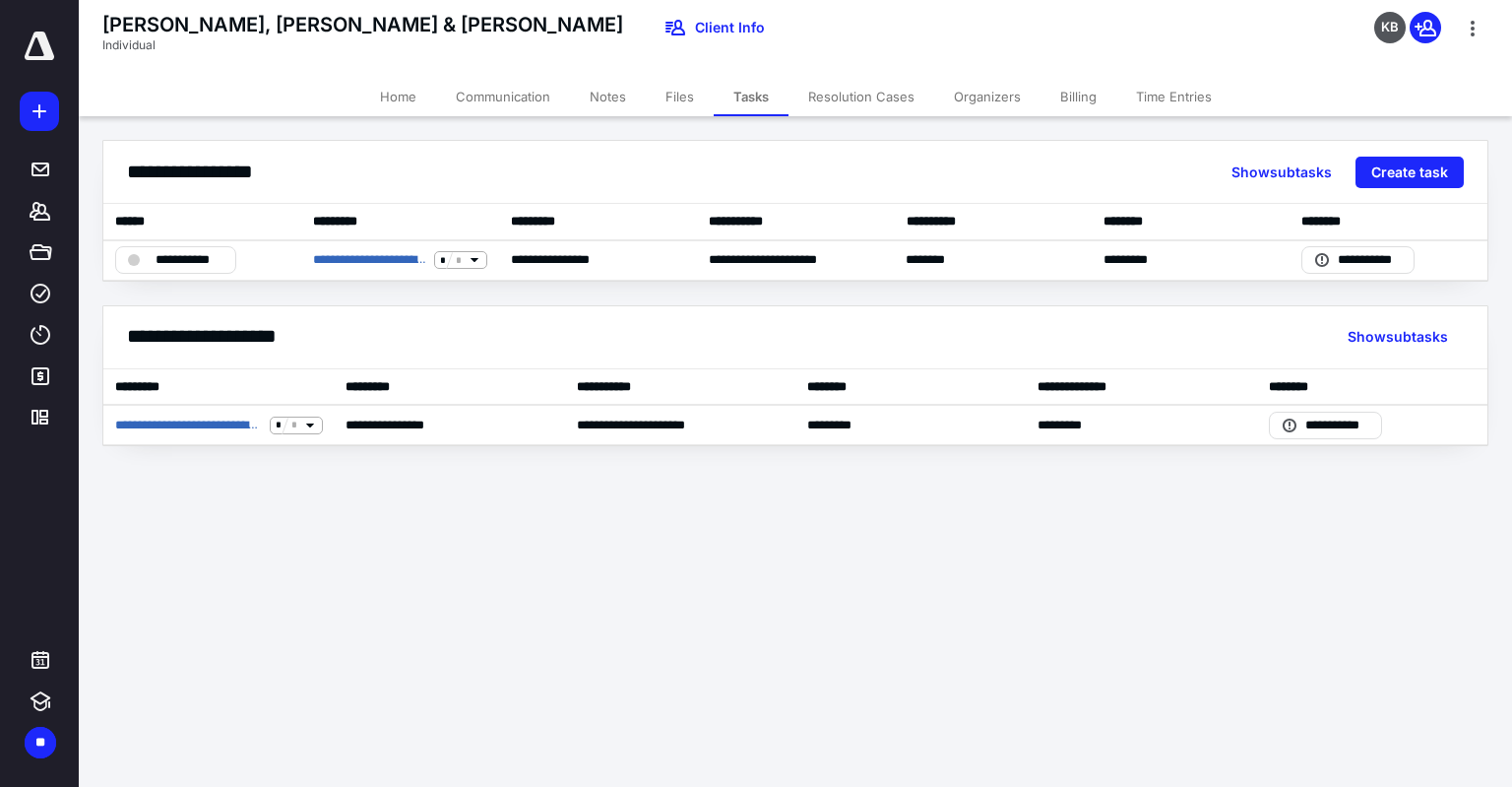click on "Files" at bounding box center [679, 97] 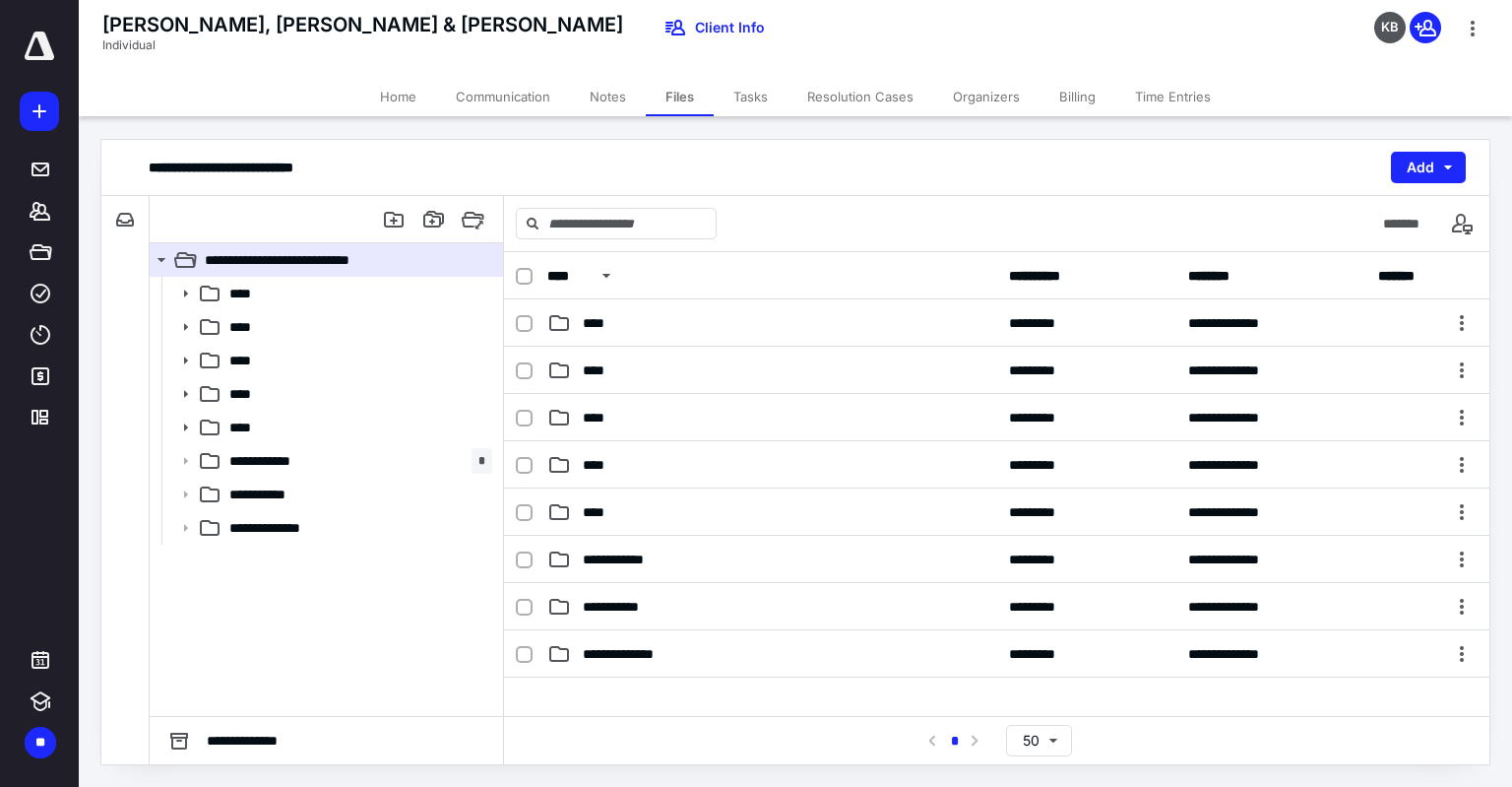 click on "Home" at bounding box center [398, 97] 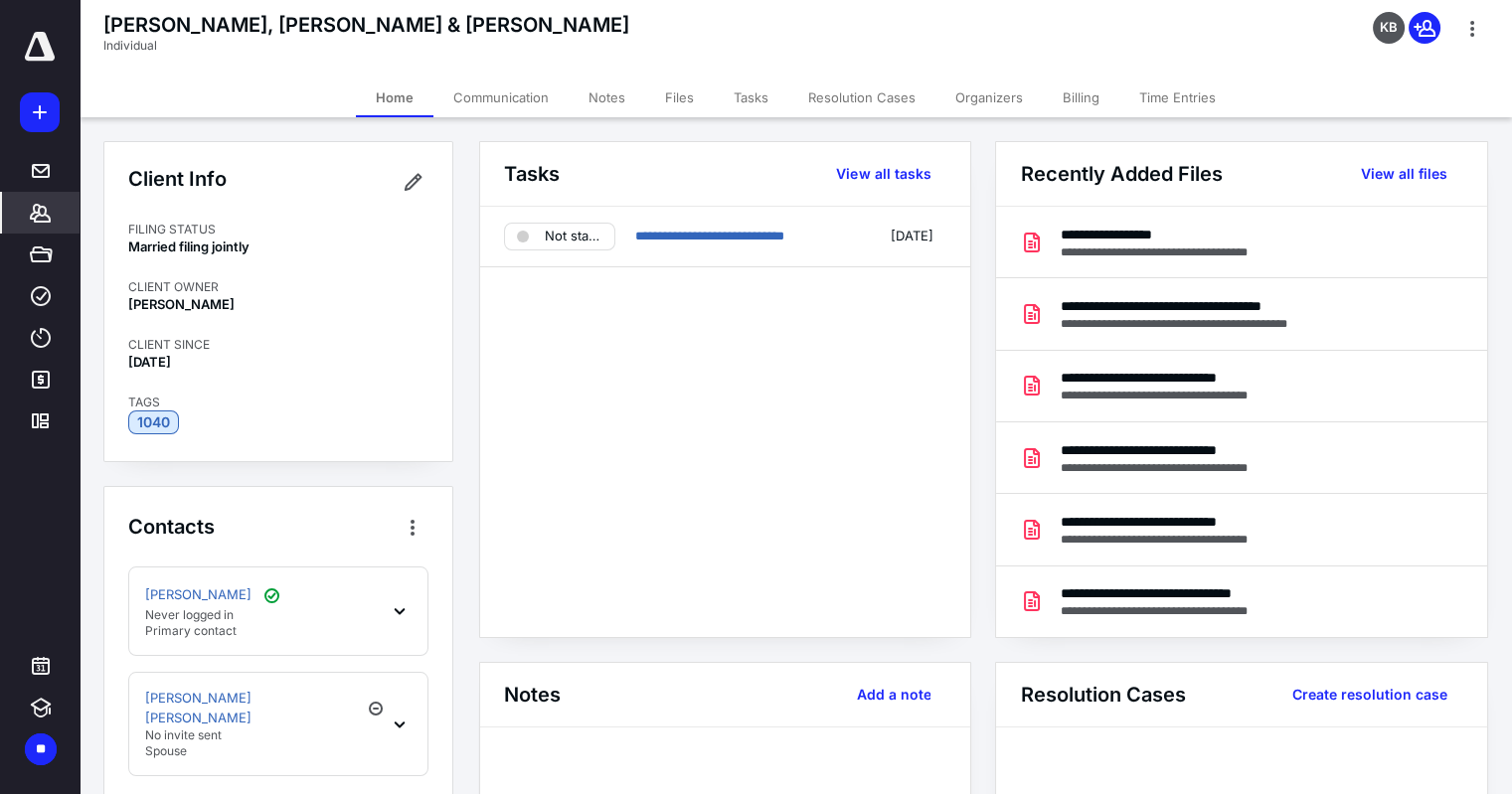 click on "Files" at bounding box center [679, 97] 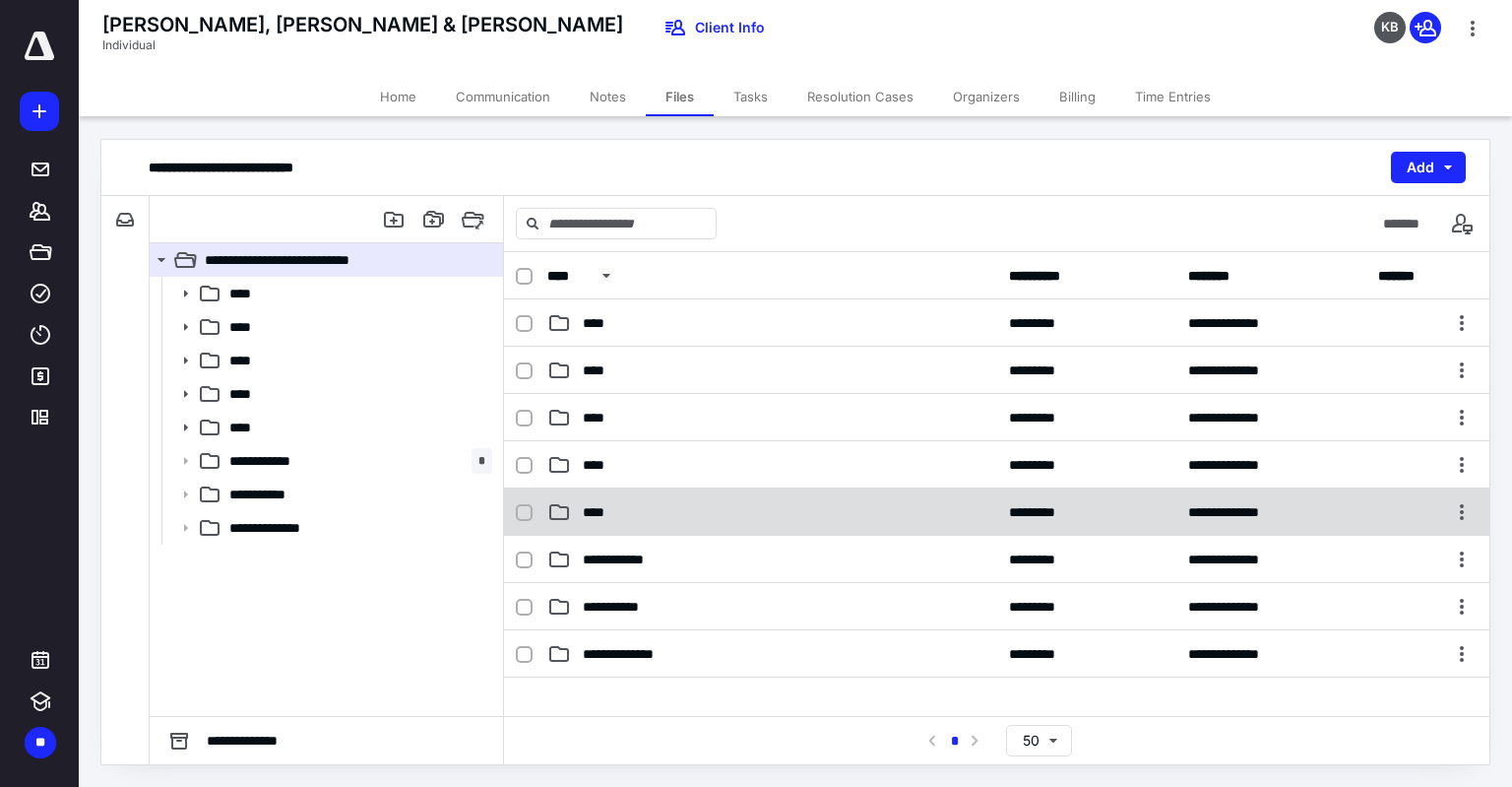 click on "****" at bounding box center (772, 512) 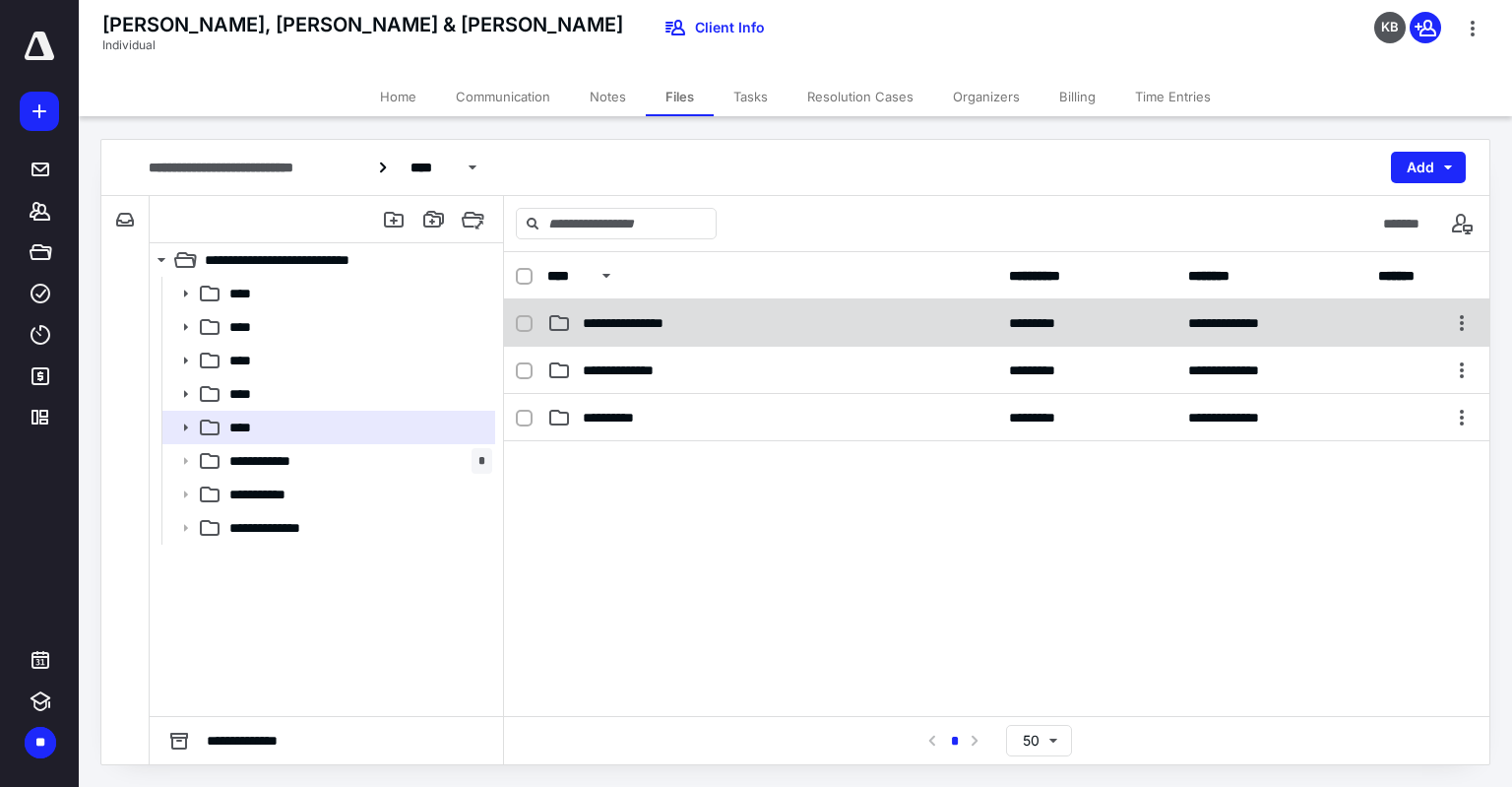 click on "**********" at bounding box center [645, 323] 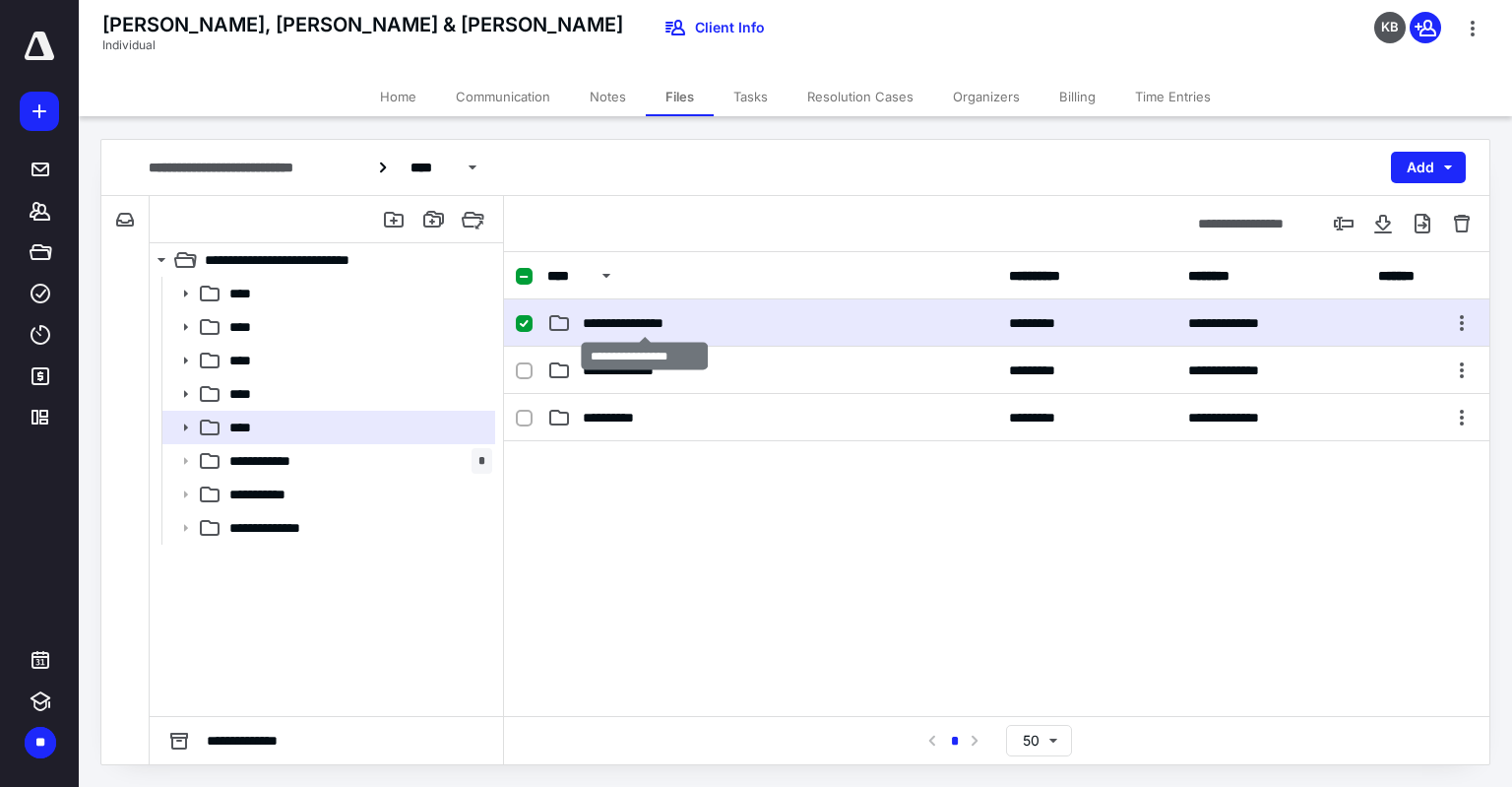 click on "**********" at bounding box center [645, 323] 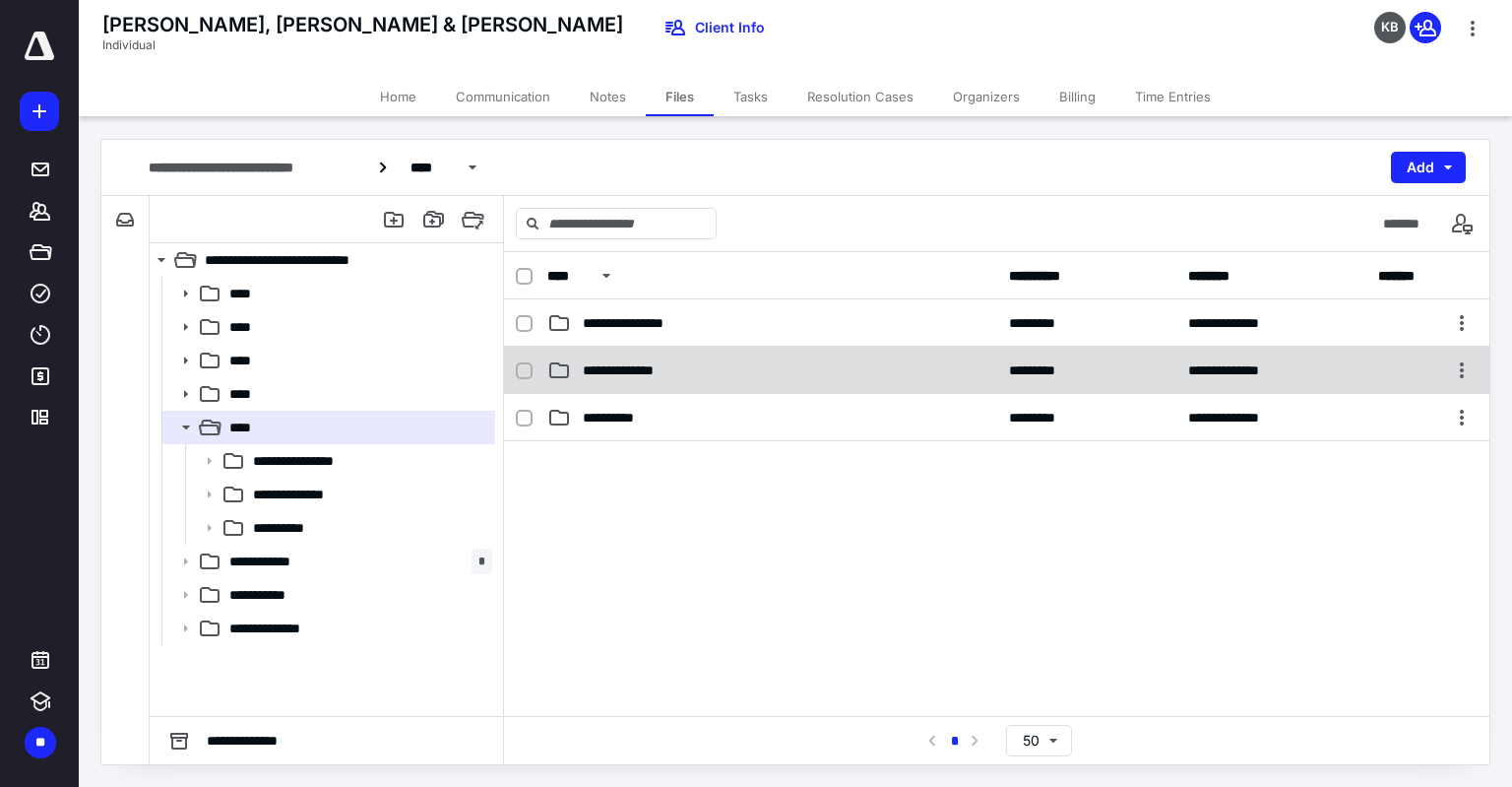 click on "**********" at bounding box center (996, 370) 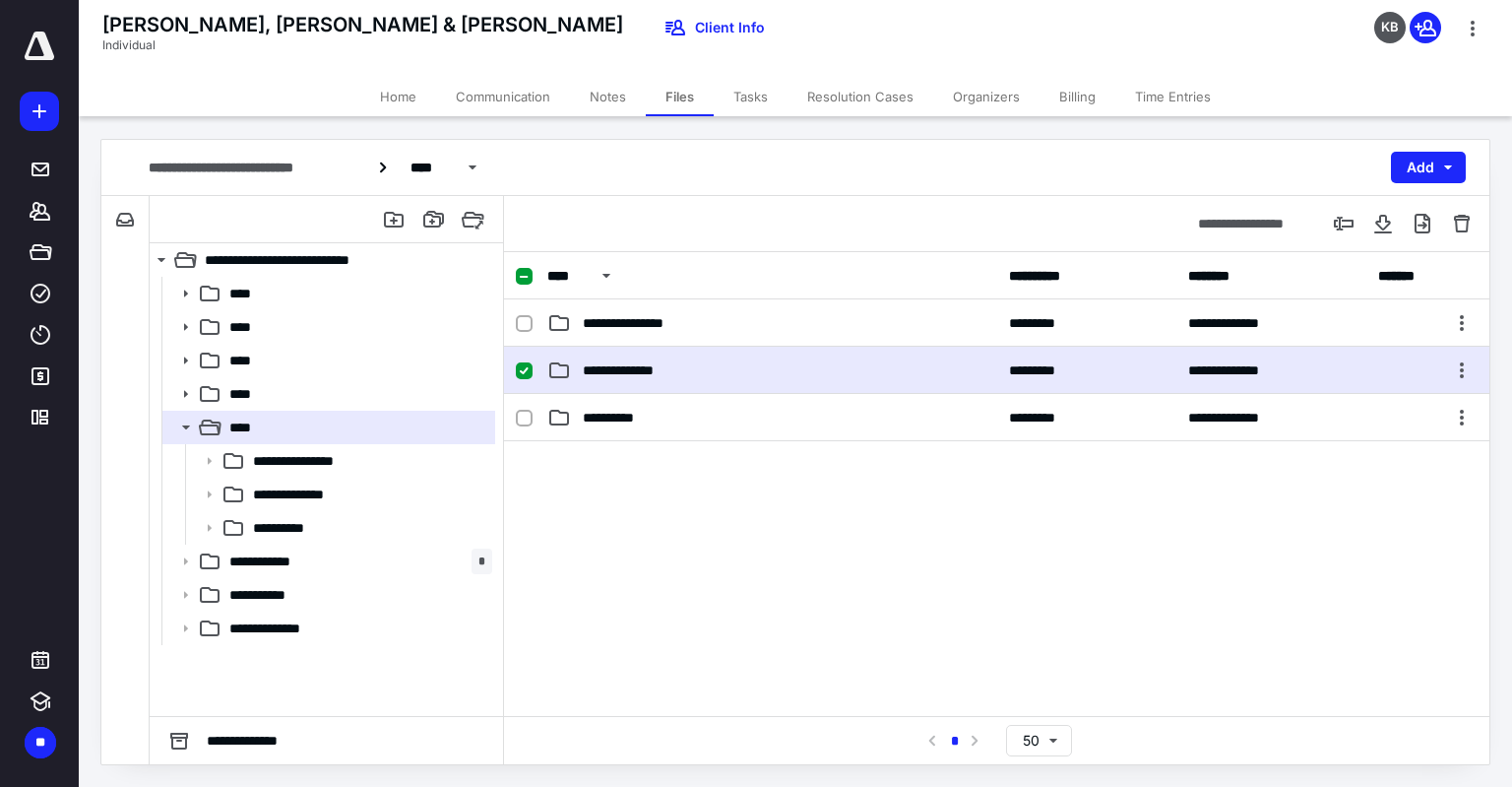 click on "**********" at bounding box center [996, 370] 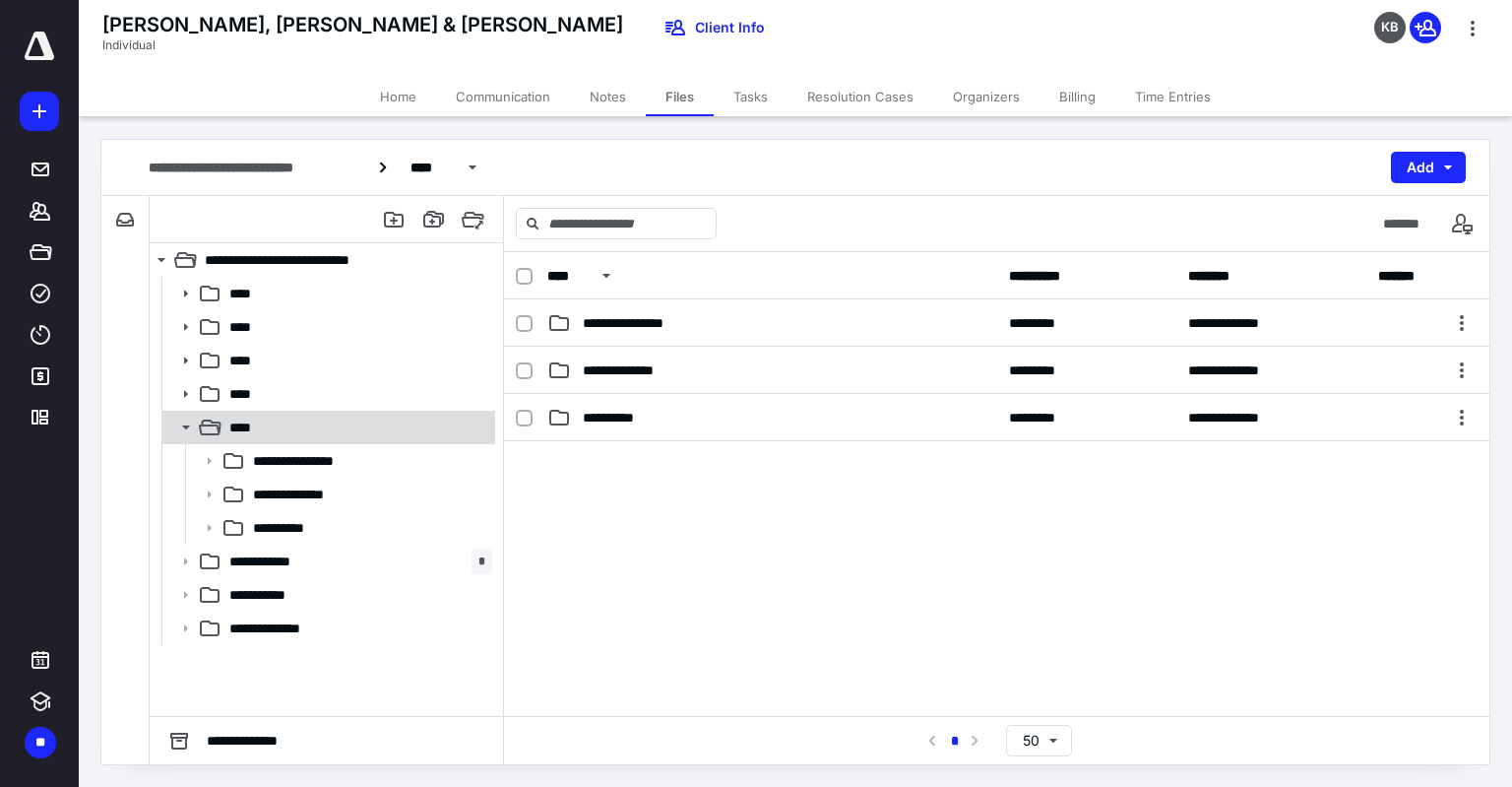 click 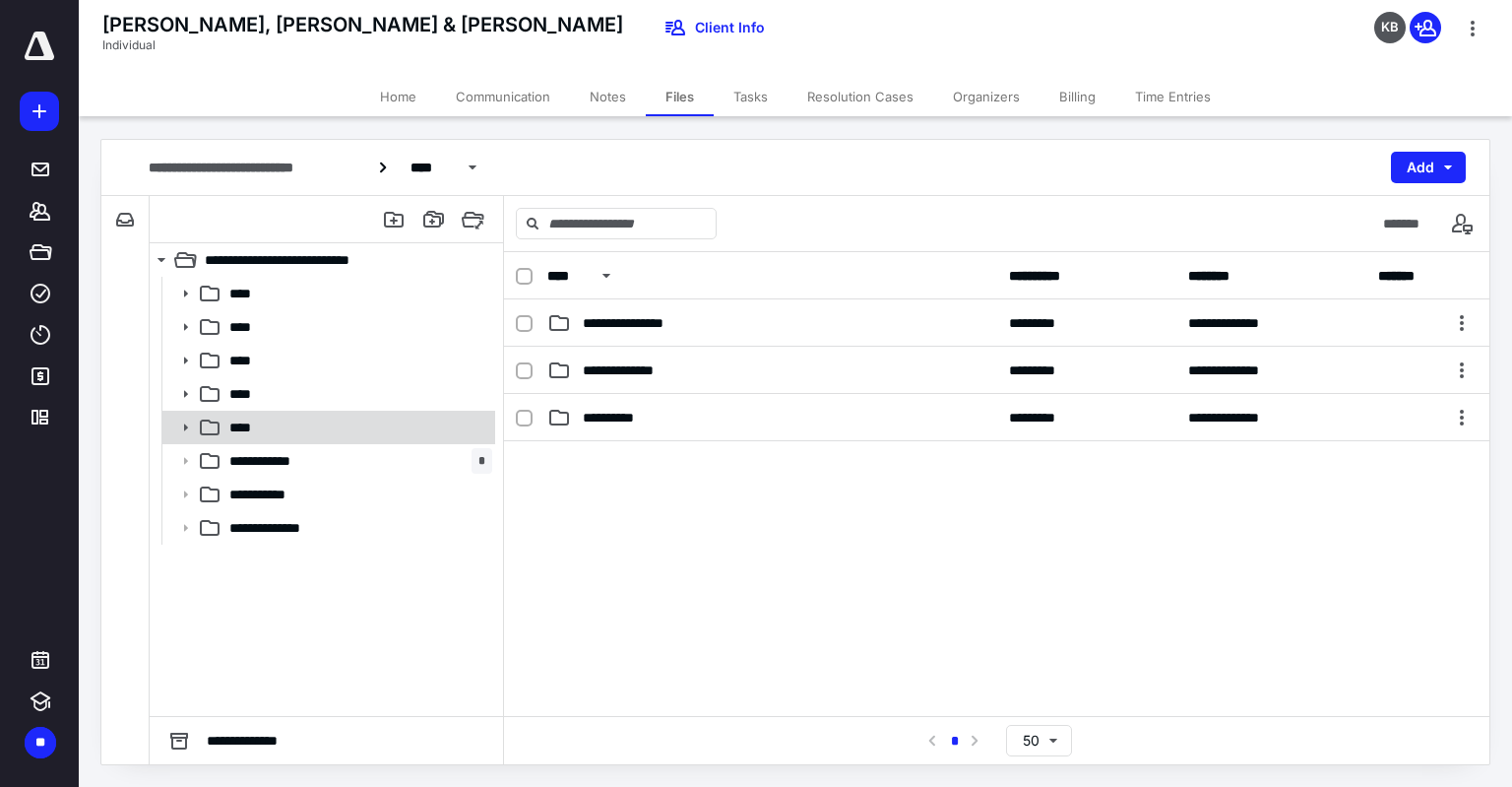 click 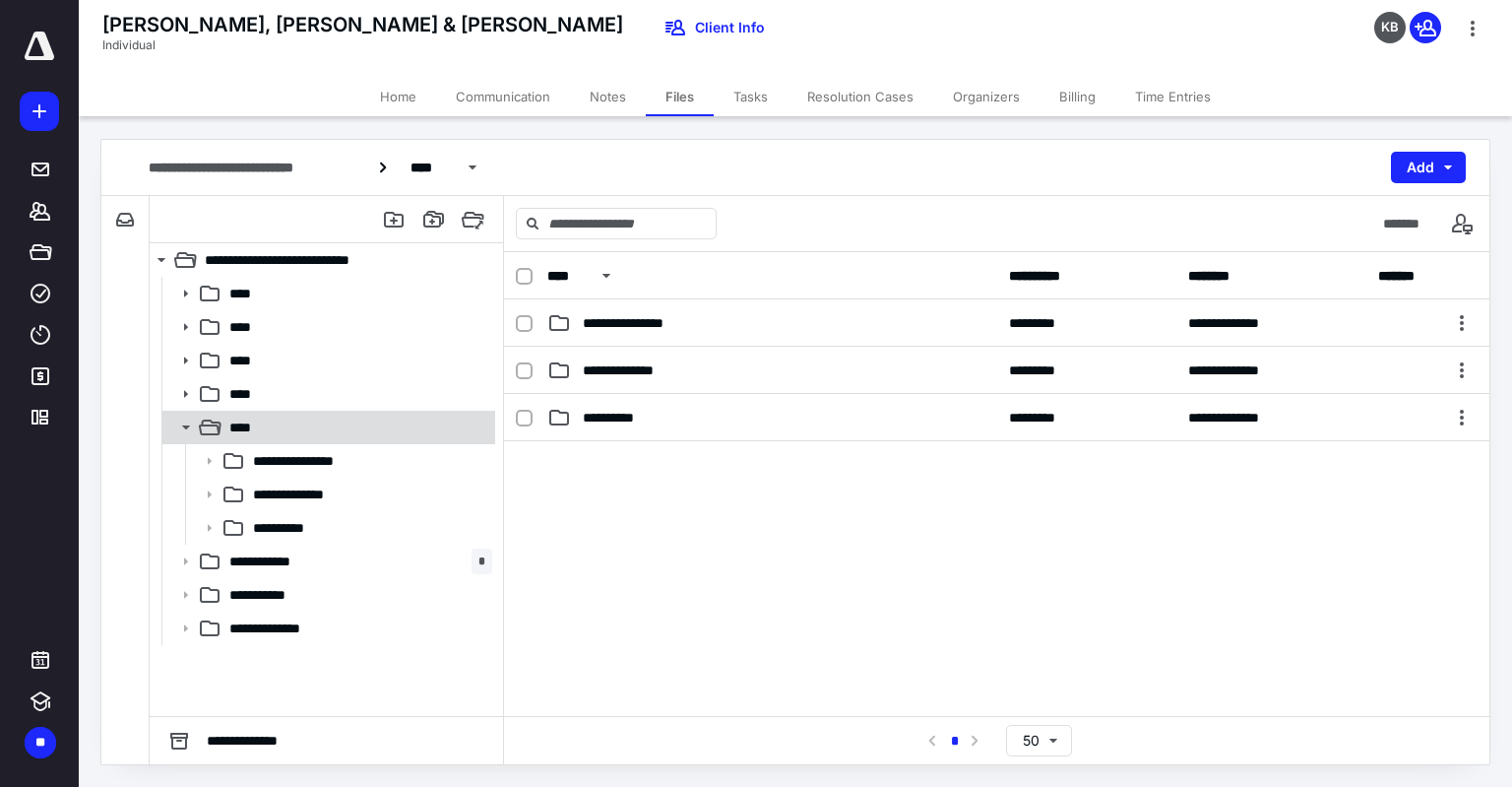 click 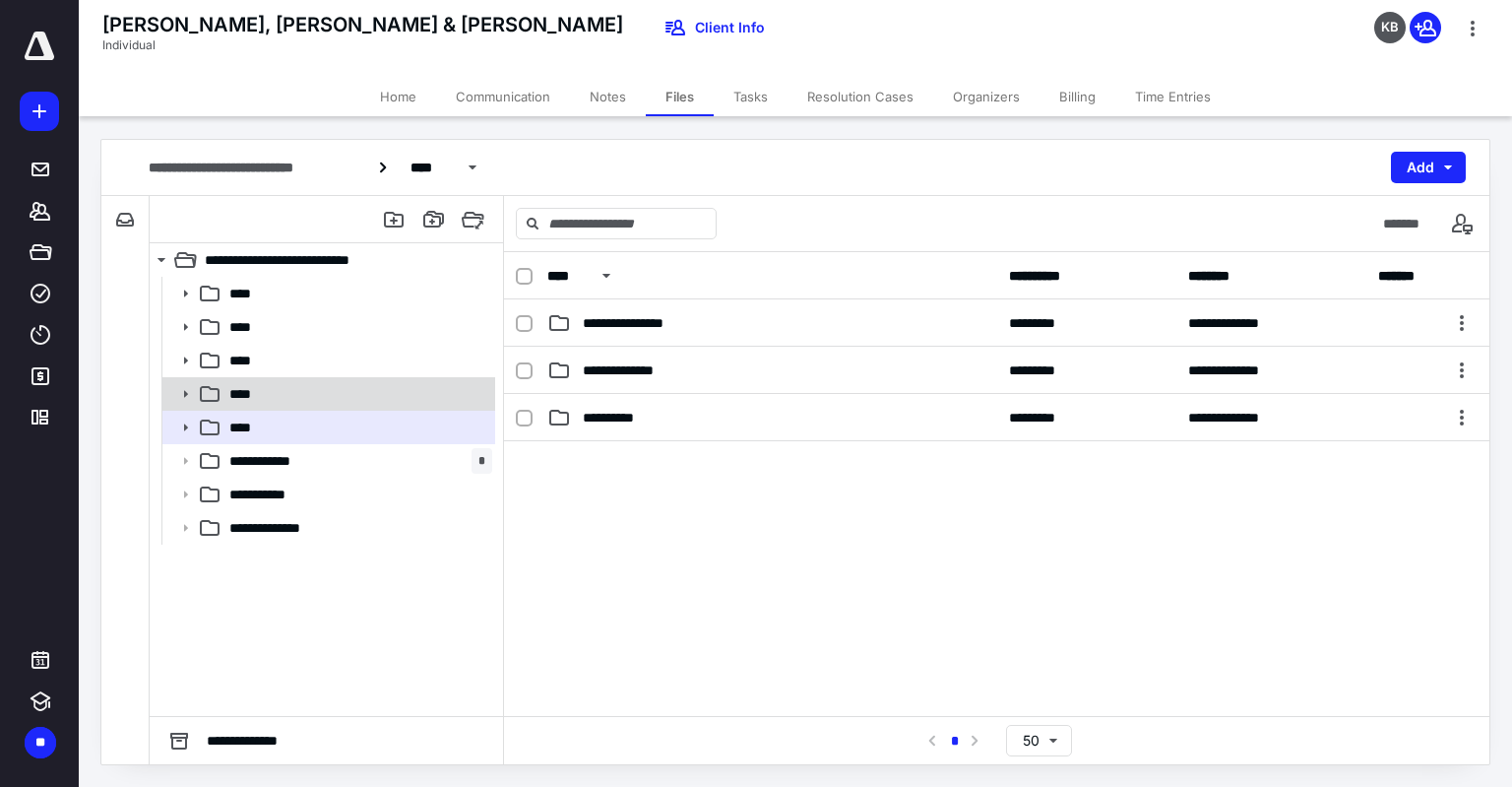 click 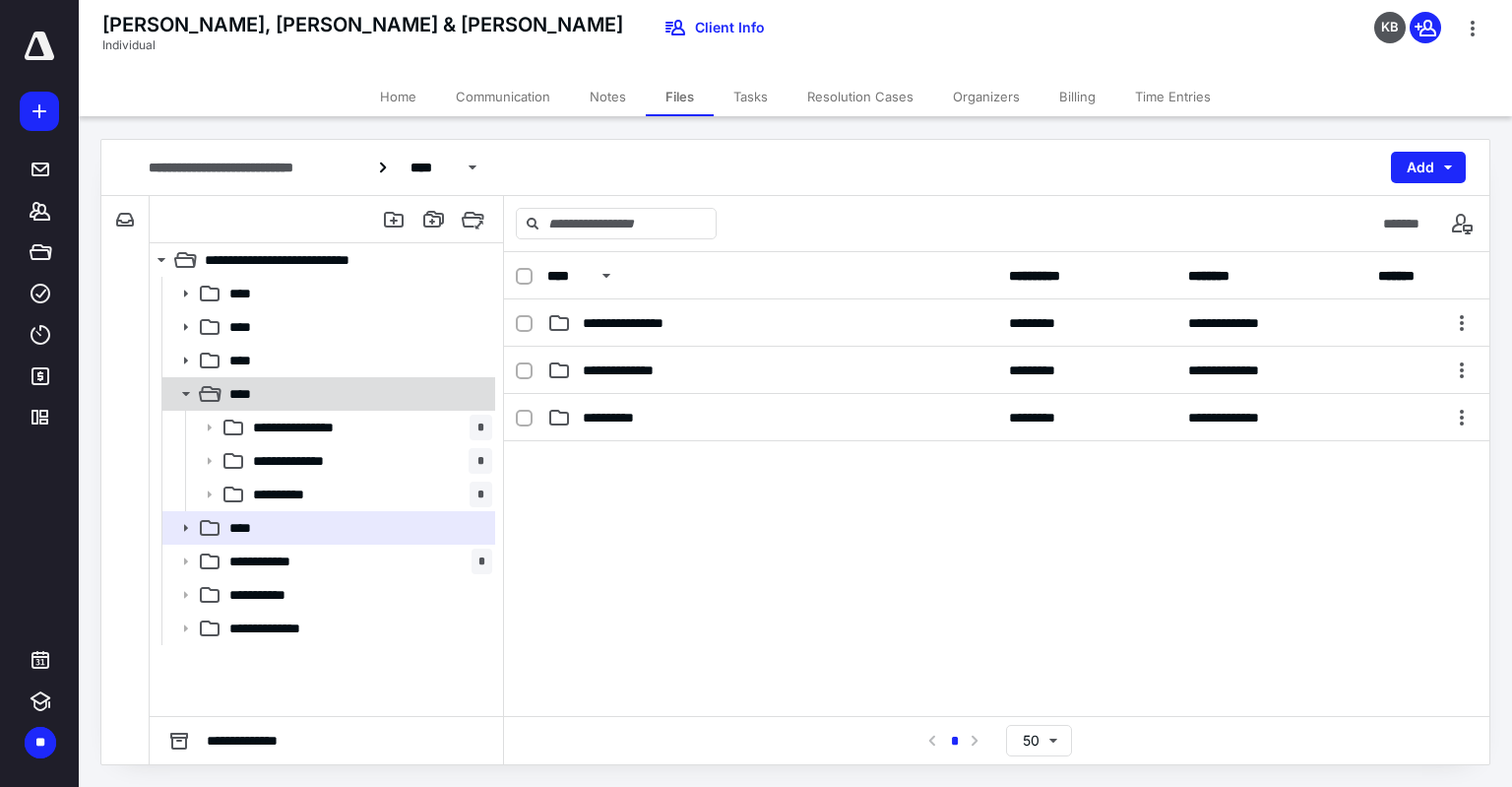 click 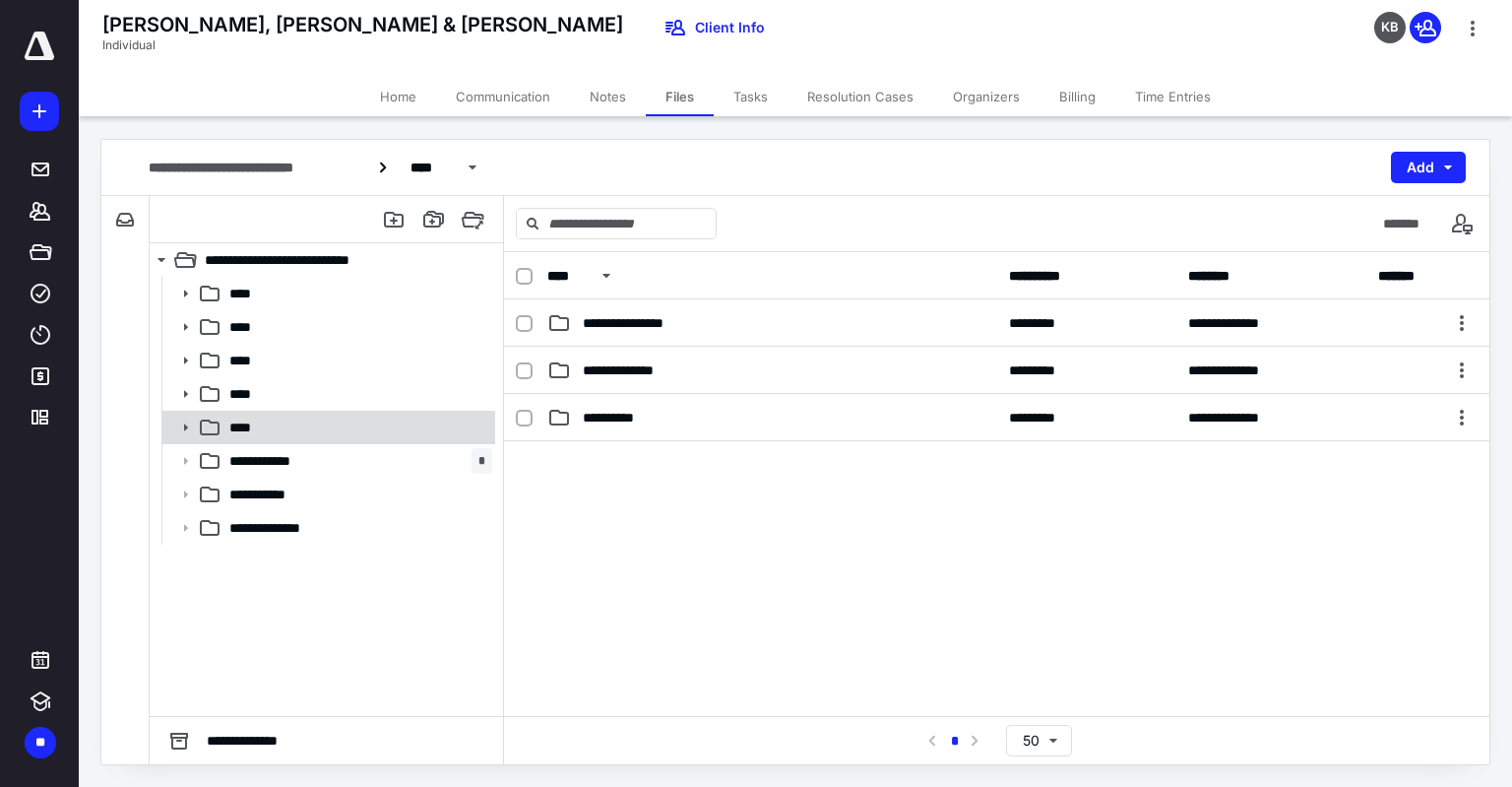 click 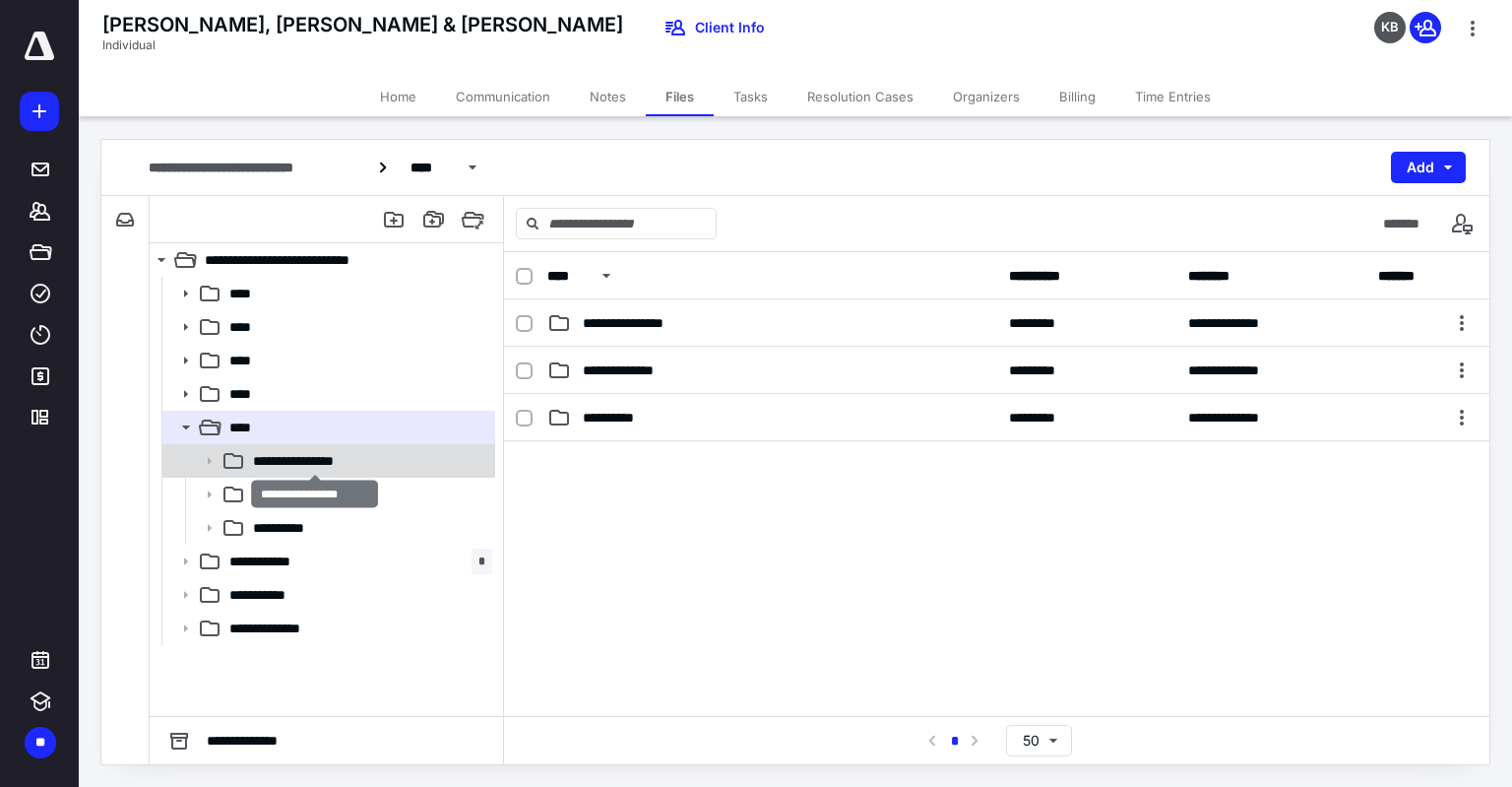 click on "**********" at bounding box center (315, 461) 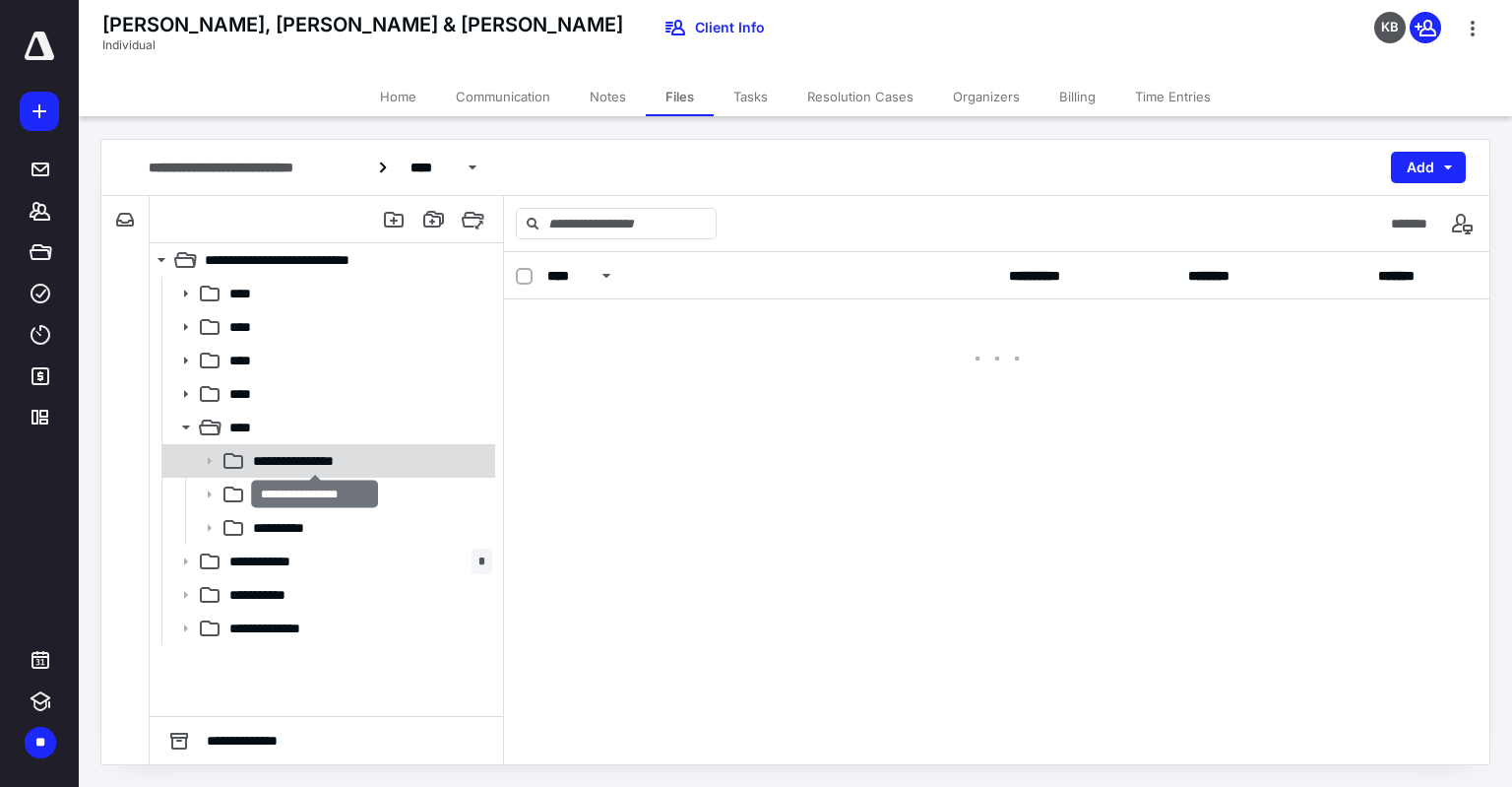 click on "**********" at bounding box center (315, 461) 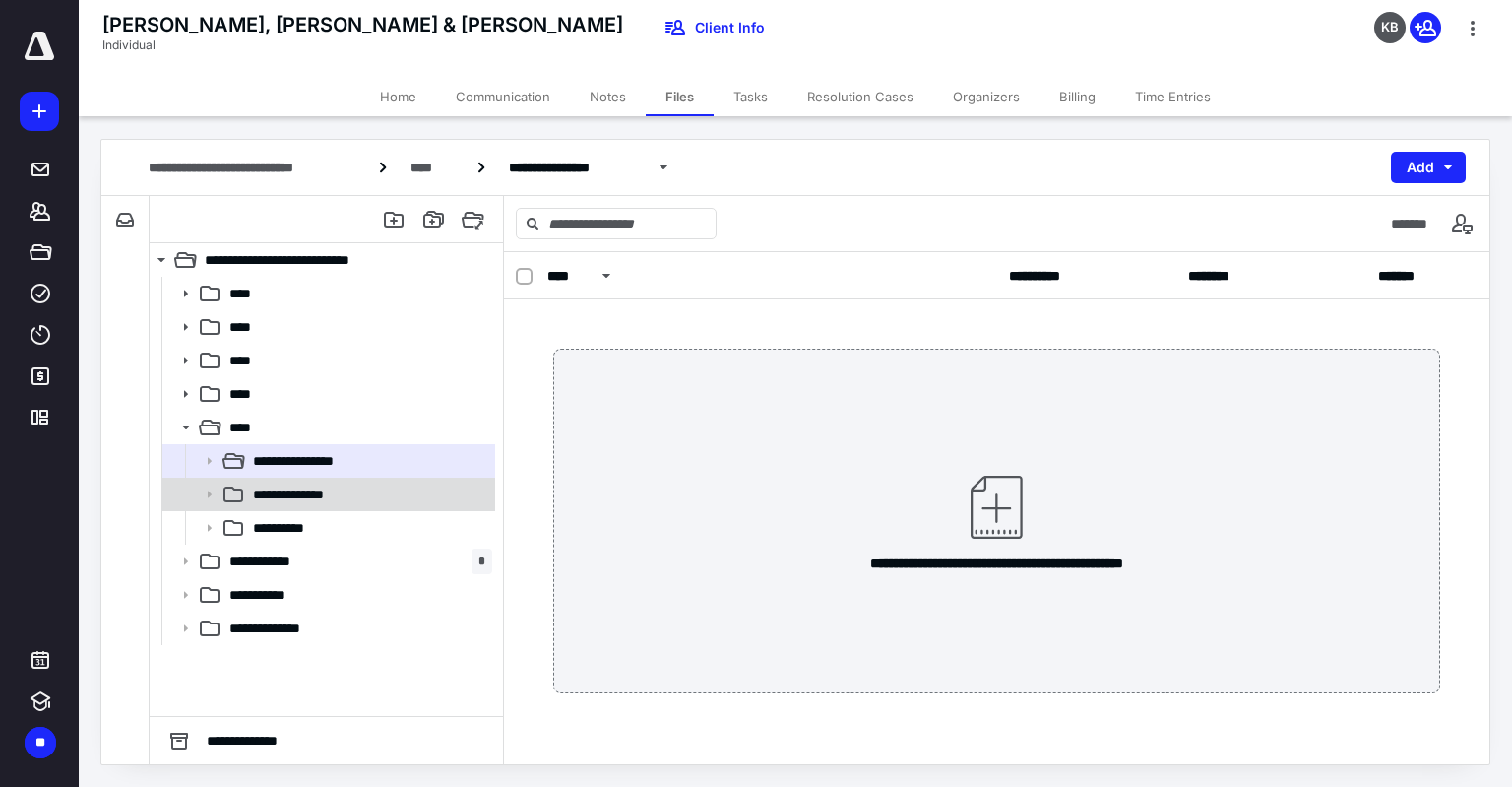 click on "**********" at bounding box center [299, 494] 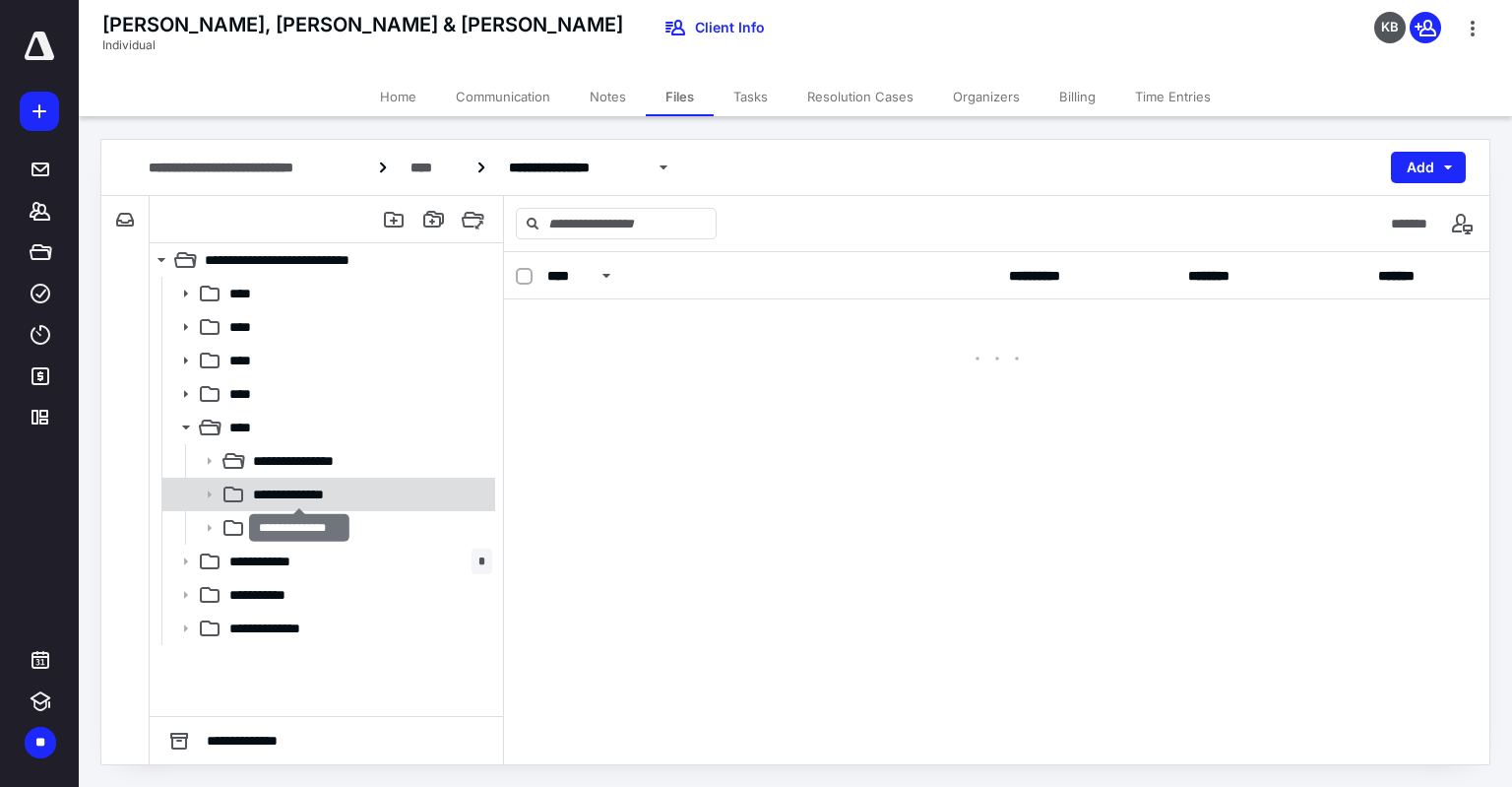 click on "**********" at bounding box center (299, 494) 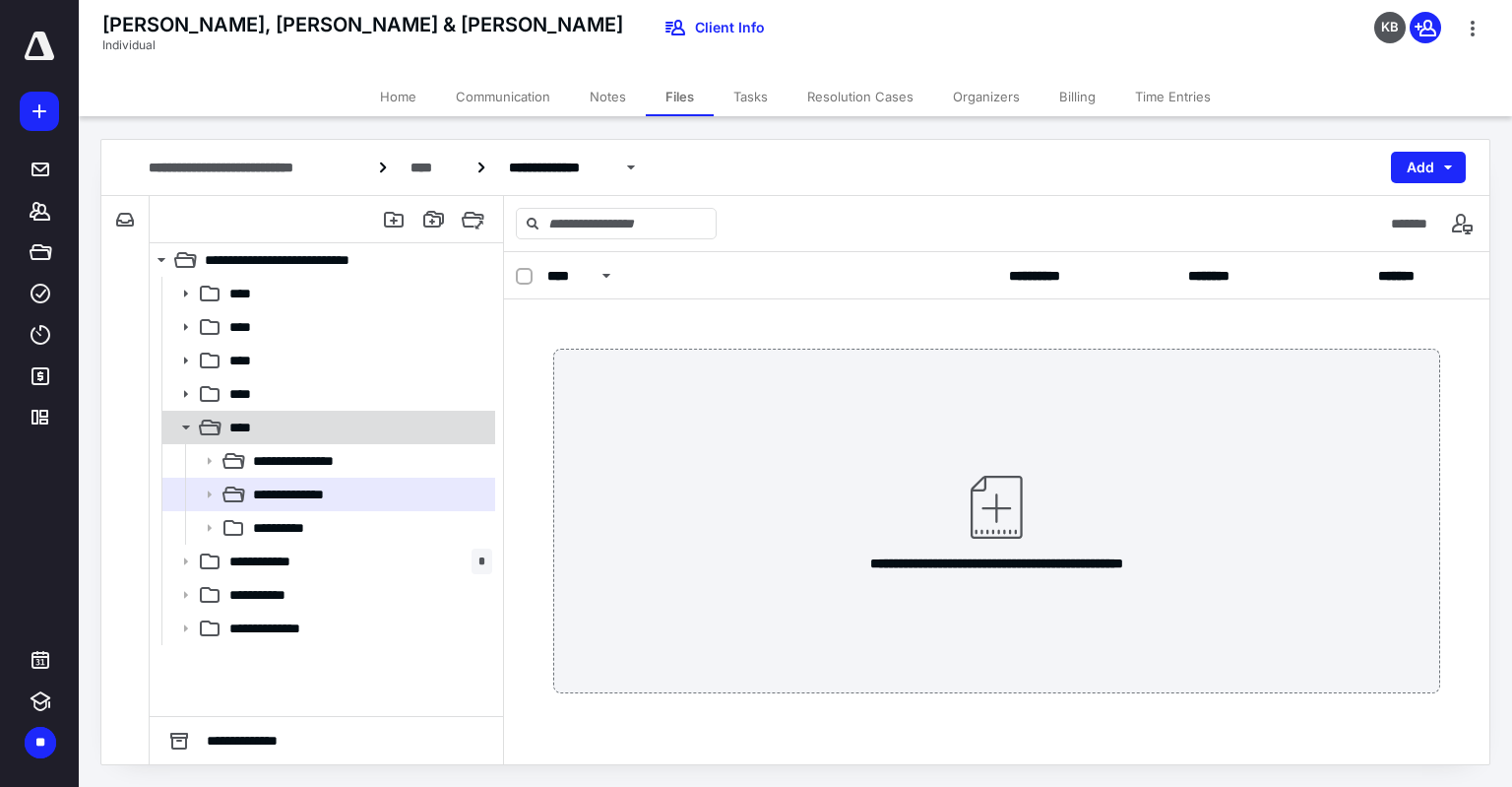 click 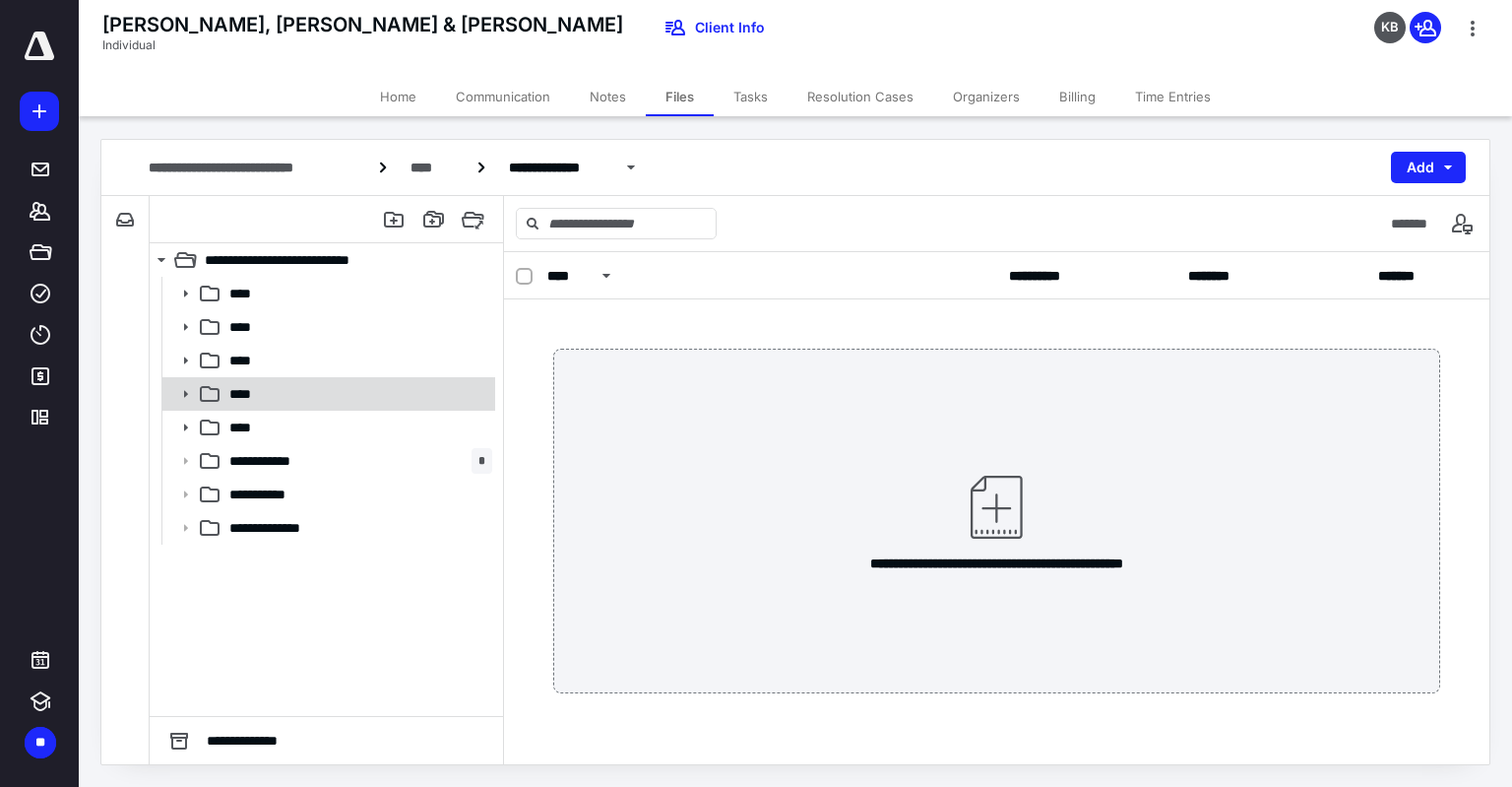 click 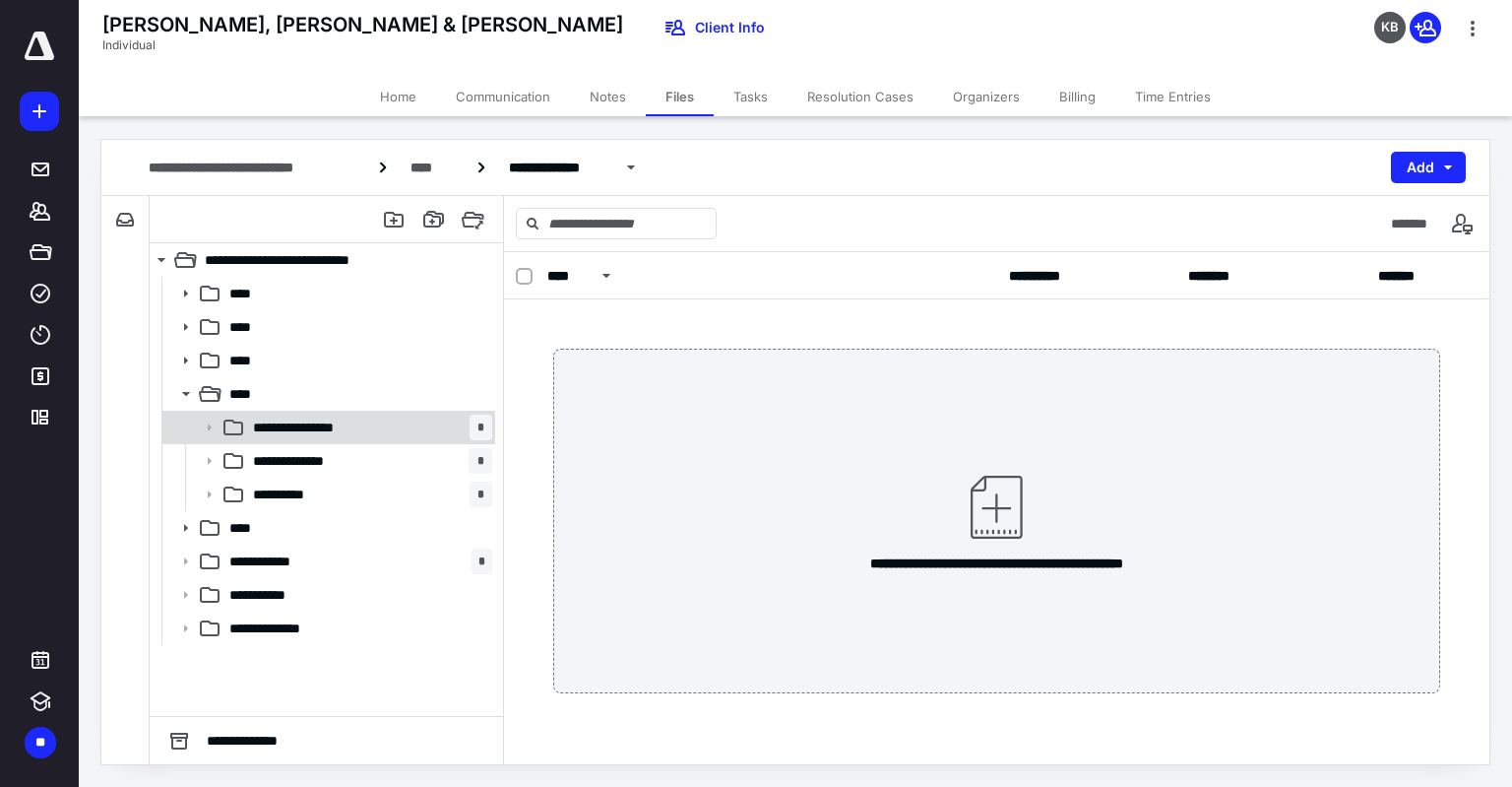 click on "**********" at bounding box center [315, 427] 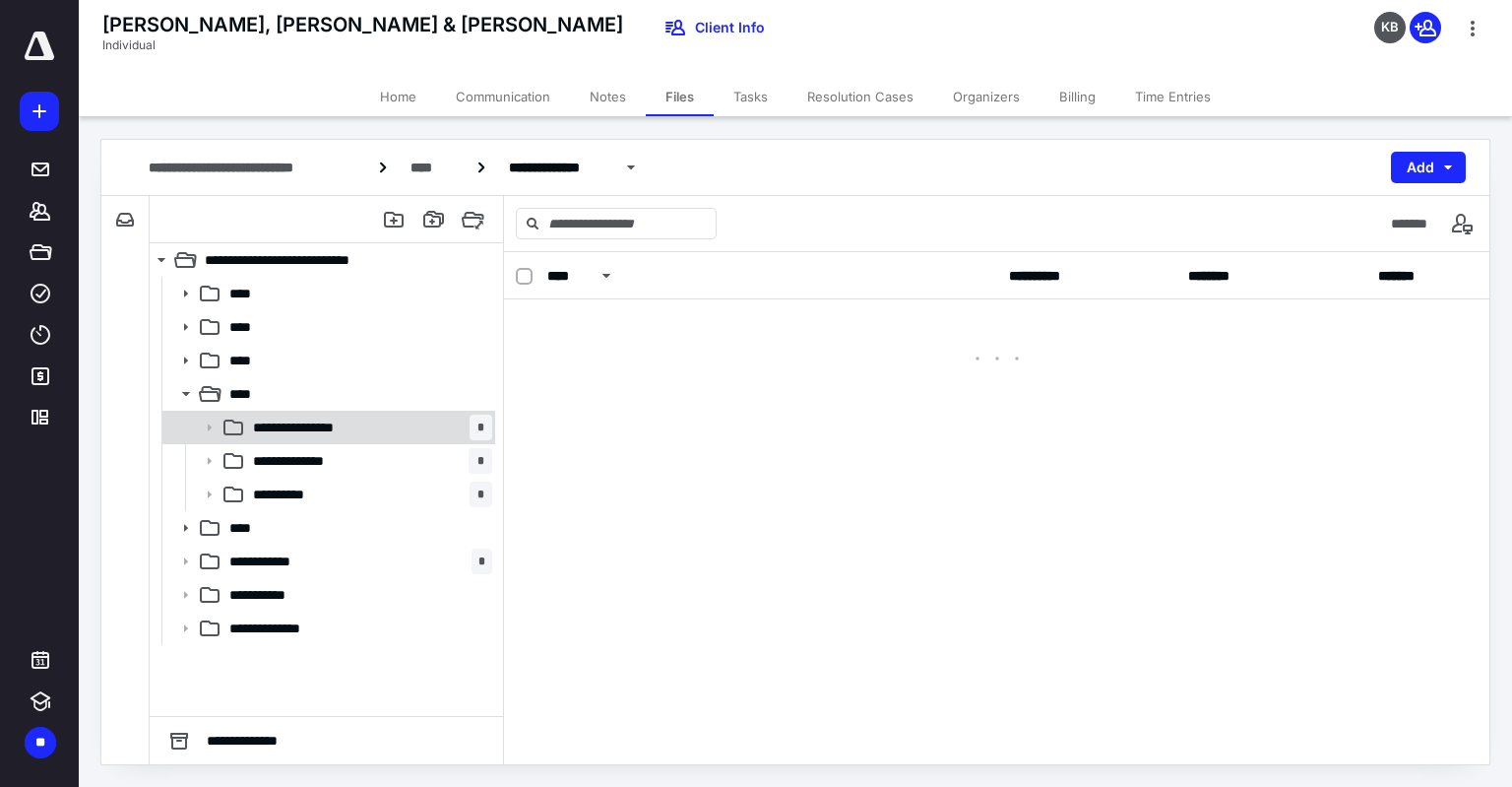 click on "**********" at bounding box center (315, 427) 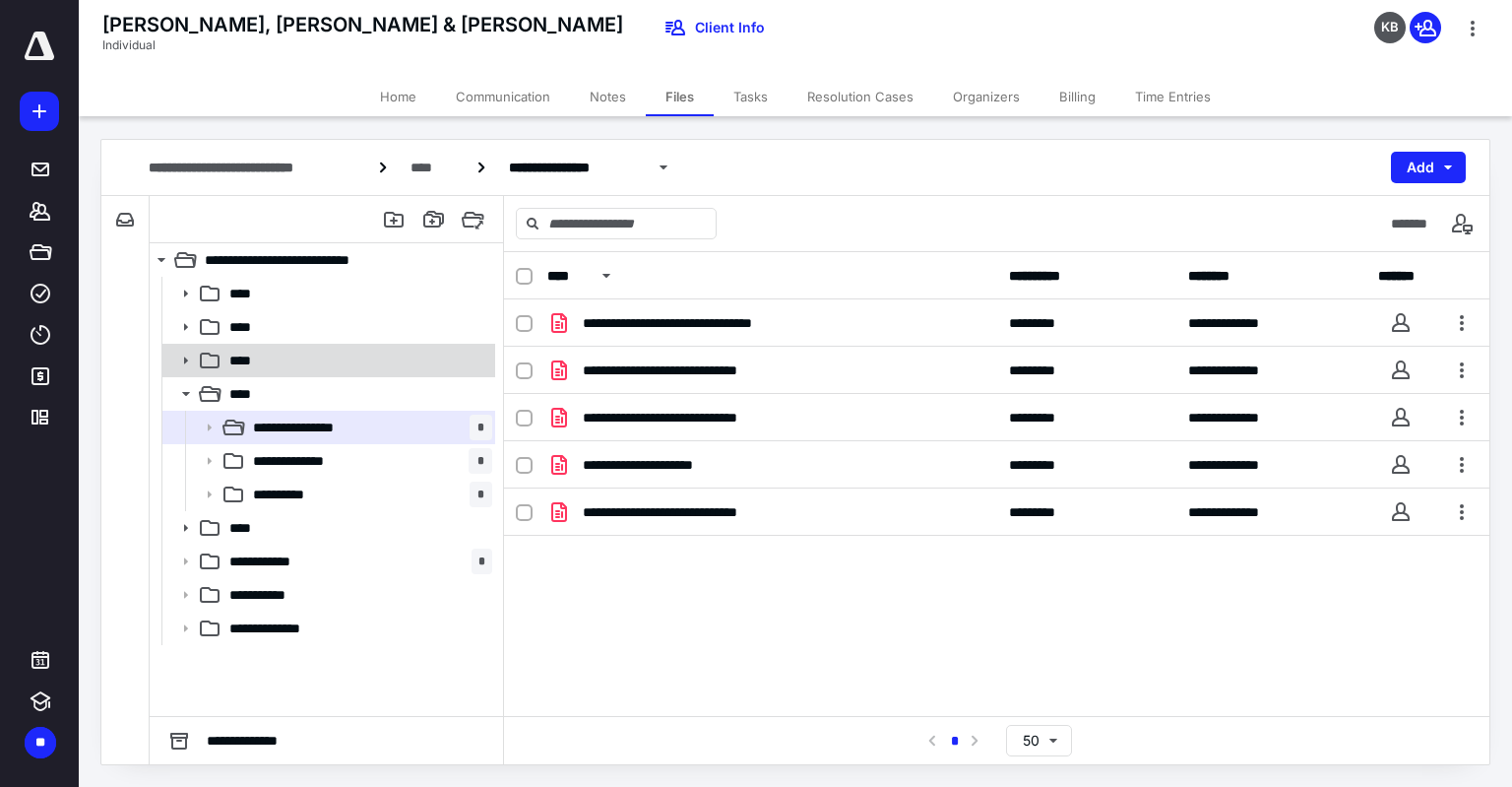 click 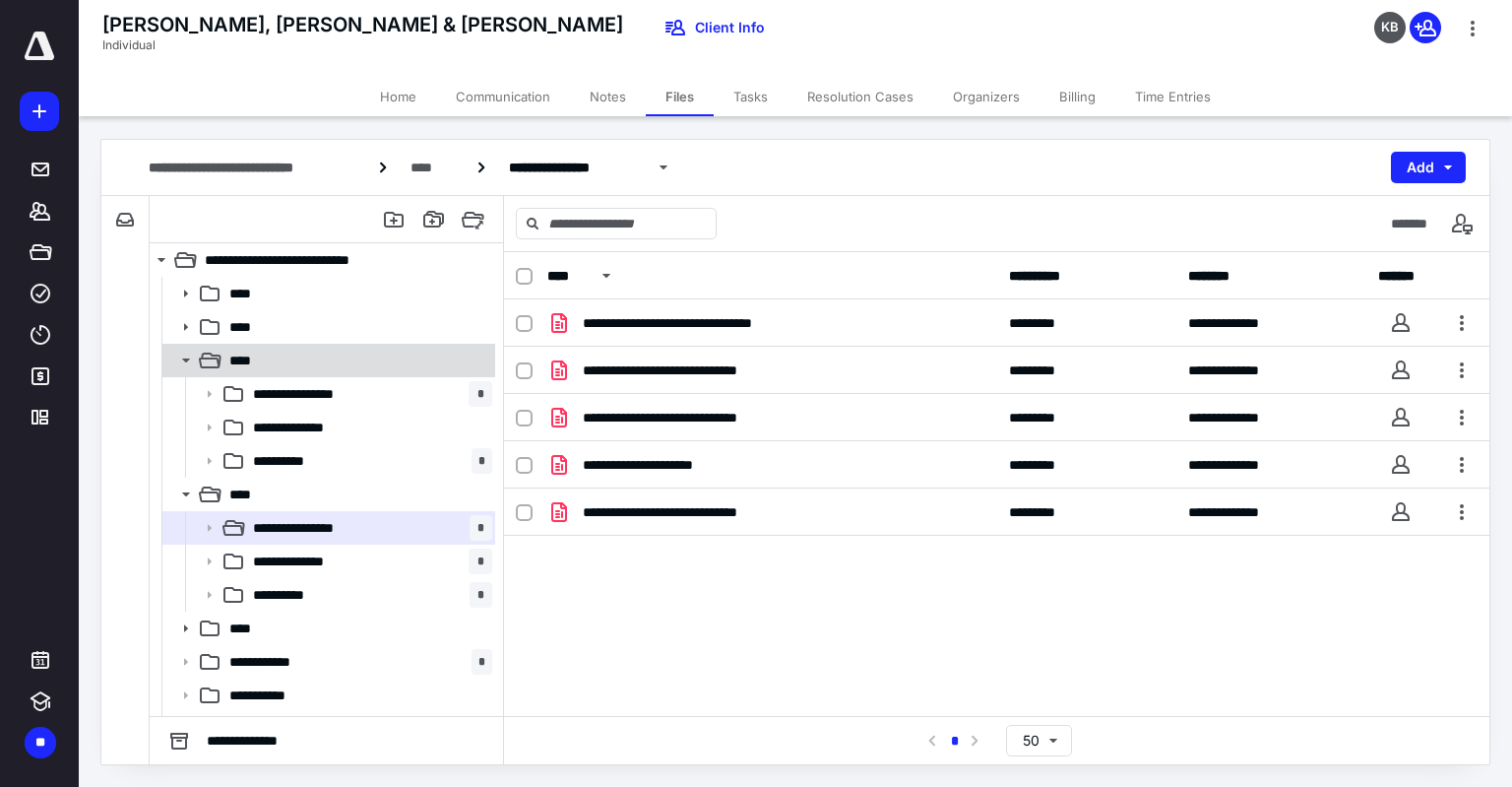 click 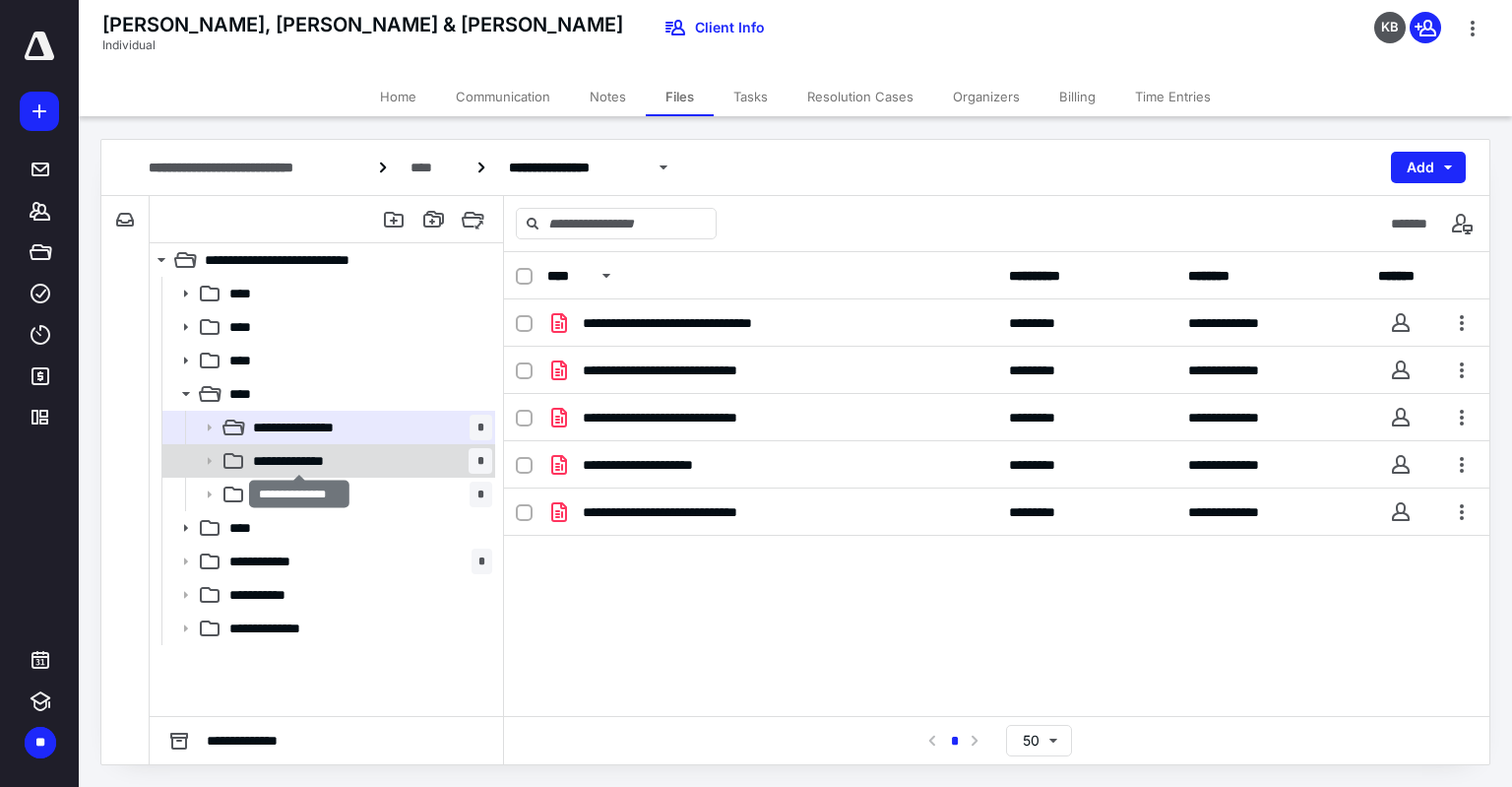 click on "**********" at bounding box center (299, 461) 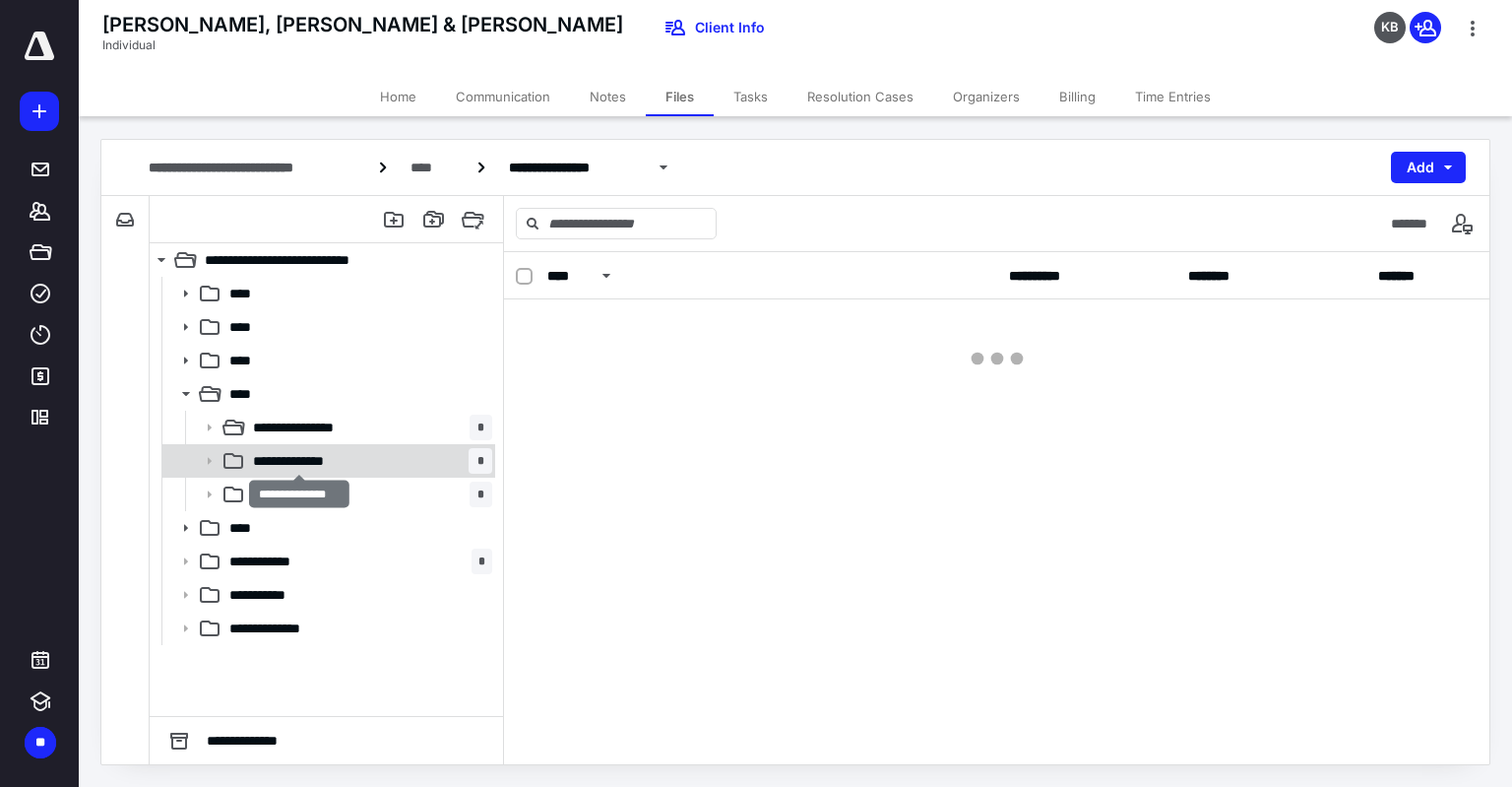 click on "**********" at bounding box center [299, 461] 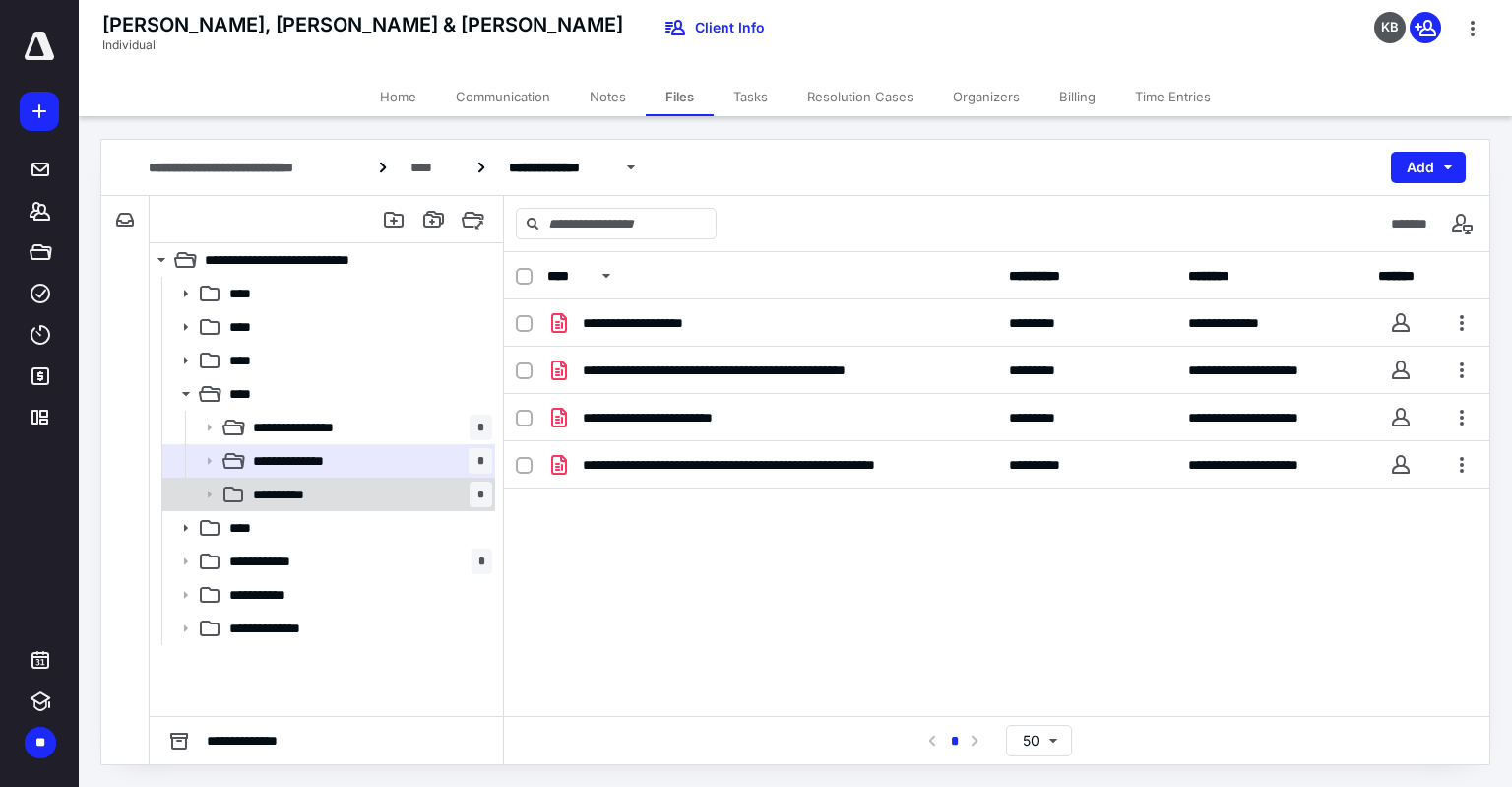 click on "**********" at bounding box center (368, 494) 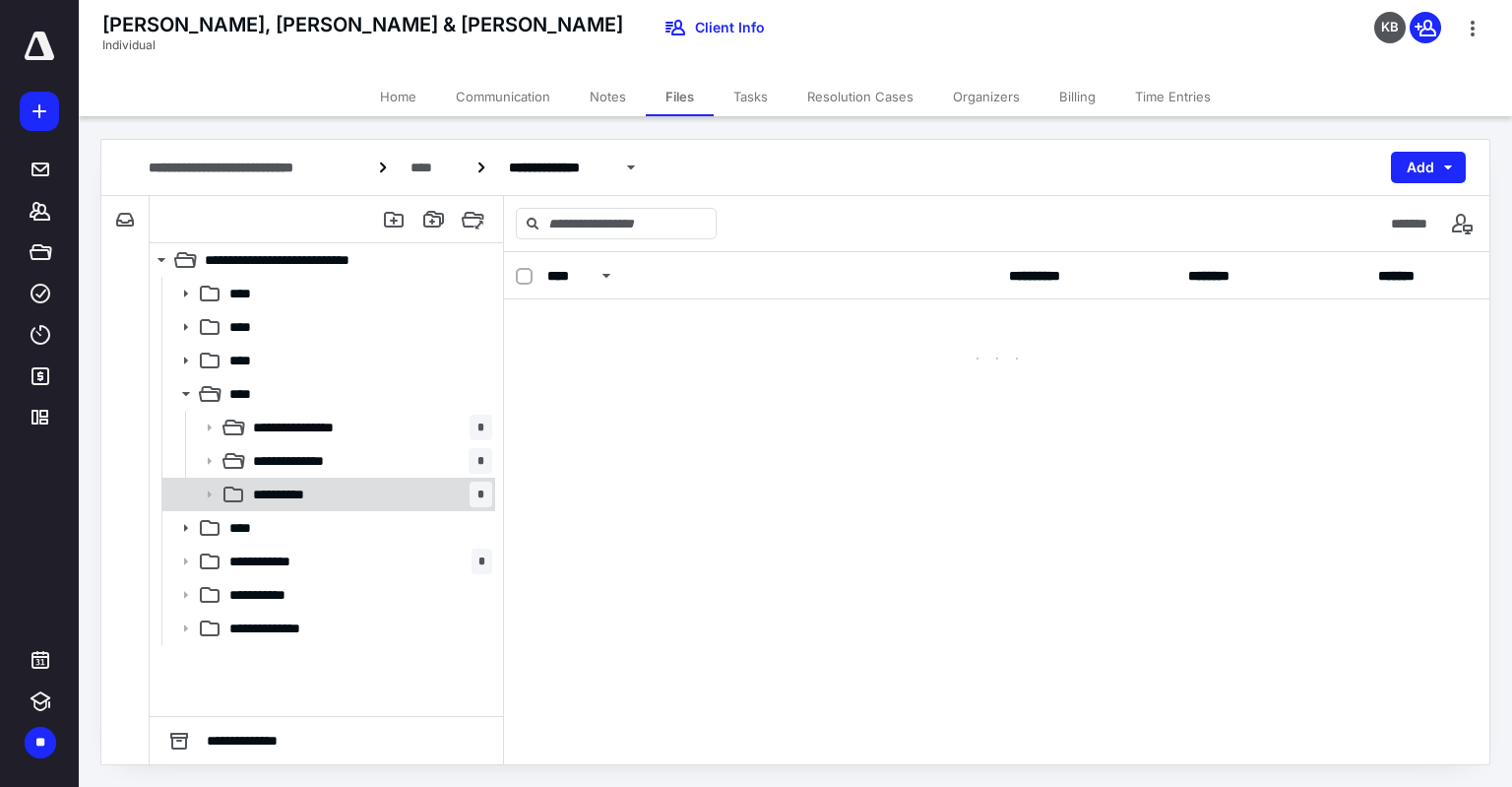 click on "**********" at bounding box center (368, 494) 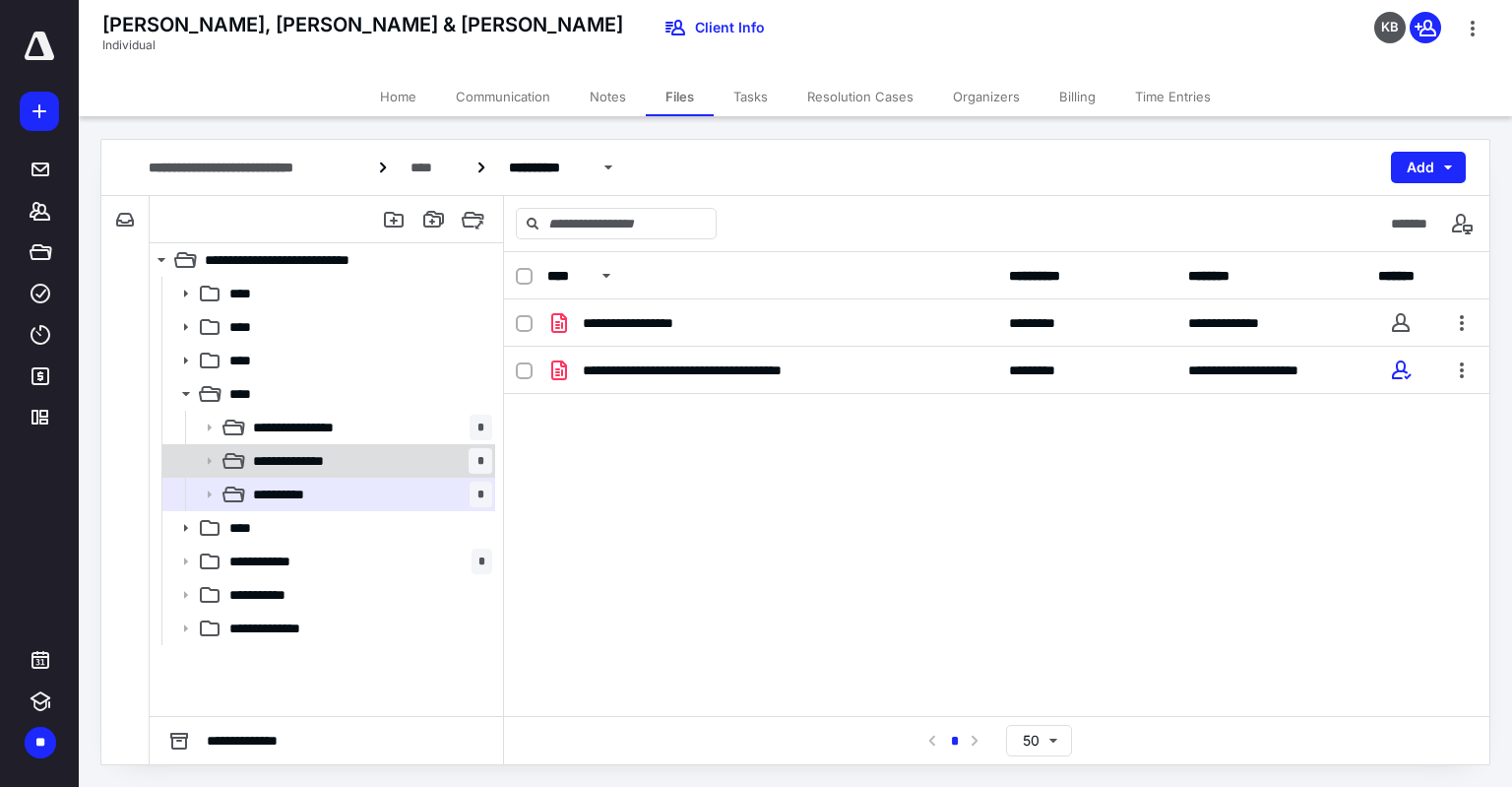 click on "**********" at bounding box center [327, 461] 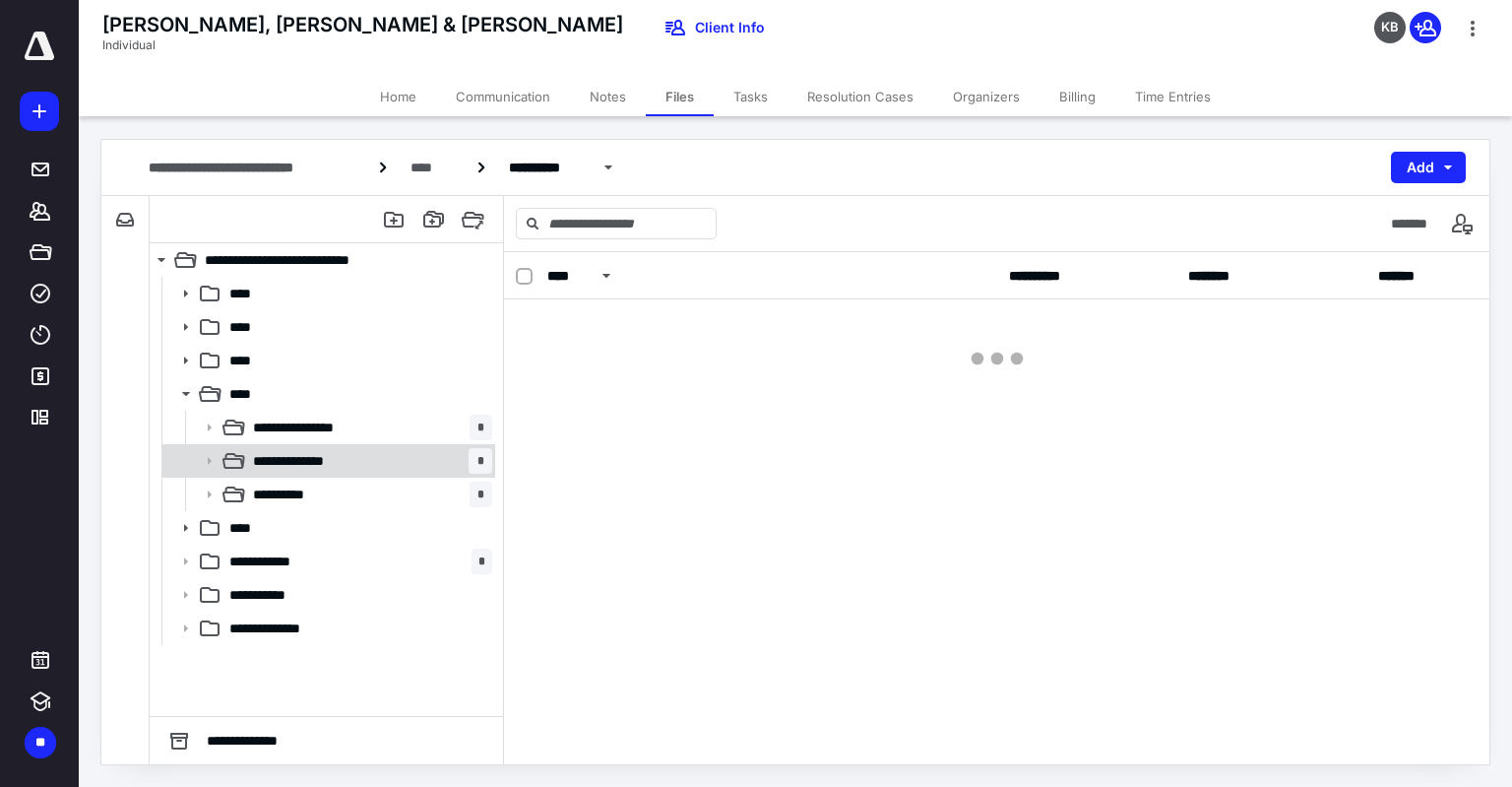 click on "**********" at bounding box center (327, 461) 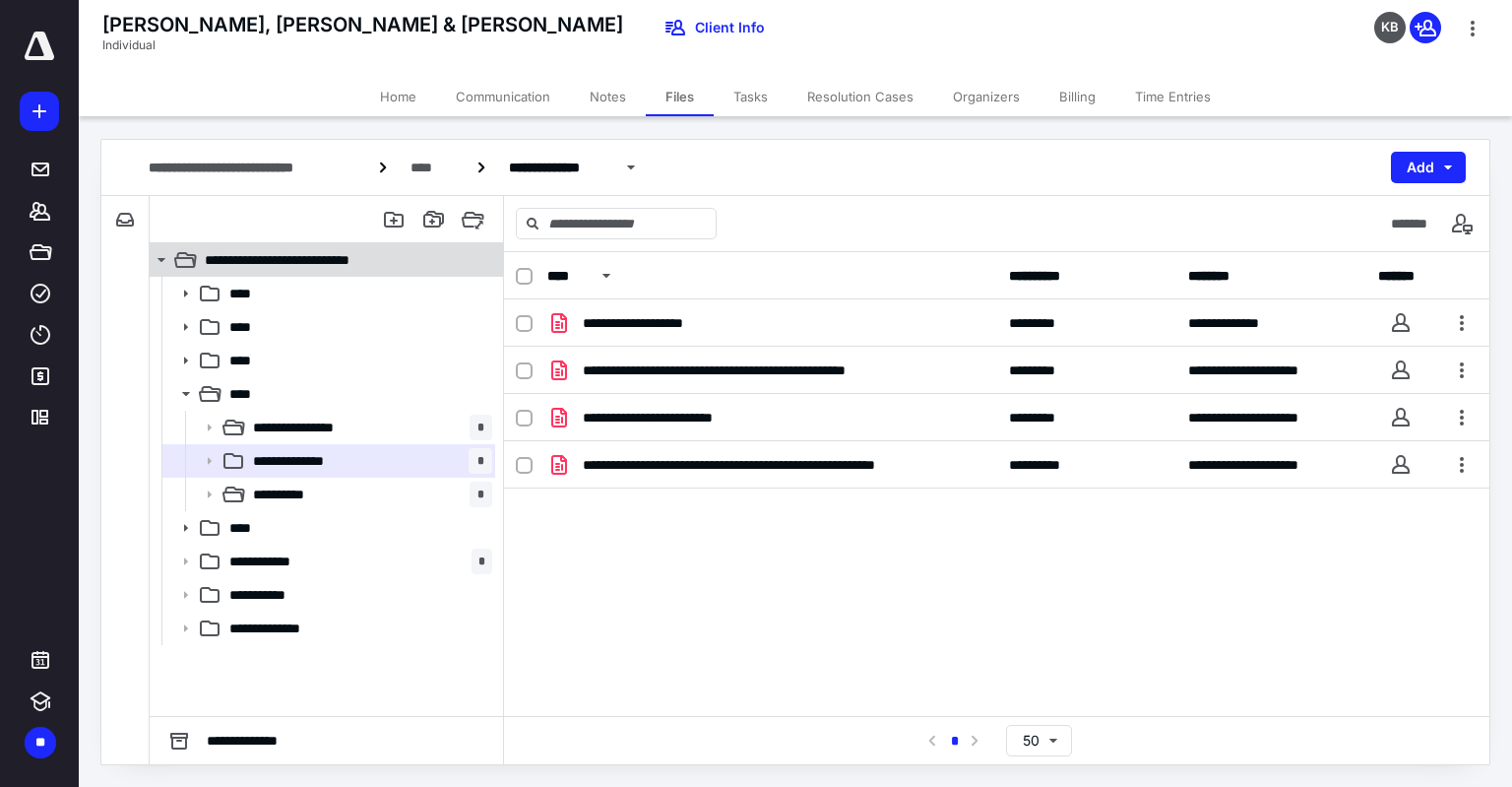 click 